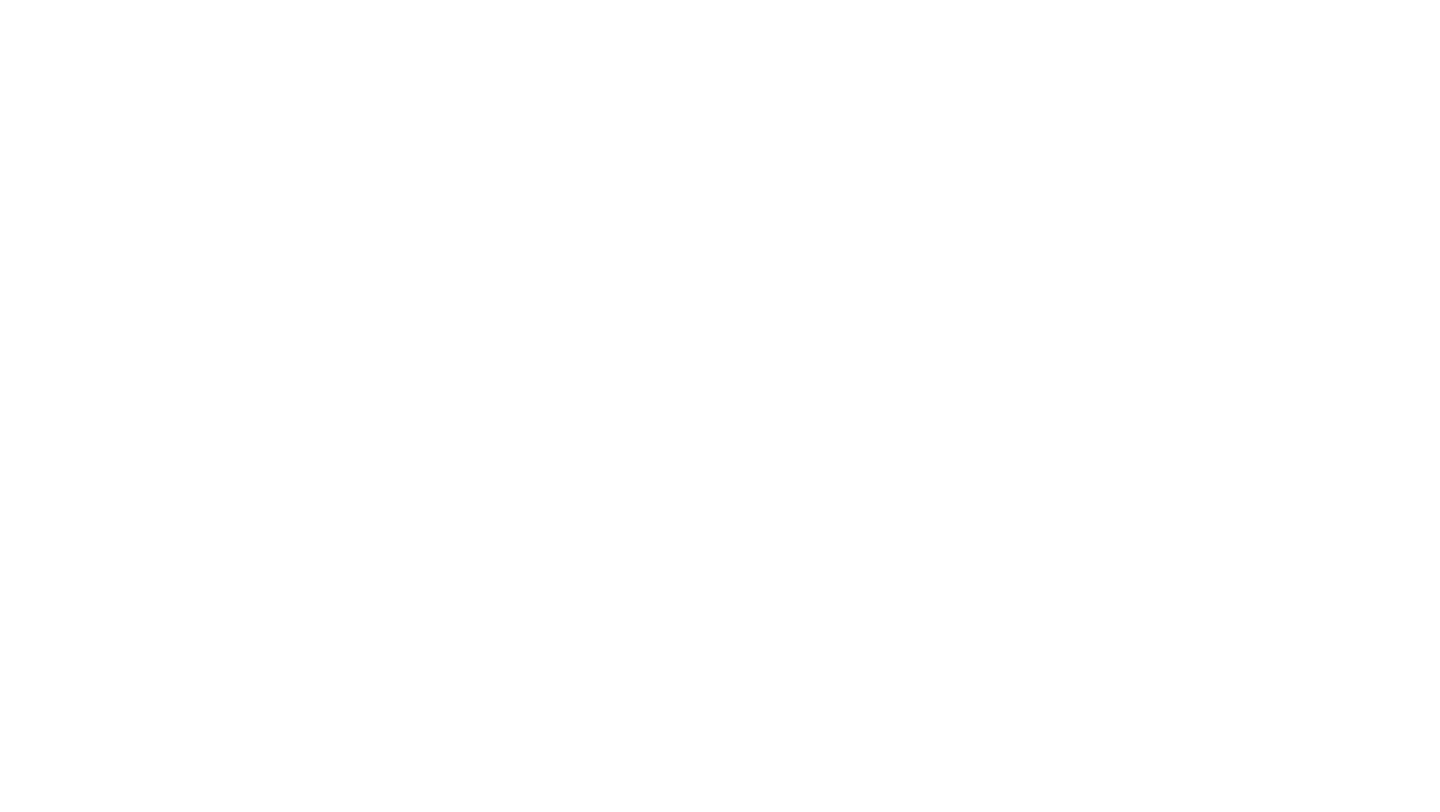 scroll, scrollTop: 0, scrollLeft: 0, axis: both 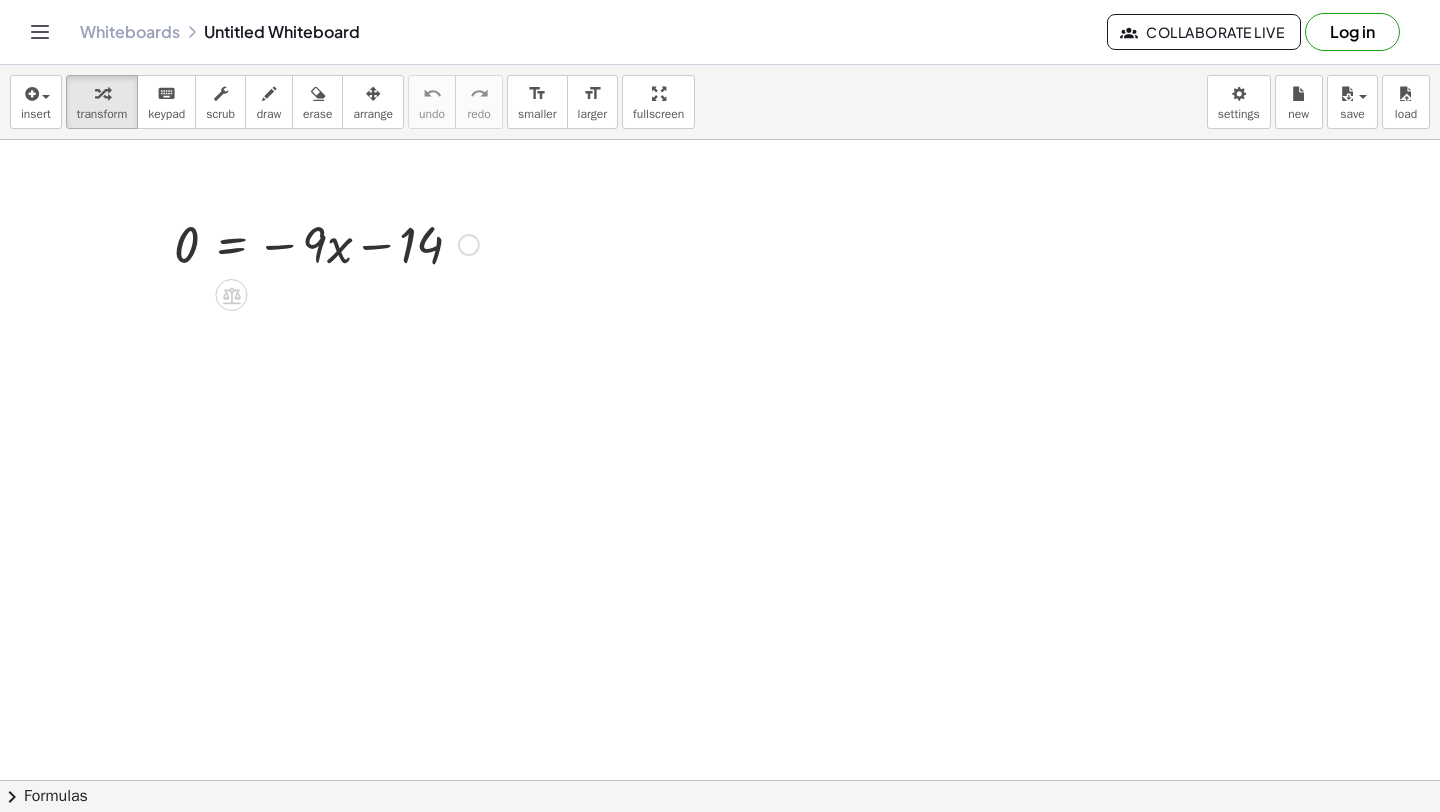 click at bounding box center (326, 243) 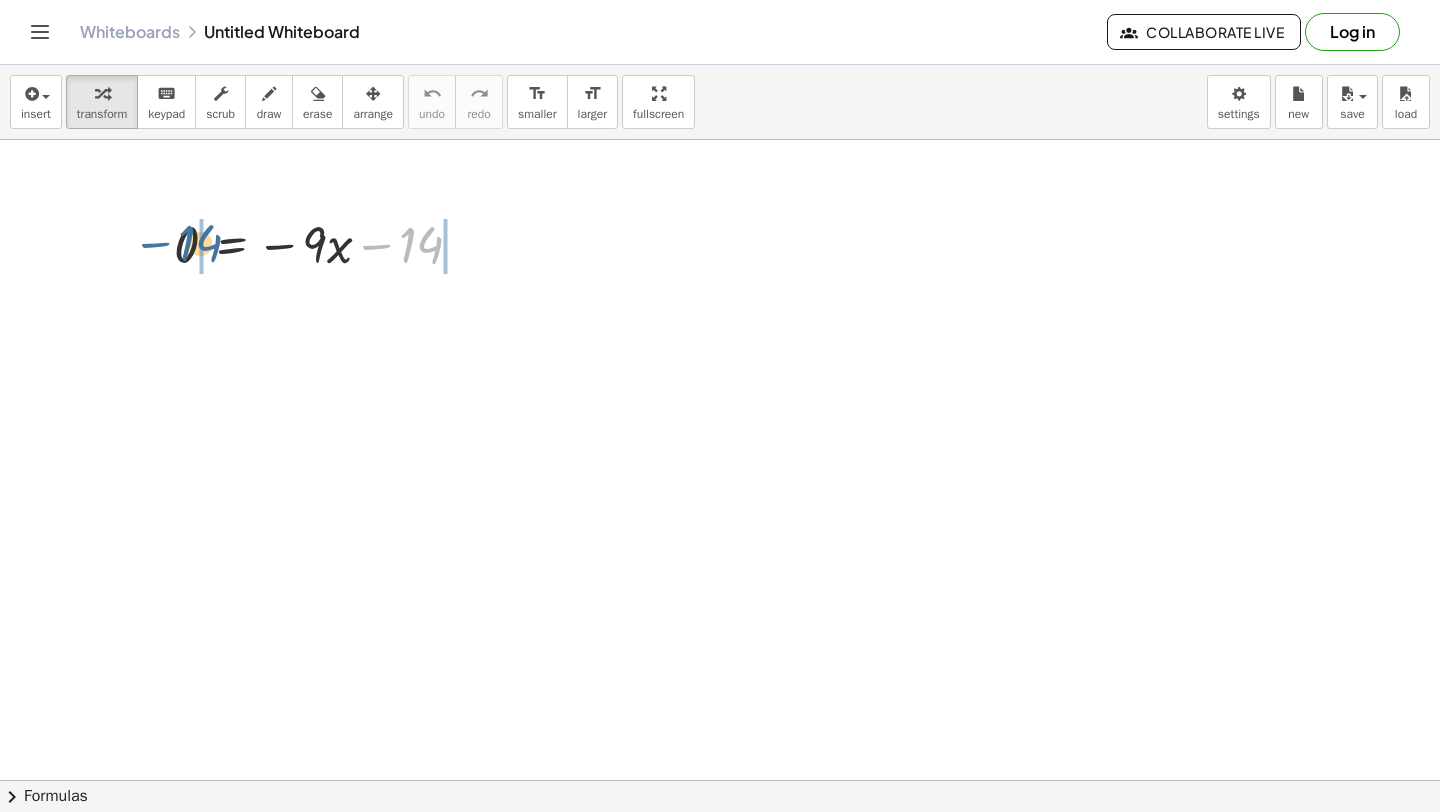 drag, startPoint x: 382, startPoint y: 249, endPoint x: 160, endPoint y: 245, distance: 222.03603 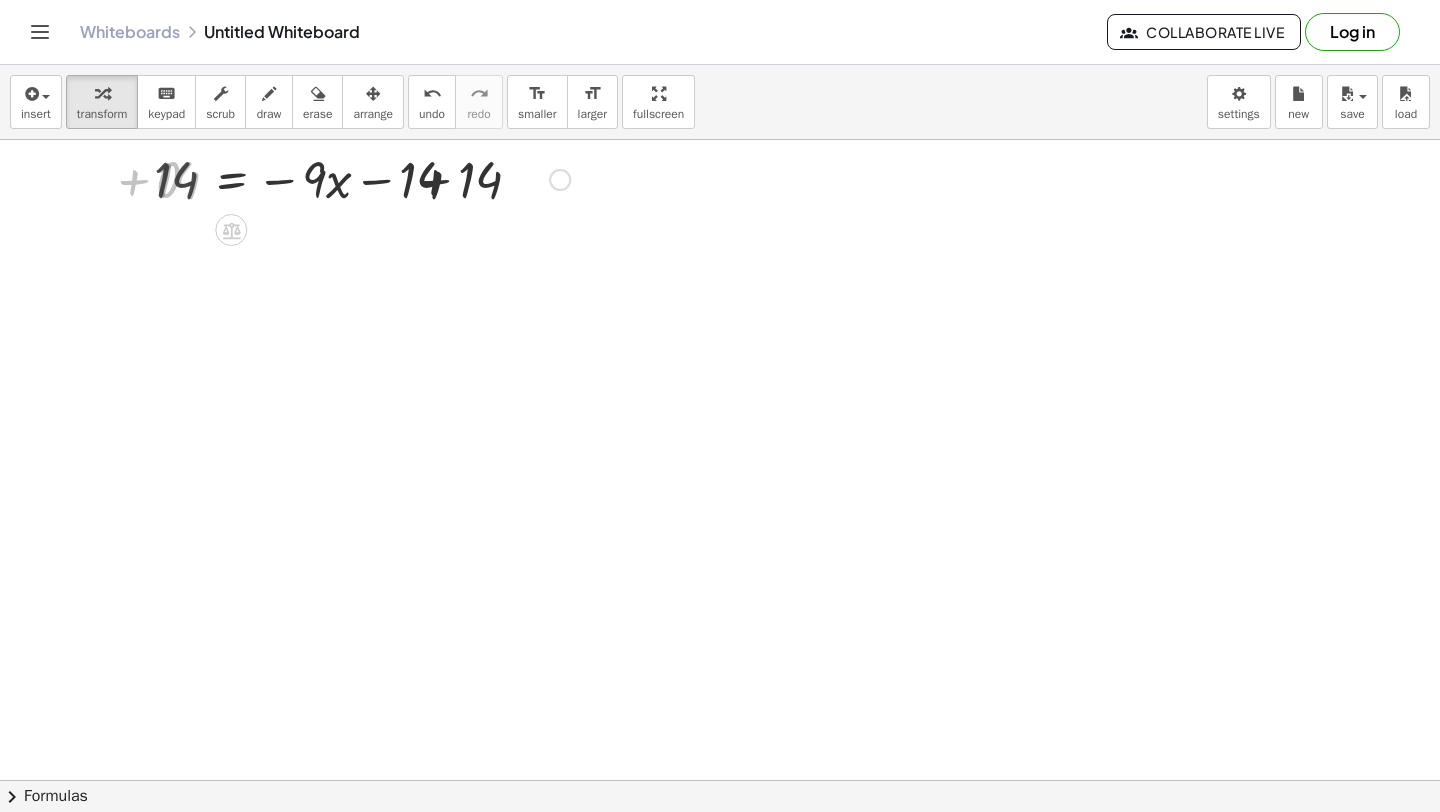 scroll, scrollTop: 75, scrollLeft: 0, axis: vertical 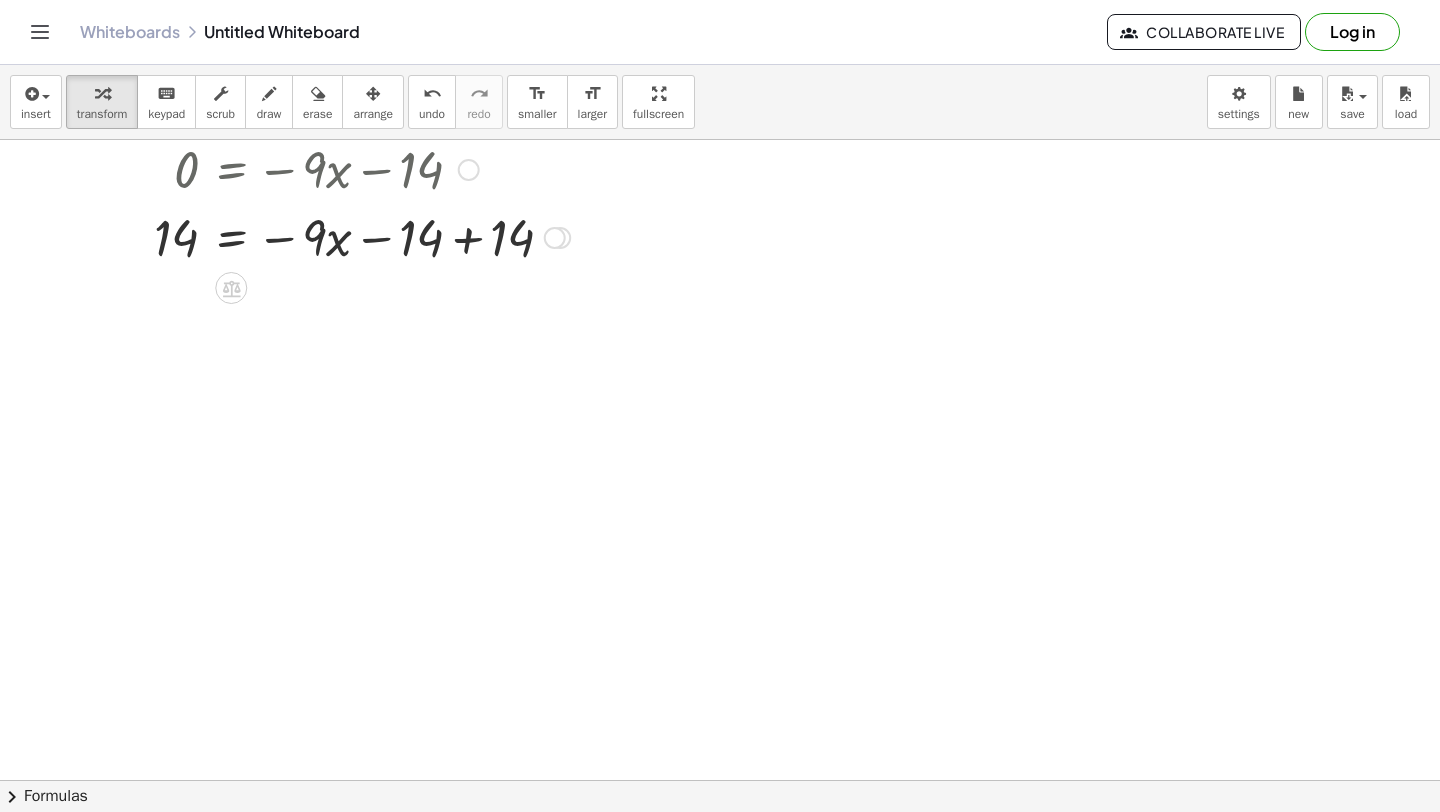 click at bounding box center (362, 236) 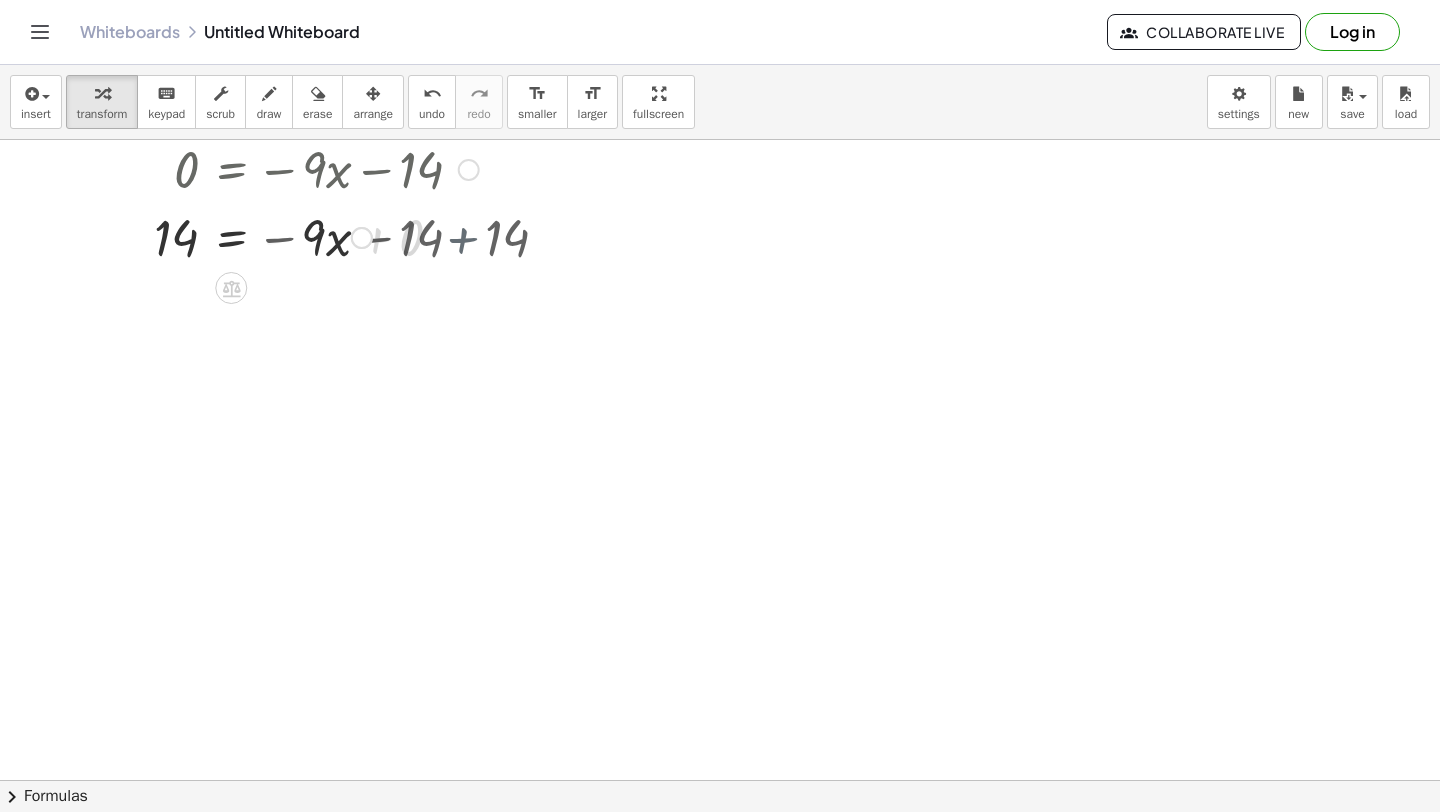 scroll, scrollTop: 0, scrollLeft: 0, axis: both 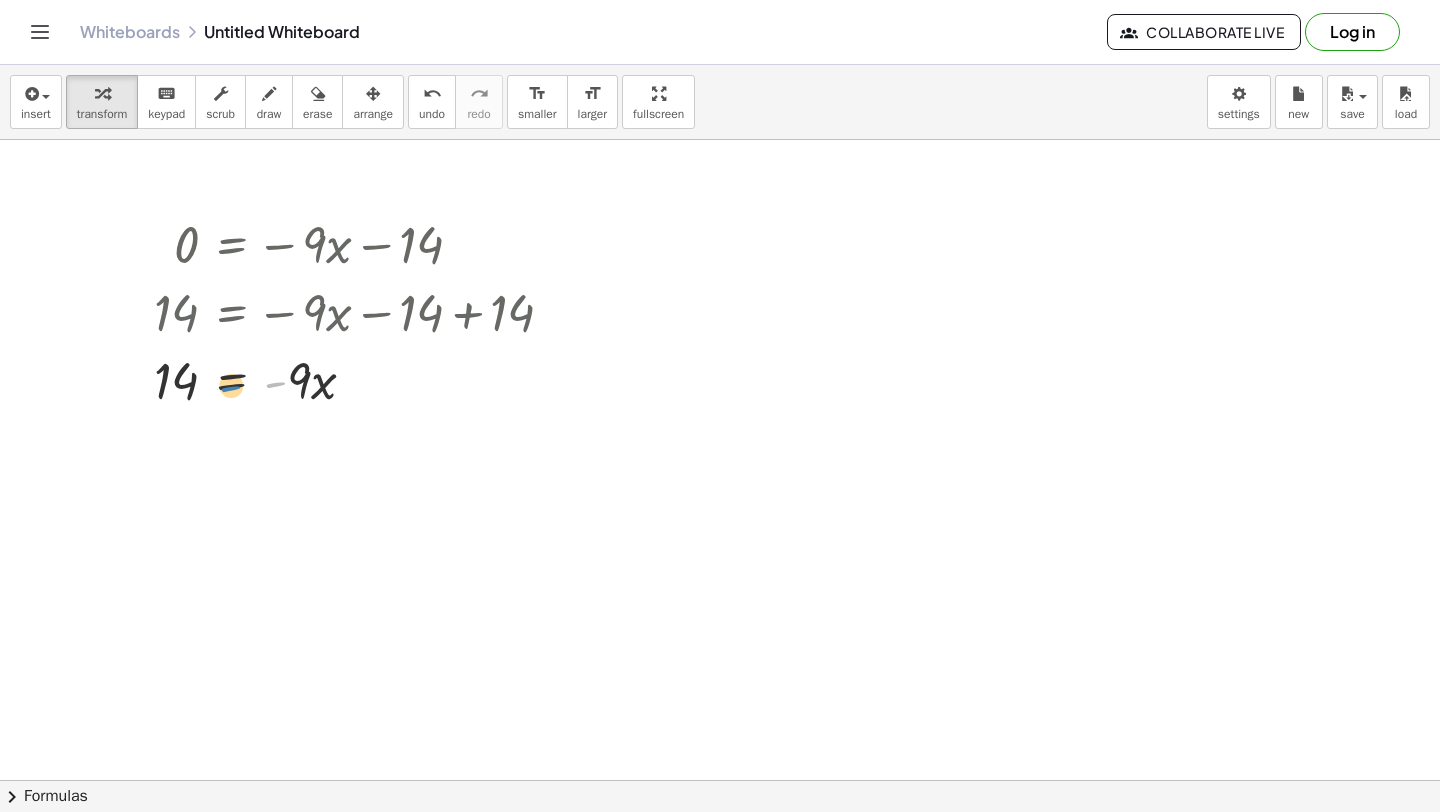 drag, startPoint x: 273, startPoint y: 378, endPoint x: 180, endPoint y: 390, distance: 93.770996 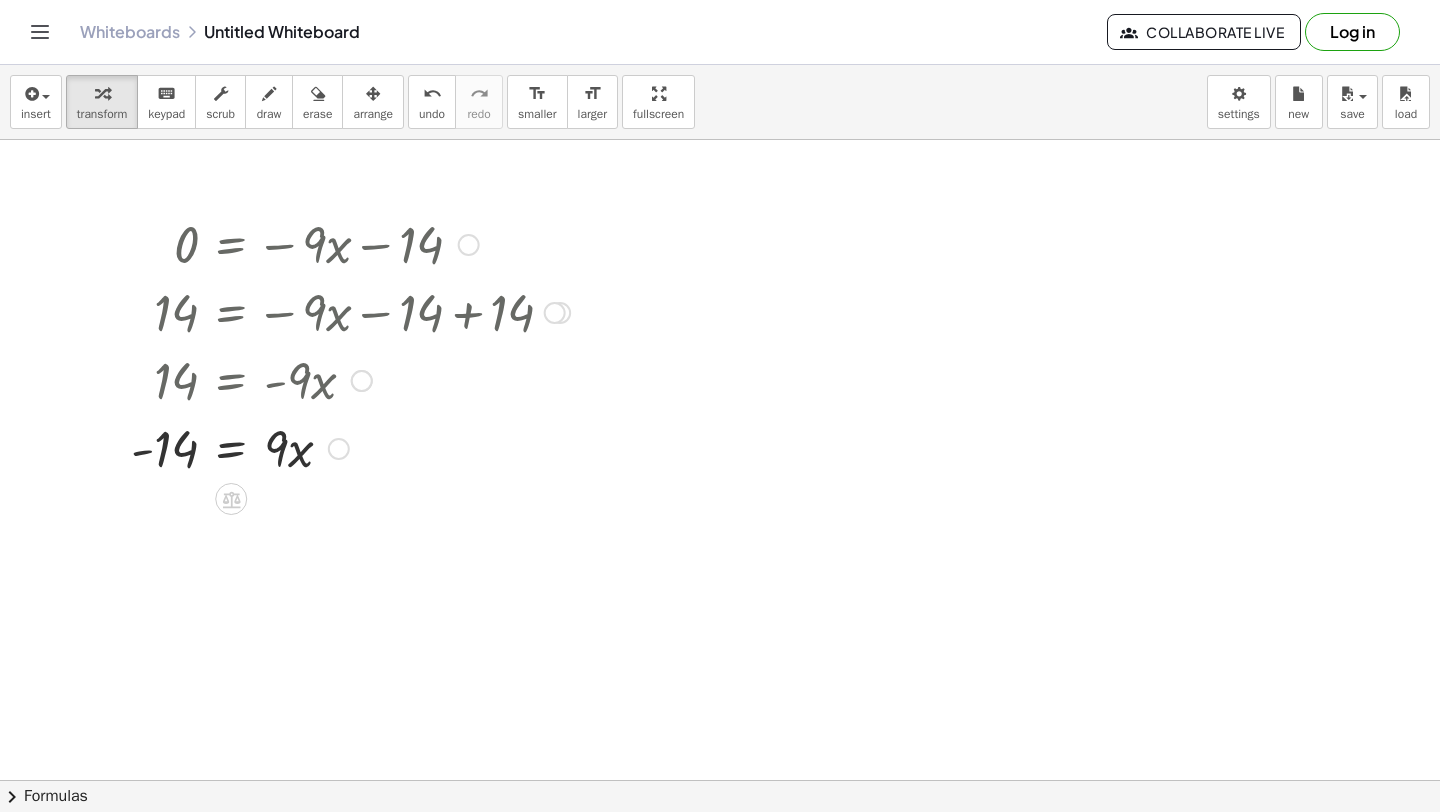 click at bounding box center (350, 447) 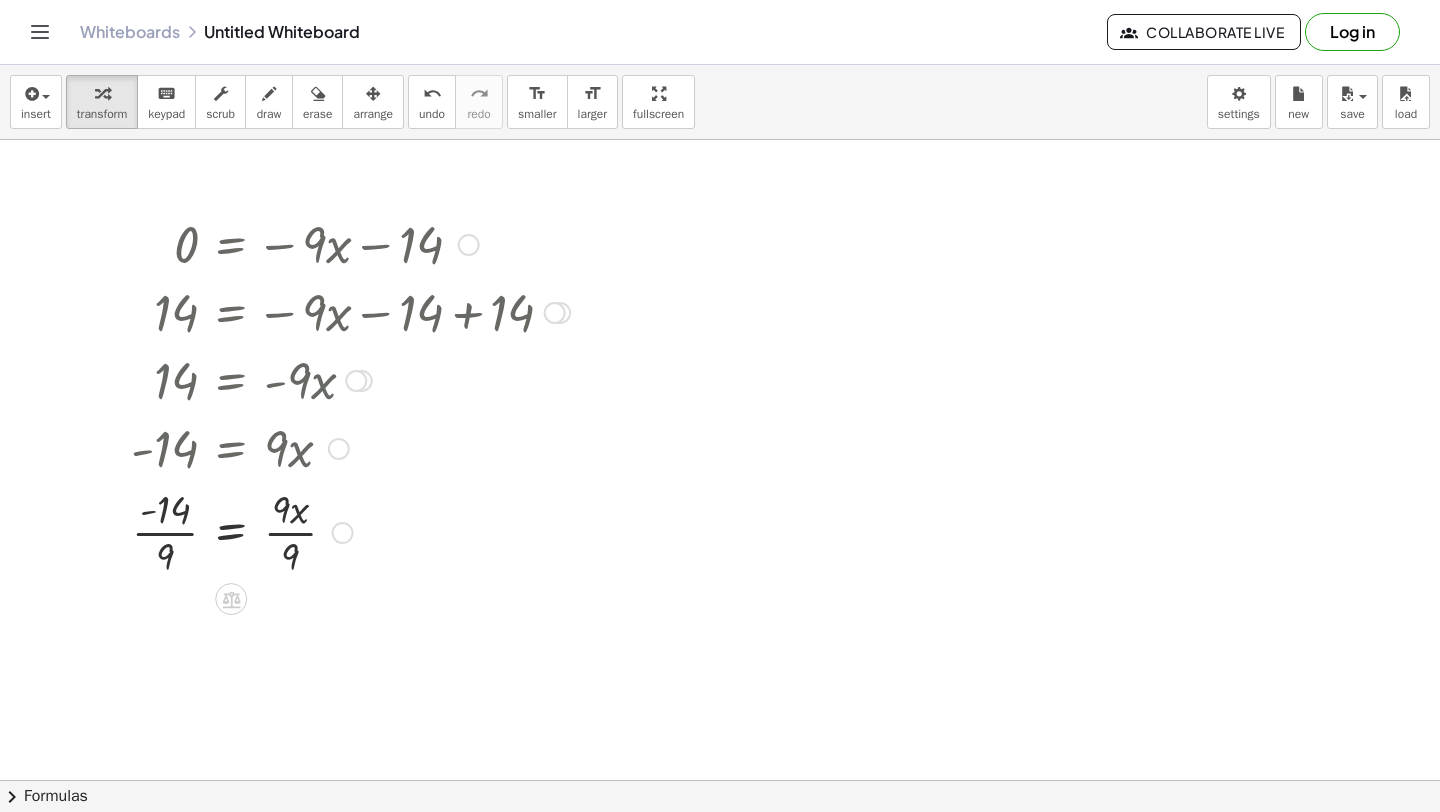 click at bounding box center (350, 531) 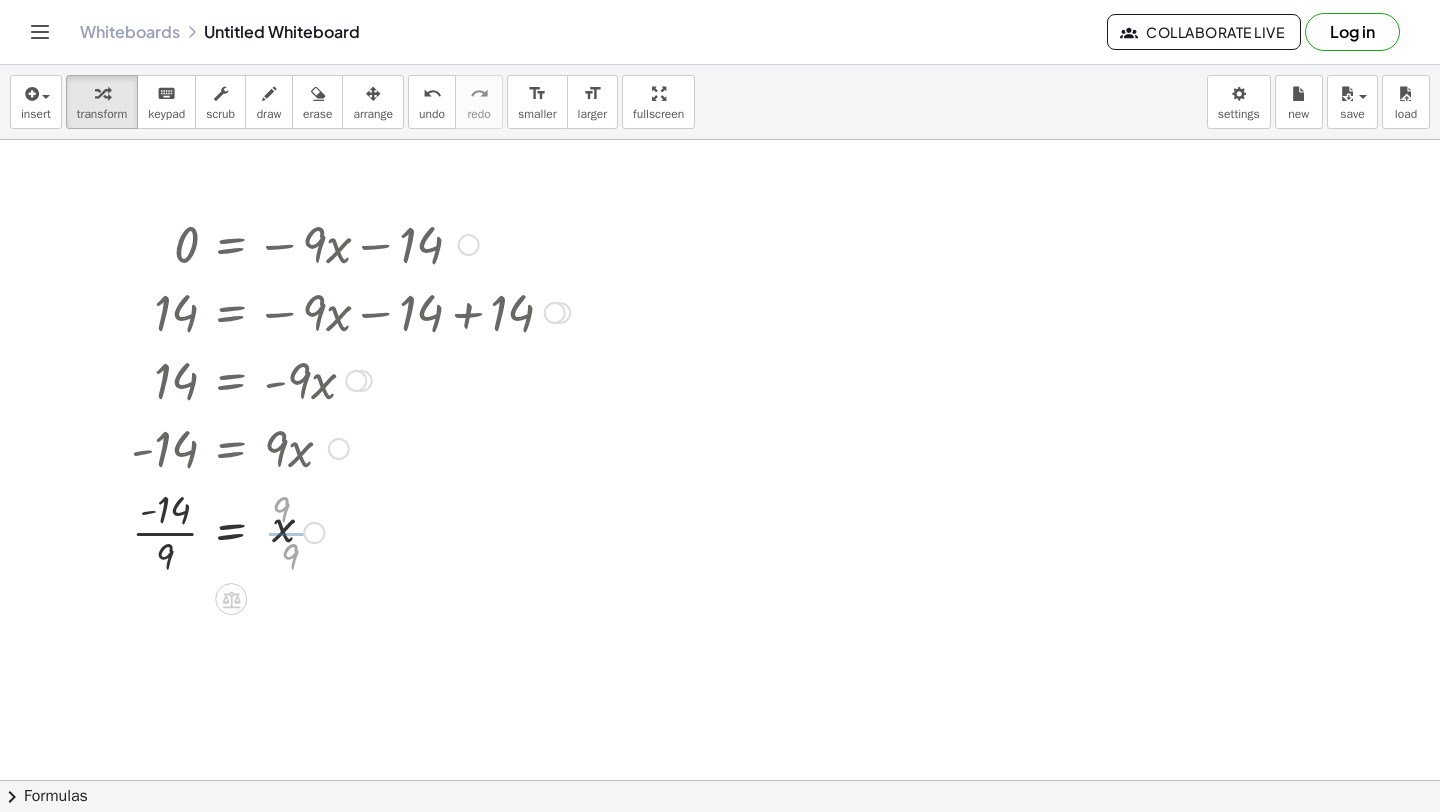 scroll, scrollTop: 79, scrollLeft: 0, axis: vertical 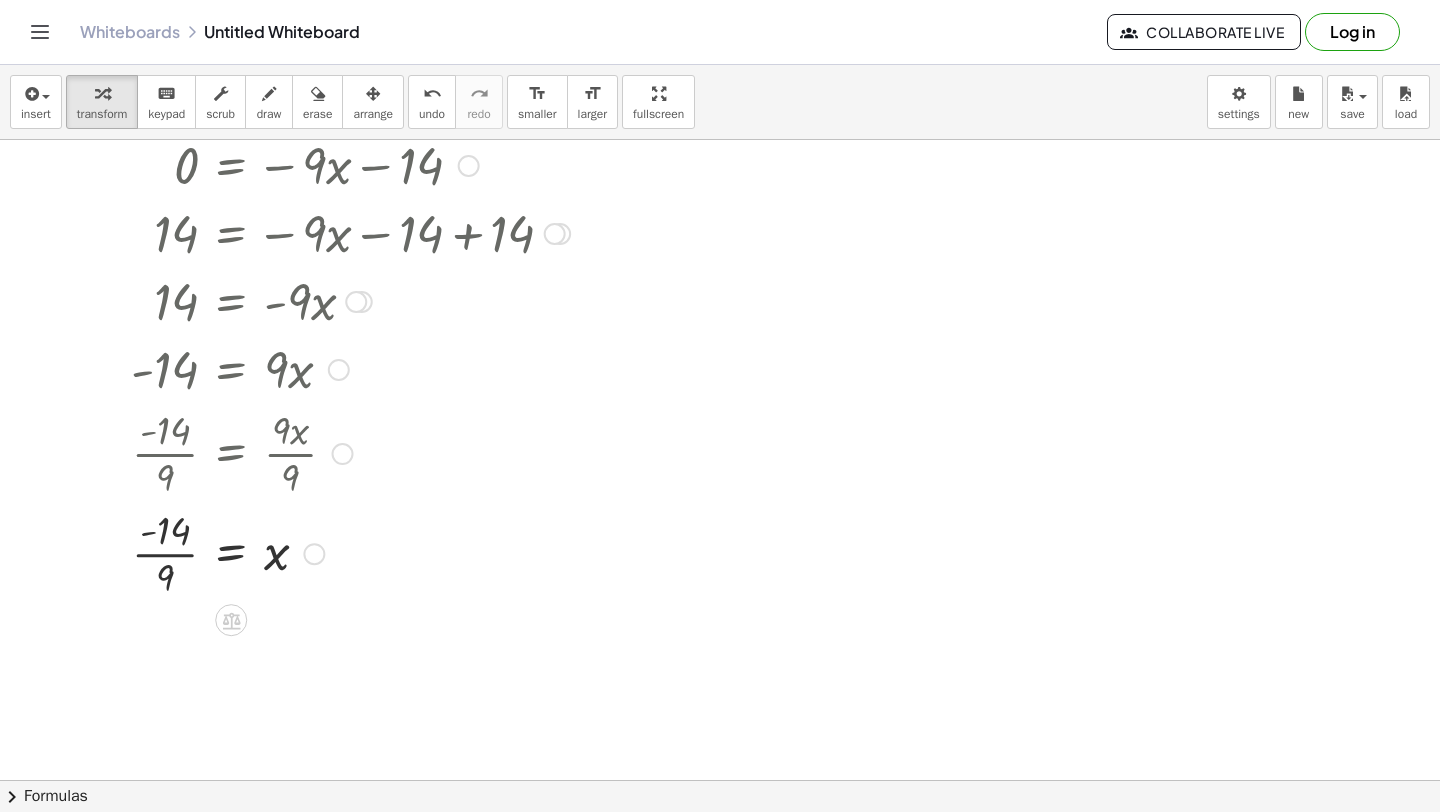 click at bounding box center (350, 552) 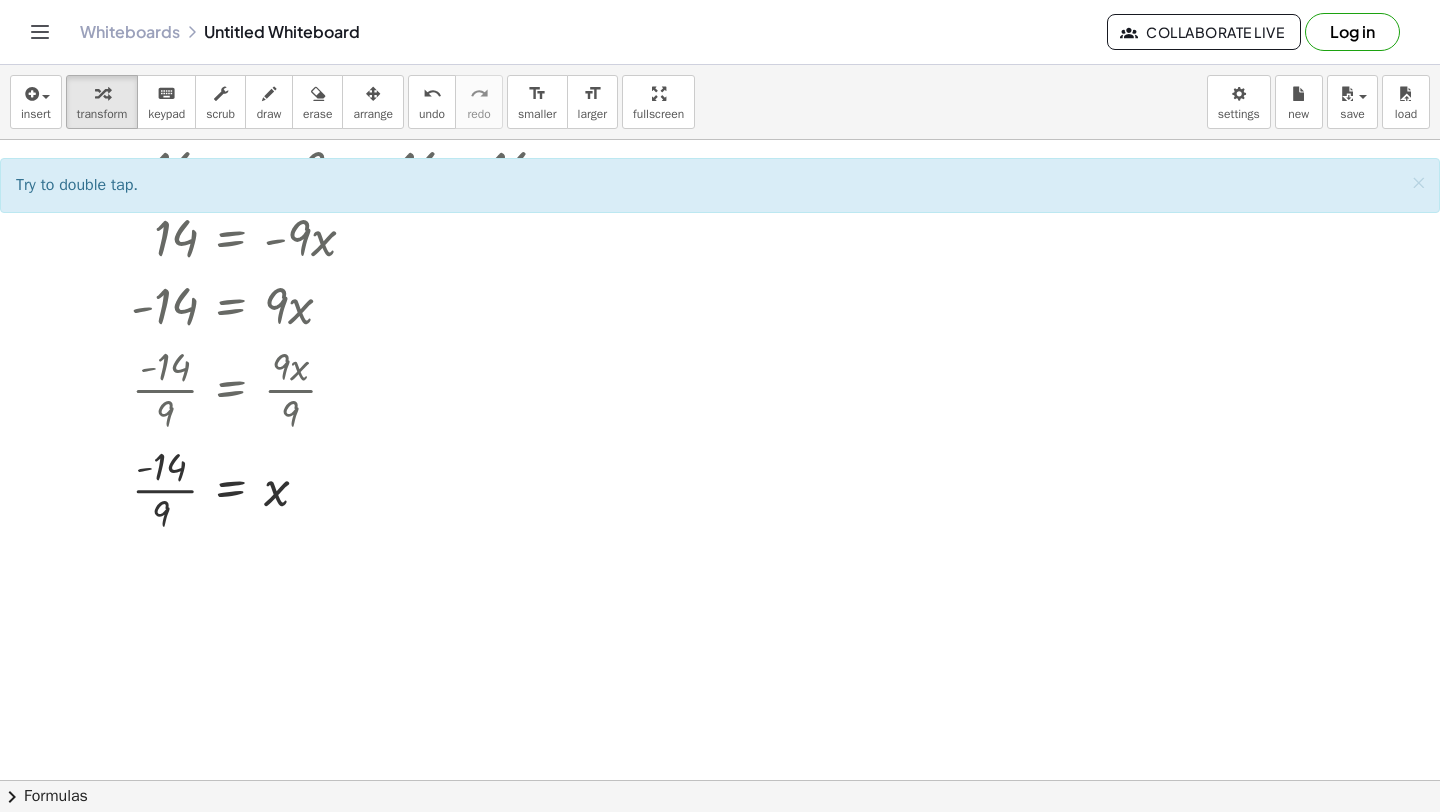 scroll, scrollTop: 161, scrollLeft: 0, axis: vertical 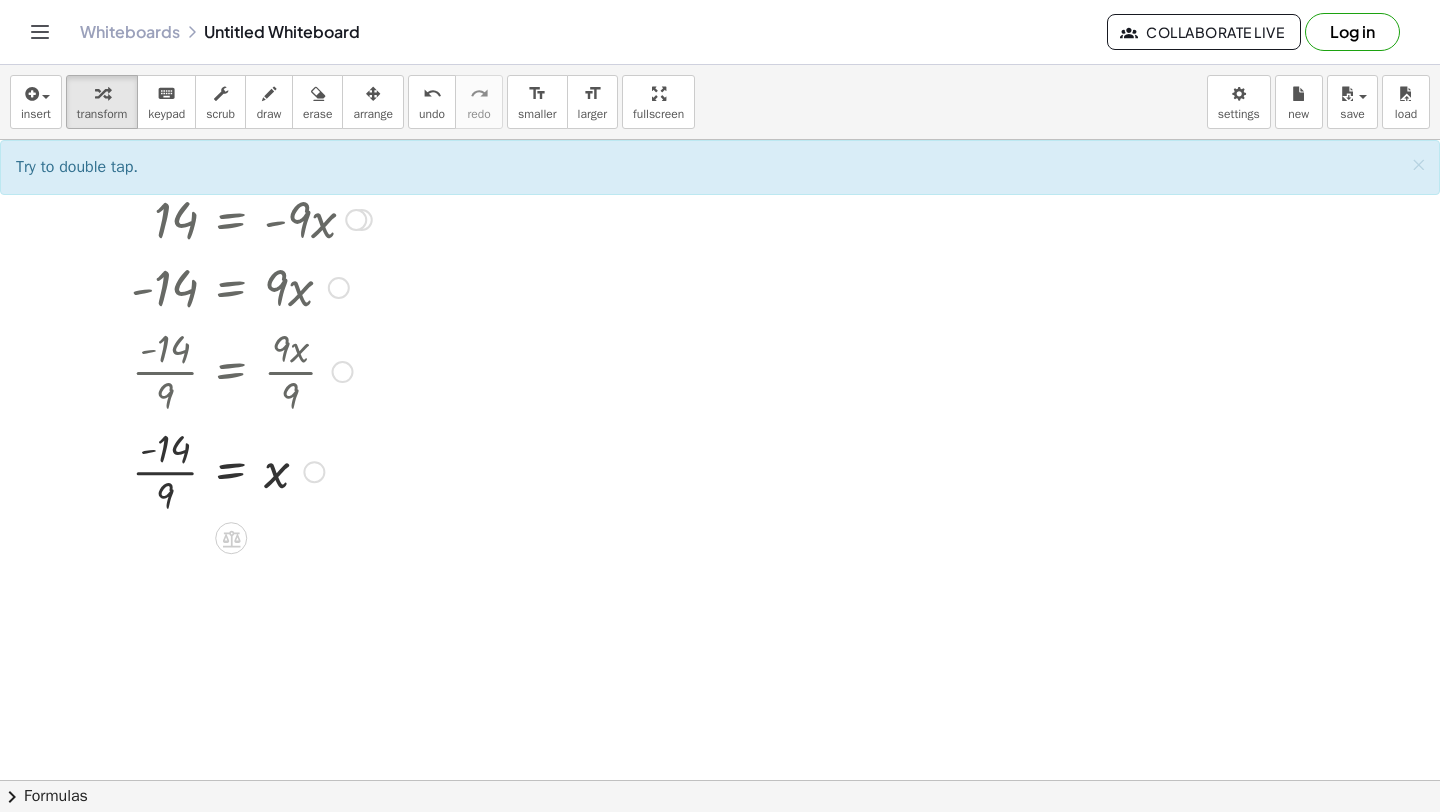 click at bounding box center [350, 470] 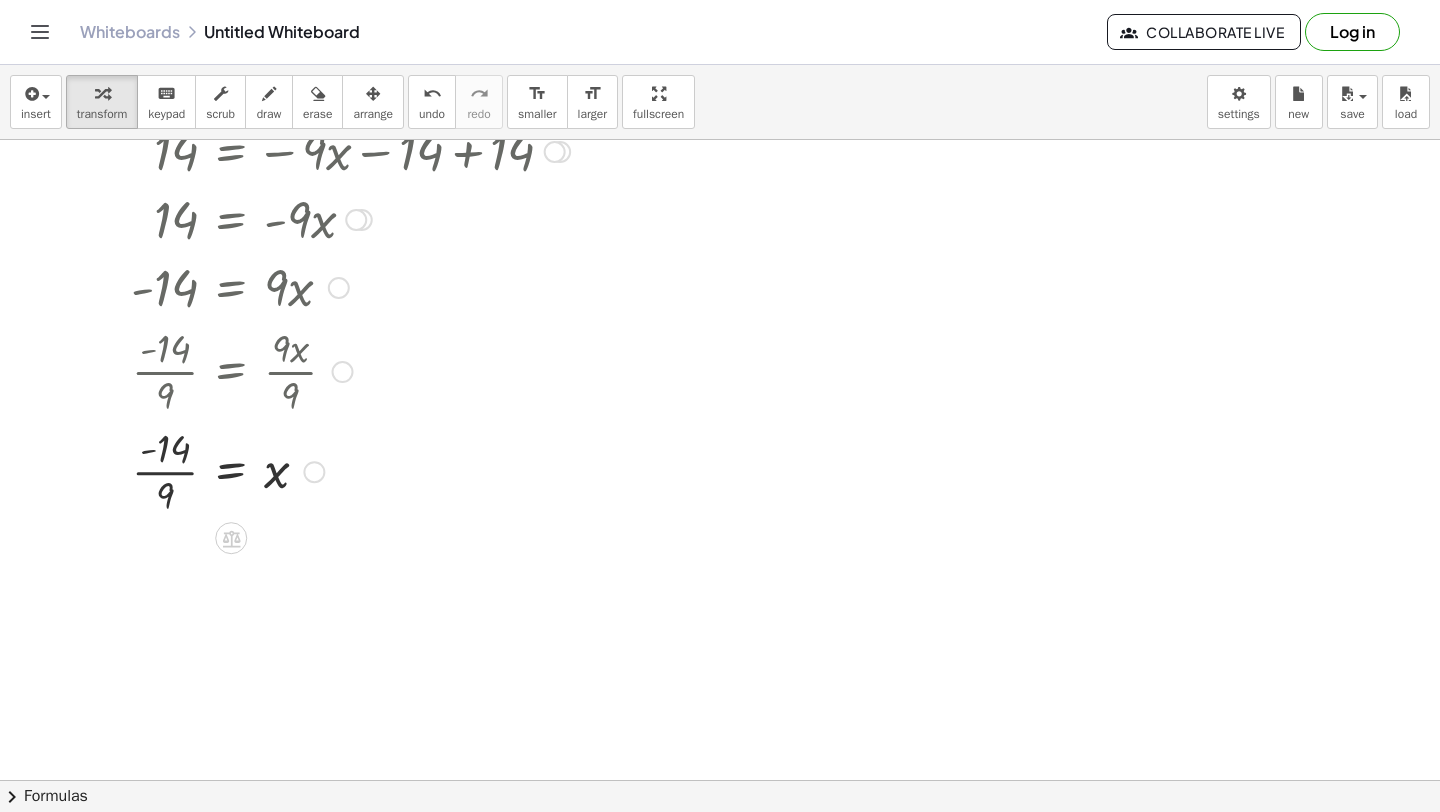 click at bounding box center [350, 470] 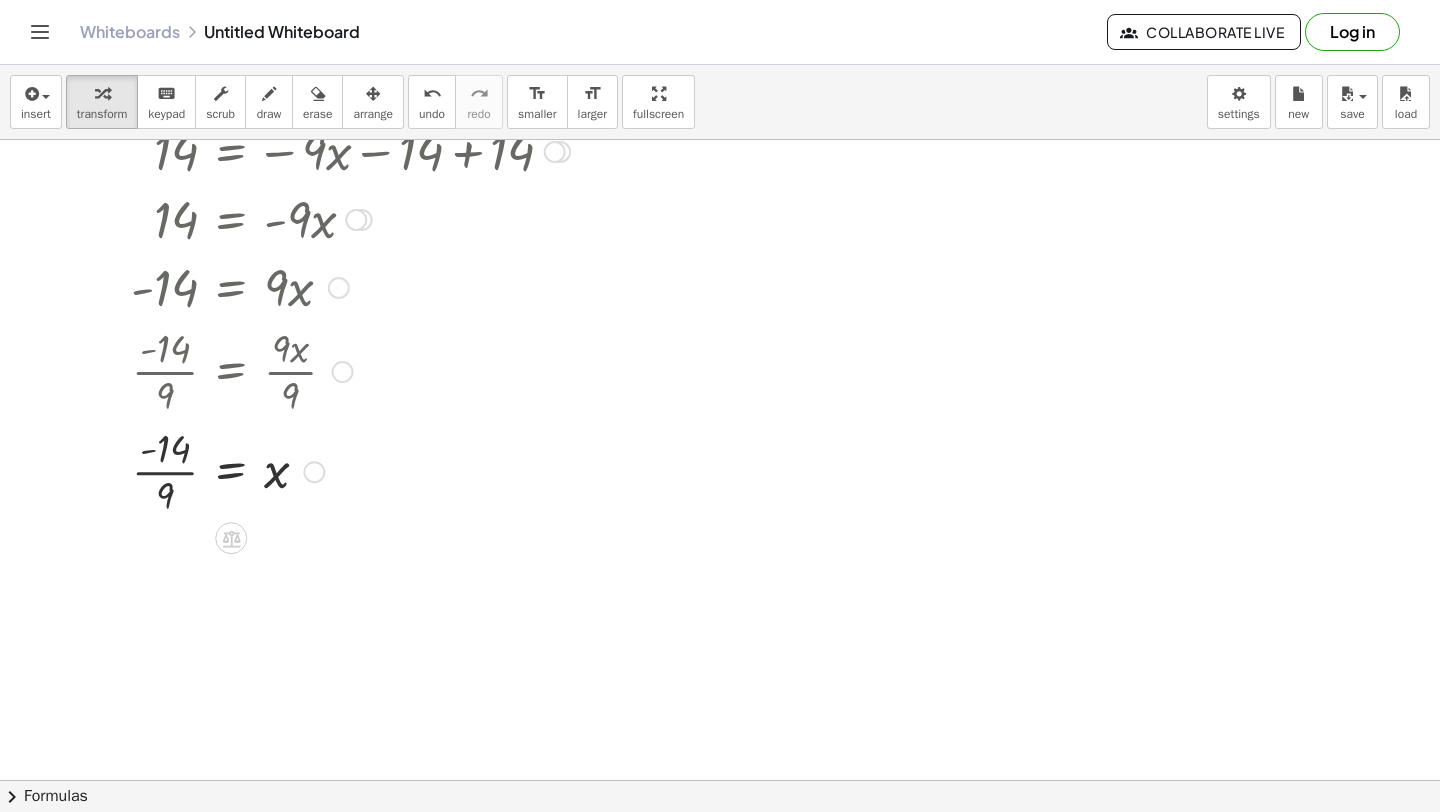 click at bounding box center (350, 470) 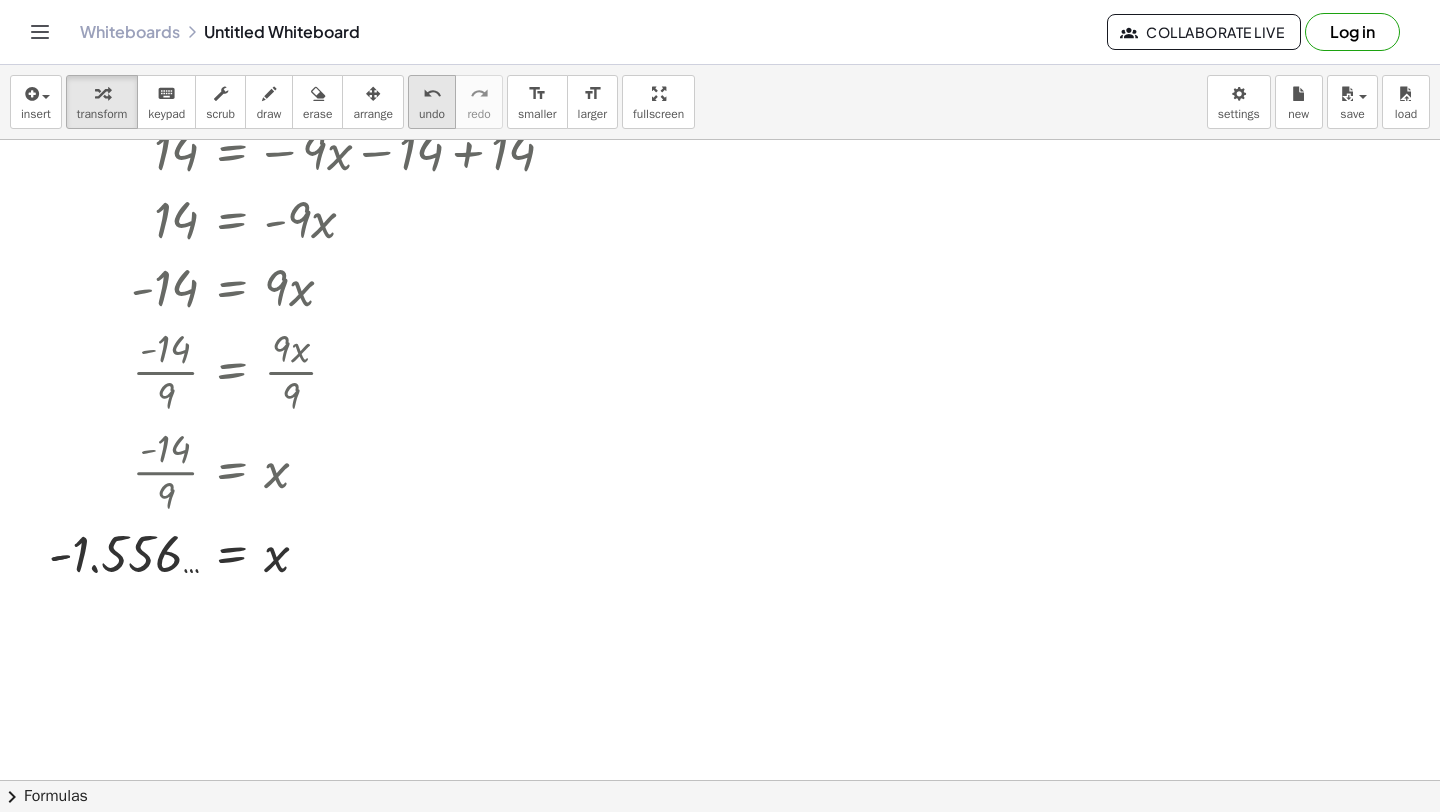 click on "undo" at bounding box center [432, 114] 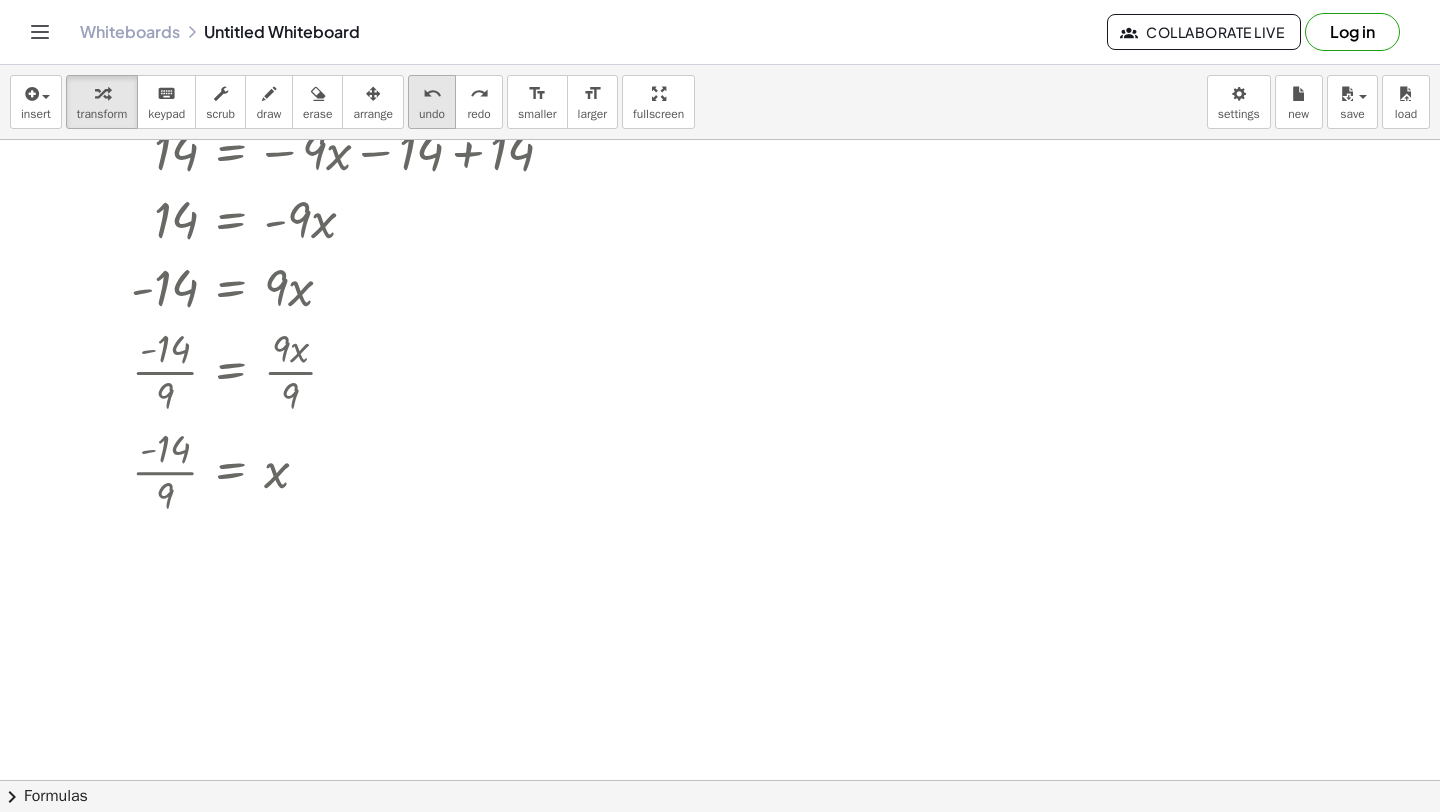 click on "undo" at bounding box center (432, 114) 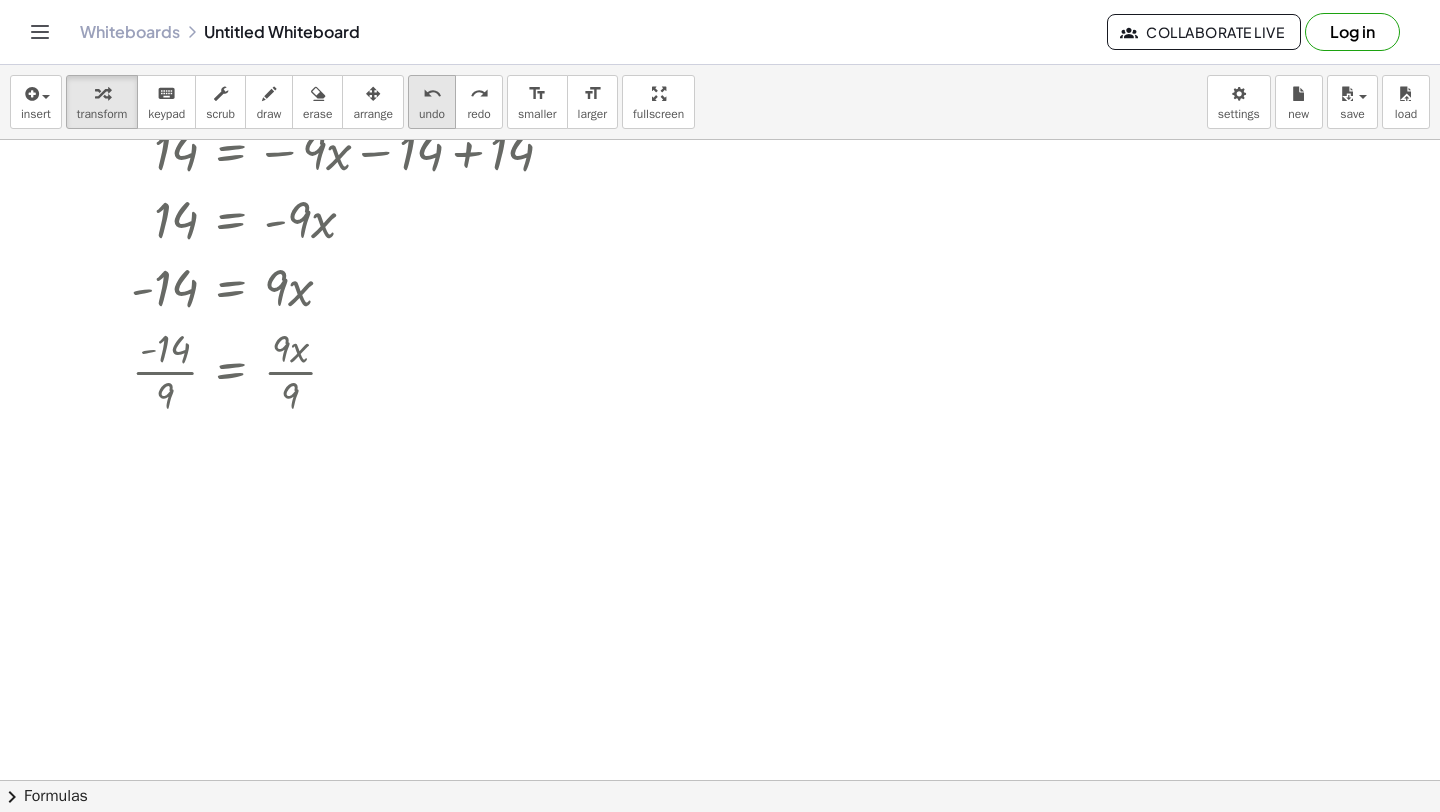 click on "undo" at bounding box center (432, 114) 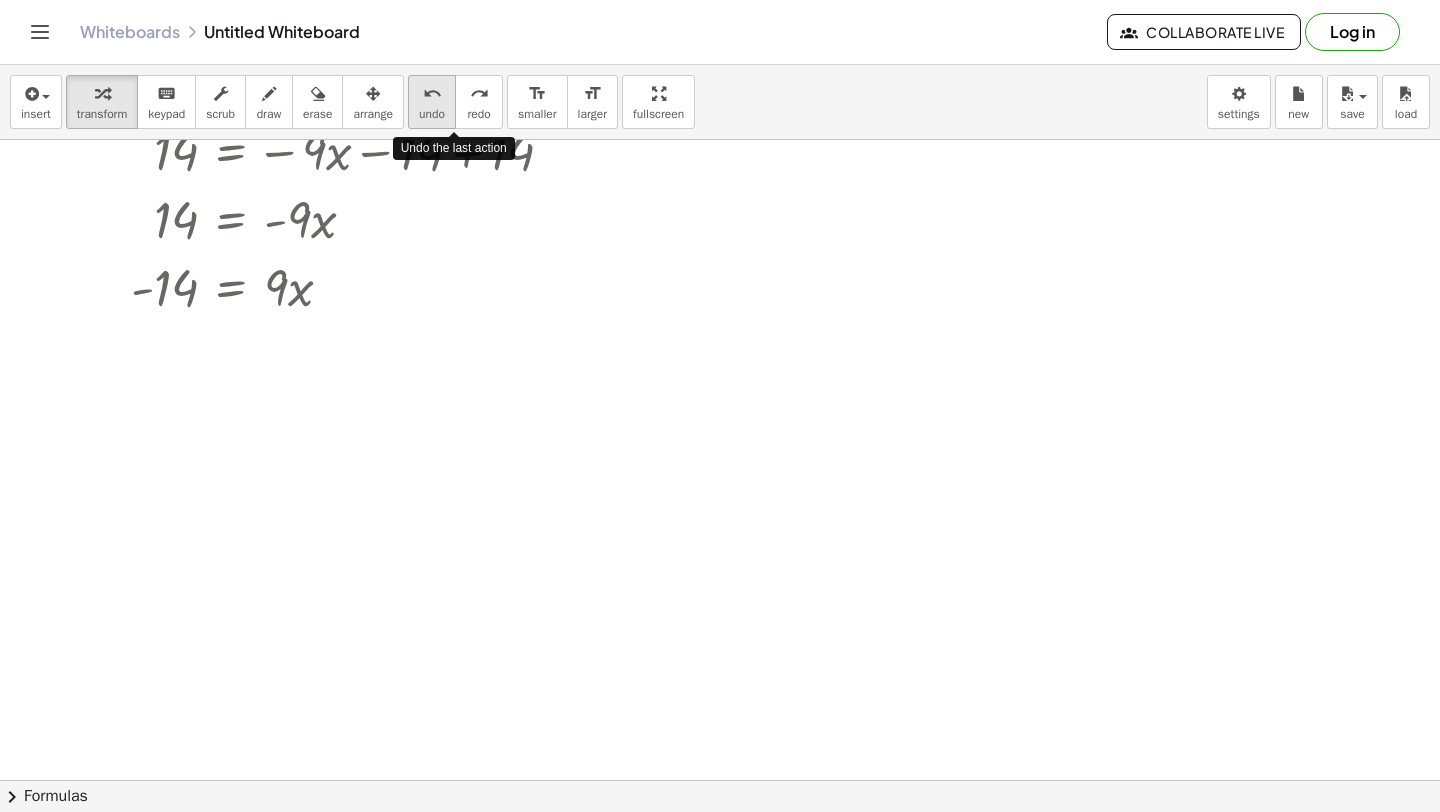 click on "undo" at bounding box center (432, 114) 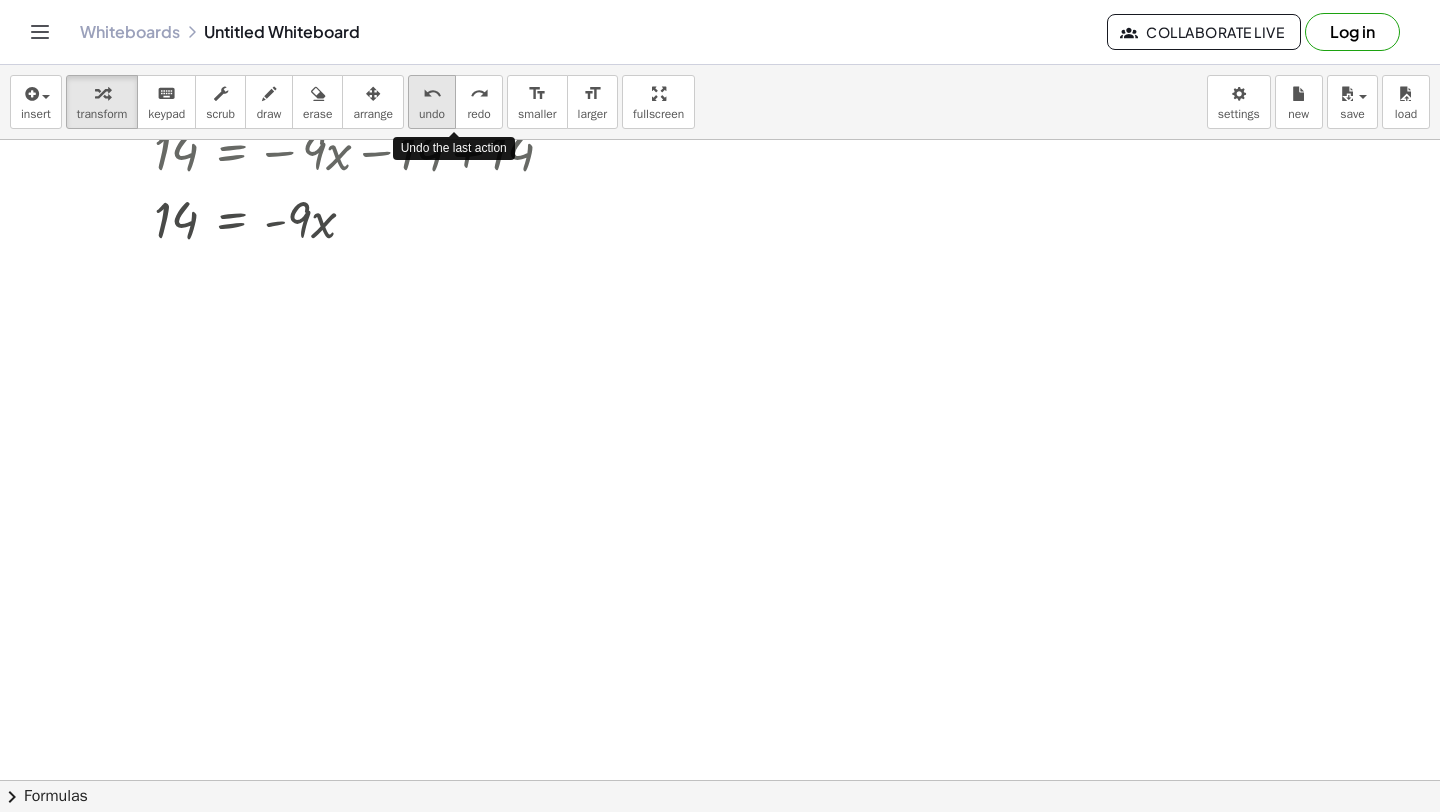 click on "undo" at bounding box center [432, 114] 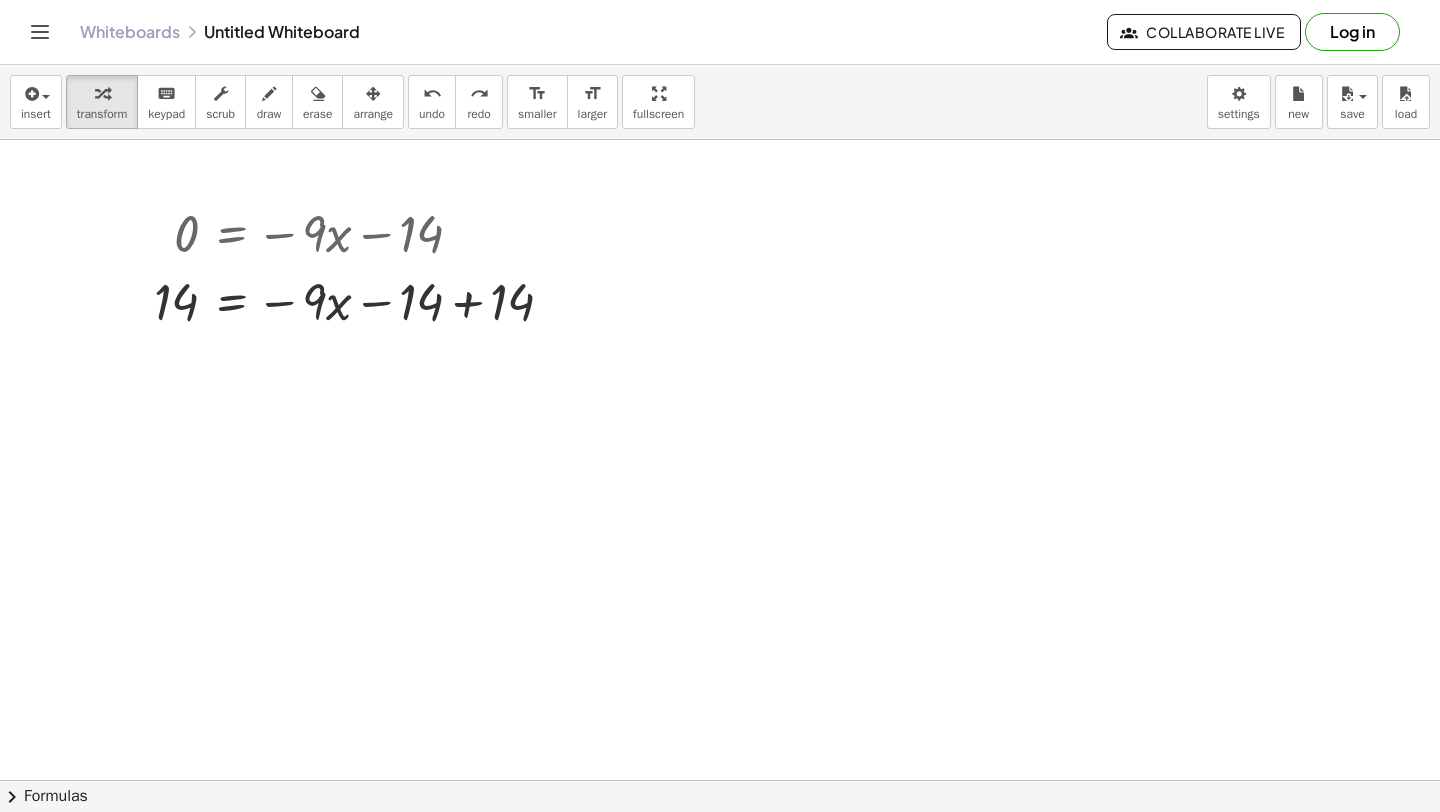 scroll, scrollTop: 0, scrollLeft: 0, axis: both 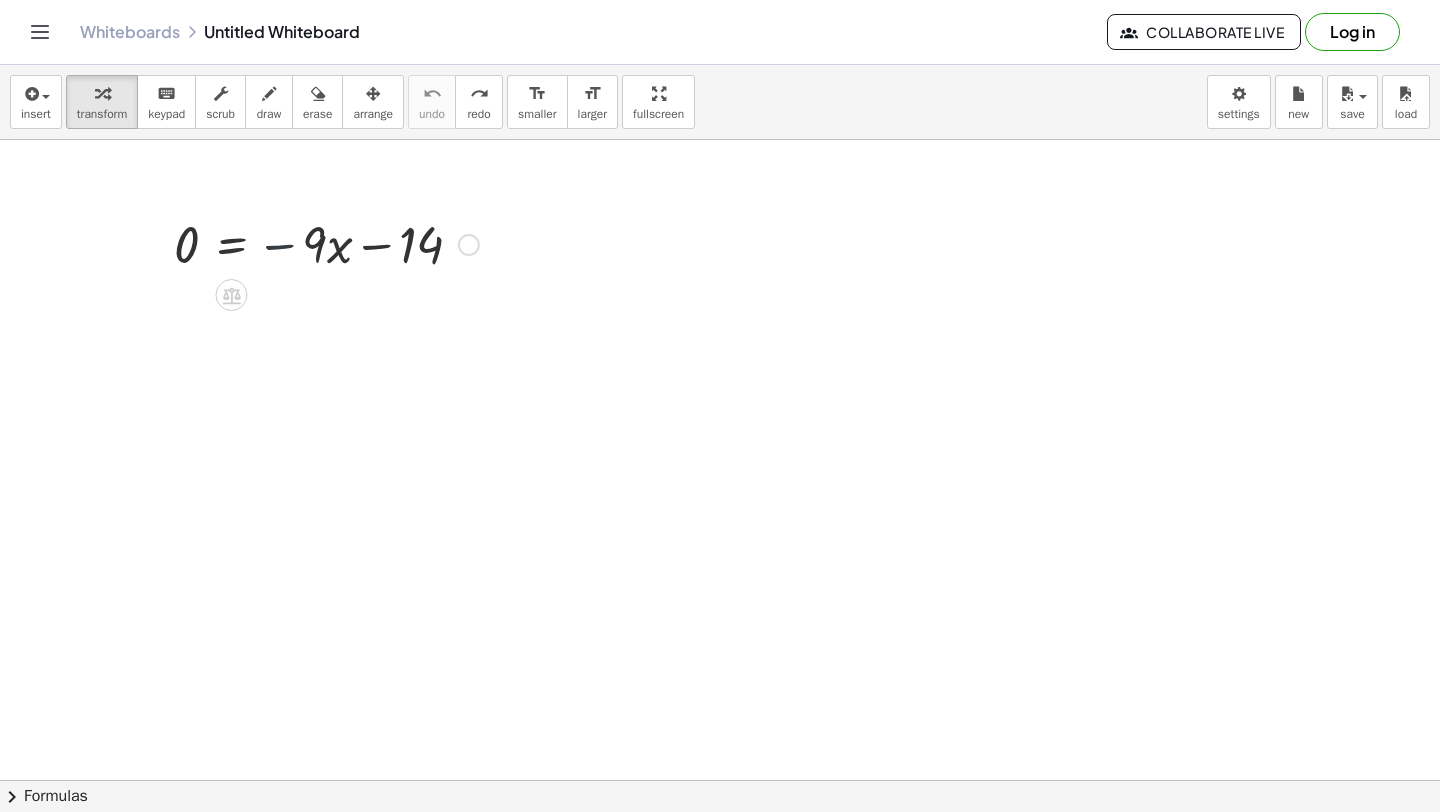 click at bounding box center [326, 243] 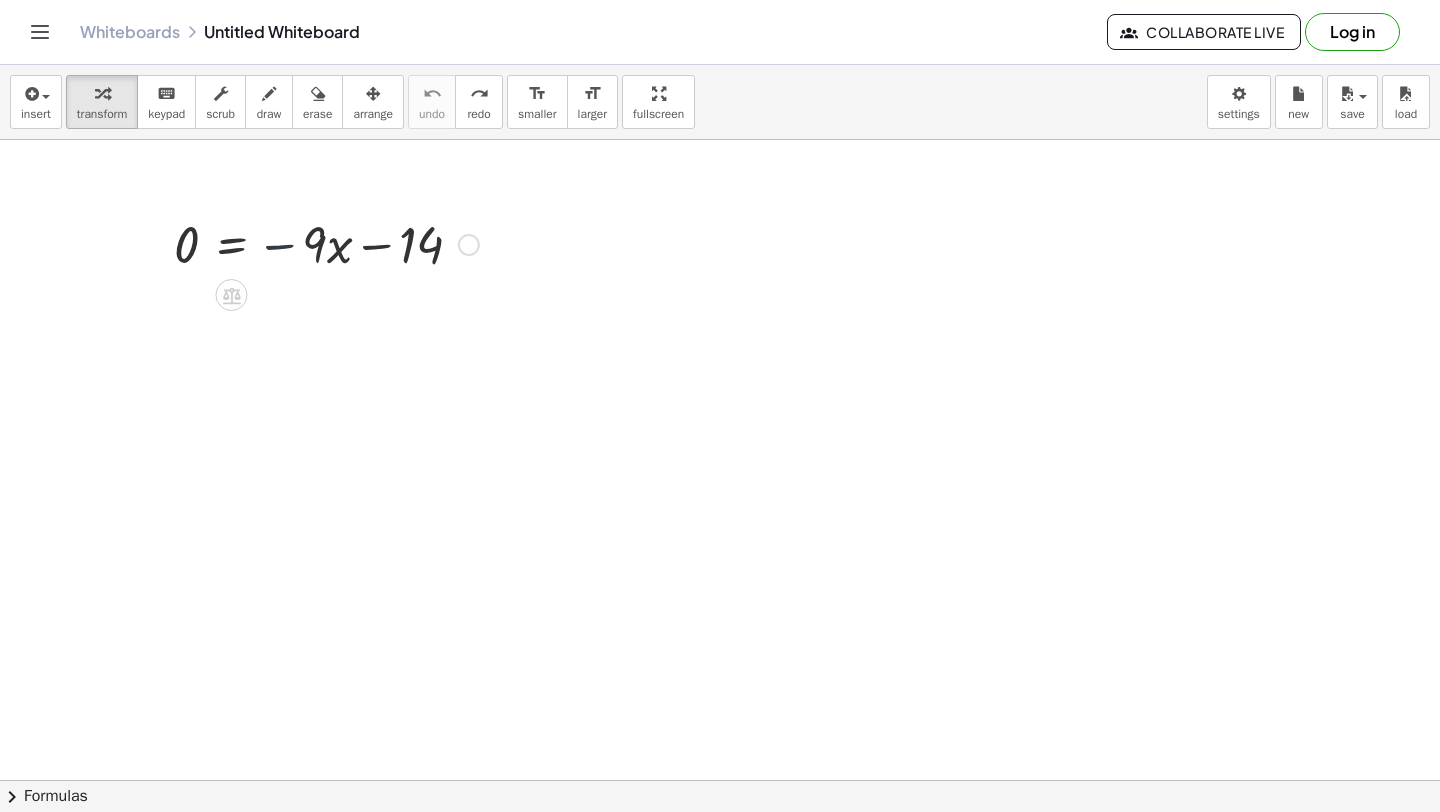 click at bounding box center (326, 243) 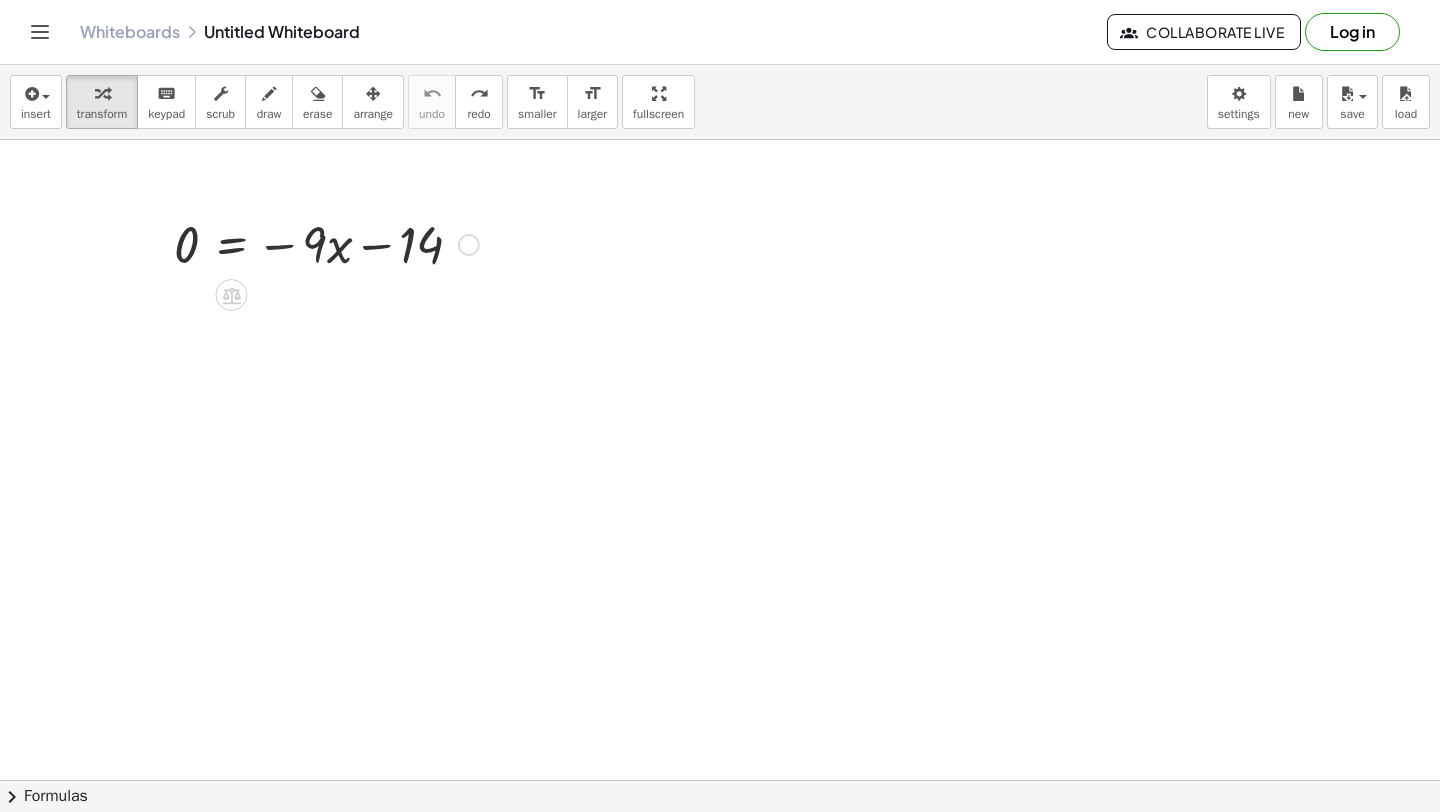 click at bounding box center (326, 243) 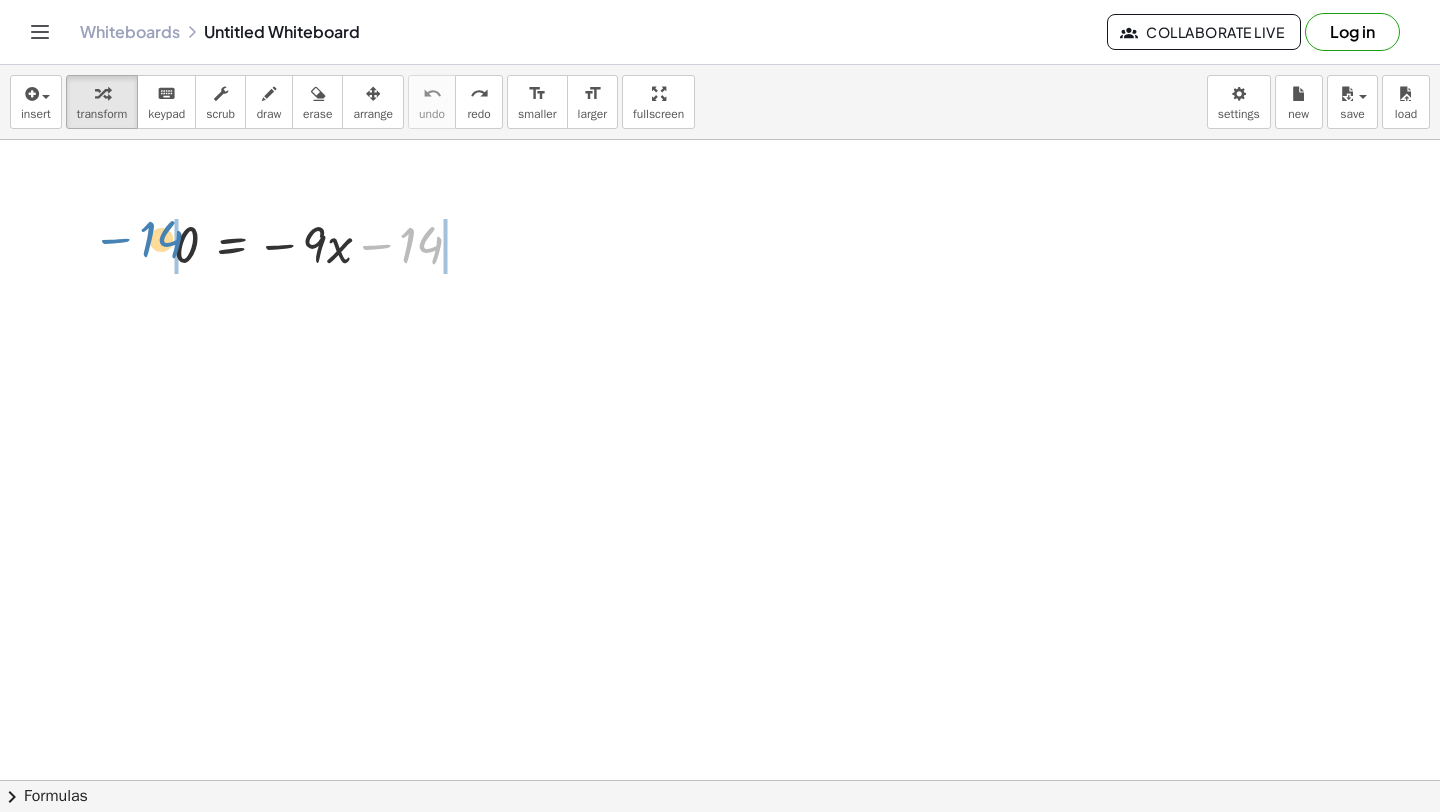 drag, startPoint x: 382, startPoint y: 250, endPoint x: 122, endPoint y: 244, distance: 260.0692 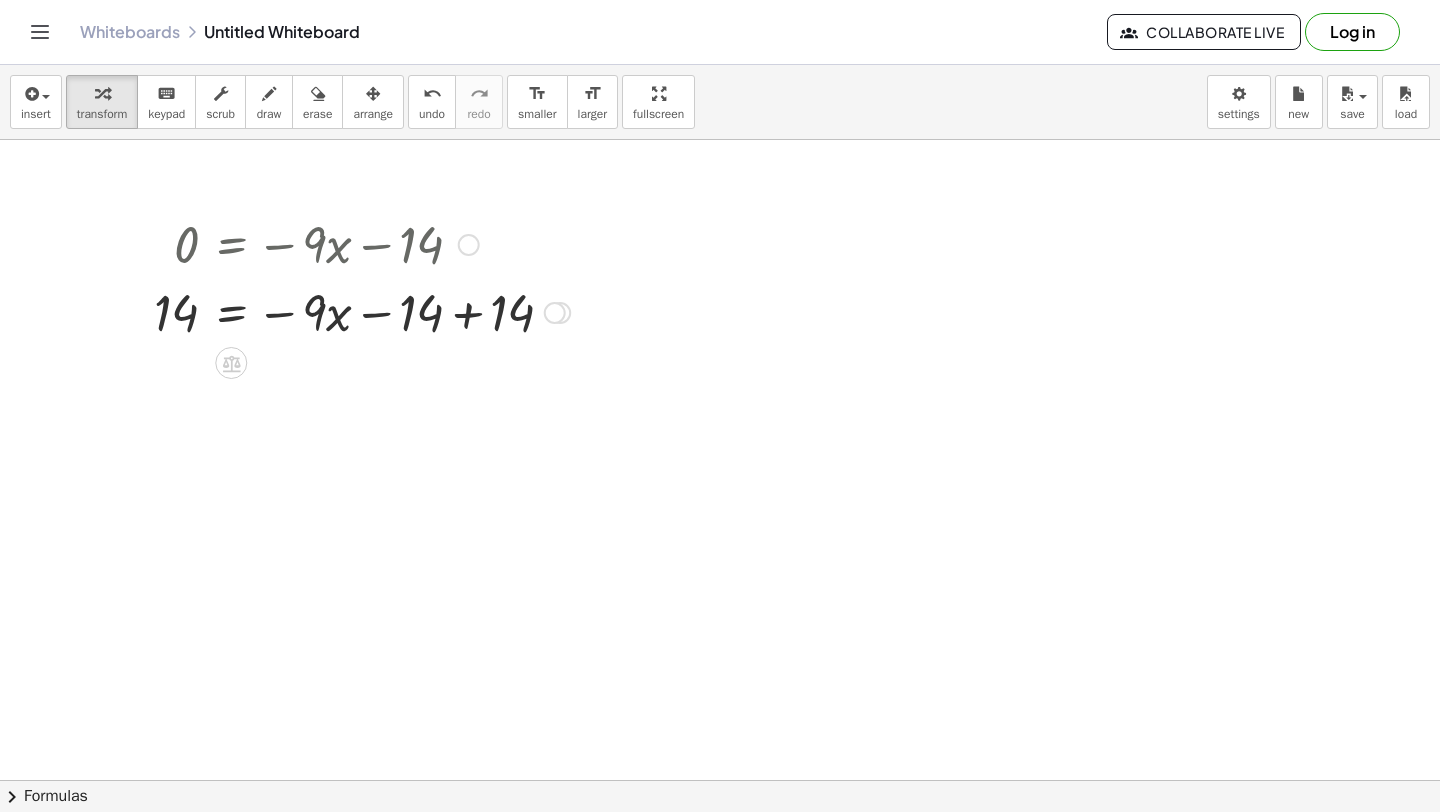 click at bounding box center (362, 311) 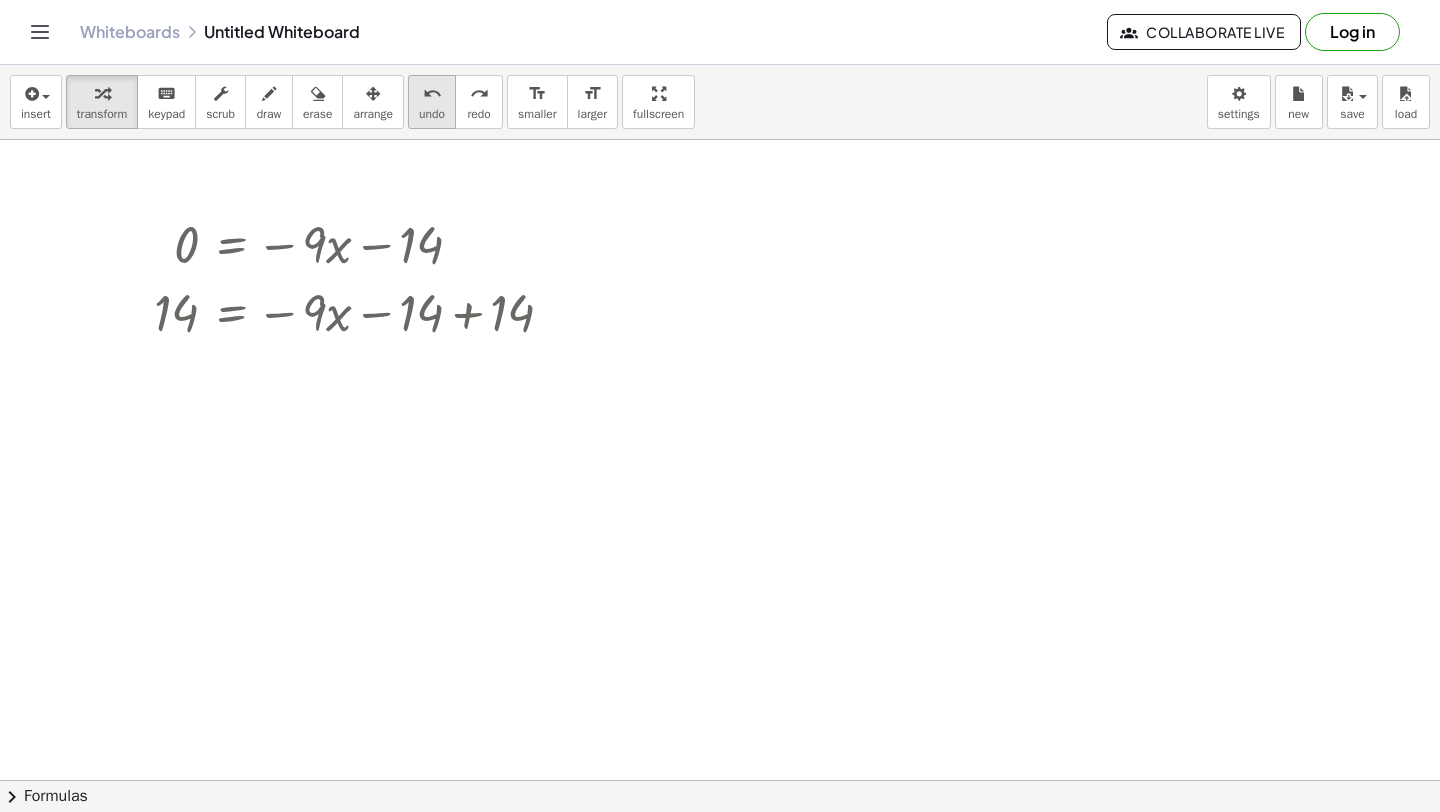 click on "undo" at bounding box center (432, 94) 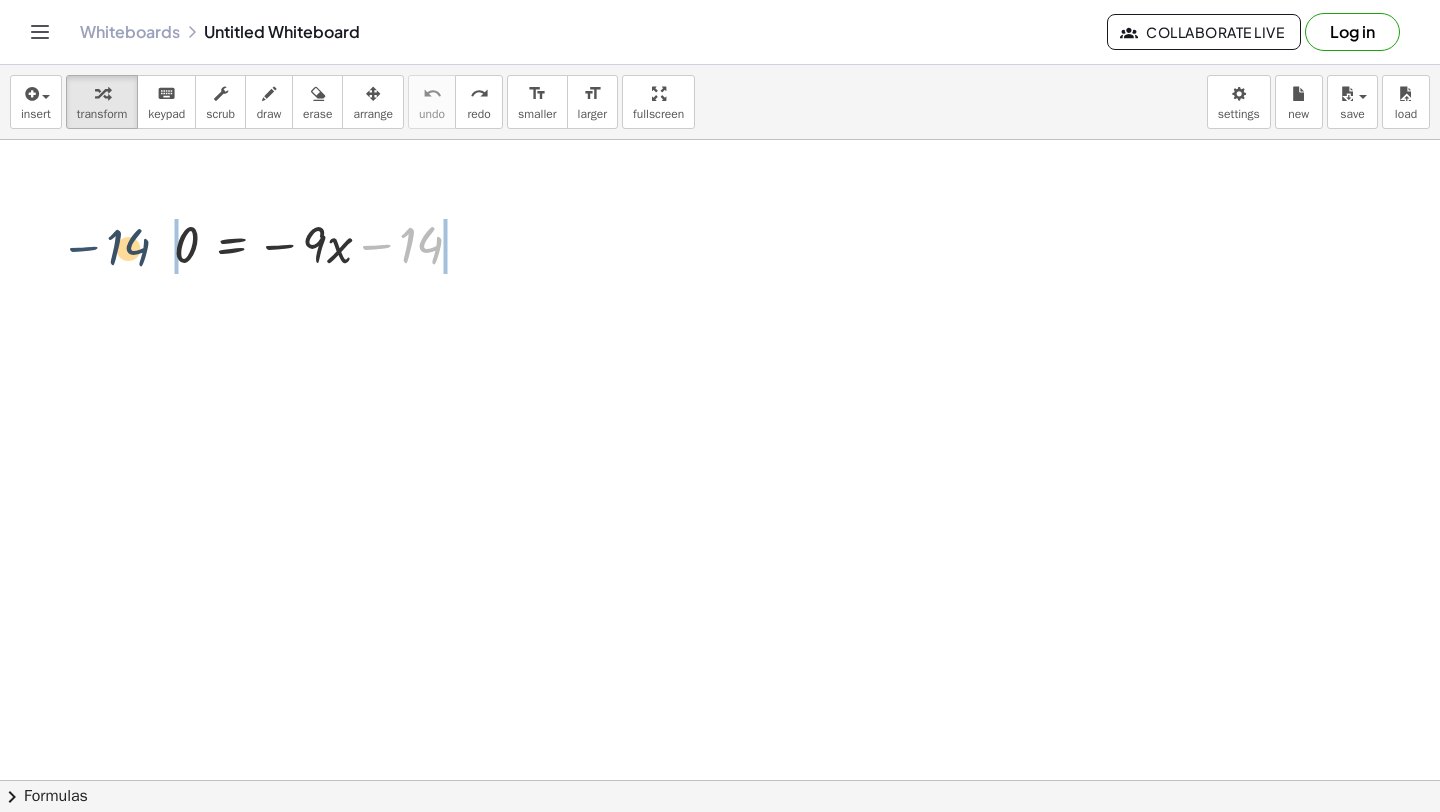 drag, startPoint x: 381, startPoint y: 244, endPoint x: 90, endPoint y: 246, distance: 291.00687 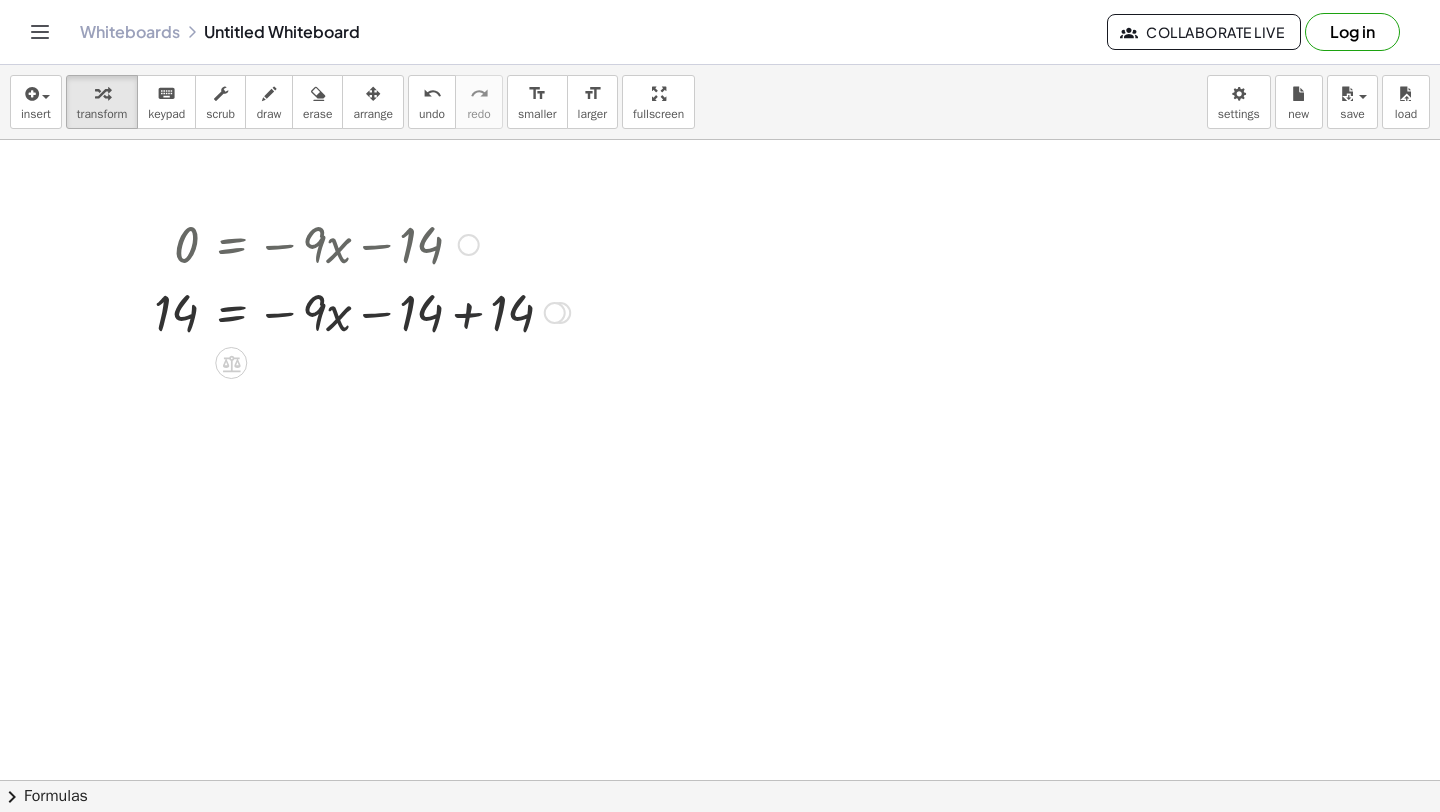 click at bounding box center (362, 311) 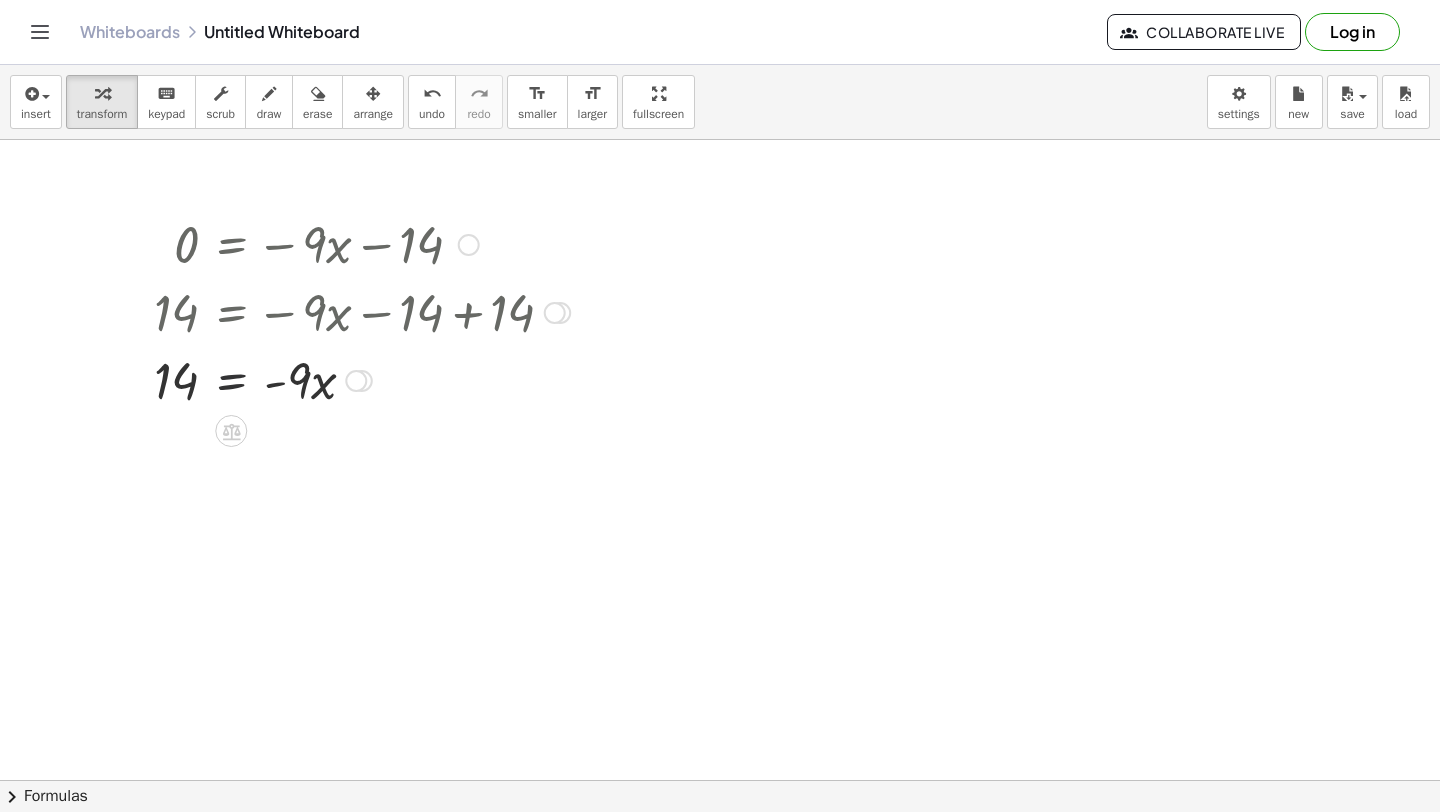 click at bounding box center [362, 379] 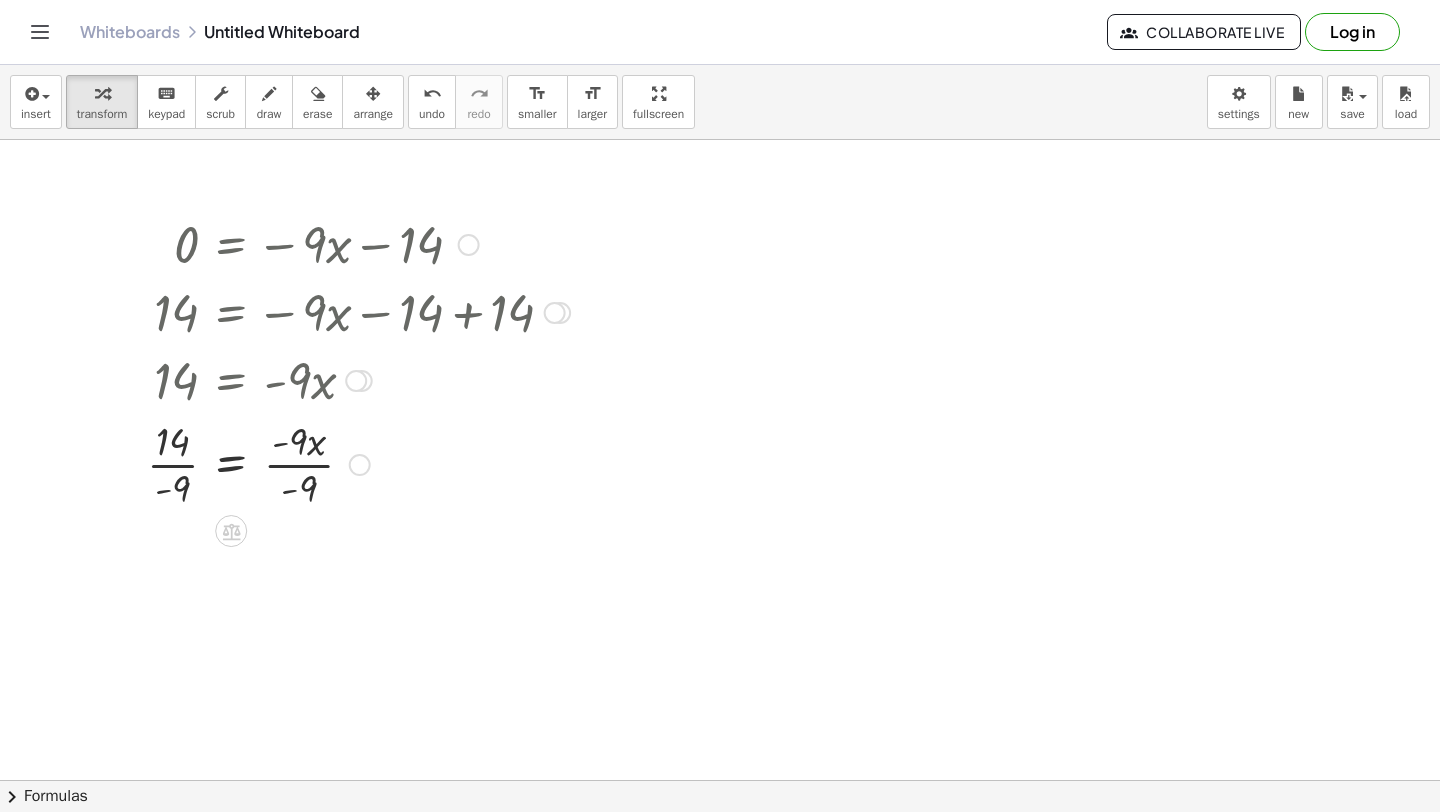 click at bounding box center [358, 463] 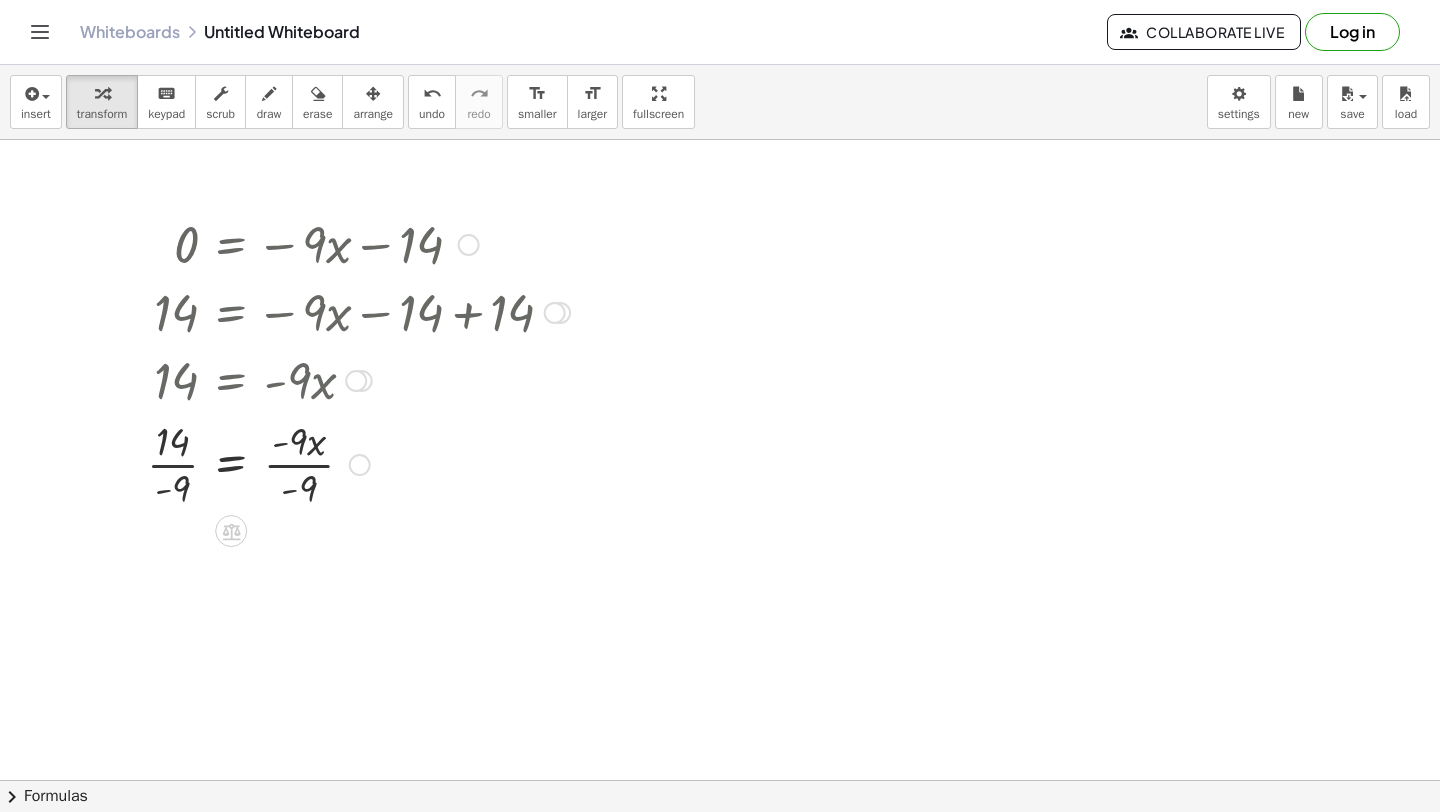click at bounding box center (358, 463) 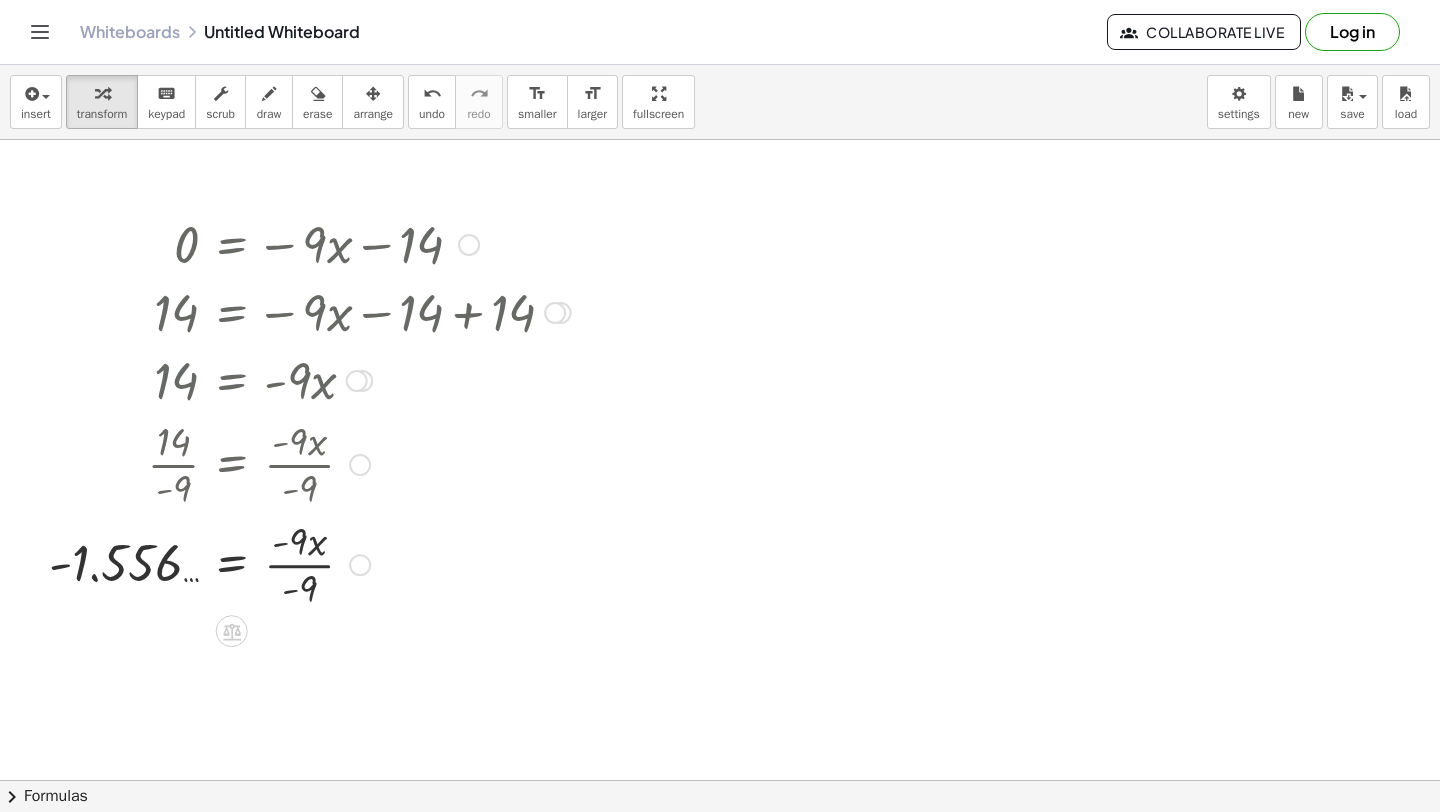 click at bounding box center (310, 563) 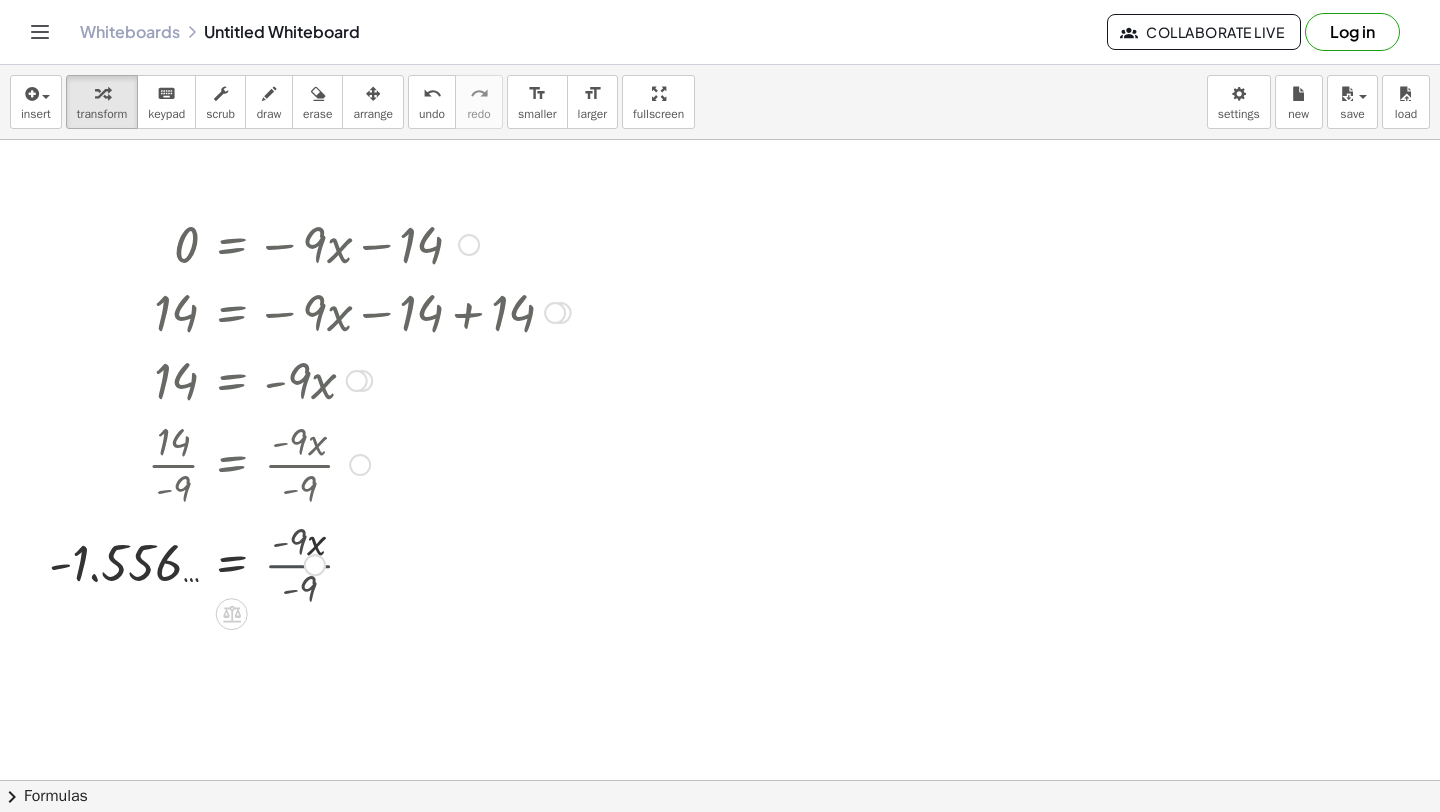 click on "= · 9 · x - · - 9 - 1.556 …" at bounding box center [232, 565] 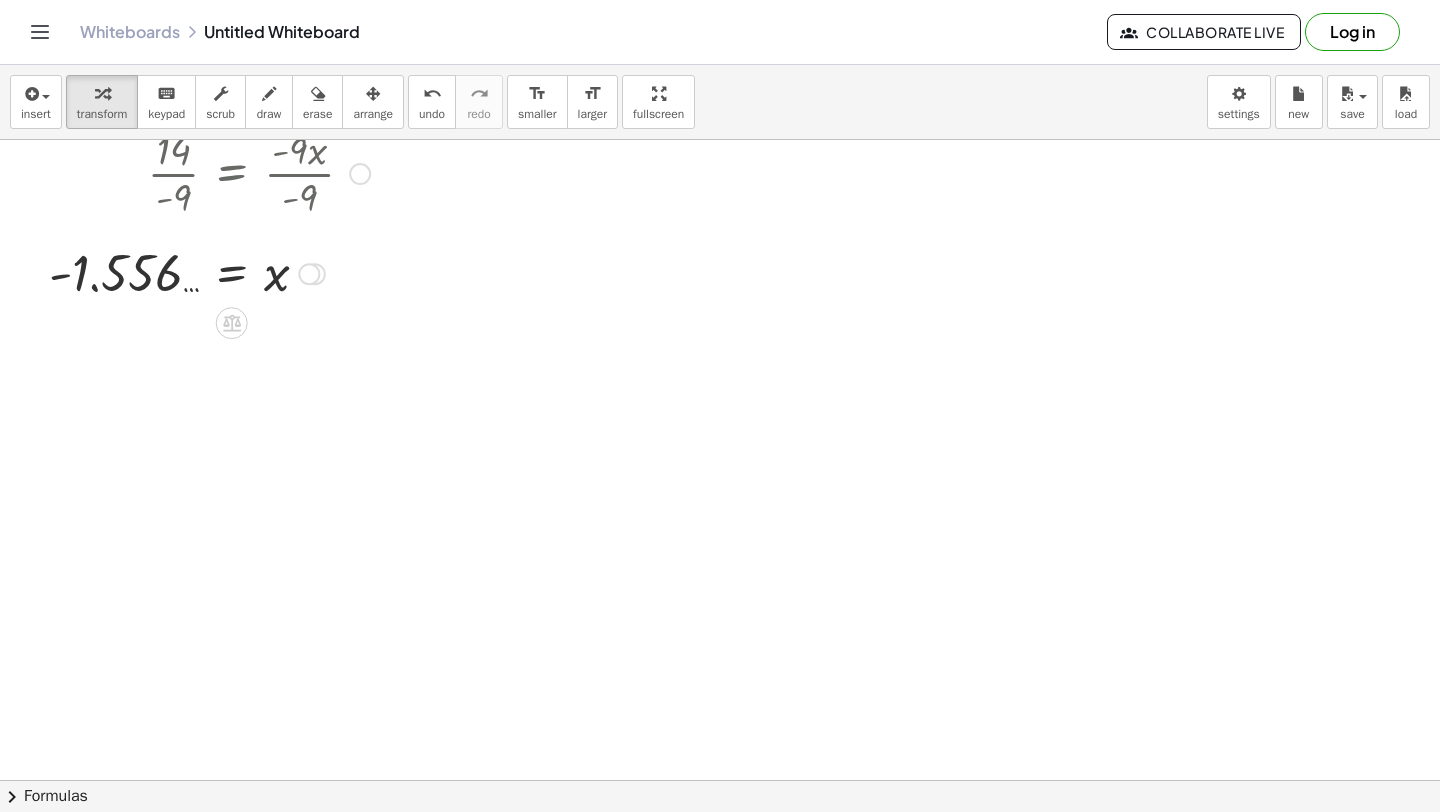 scroll, scrollTop: 292, scrollLeft: 0, axis: vertical 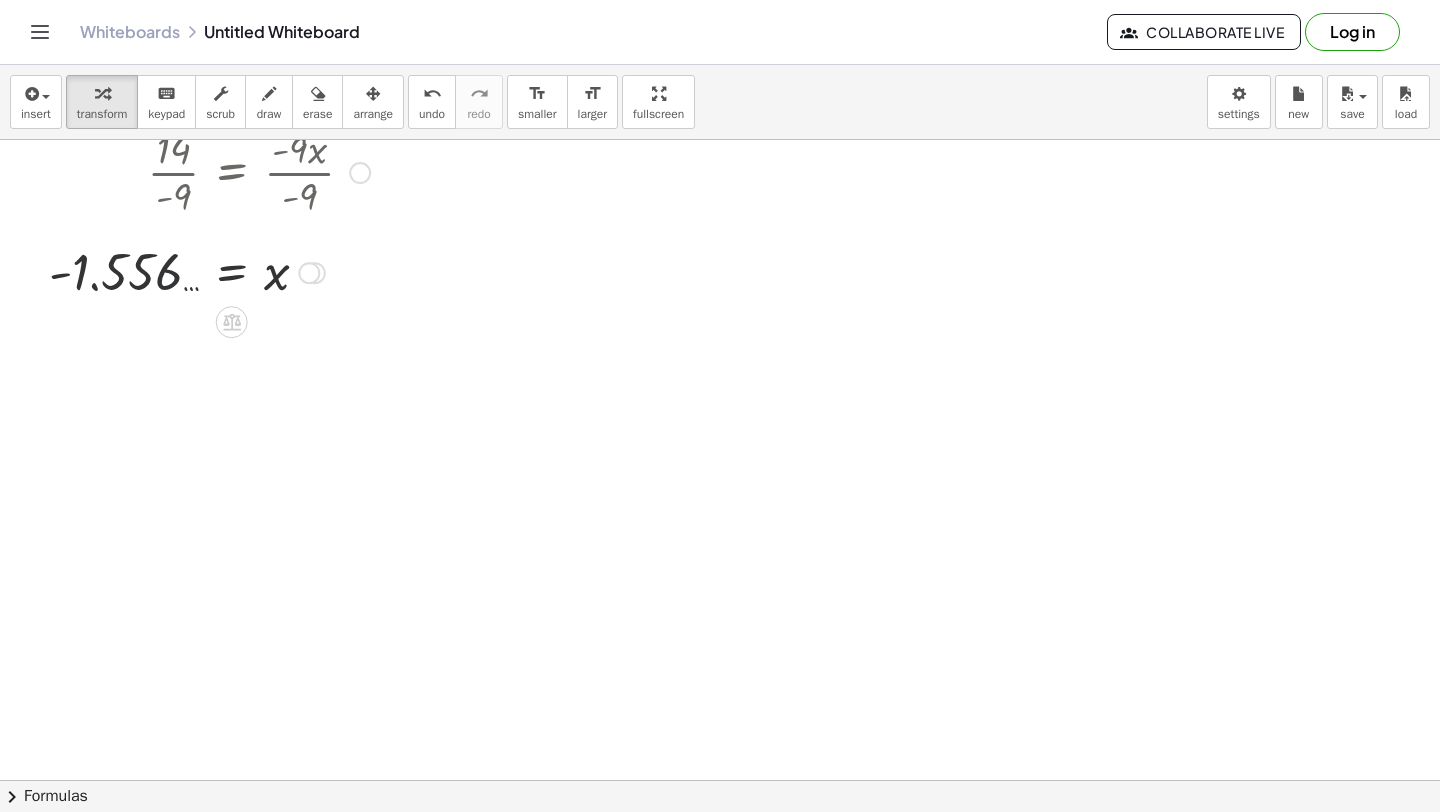click at bounding box center (310, 271) 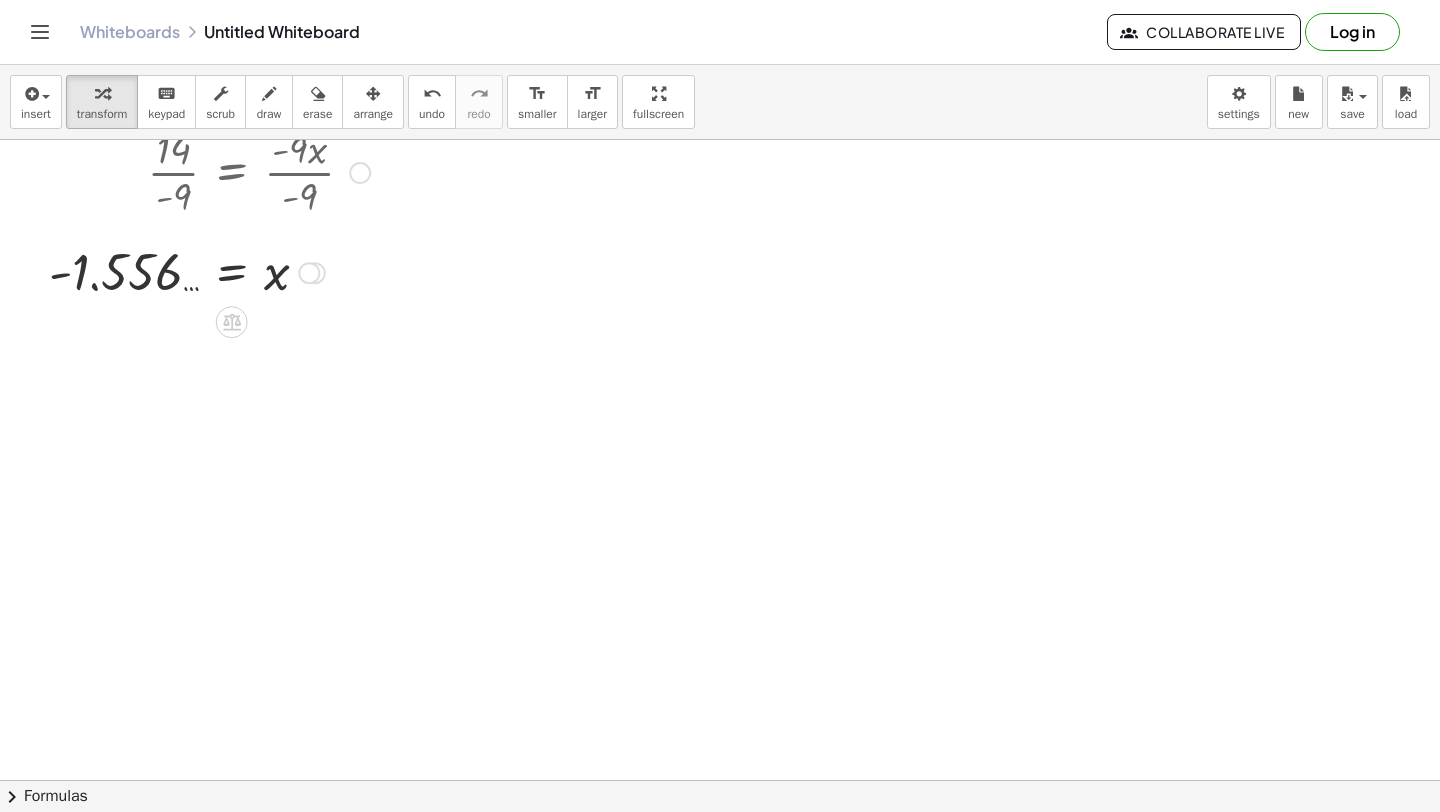 click at bounding box center (310, 271) 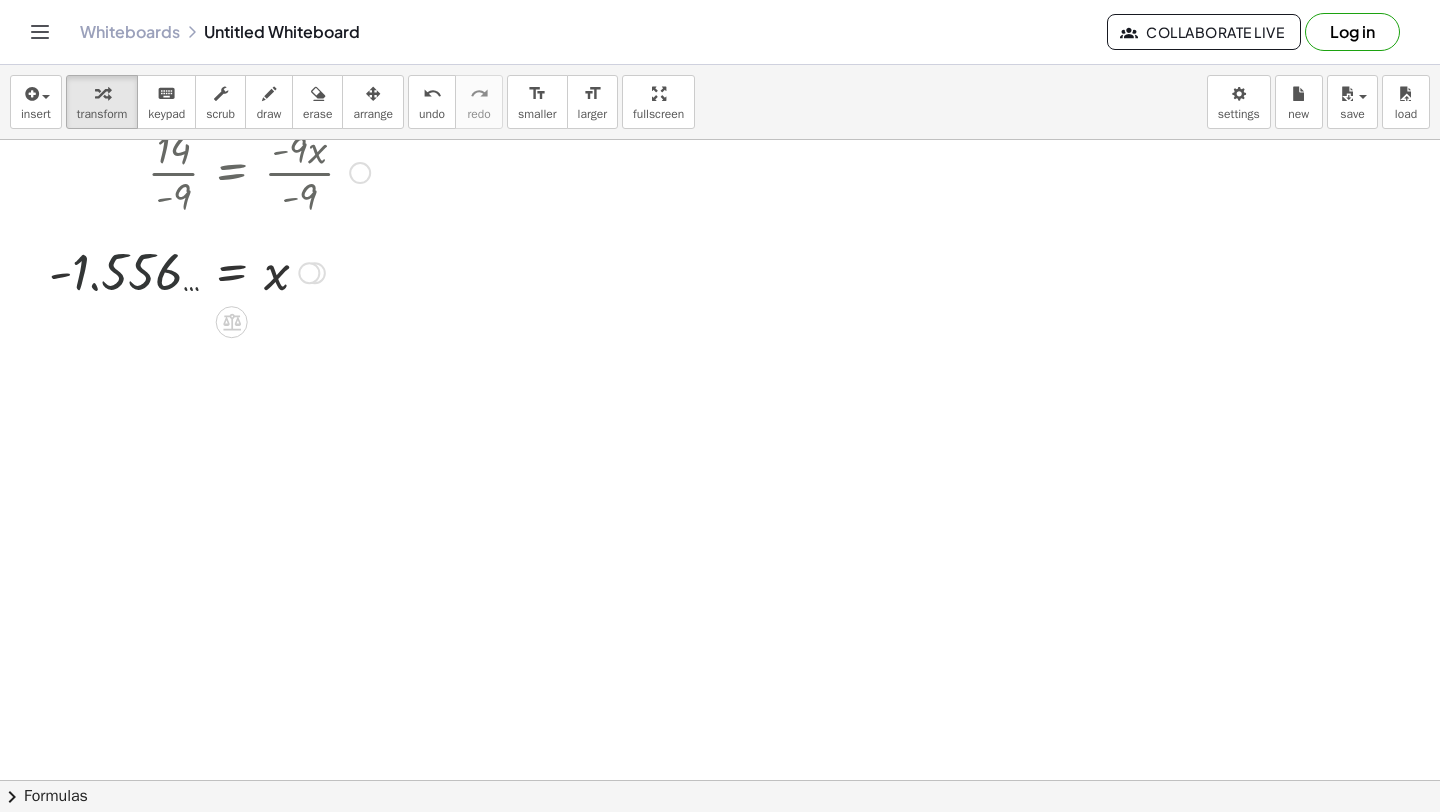 click at bounding box center (310, 271) 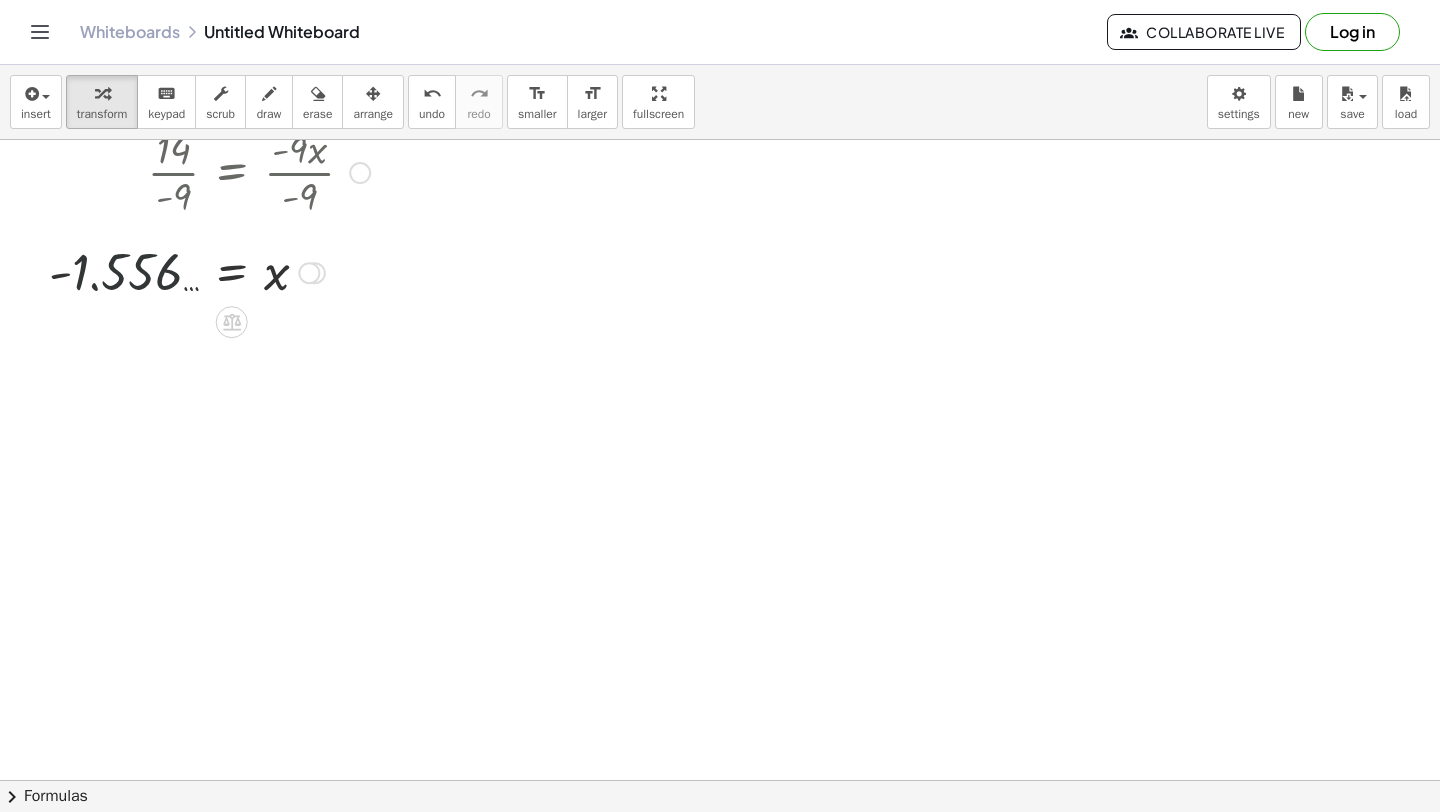 click at bounding box center (310, 271) 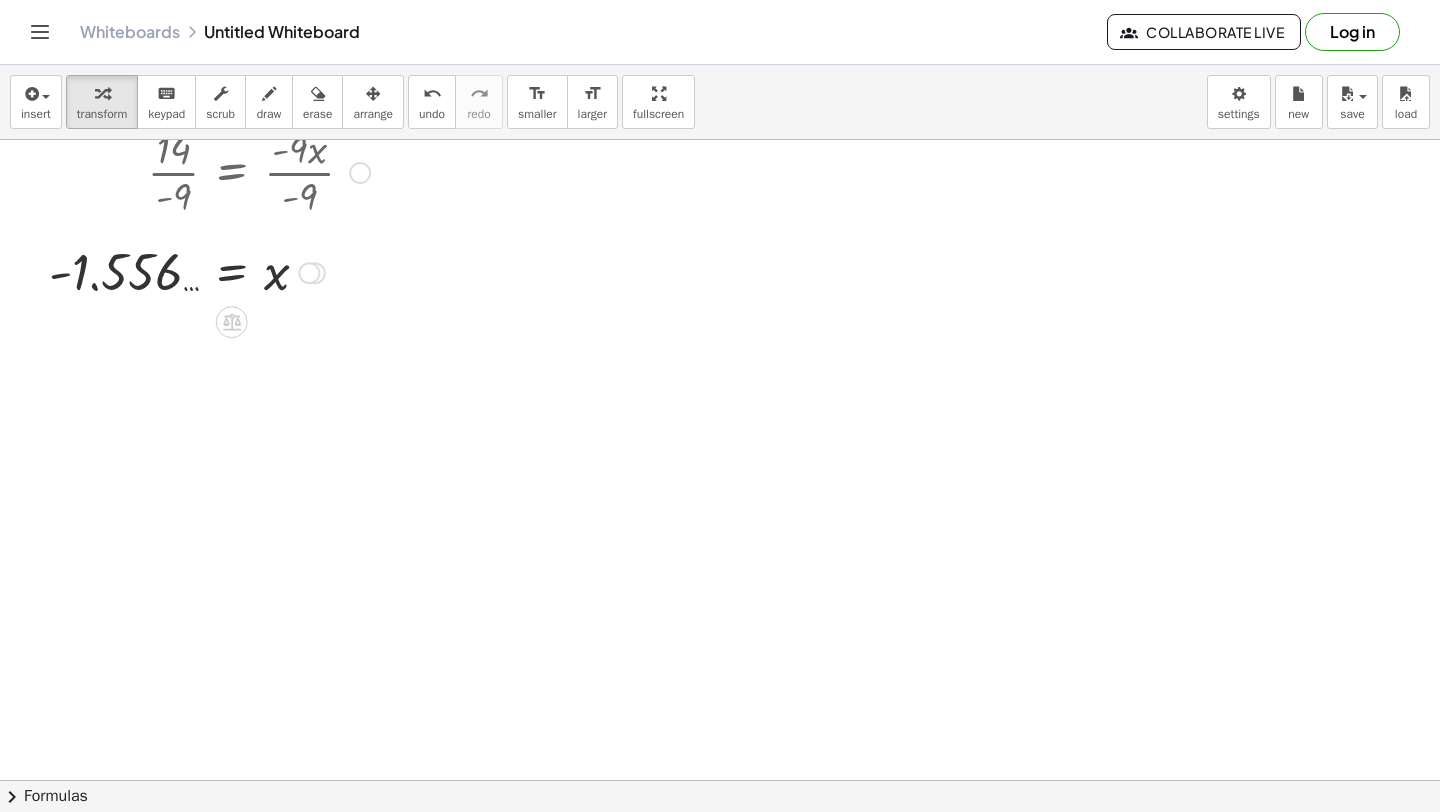 click at bounding box center [310, 271] 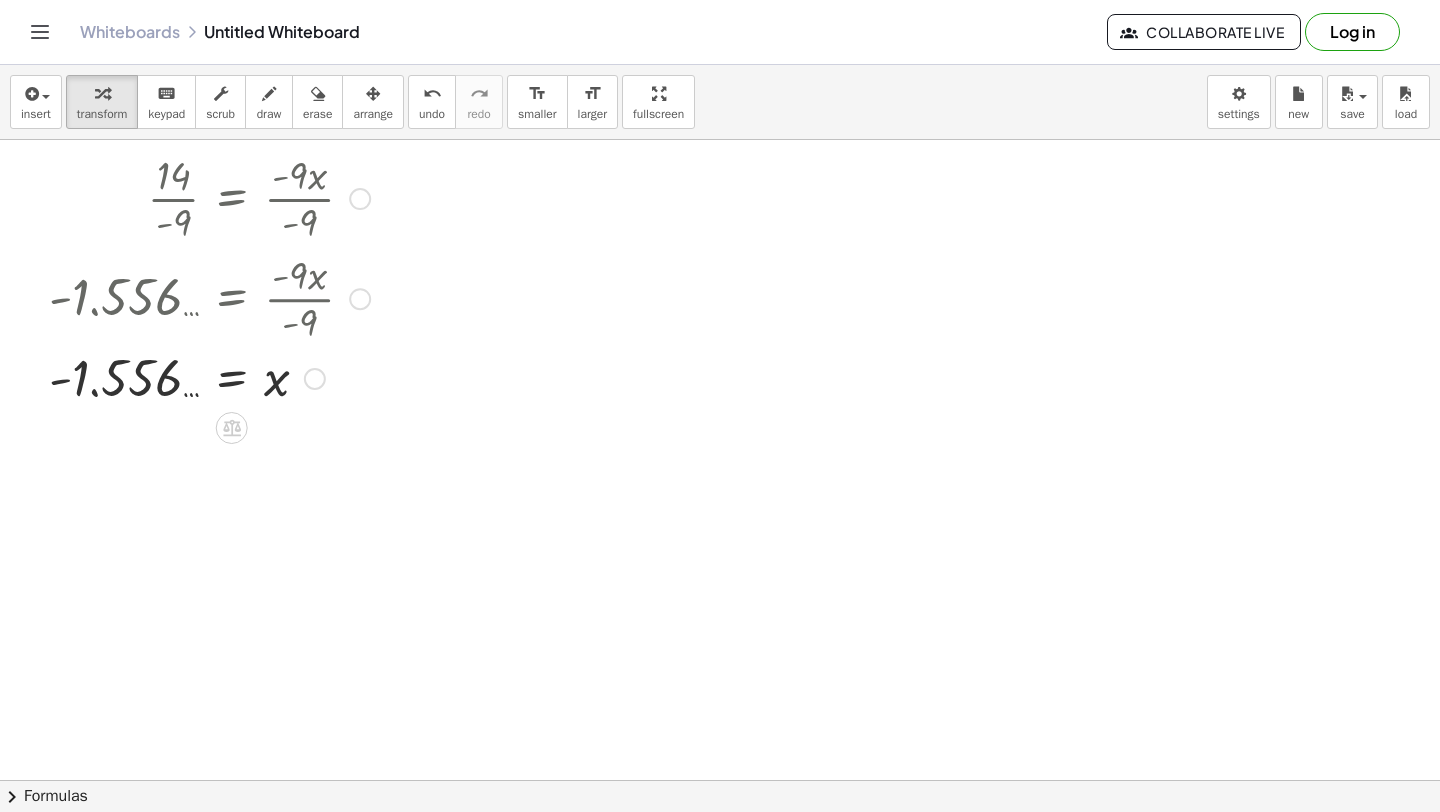 drag, startPoint x: 304, startPoint y: 273, endPoint x: 274, endPoint y: 384, distance: 114.982605 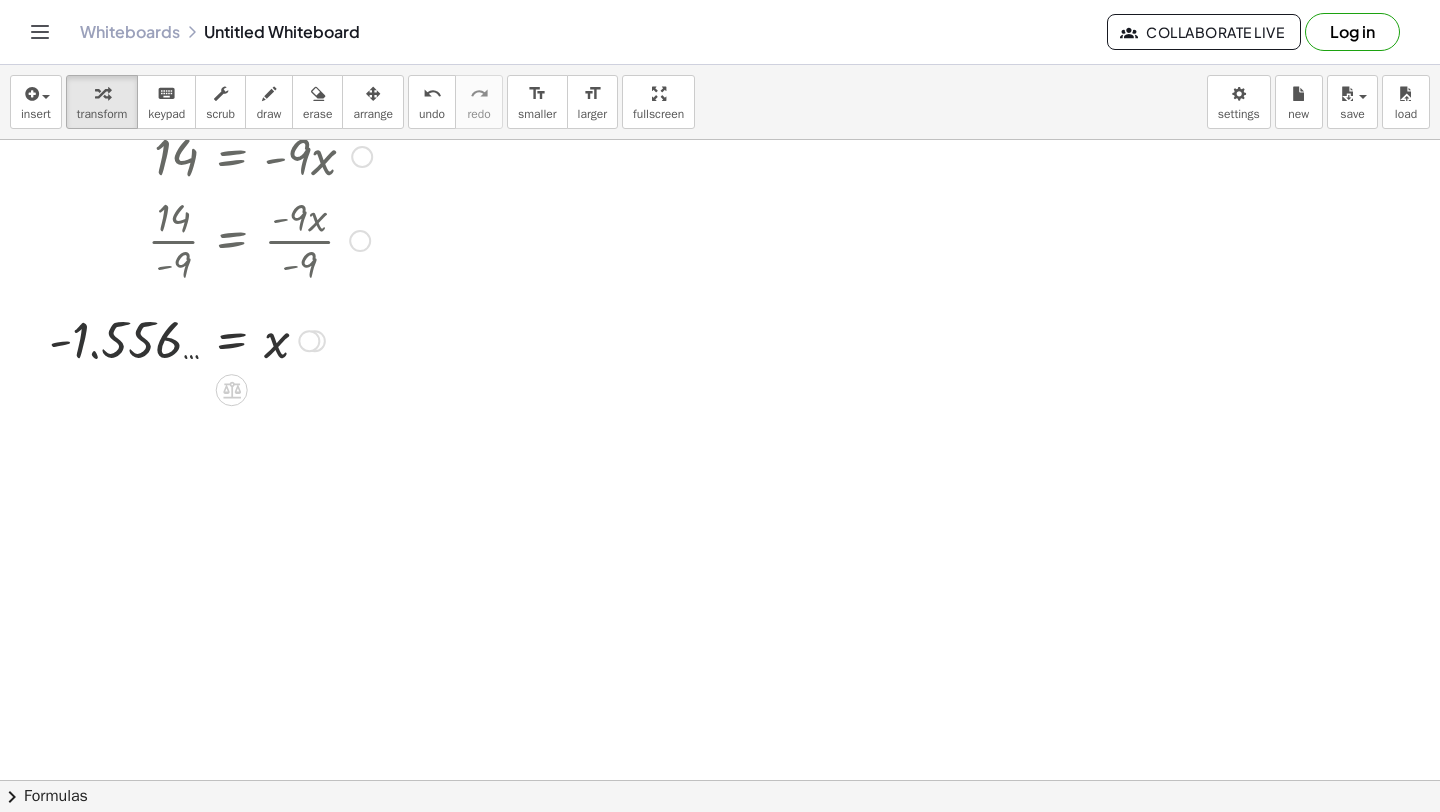 click at bounding box center (310, 339) 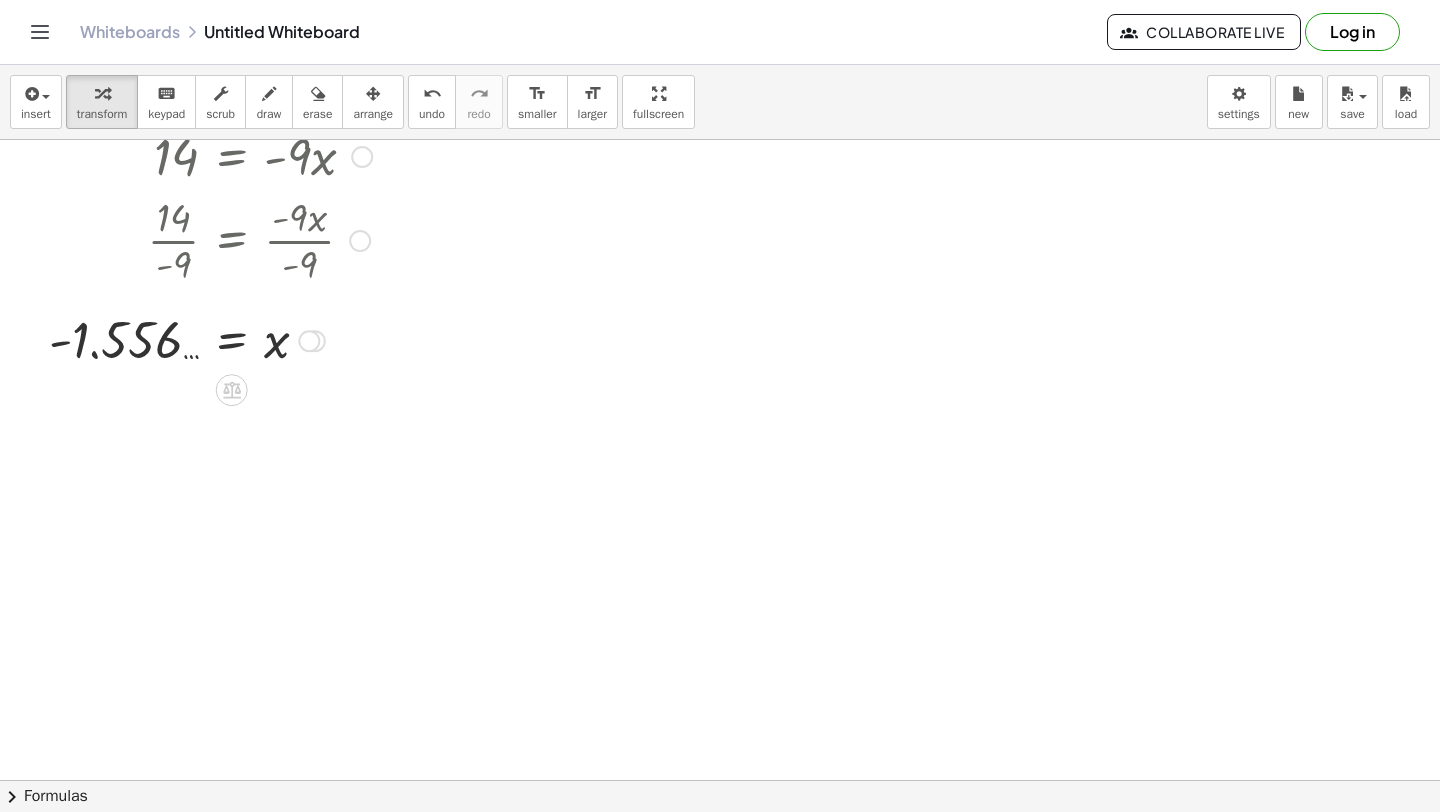 click at bounding box center (310, 339) 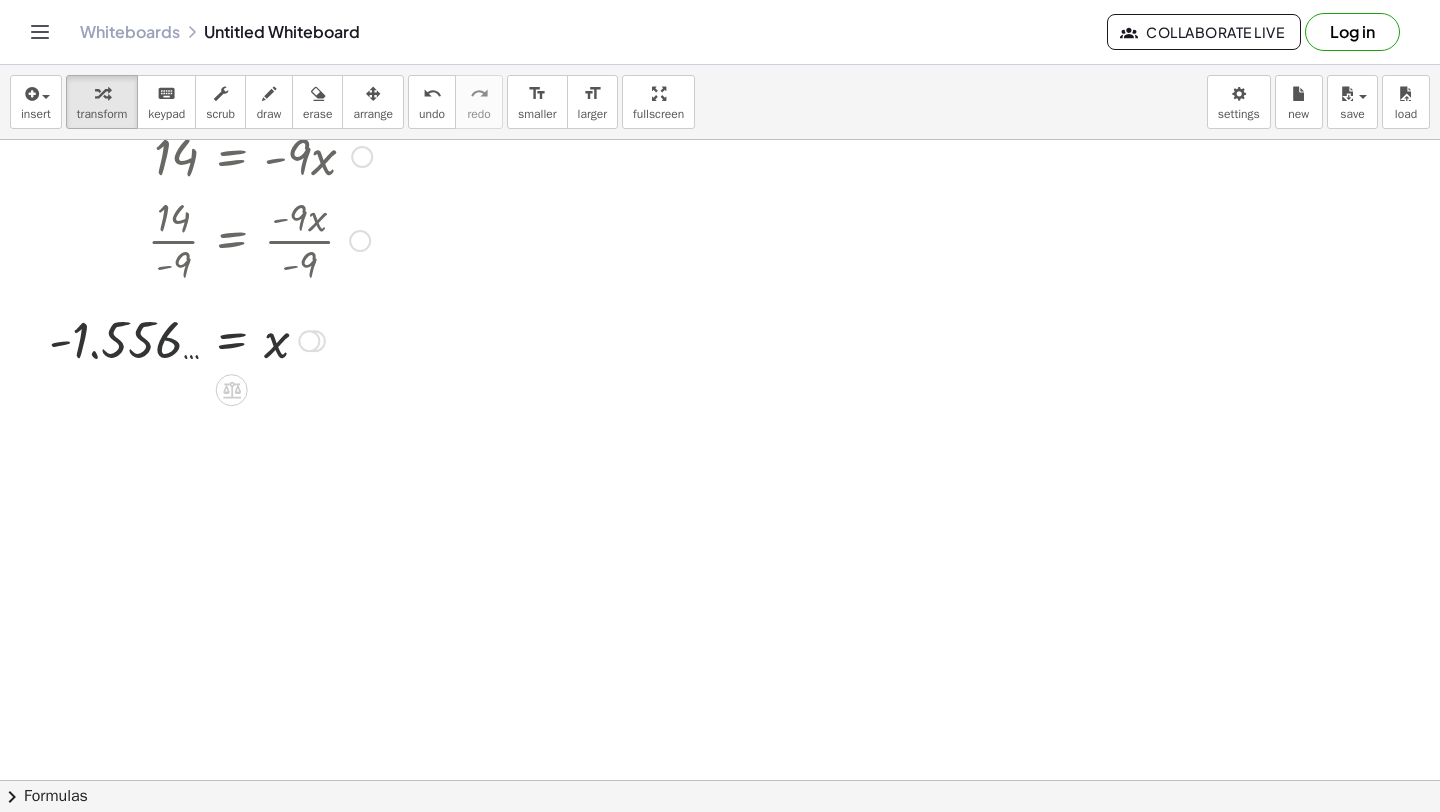 click at bounding box center (310, 339) 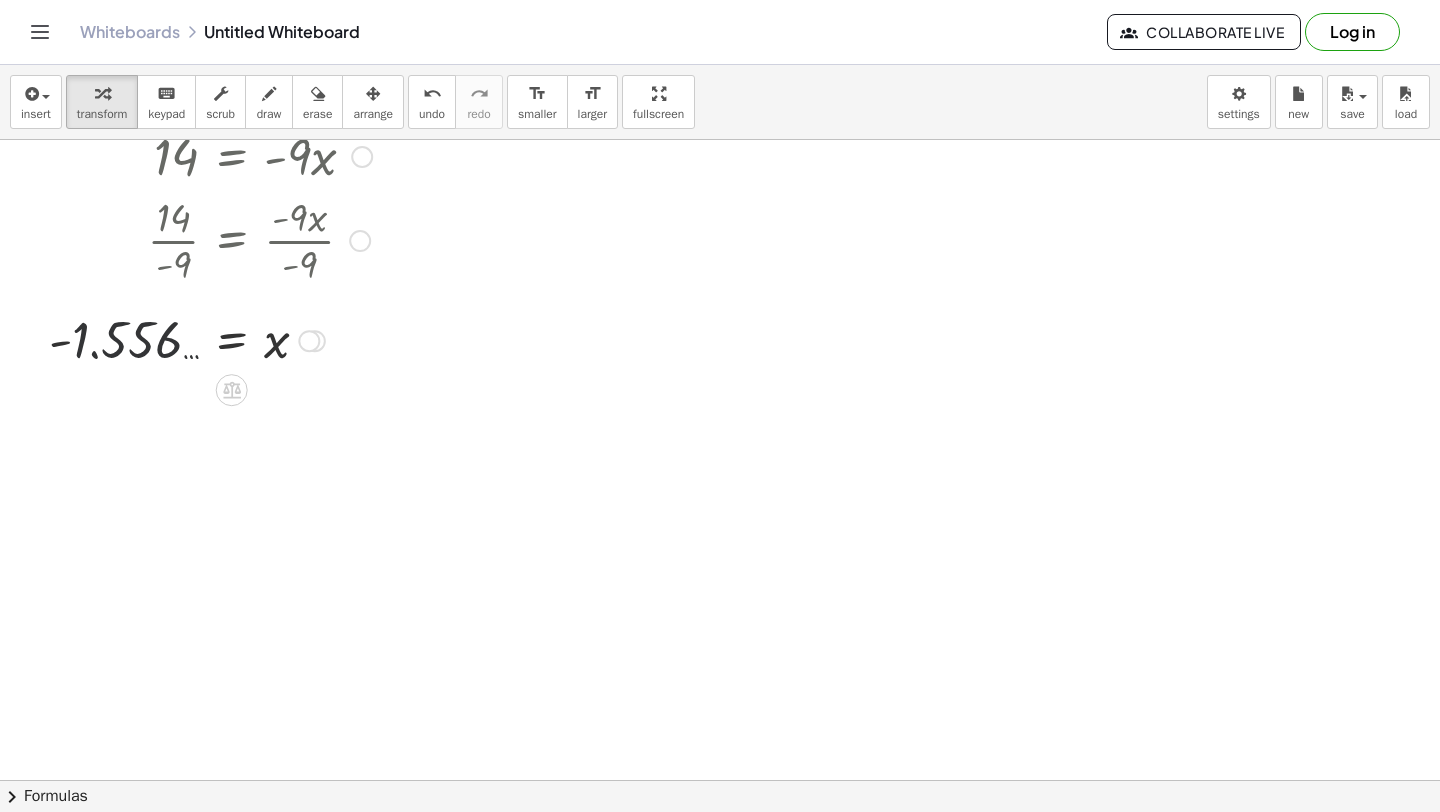 click at bounding box center [310, 339] 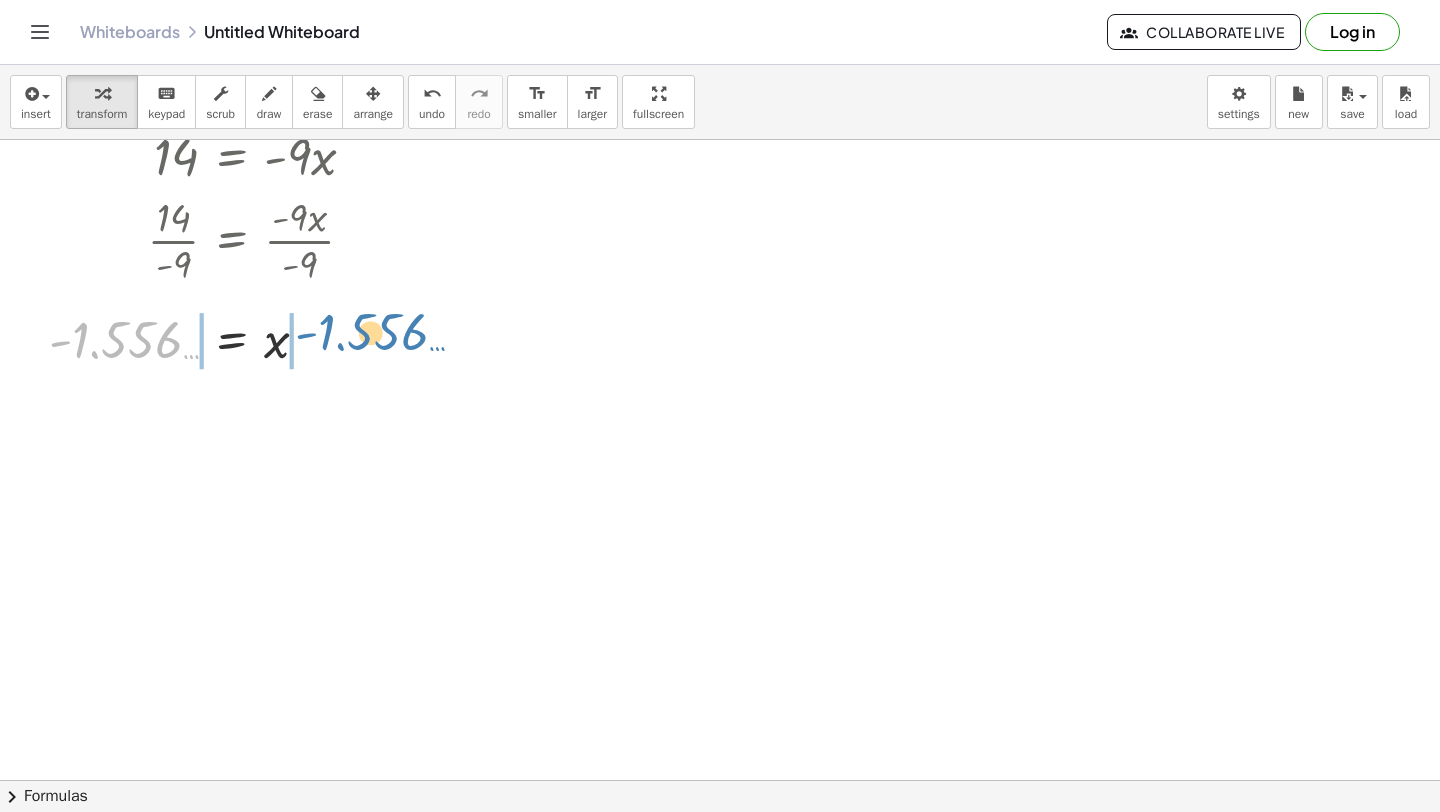 drag, startPoint x: 132, startPoint y: 351, endPoint x: 378, endPoint y: 344, distance: 246.09958 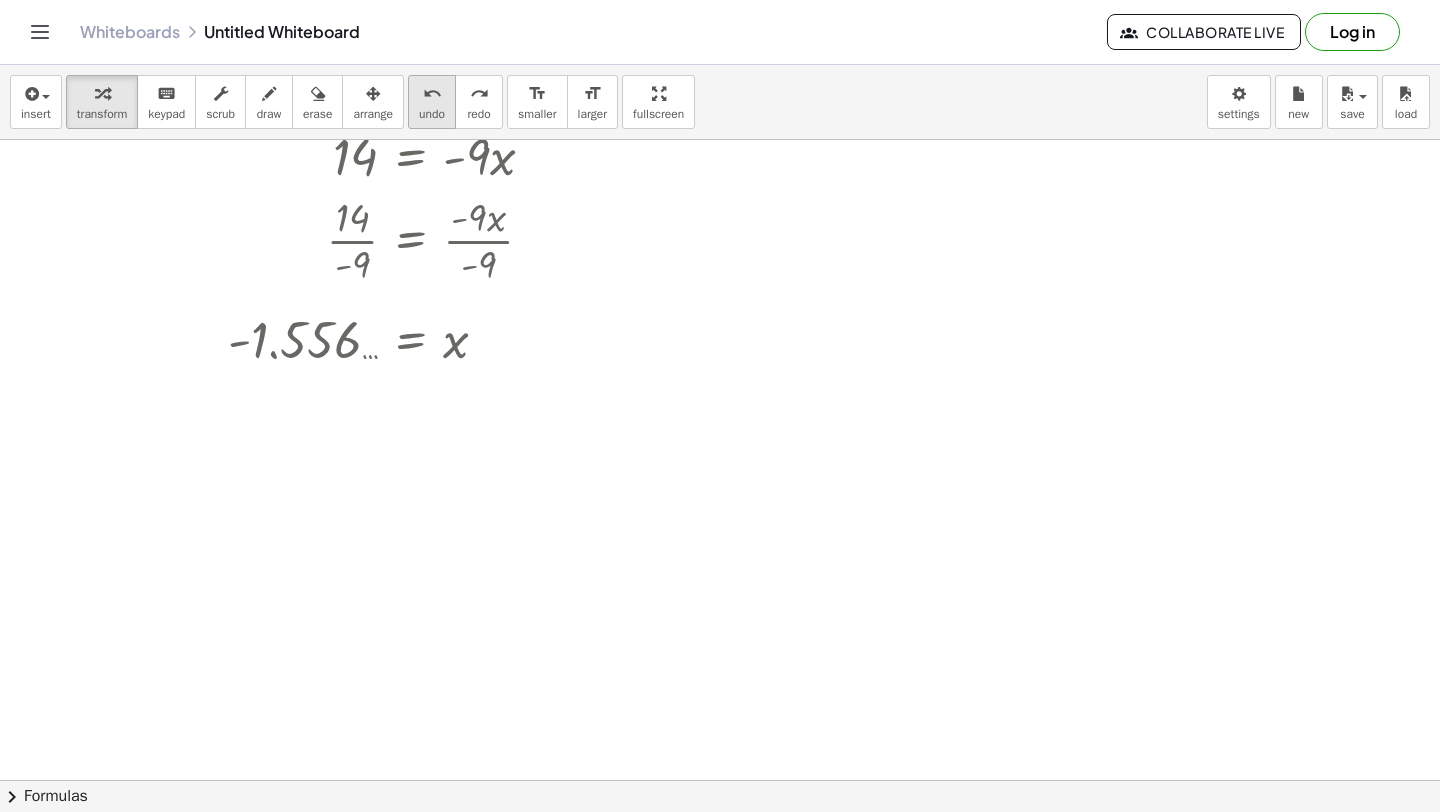 click on "undo" at bounding box center (432, 94) 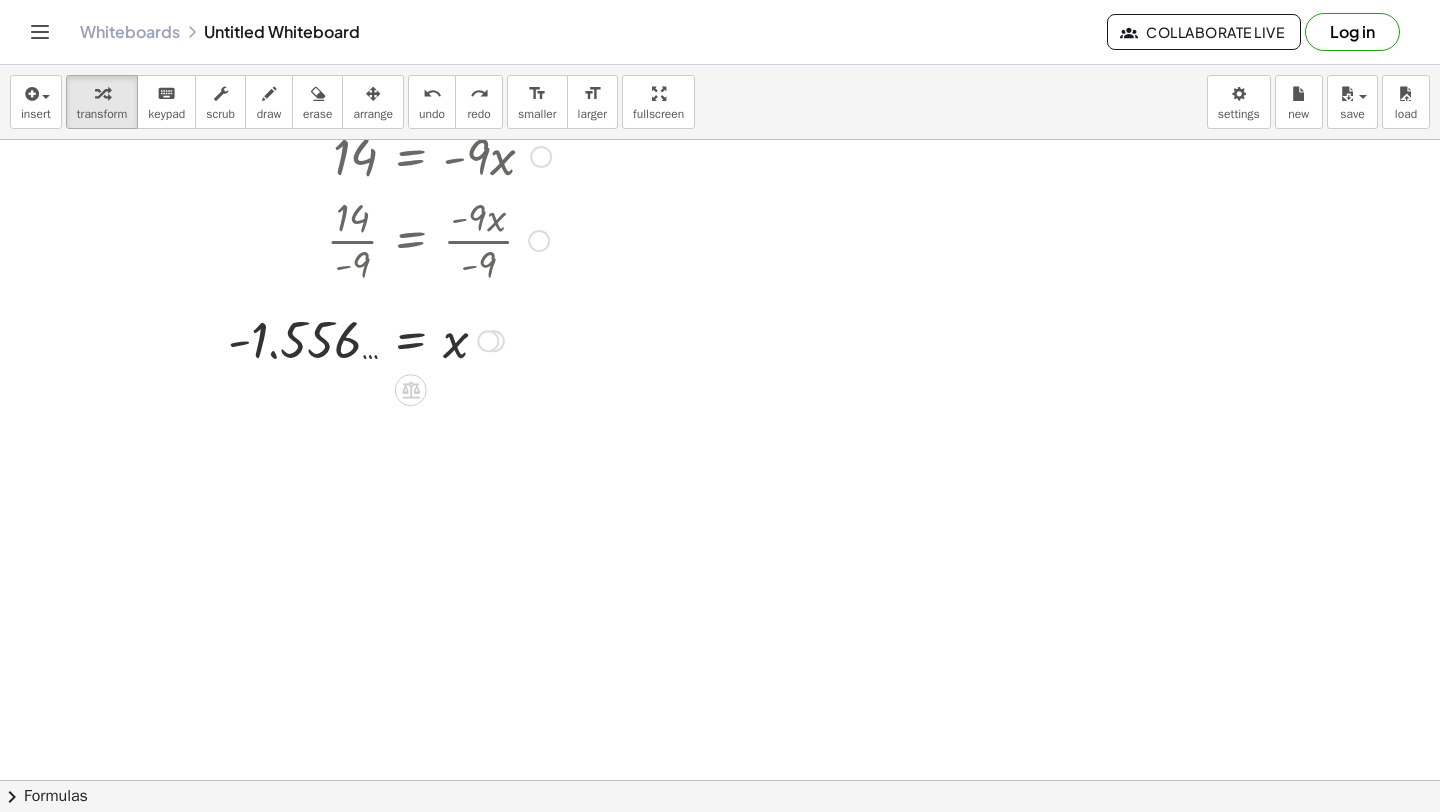 click at bounding box center [489, 339] 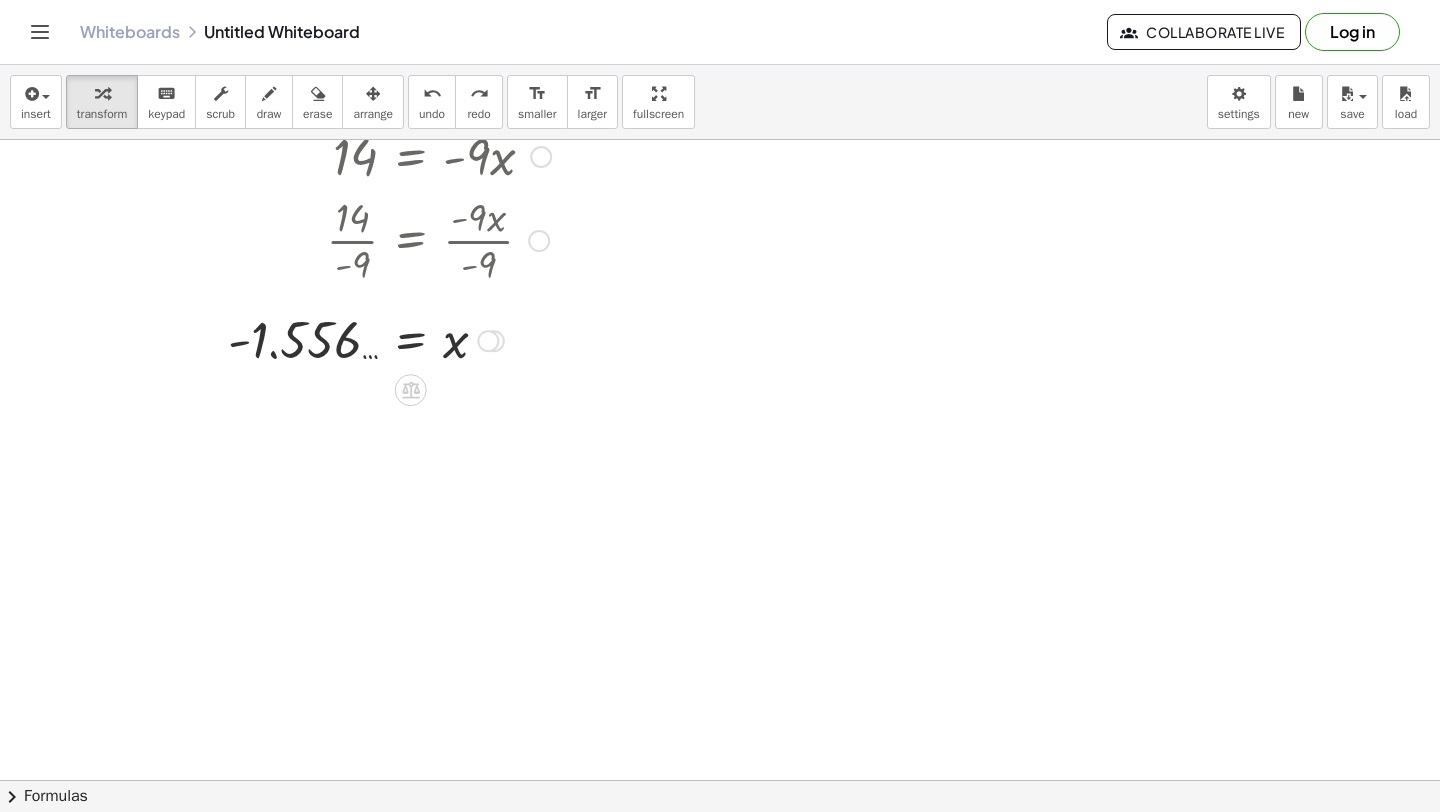 click at bounding box center (489, 339) 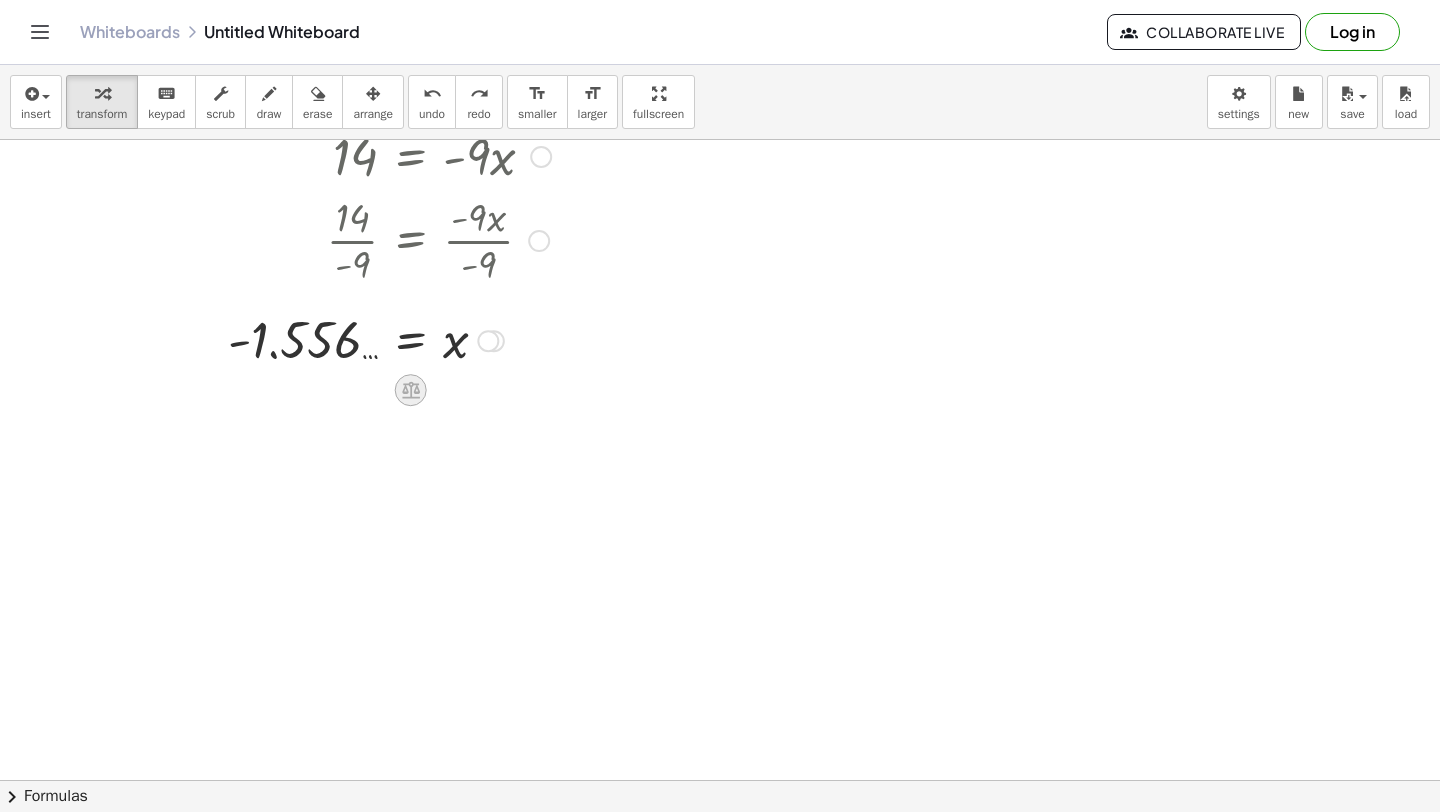 click 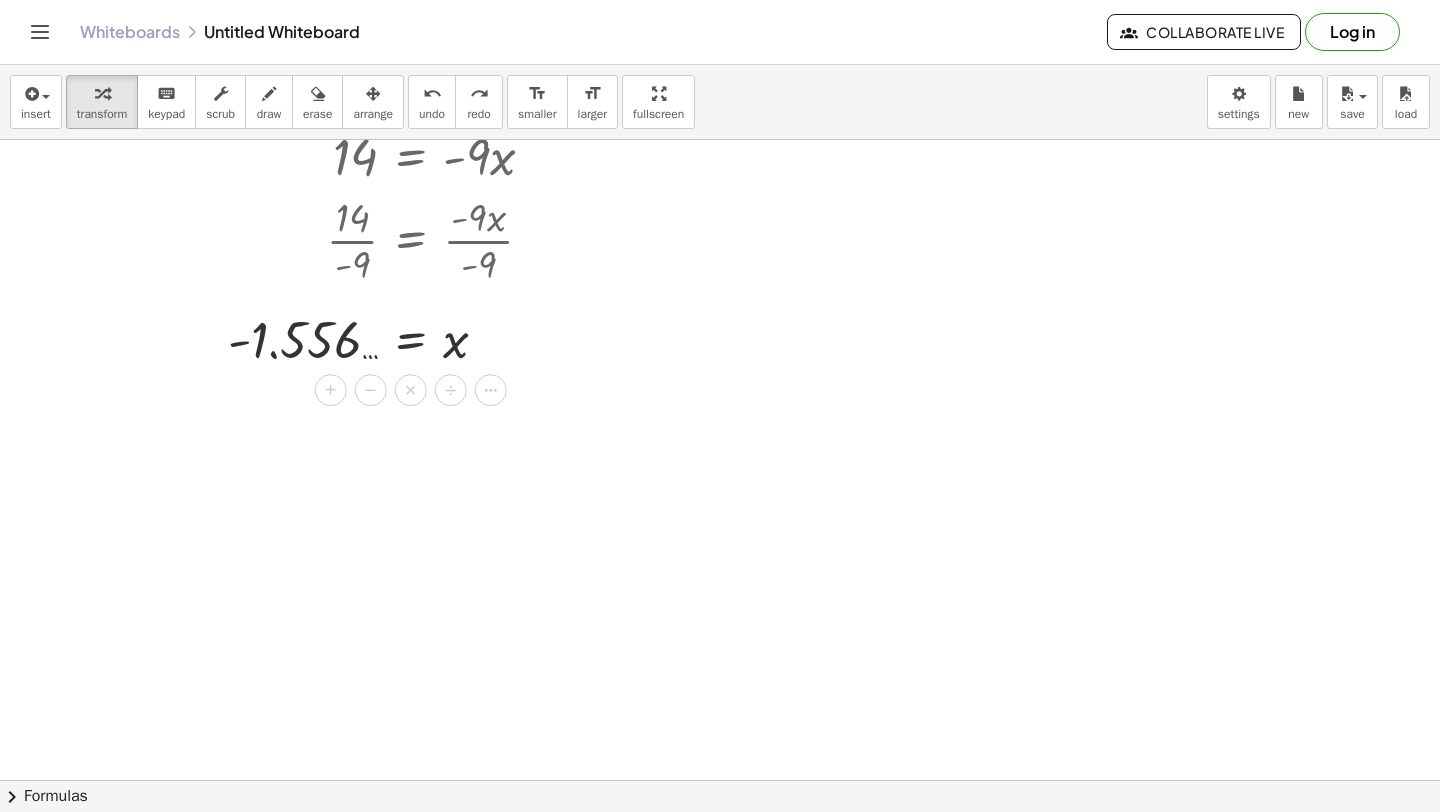 click at bounding box center (720, 488) 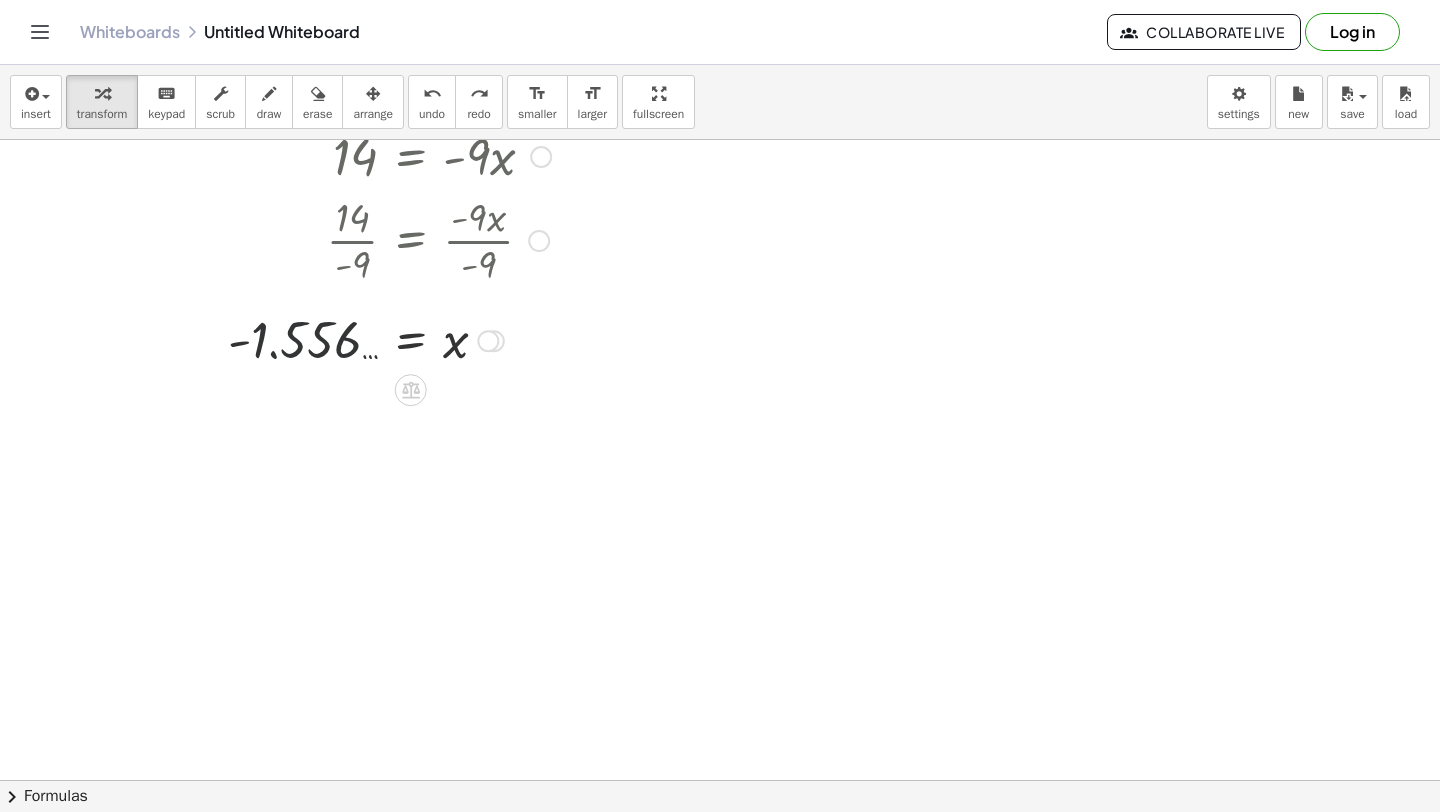 click at bounding box center [489, 339] 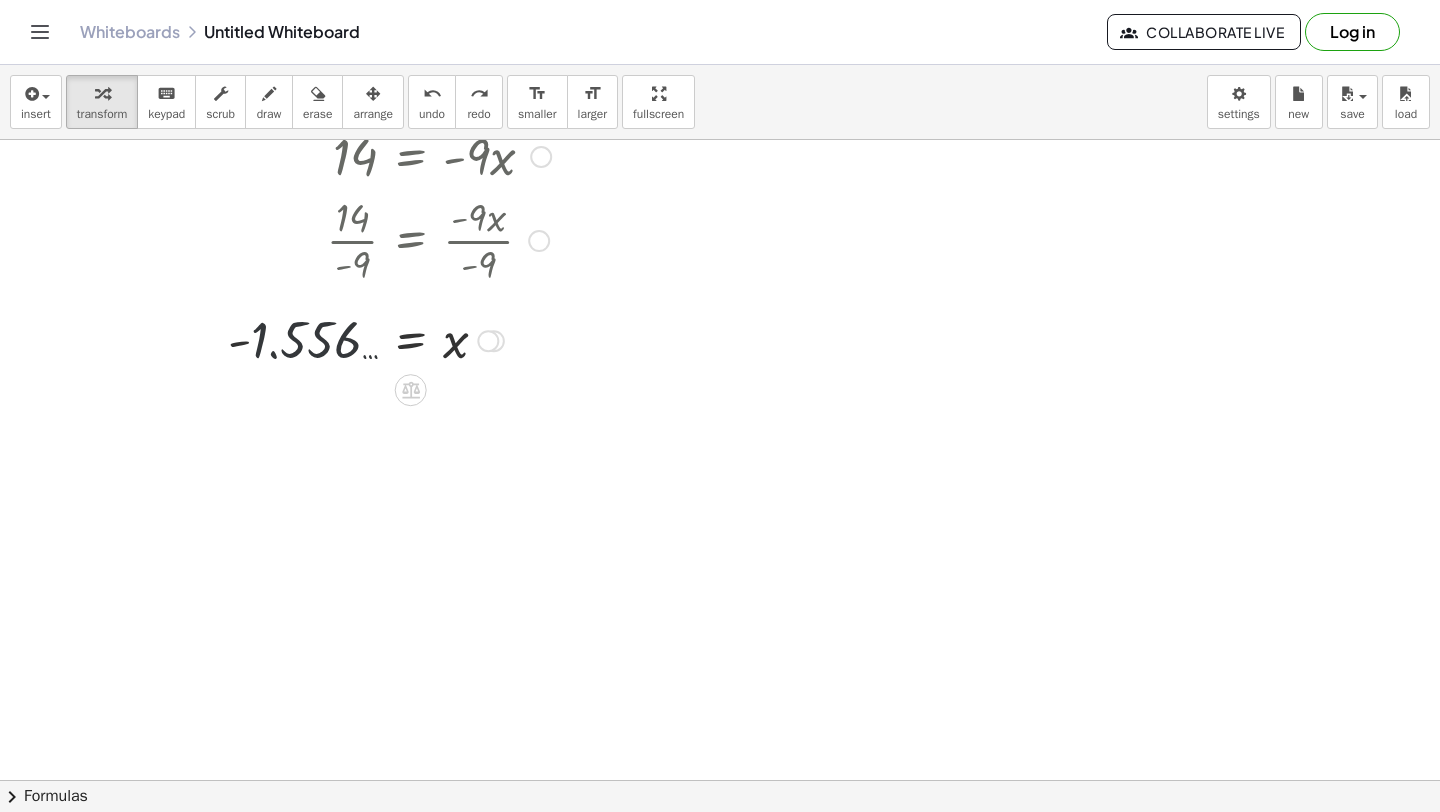 click at bounding box center (489, 339) 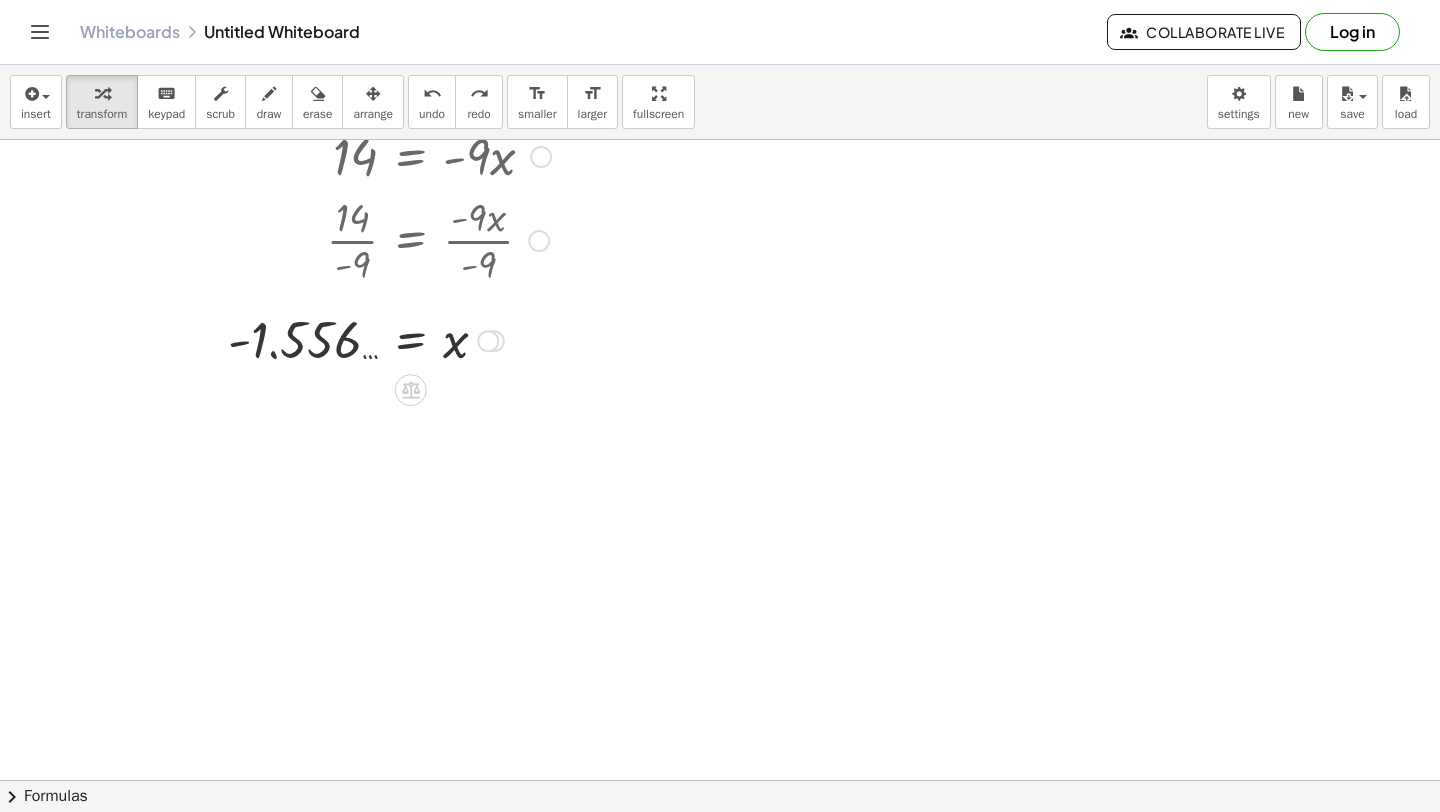 click at bounding box center [489, 339] 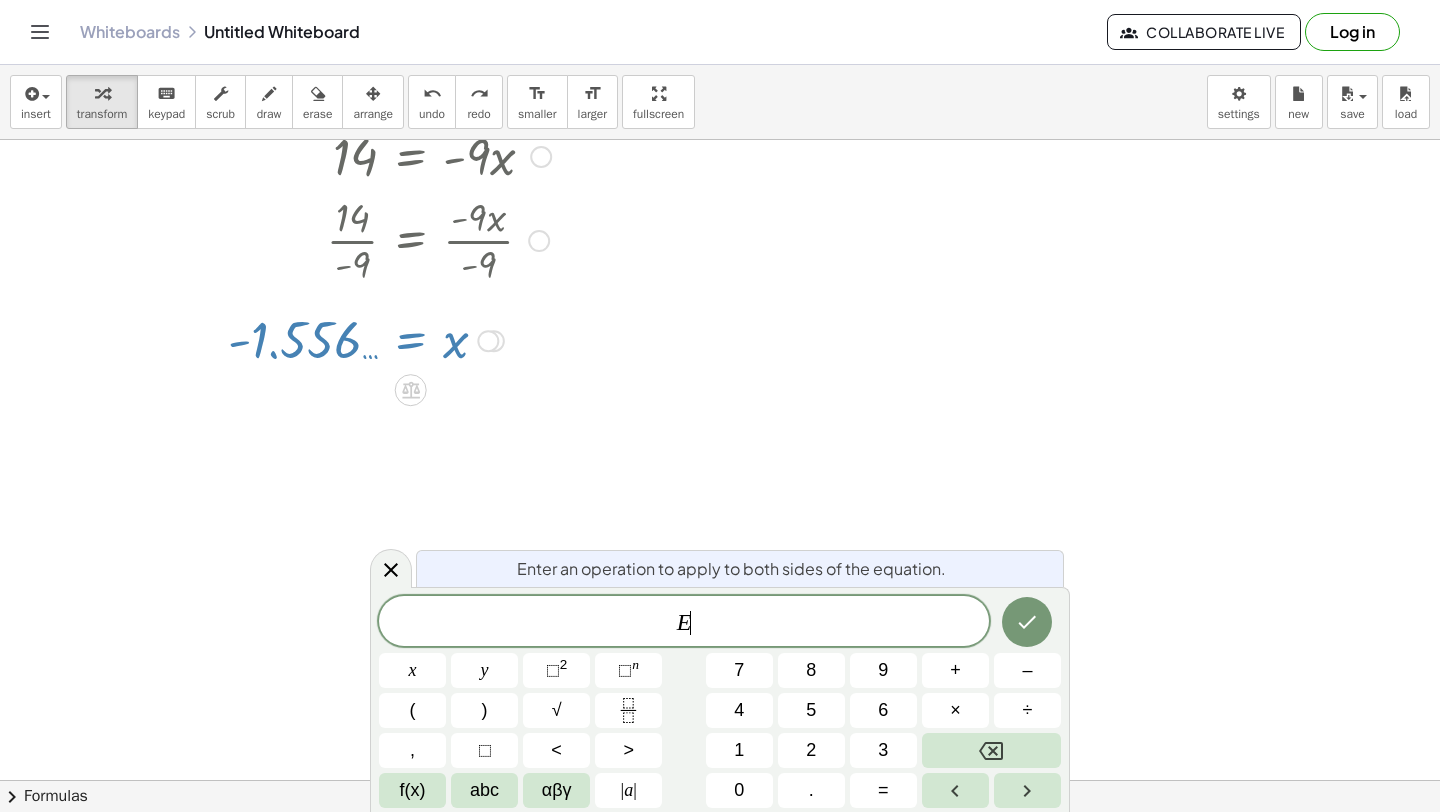 click at bounding box center (489, 339) 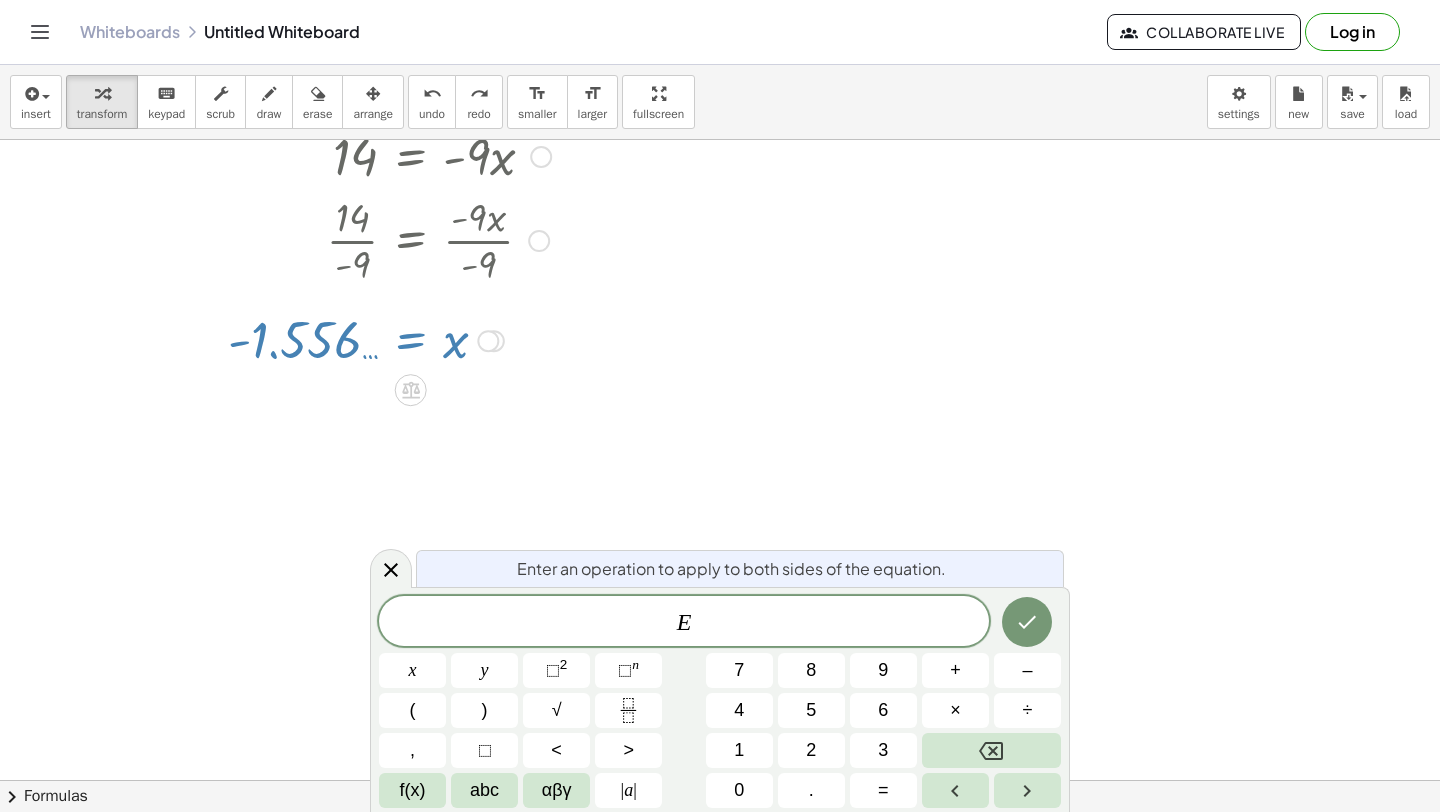 click at bounding box center (720, 488) 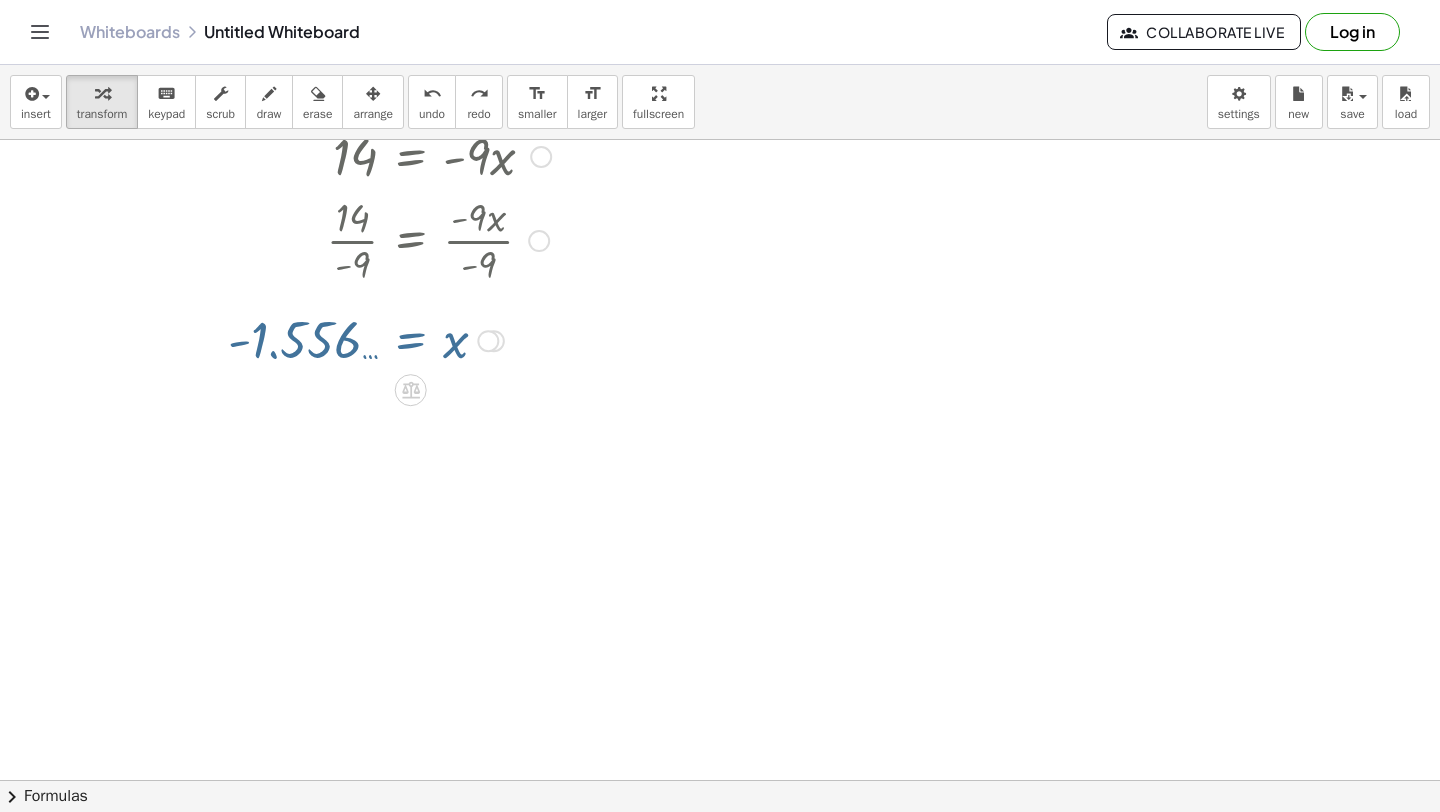 click at bounding box center (489, 339) 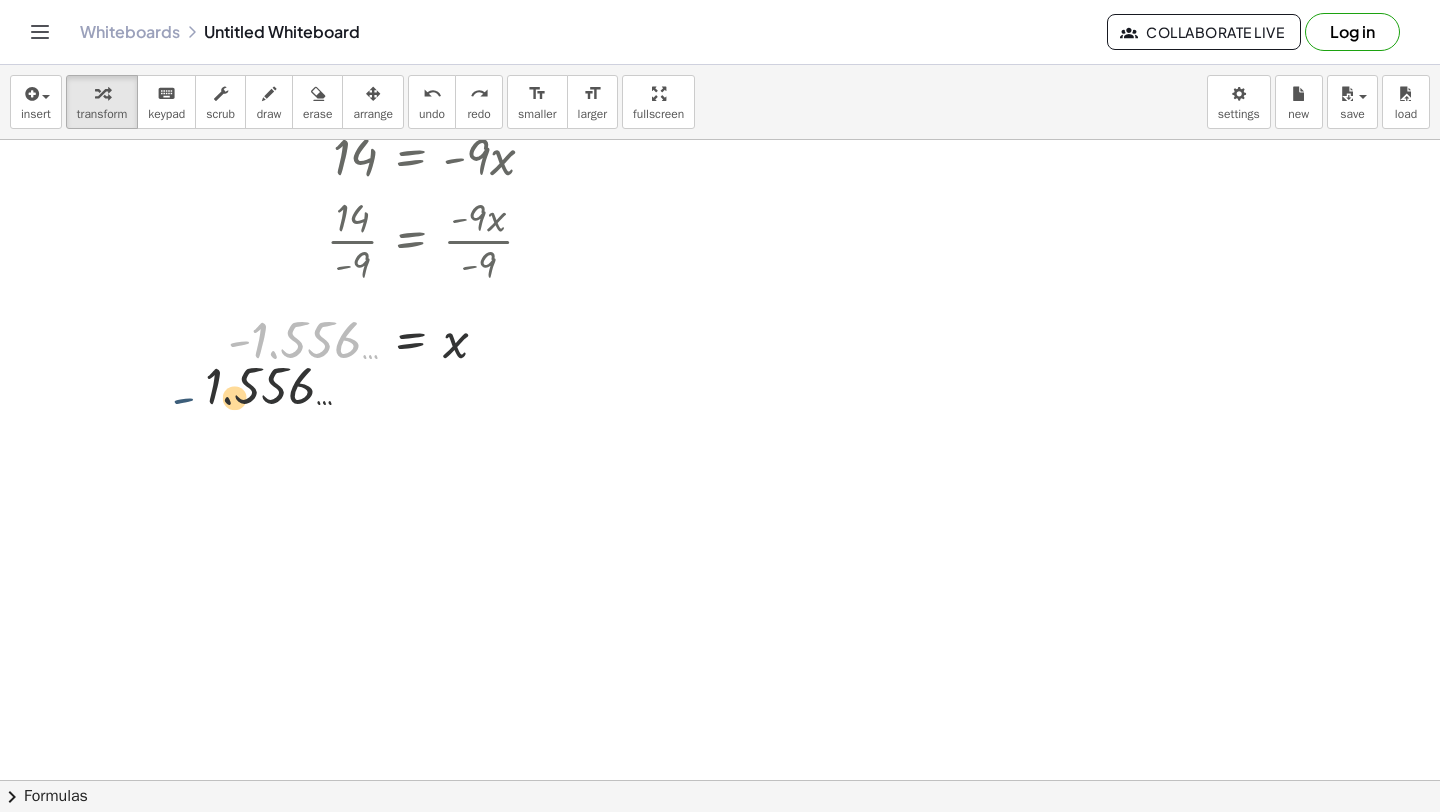 drag, startPoint x: 235, startPoint y: 344, endPoint x: 175, endPoint y: 395, distance: 78.74643 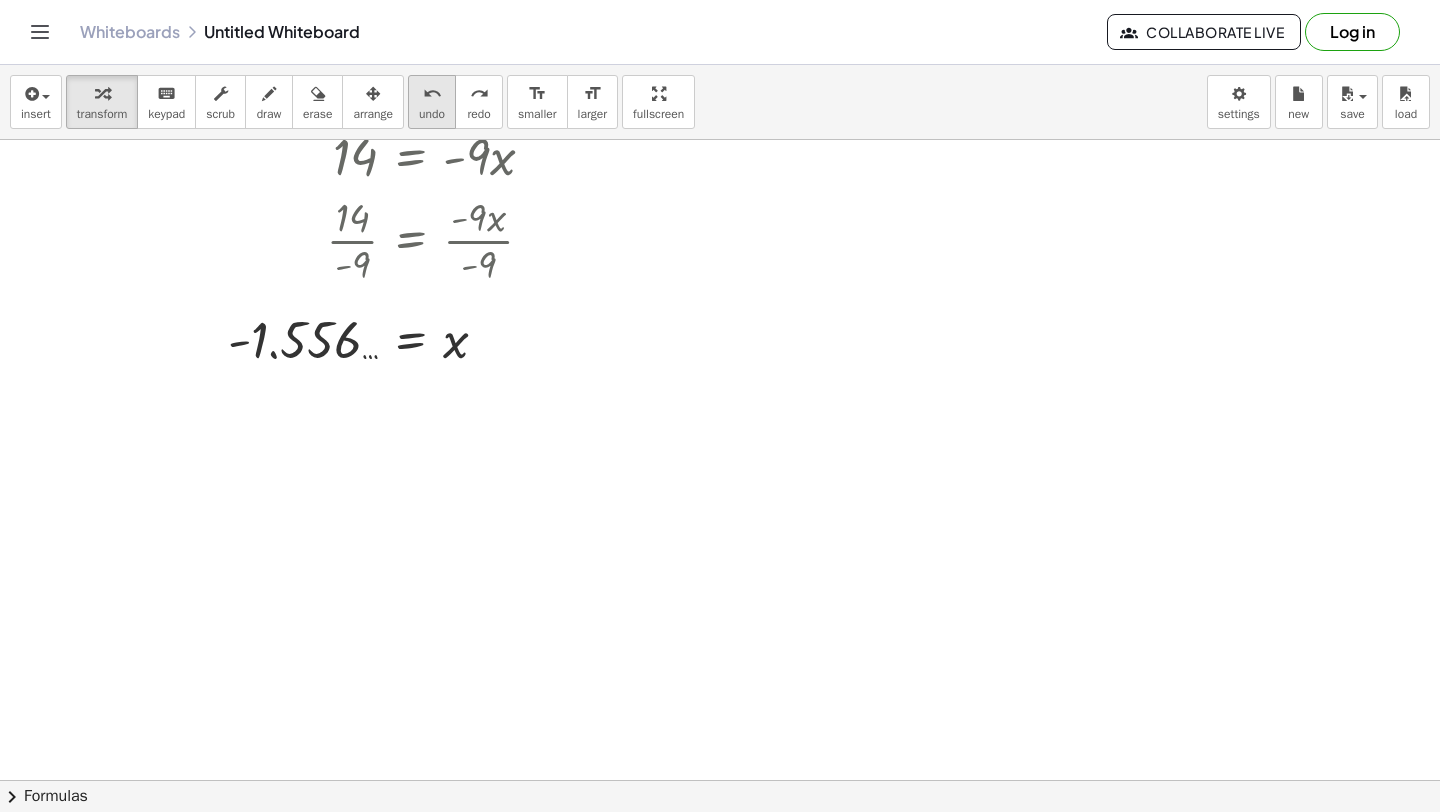 click on "undo" at bounding box center (432, 94) 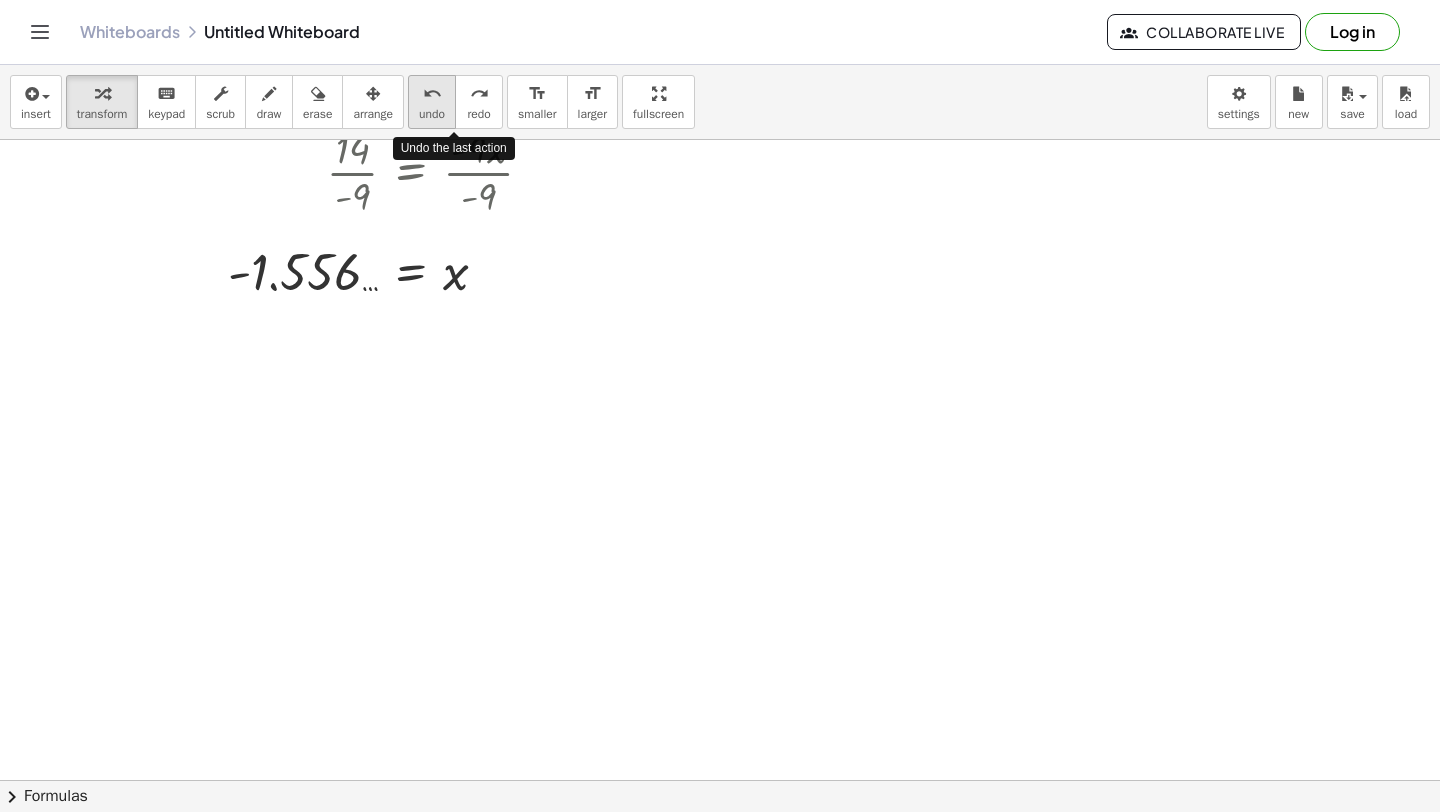 click on "undo" at bounding box center (432, 94) 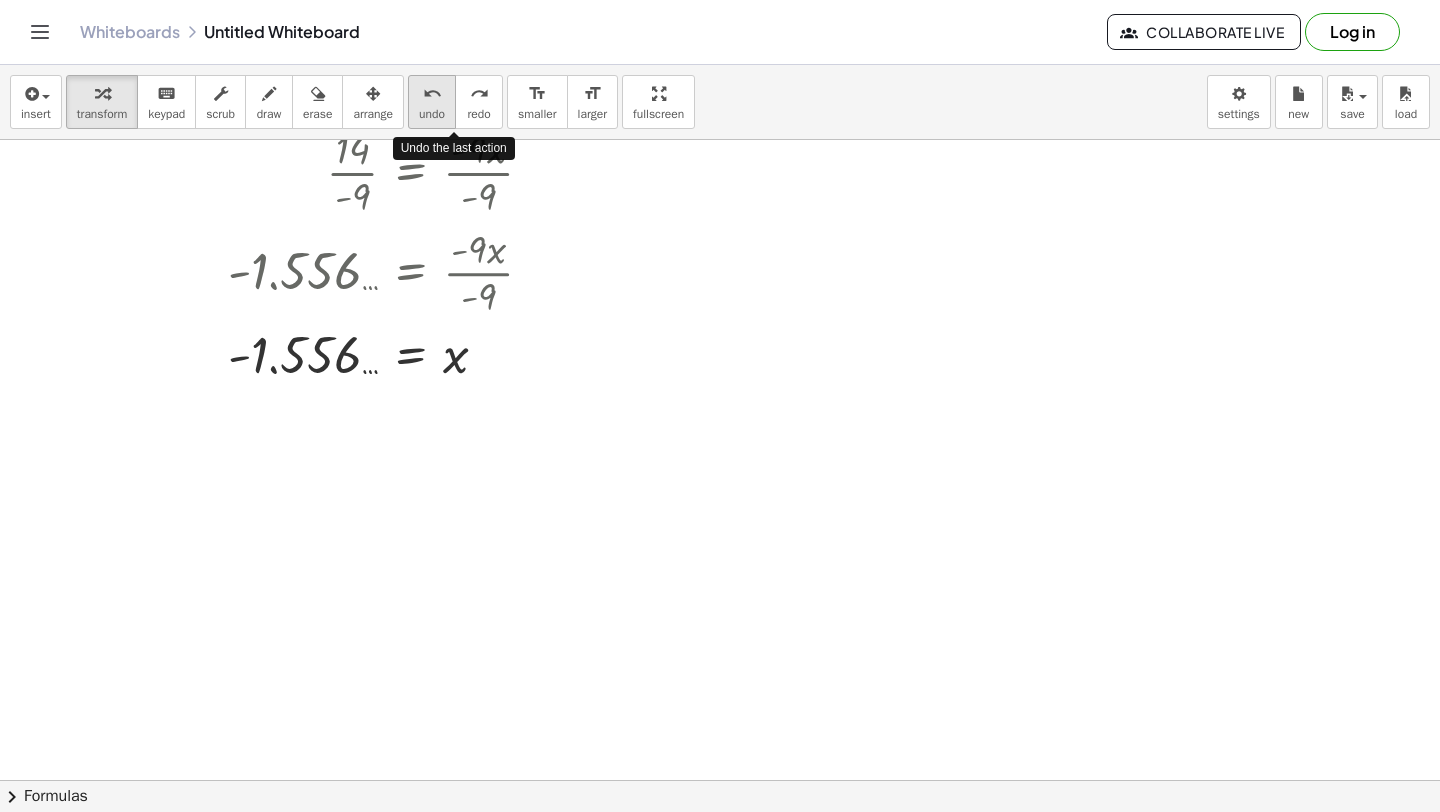 click on "undo" at bounding box center (432, 94) 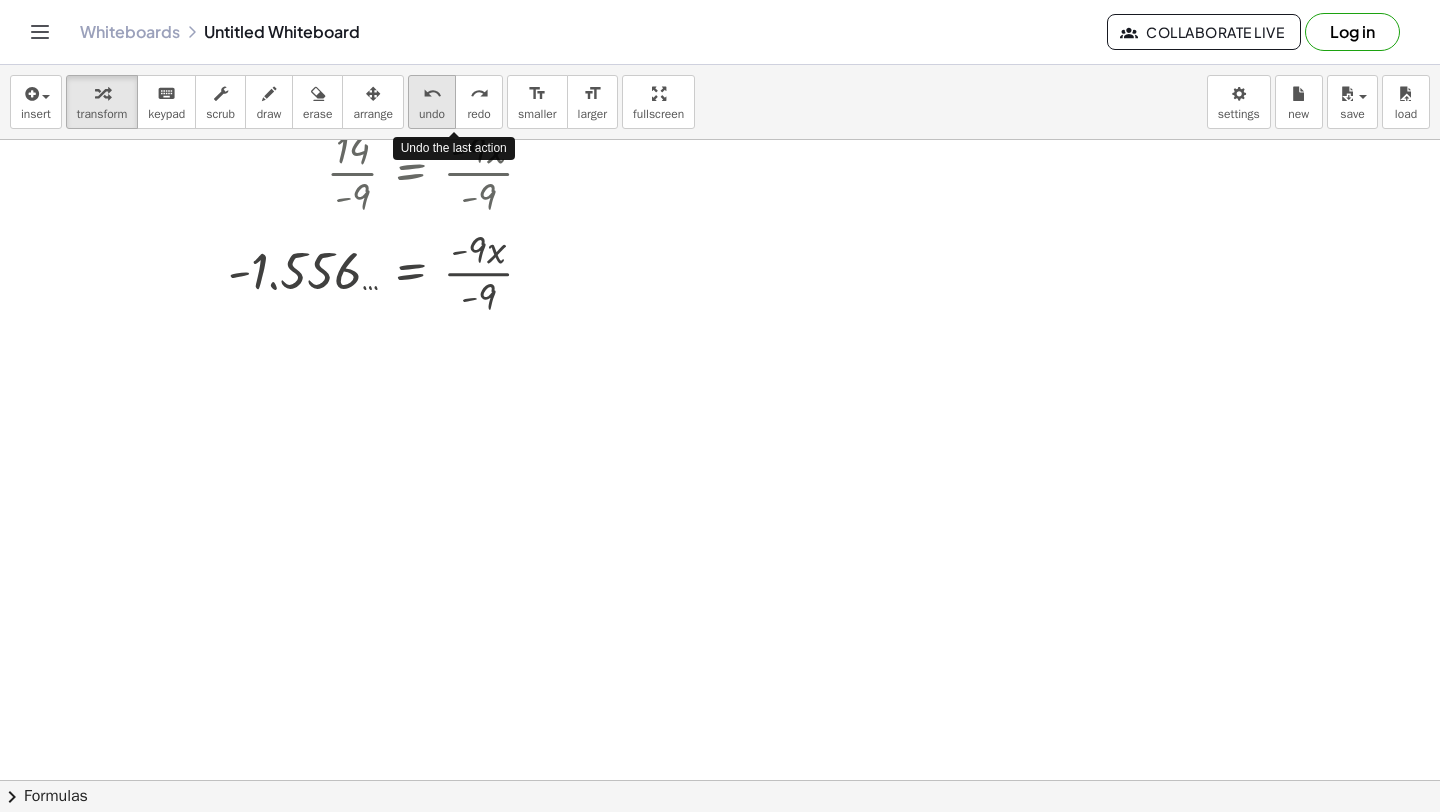 click on "undo" at bounding box center (432, 94) 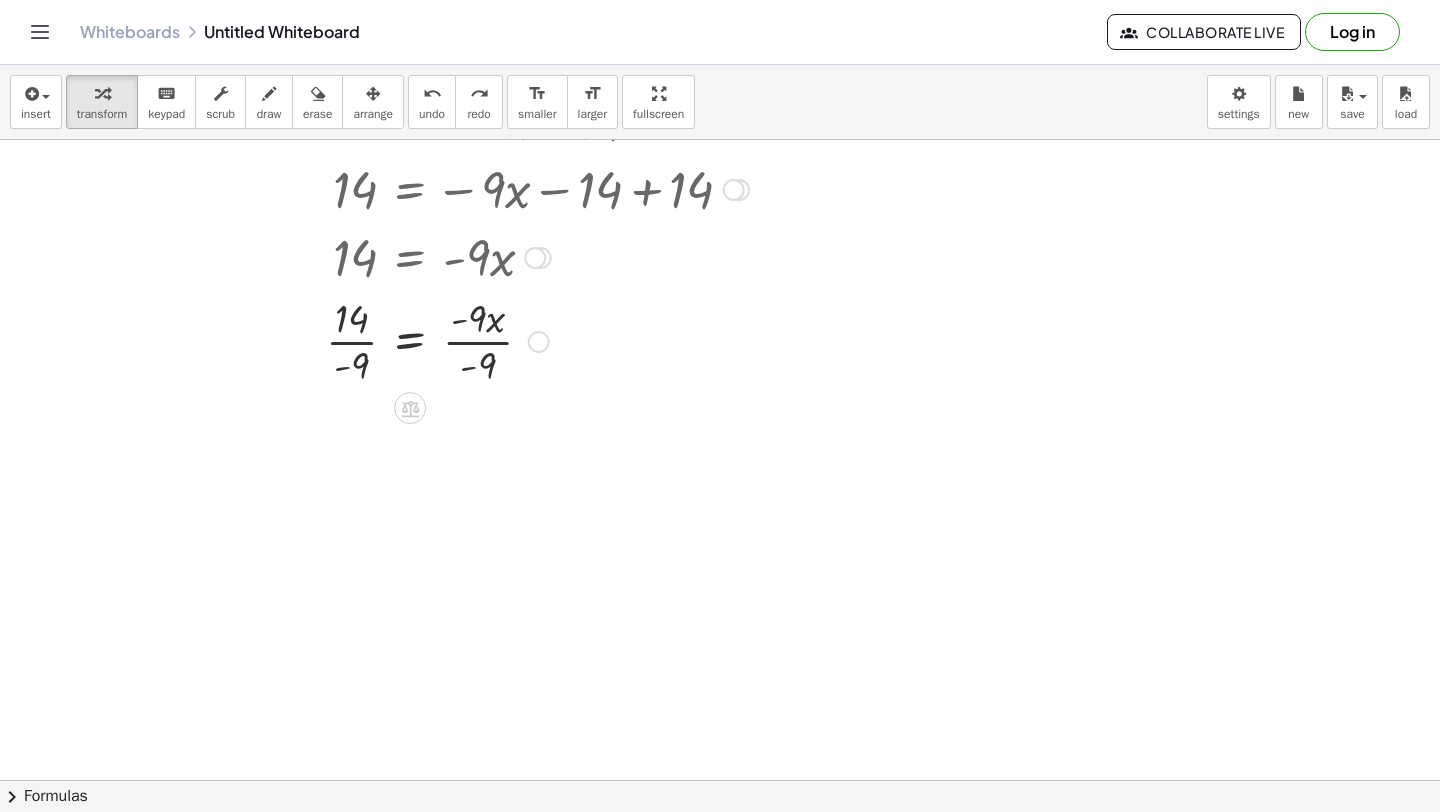 scroll, scrollTop: 113, scrollLeft: 0, axis: vertical 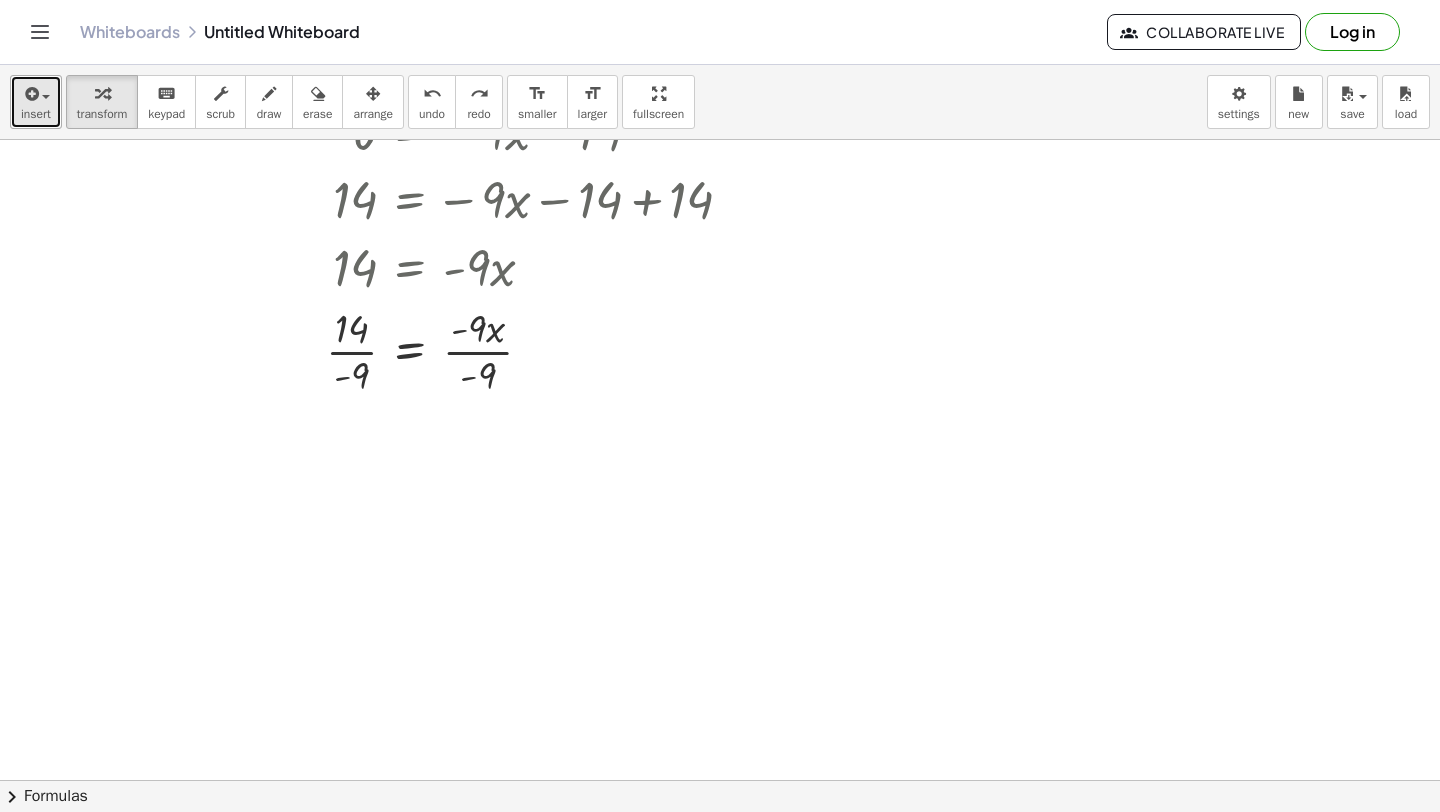click at bounding box center (36, 93) 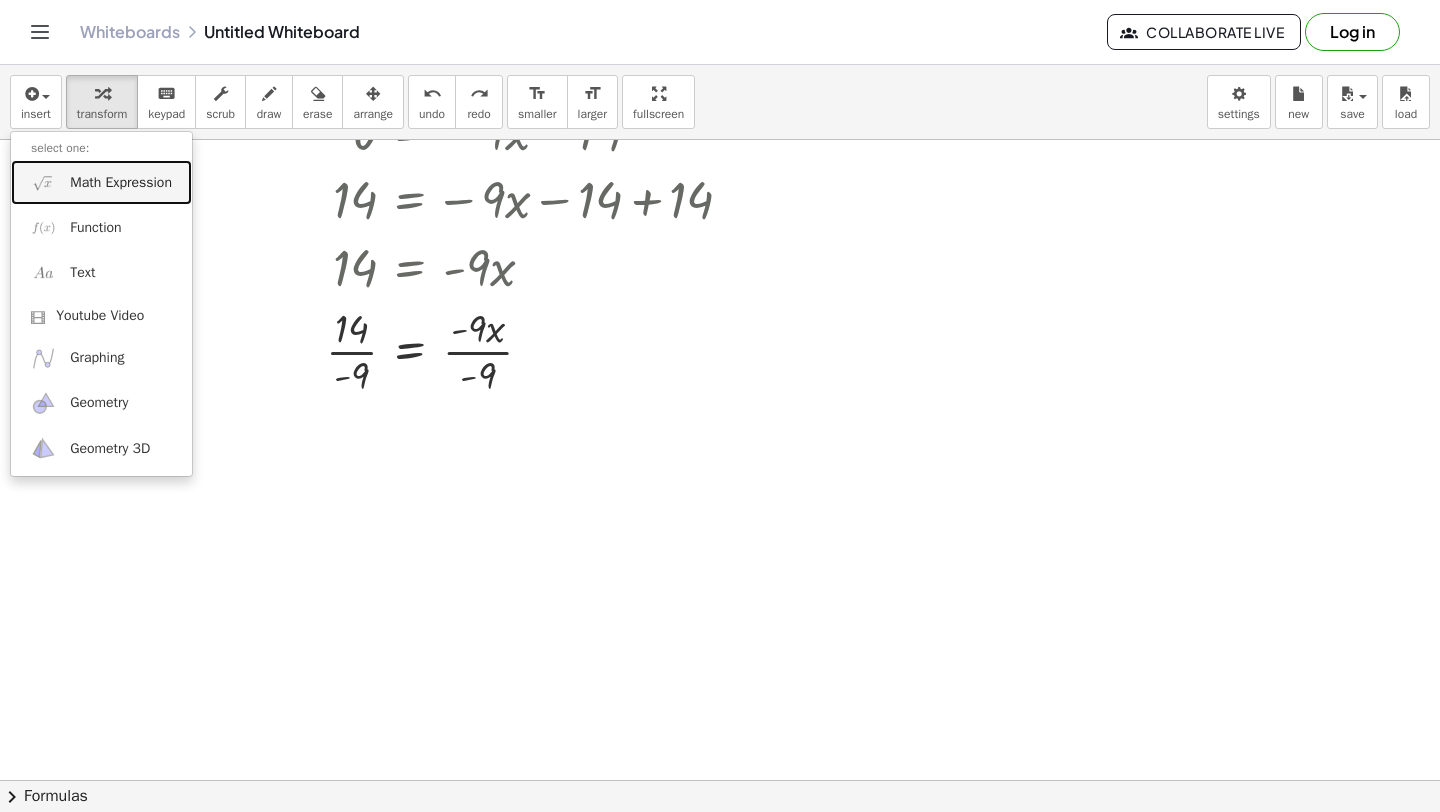click on "Math Expression" at bounding box center [121, 183] 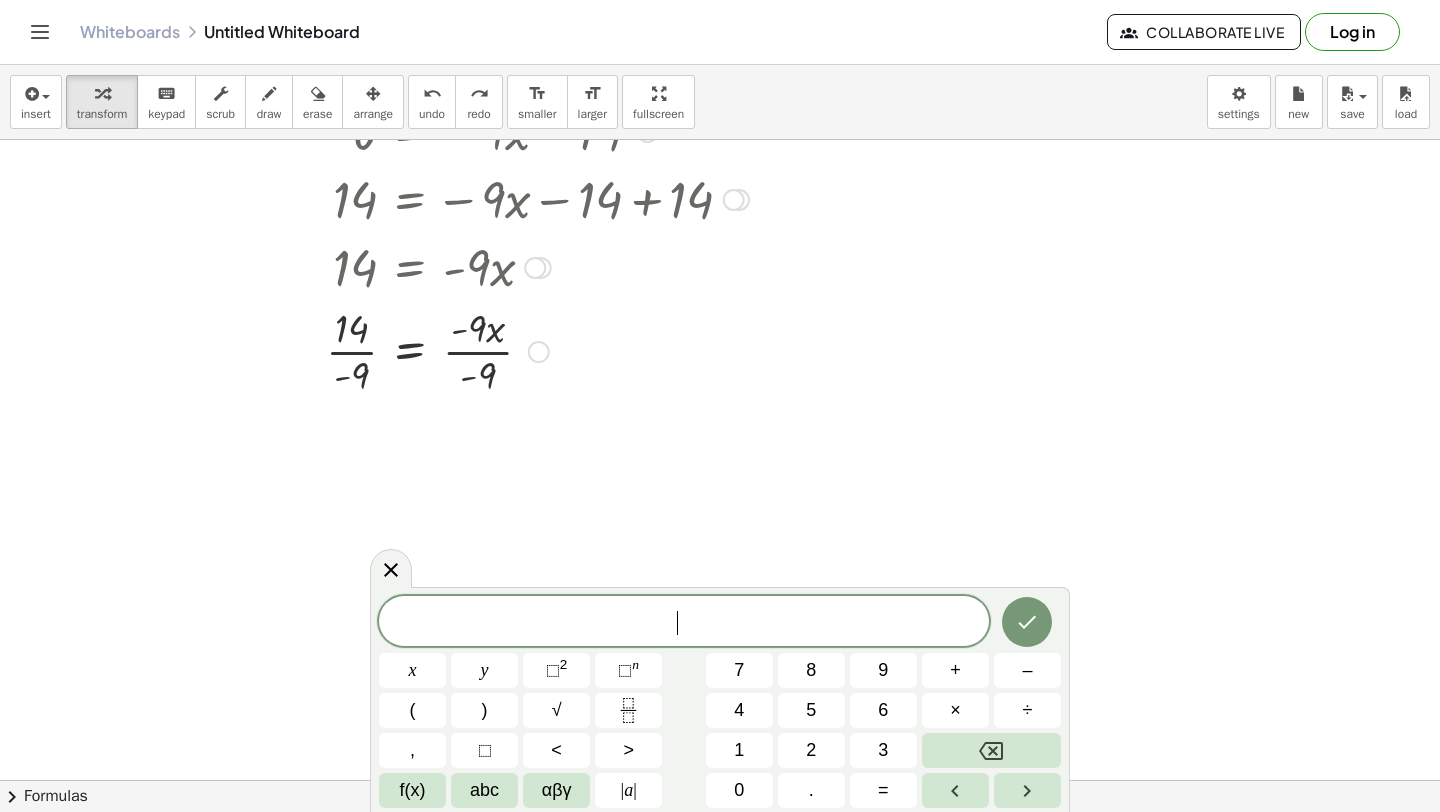scroll, scrollTop: 0, scrollLeft: 0, axis: both 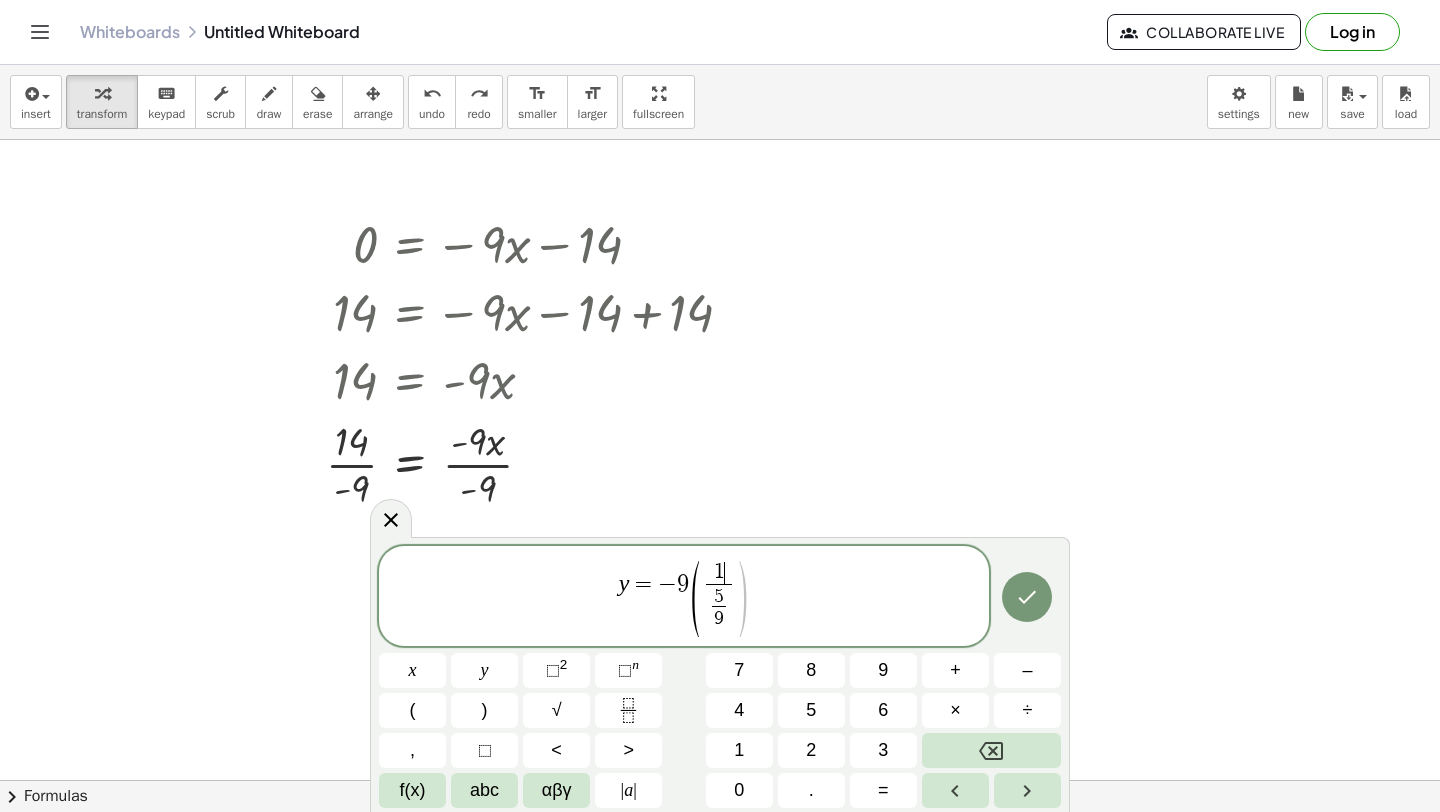 click on "1 ​" at bounding box center (719, 573) 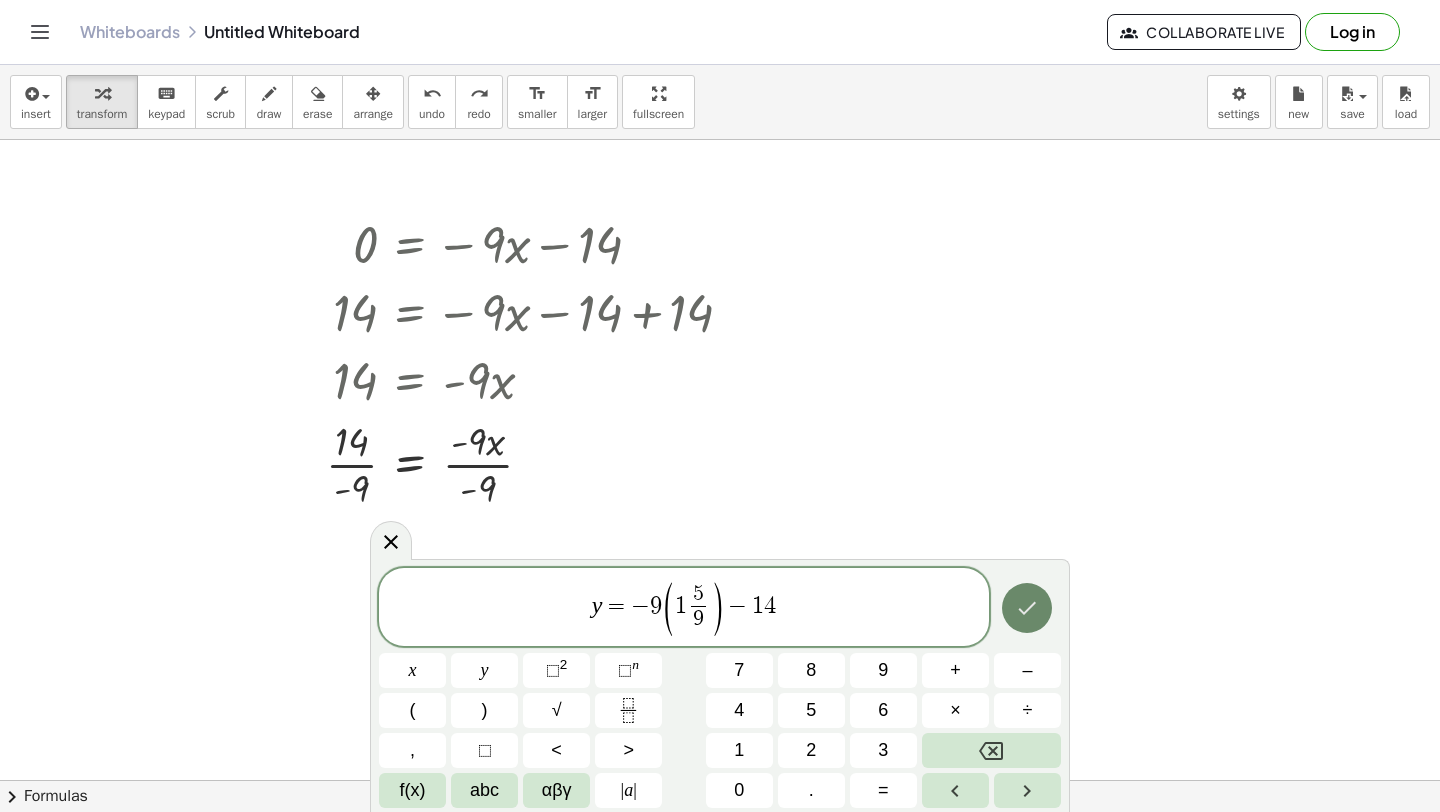 click at bounding box center (1027, 608) 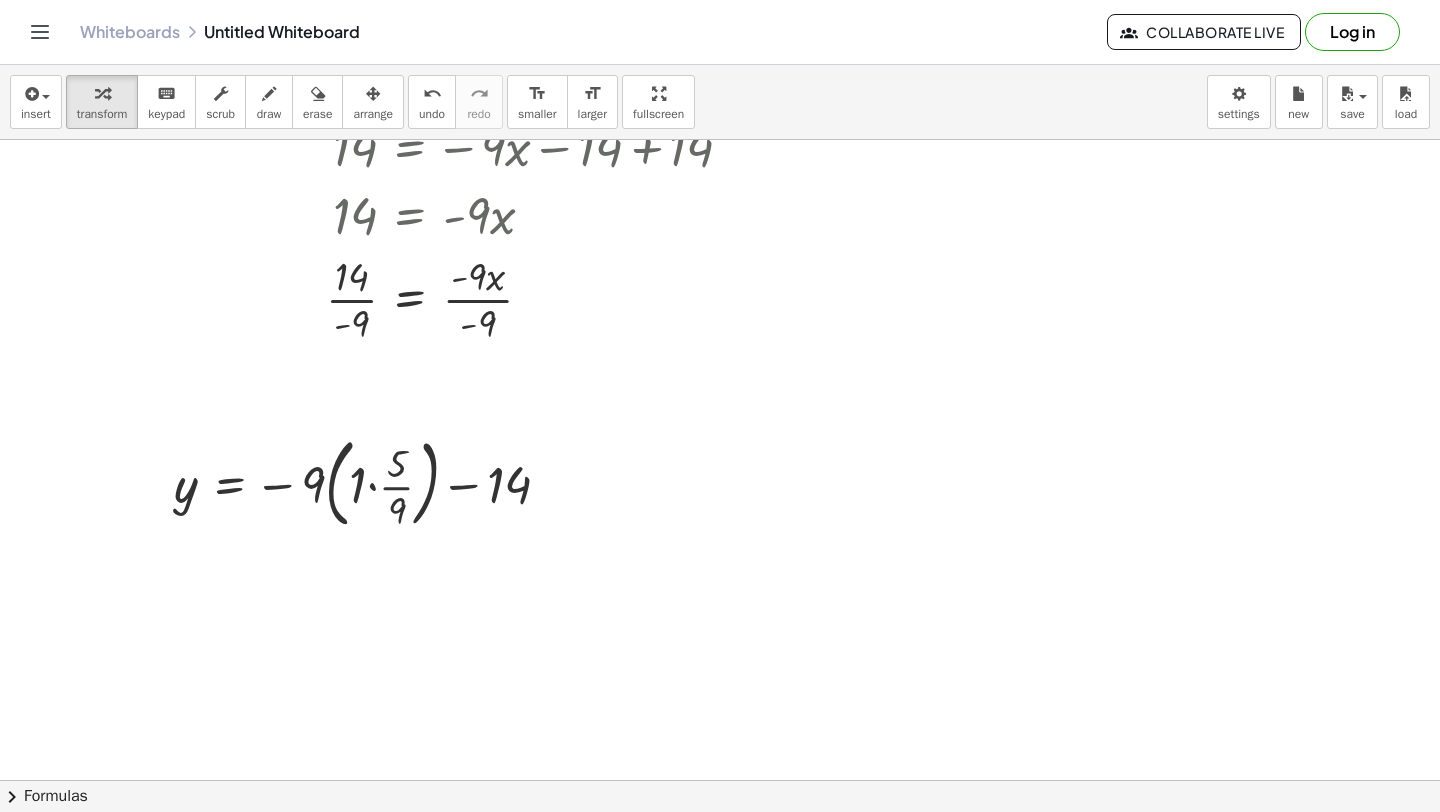scroll, scrollTop: 189, scrollLeft: 0, axis: vertical 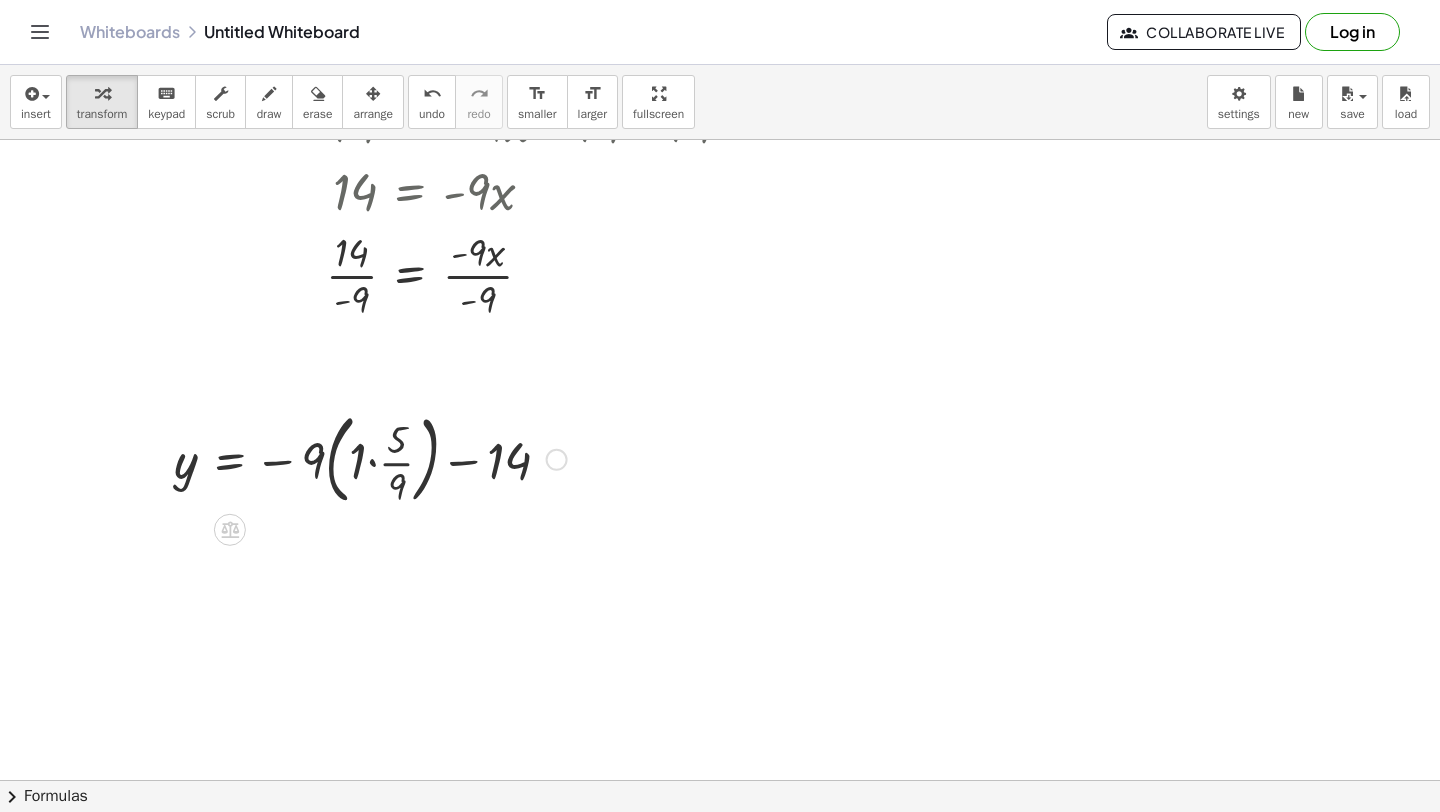 click at bounding box center [370, 458] 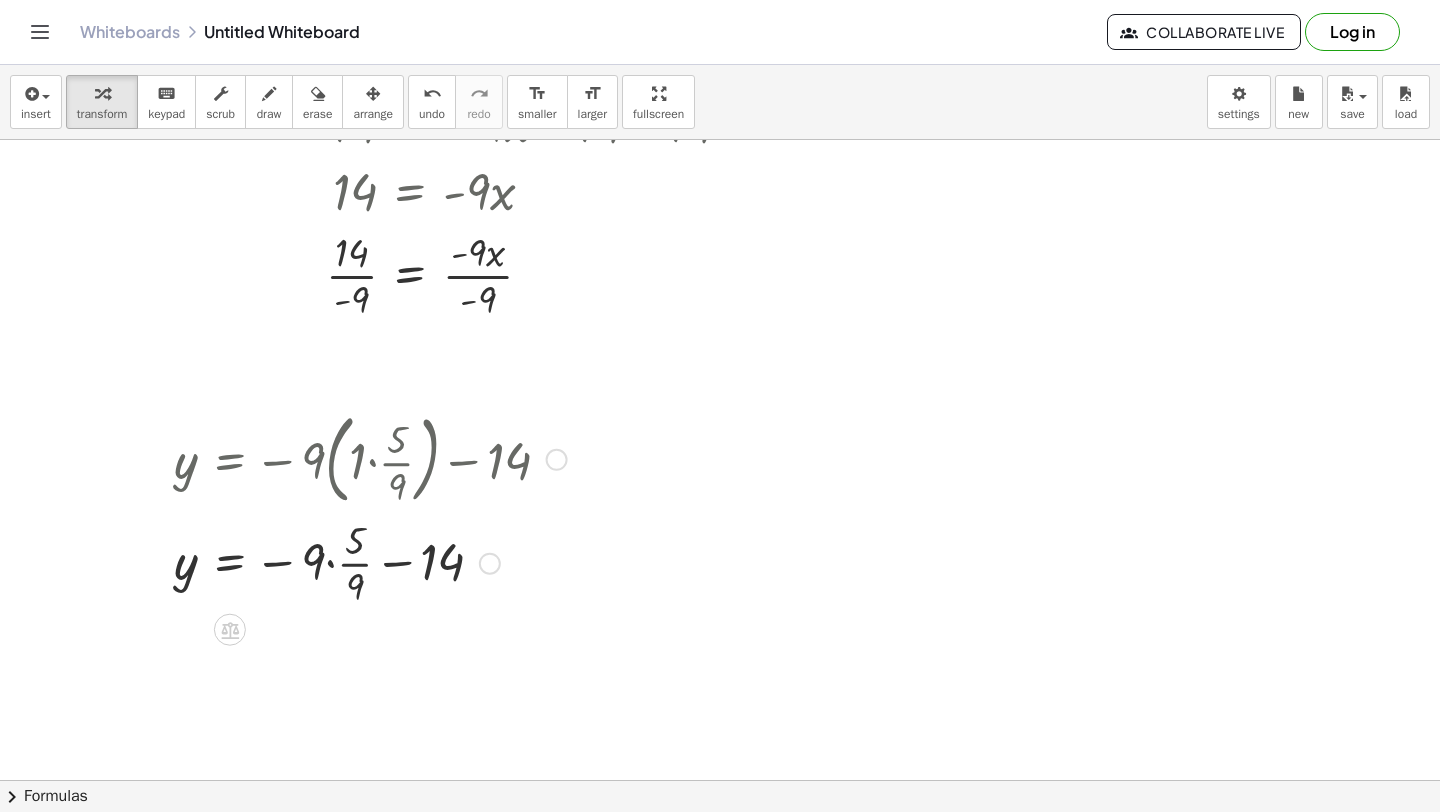 click at bounding box center (370, 562) 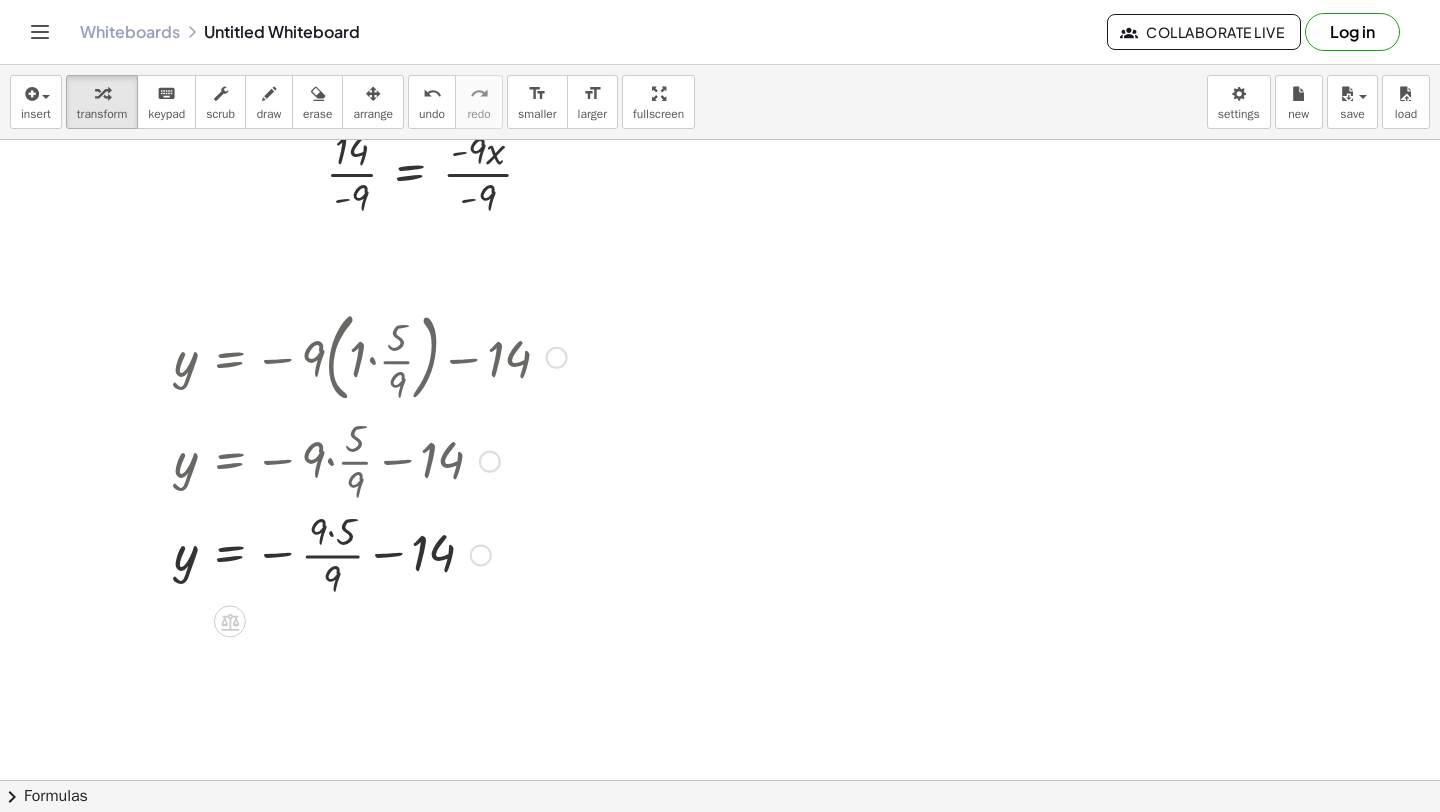 scroll, scrollTop: 297, scrollLeft: 0, axis: vertical 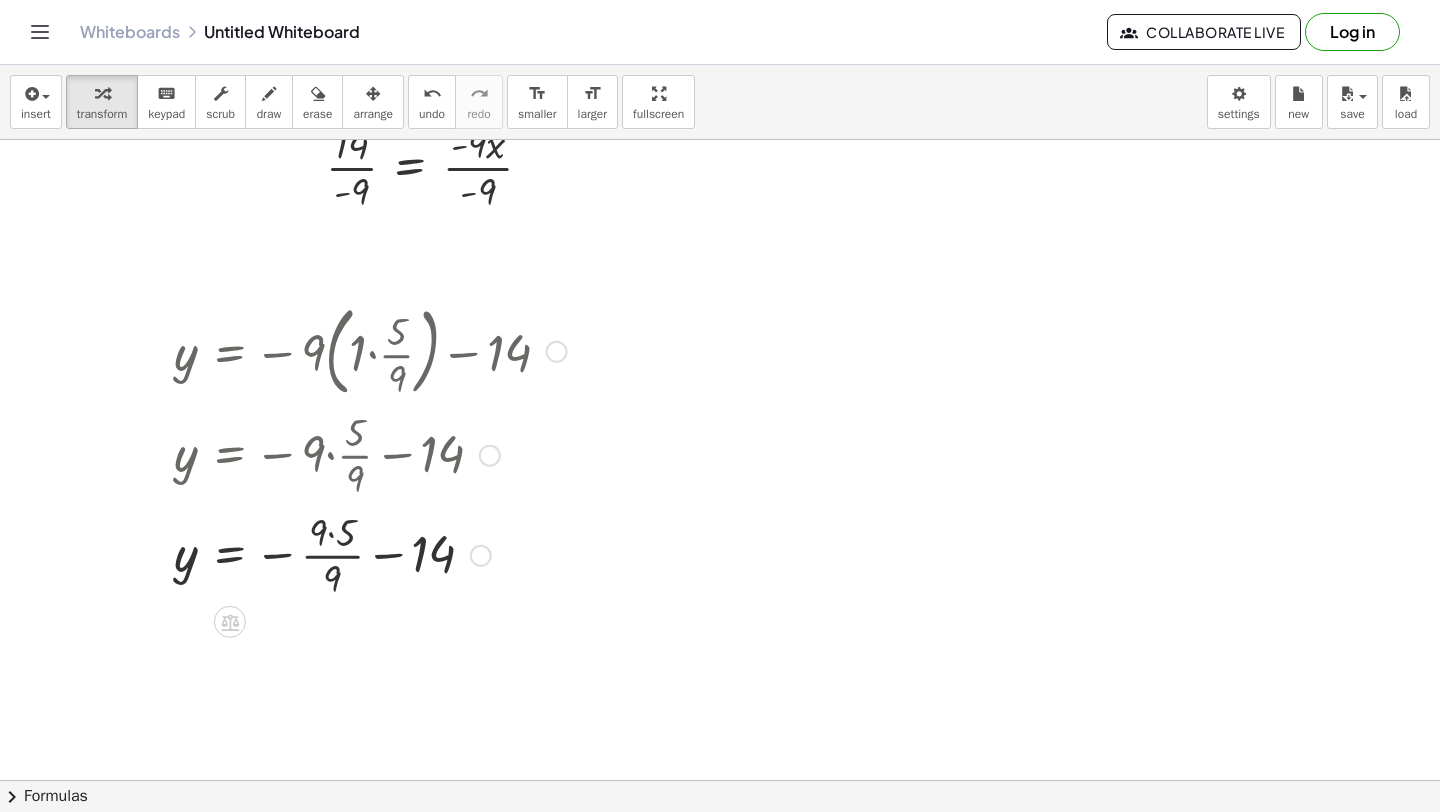click at bounding box center (370, 554) 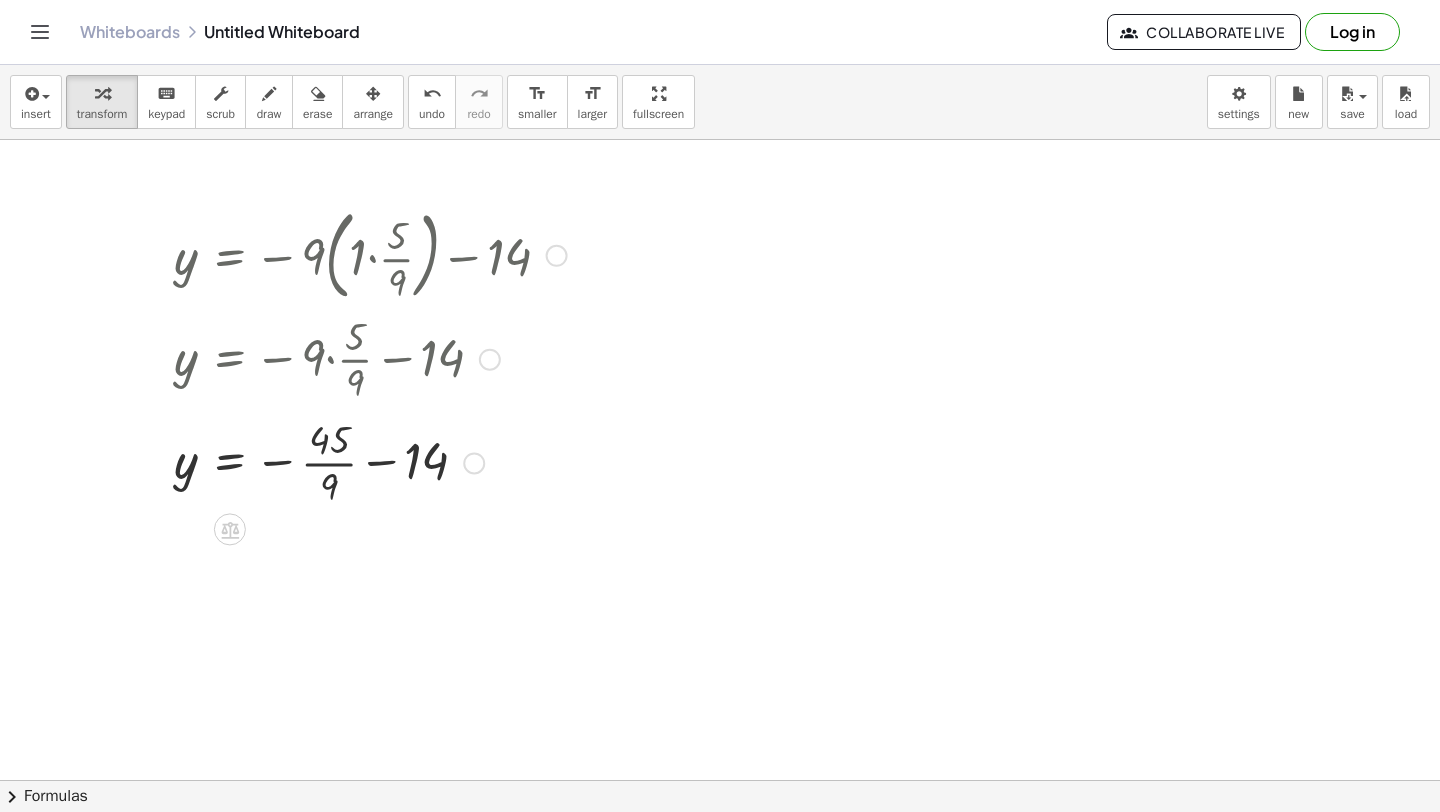 scroll, scrollTop: 399, scrollLeft: 0, axis: vertical 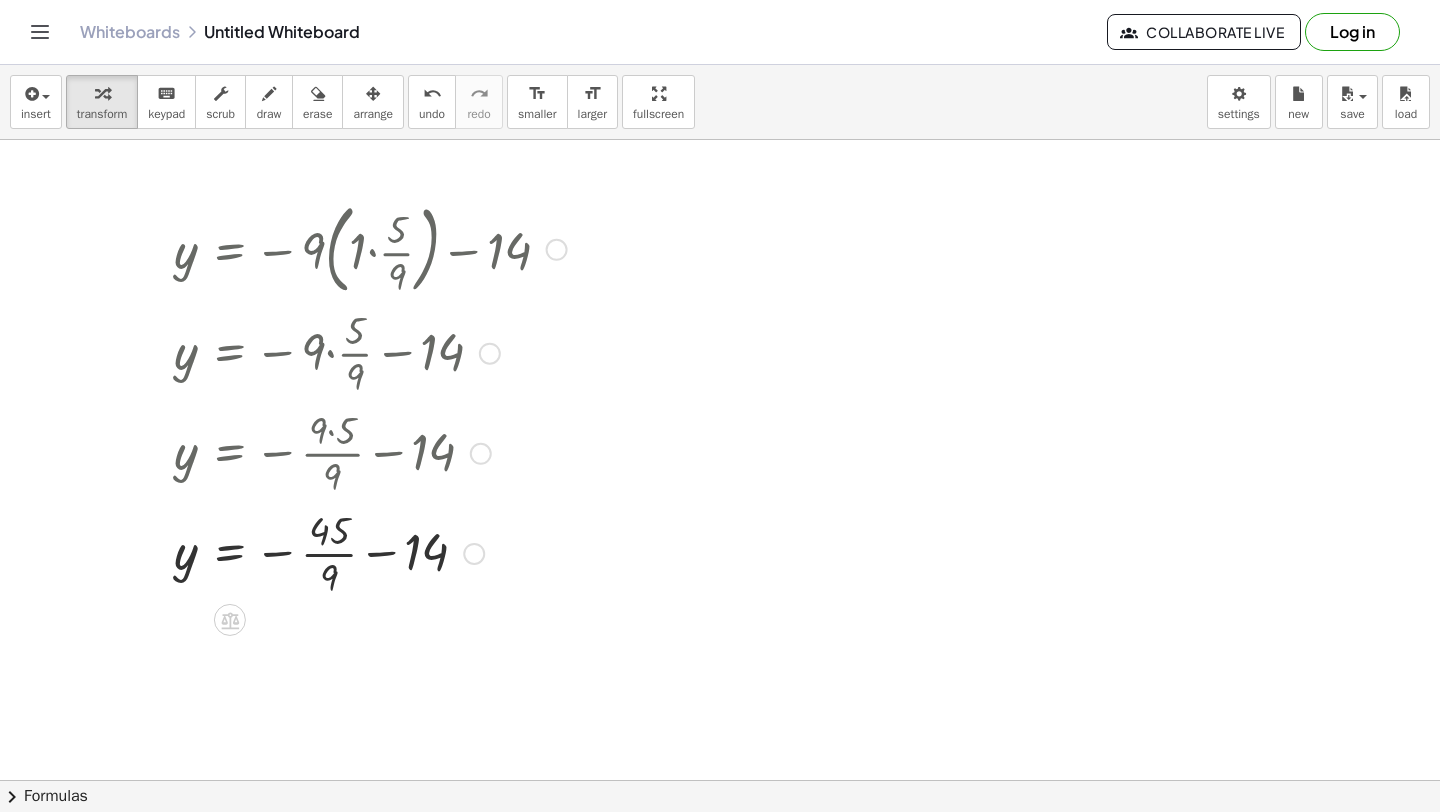 click at bounding box center [370, 552] 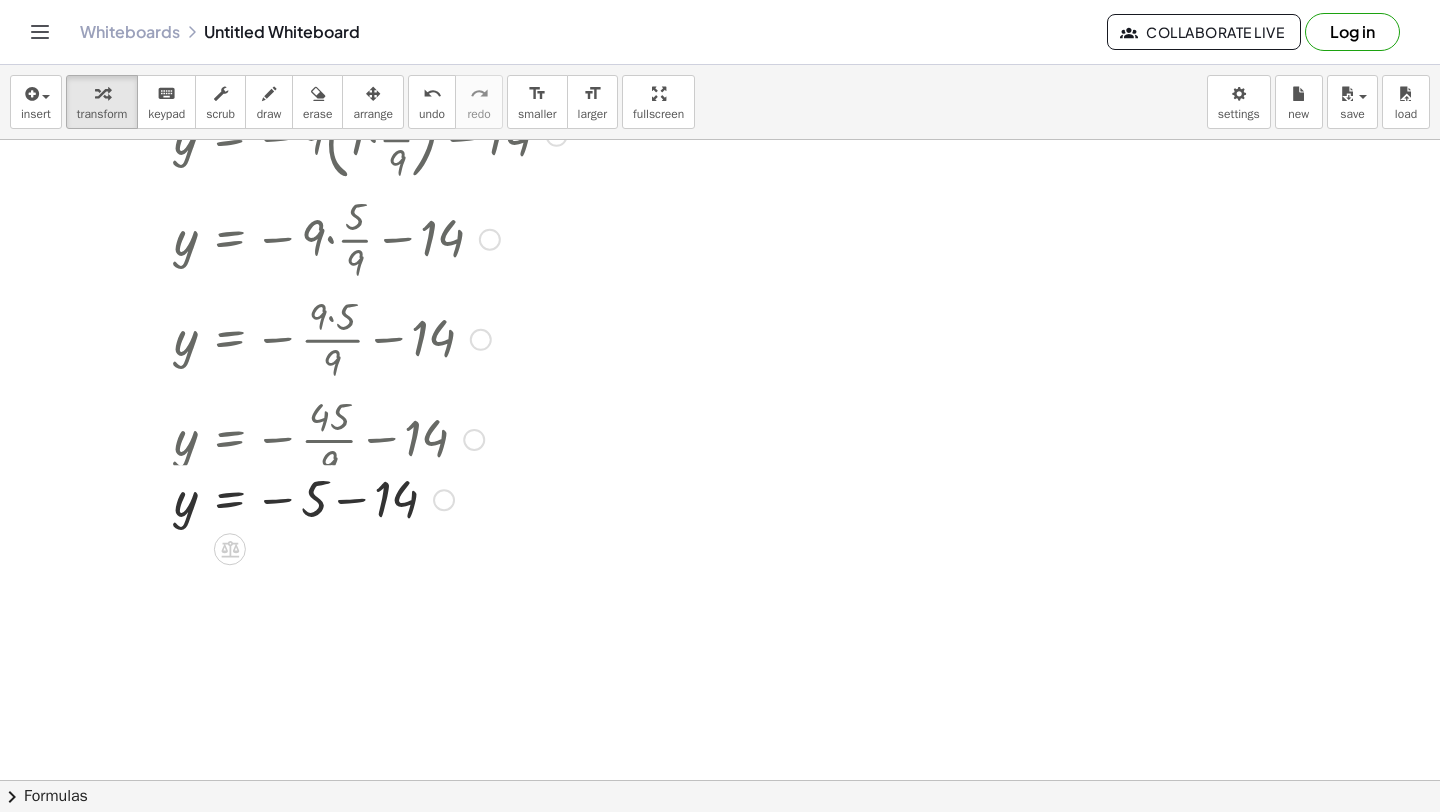 scroll, scrollTop: 514, scrollLeft: 0, axis: vertical 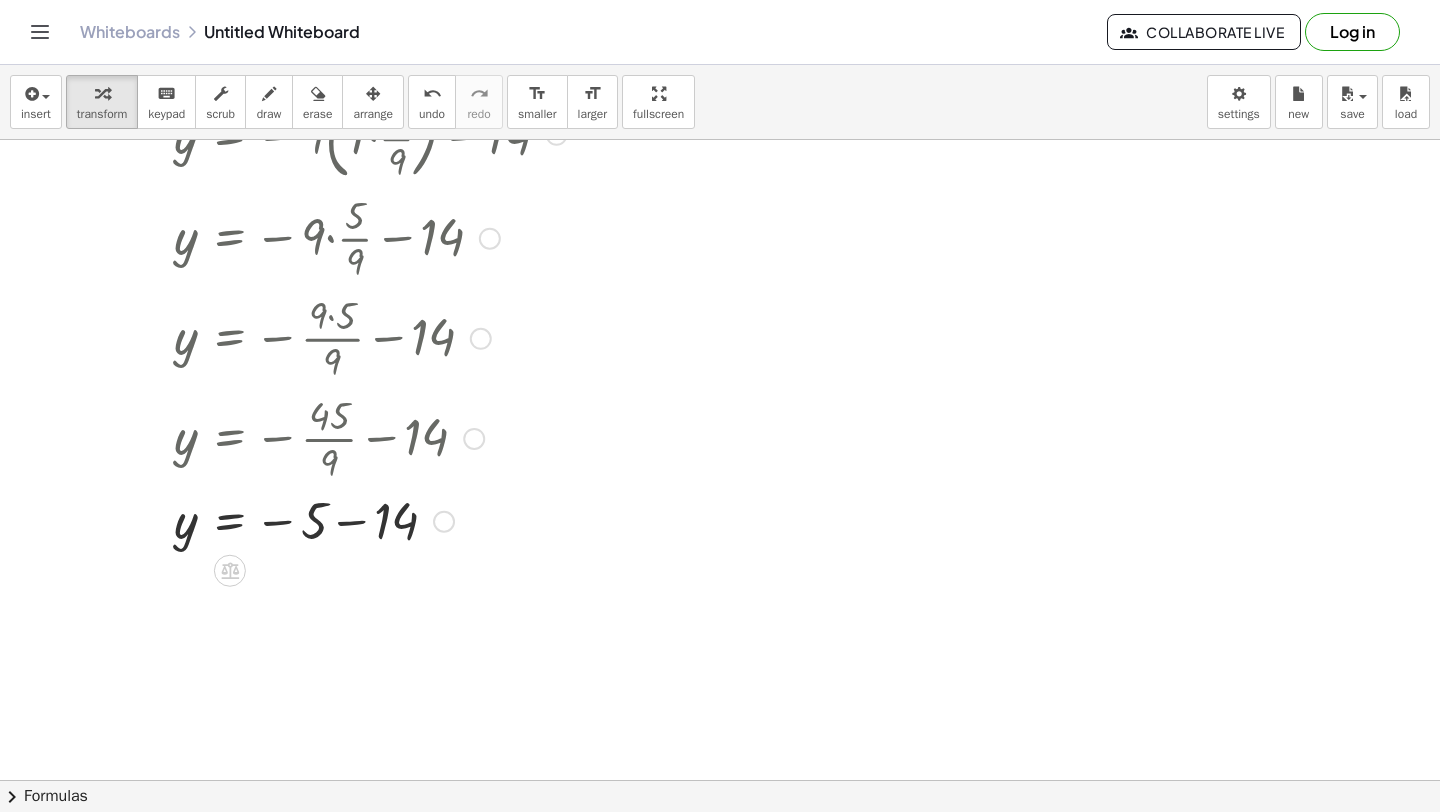click at bounding box center (370, 520) 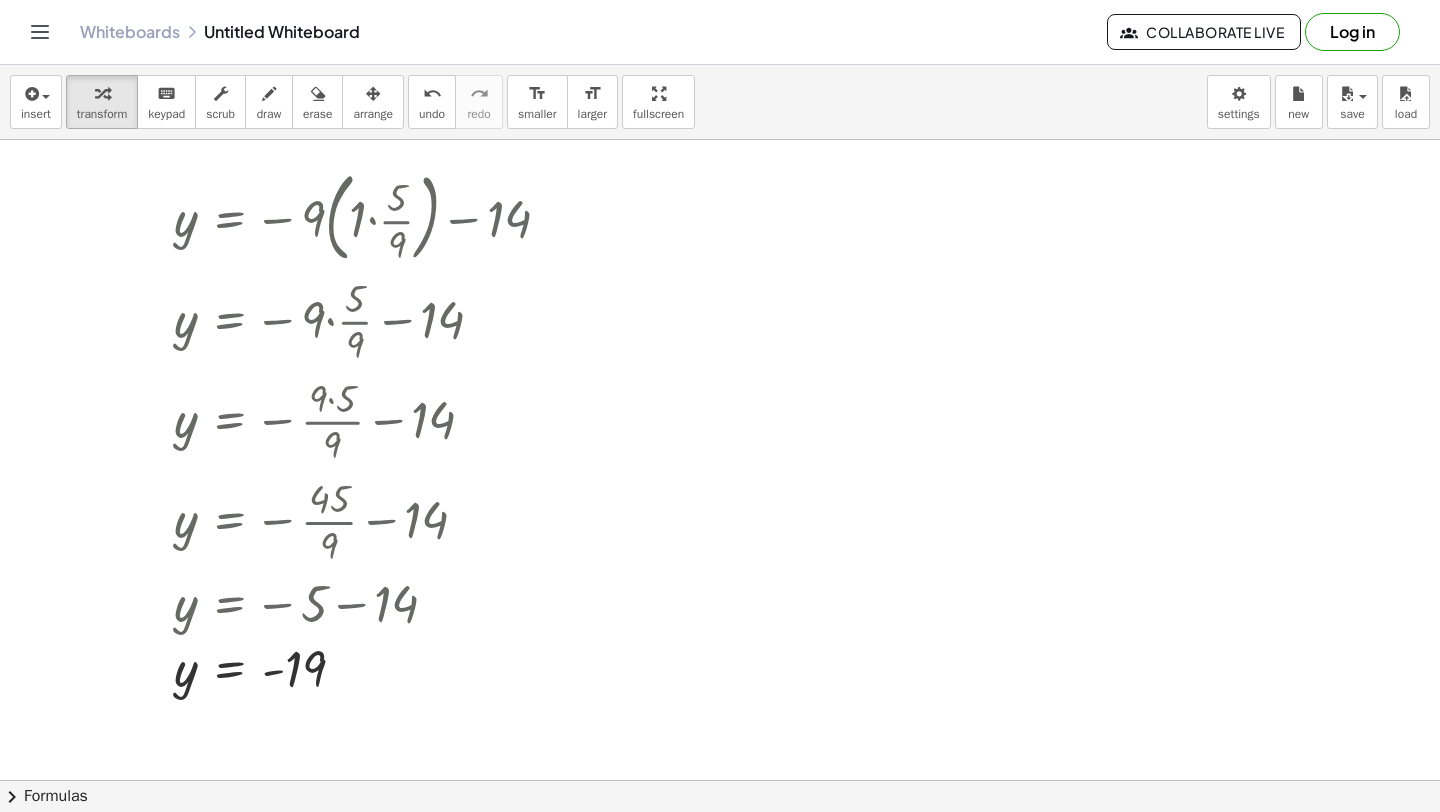 scroll, scrollTop: 444, scrollLeft: 0, axis: vertical 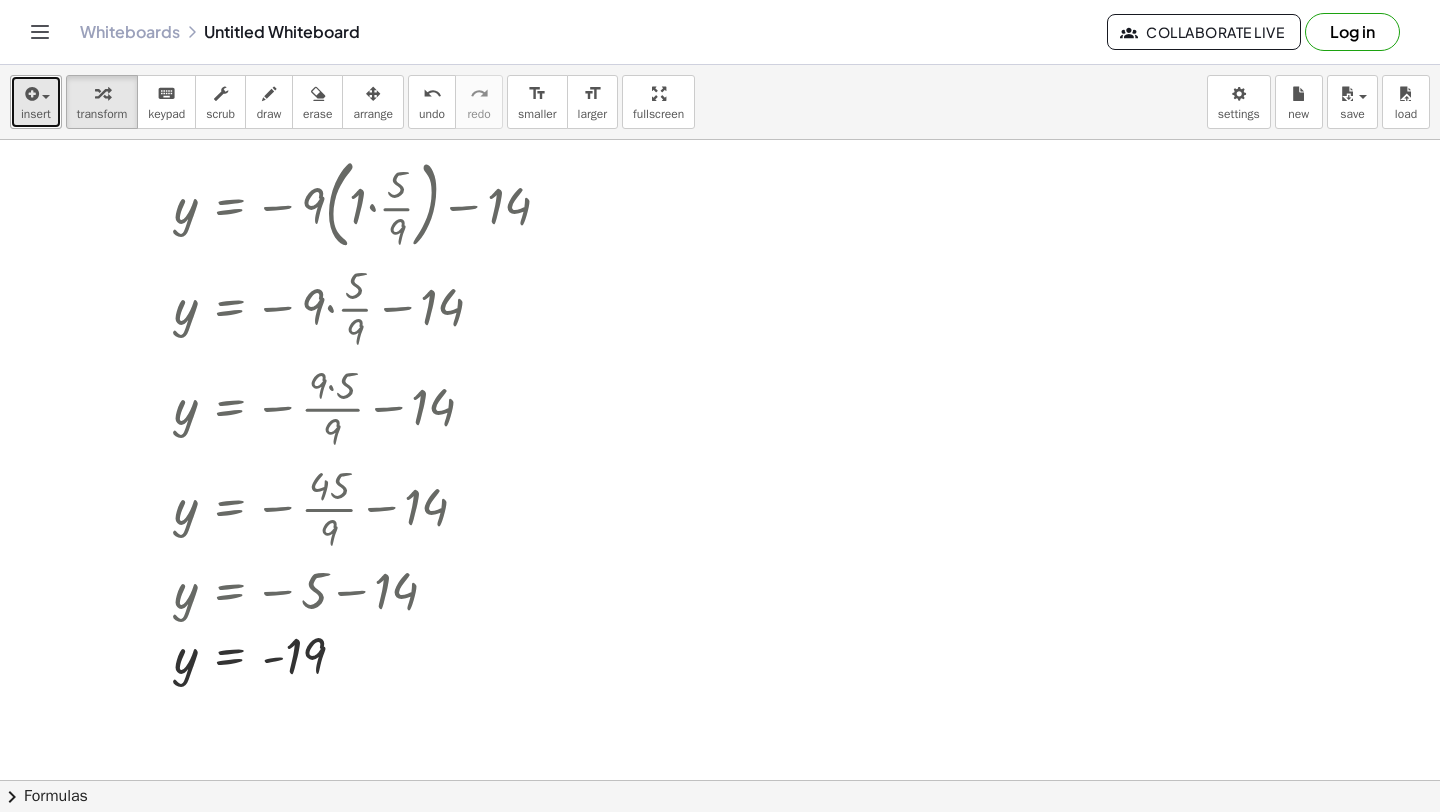 click on "insert" at bounding box center (36, 102) 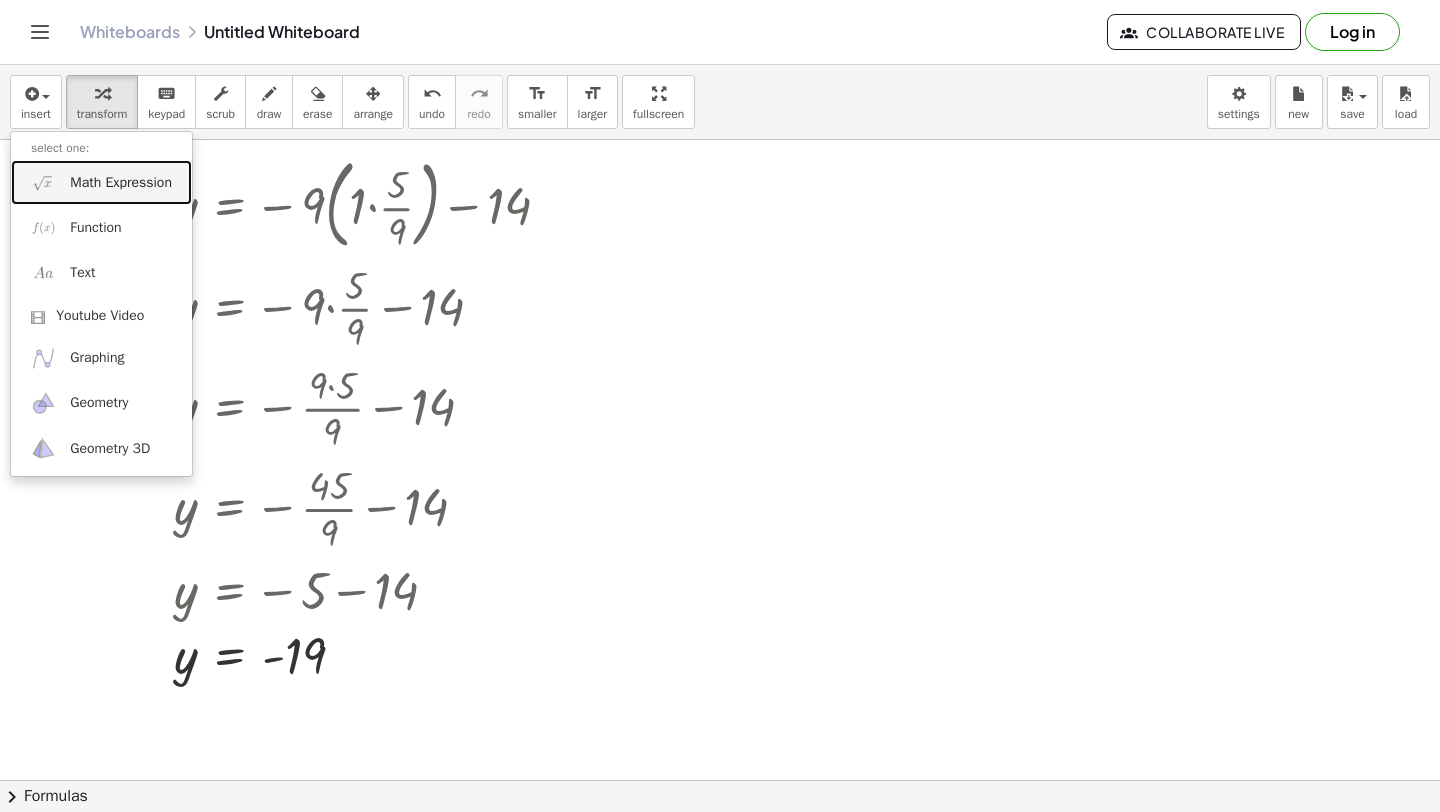 click on "Math Expression" at bounding box center [101, 182] 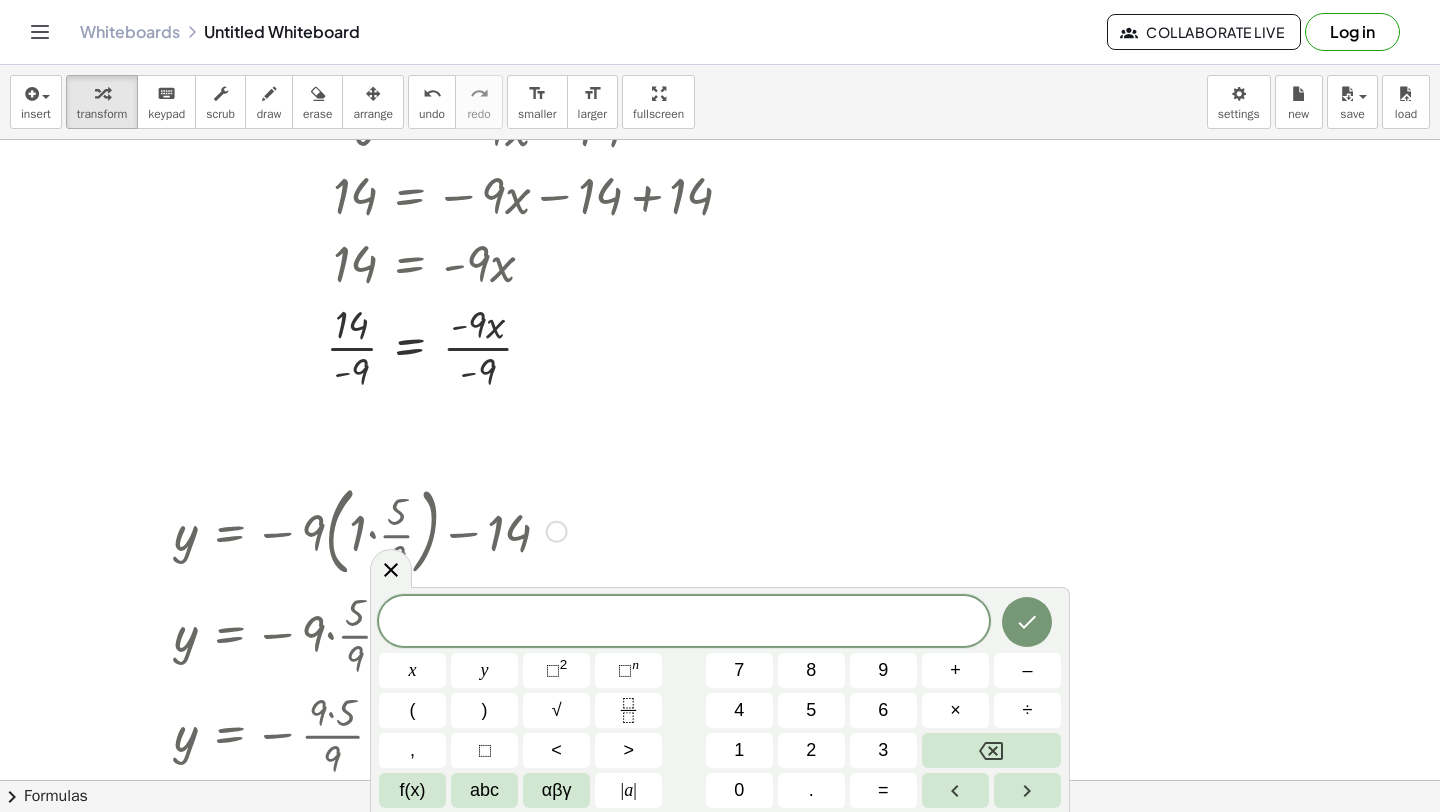 scroll, scrollTop: 9, scrollLeft: 0, axis: vertical 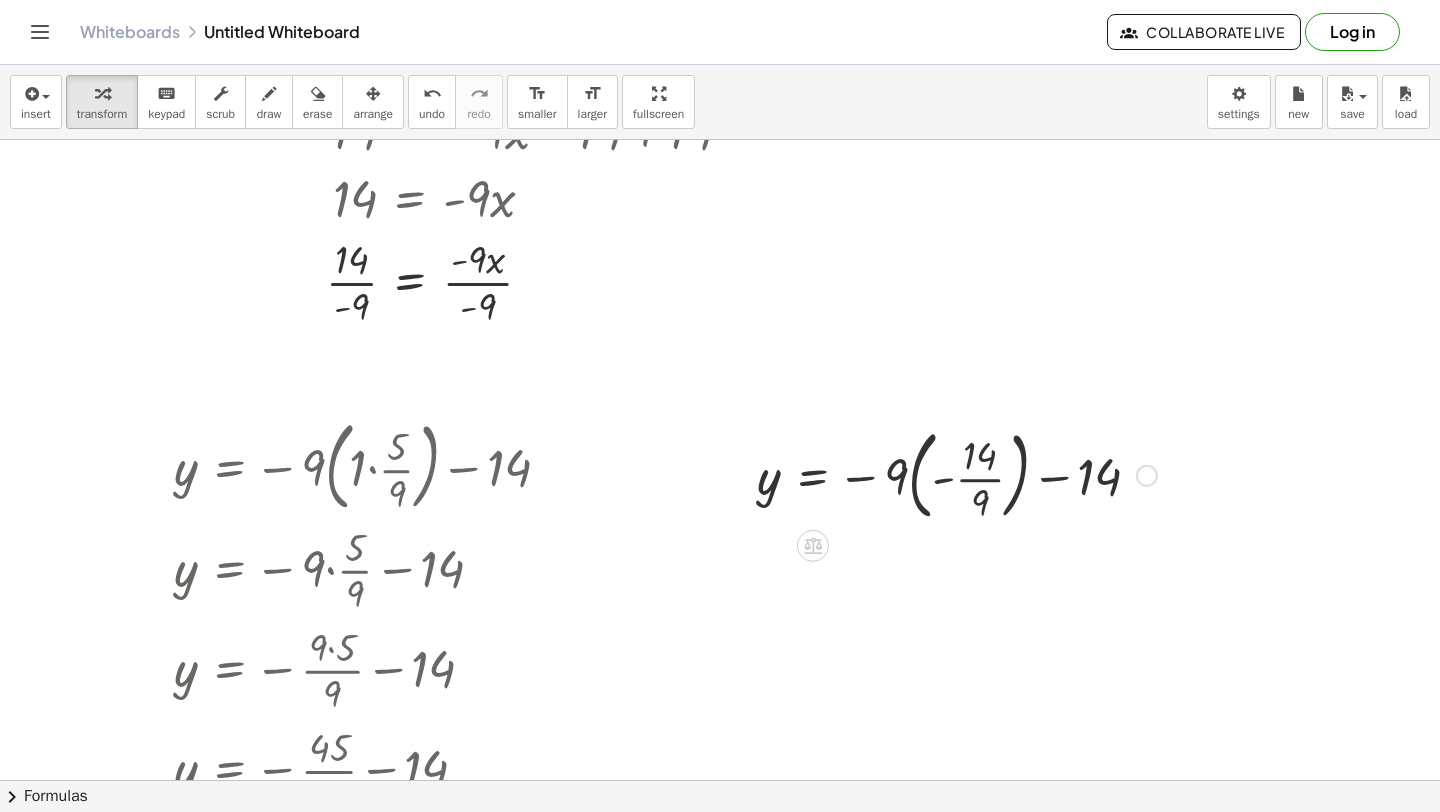 click at bounding box center (957, 474) 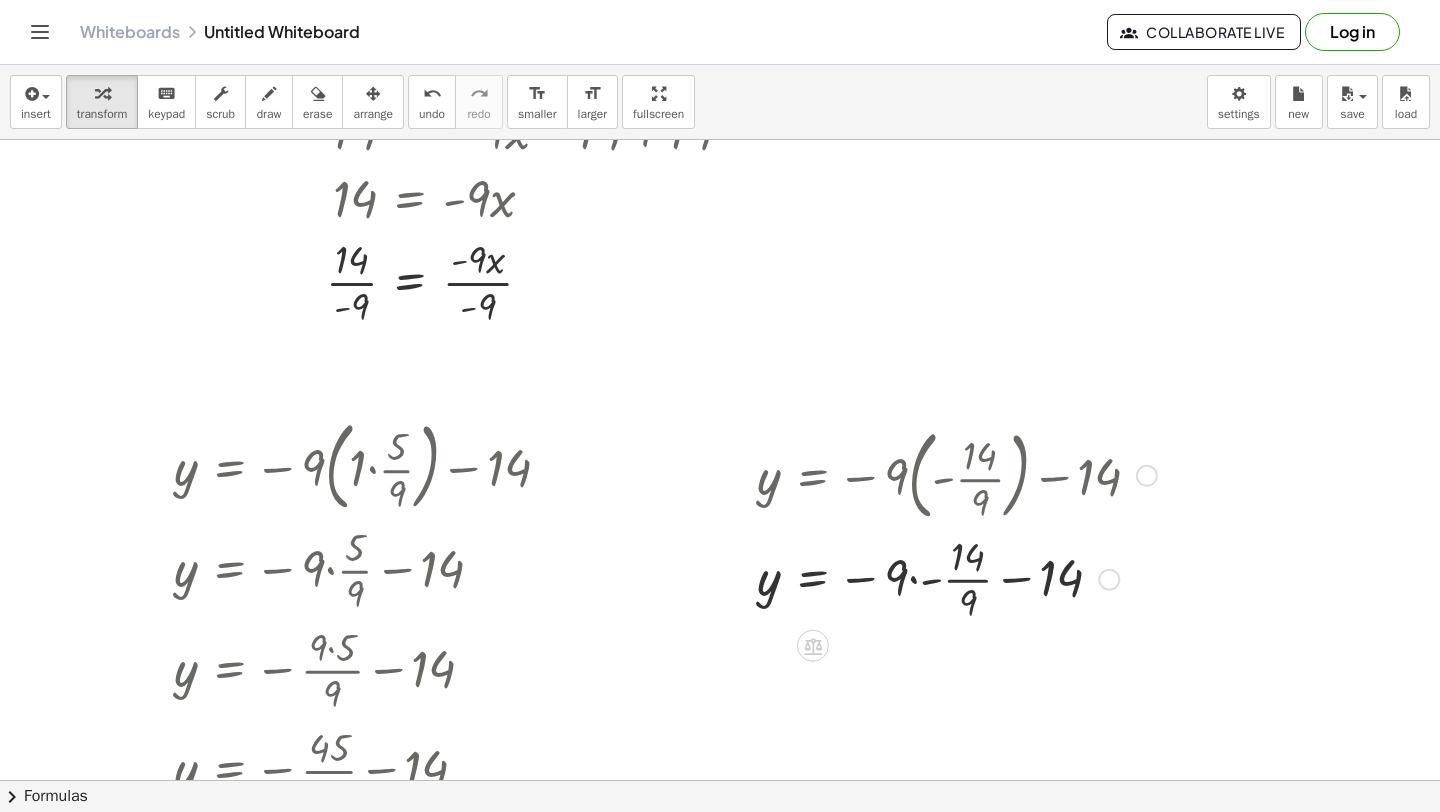 click at bounding box center [957, 578] 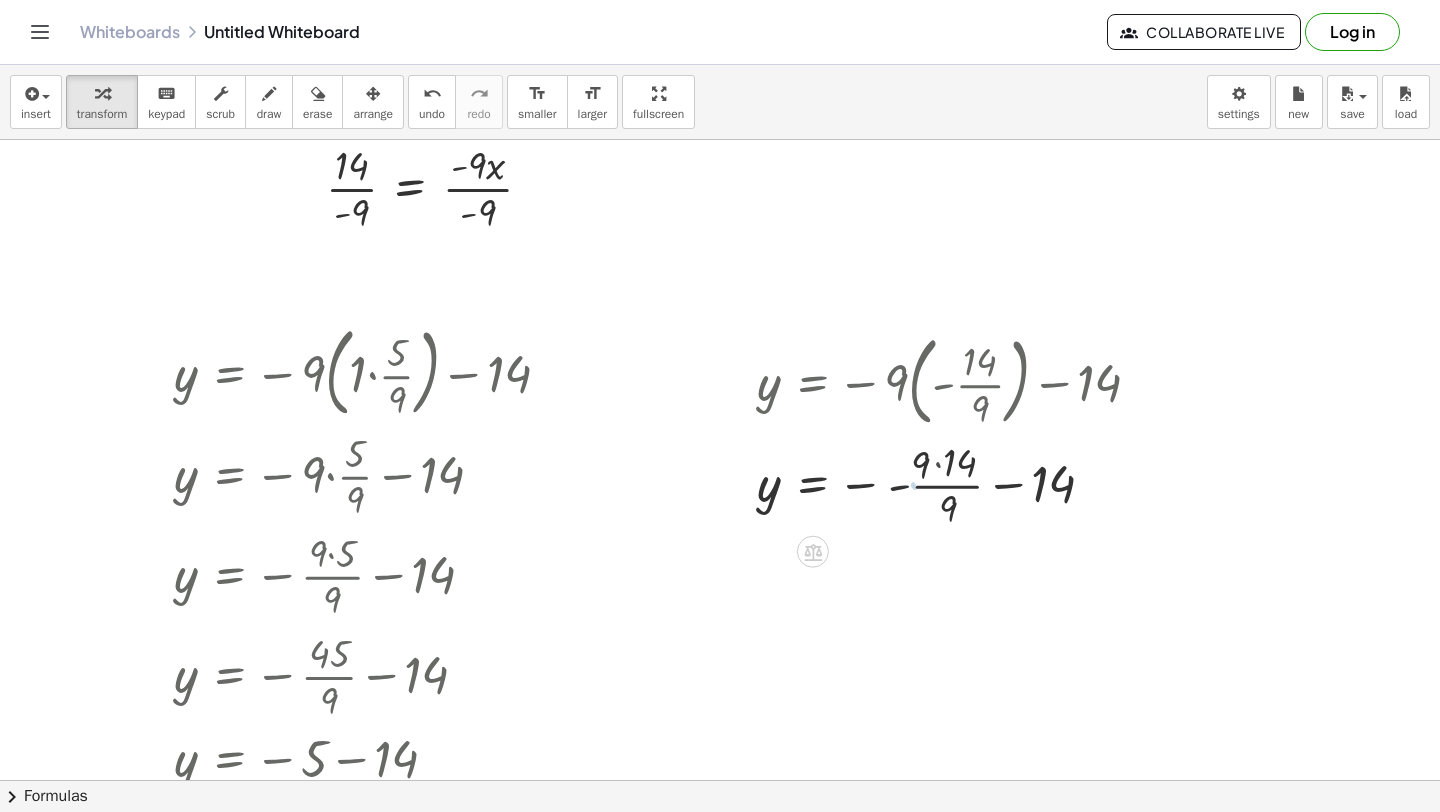 scroll, scrollTop: 281, scrollLeft: 0, axis: vertical 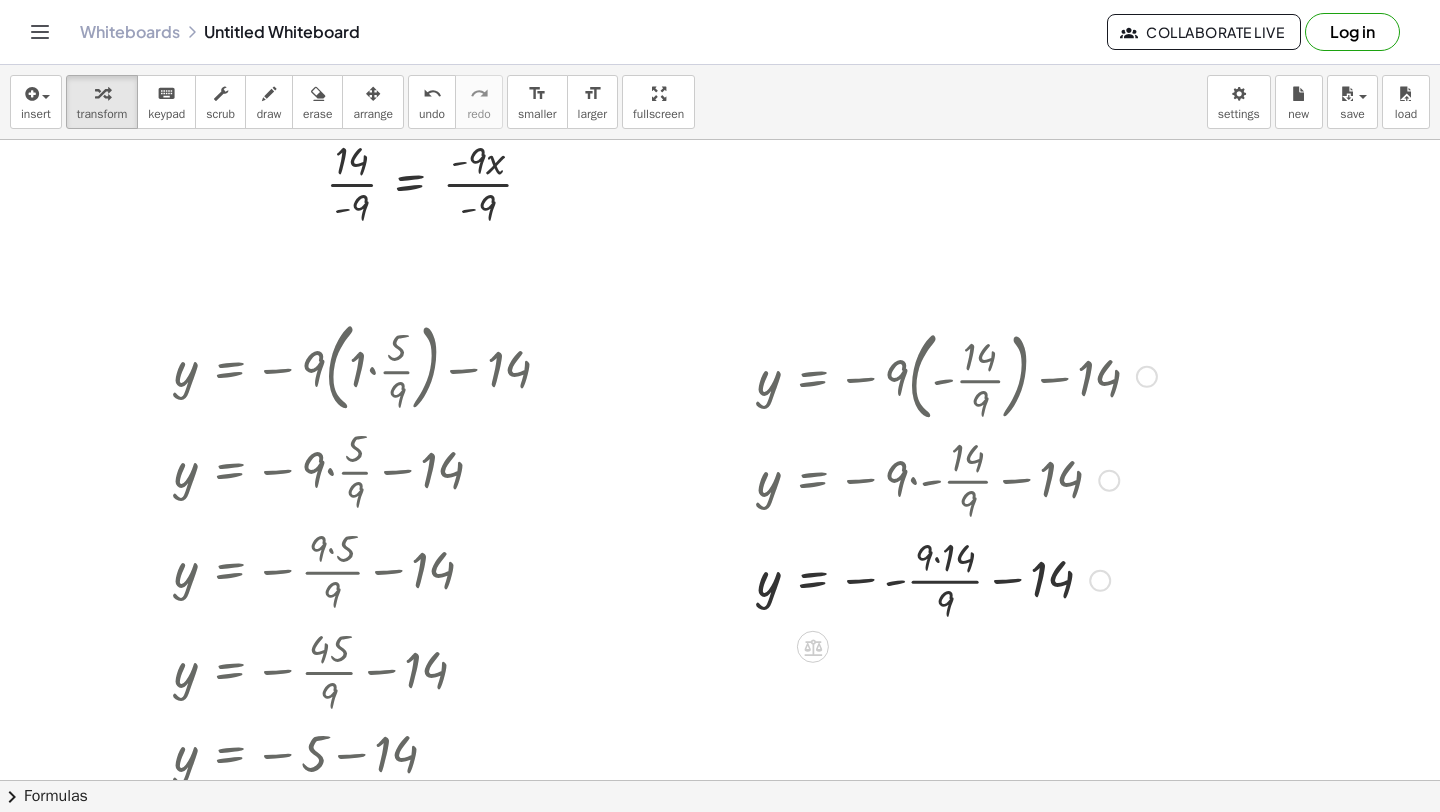click at bounding box center [957, 579] 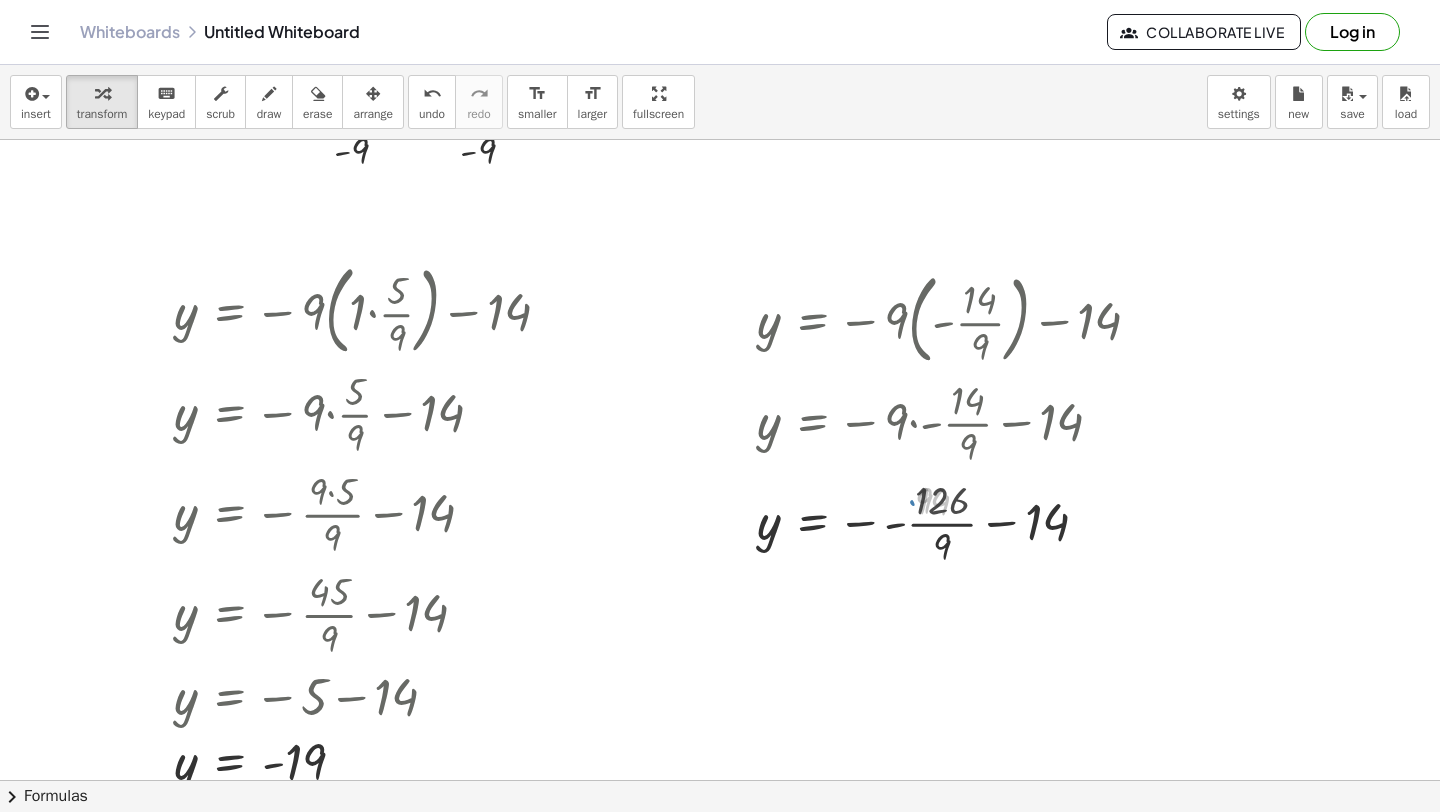 scroll, scrollTop: 358, scrollLeft: 0, axis: vertical 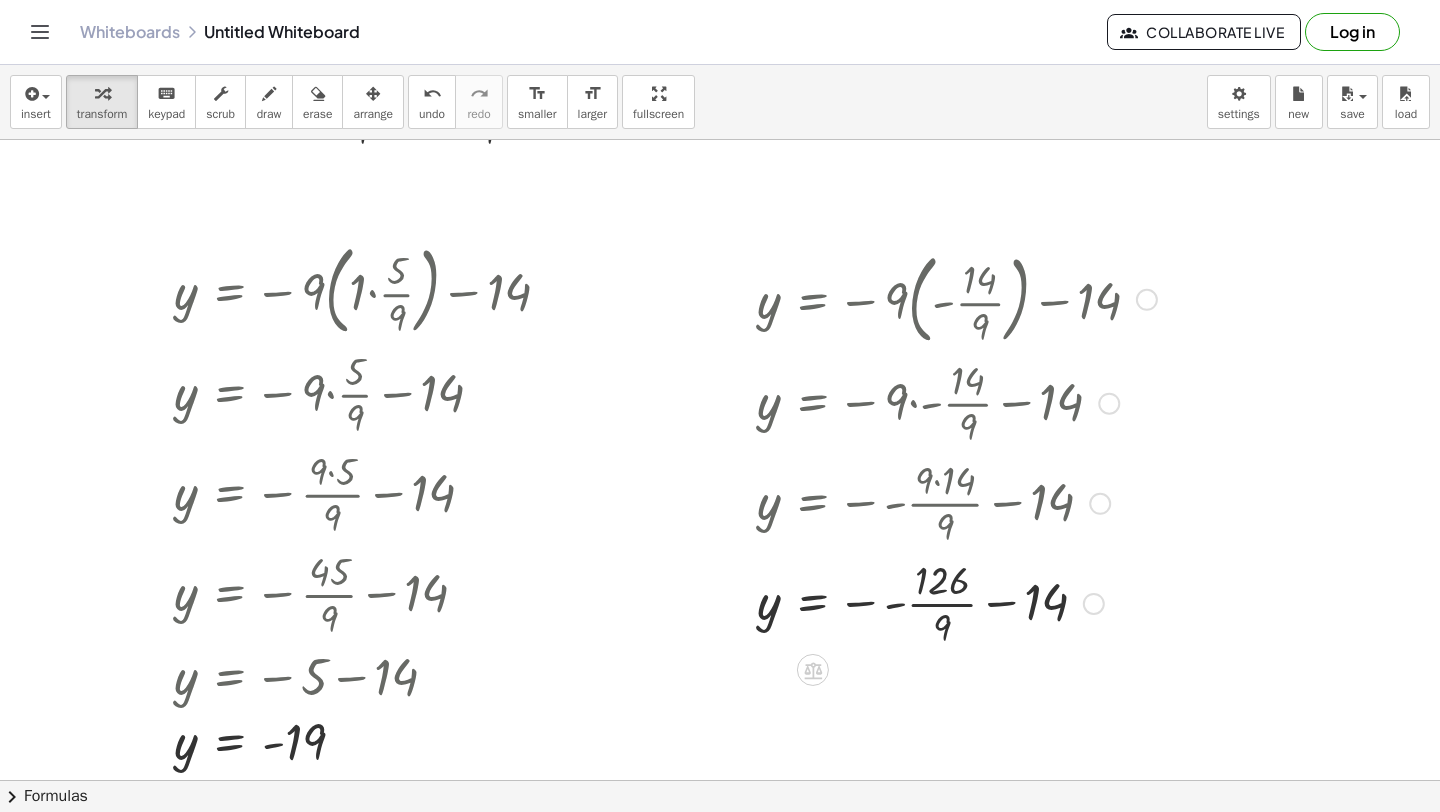 drag, startPoint x: 867, startPoint y: 595, endPoint x: 947, endPoint y: 598, distance: 80.05623 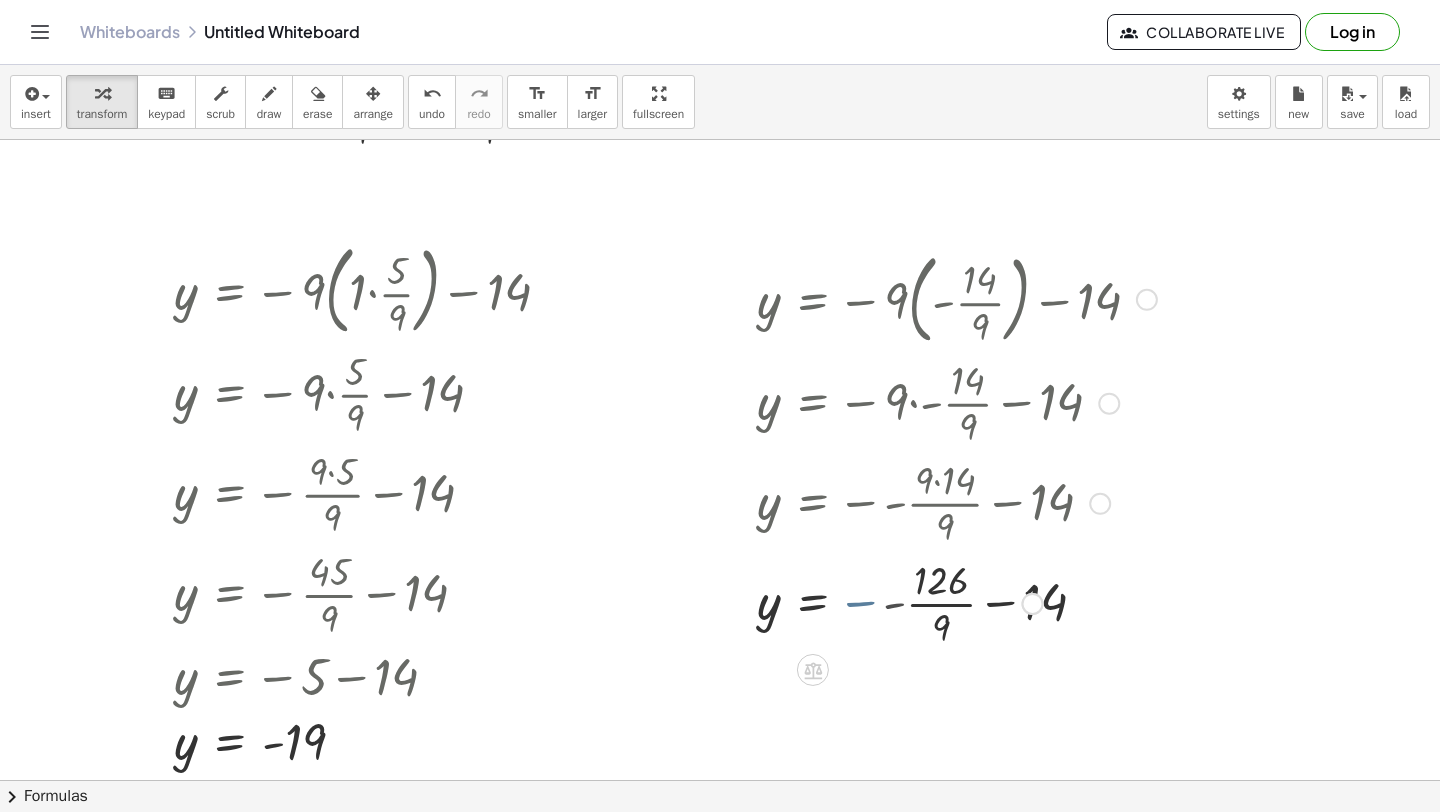 click at bounding box center (957, 602) 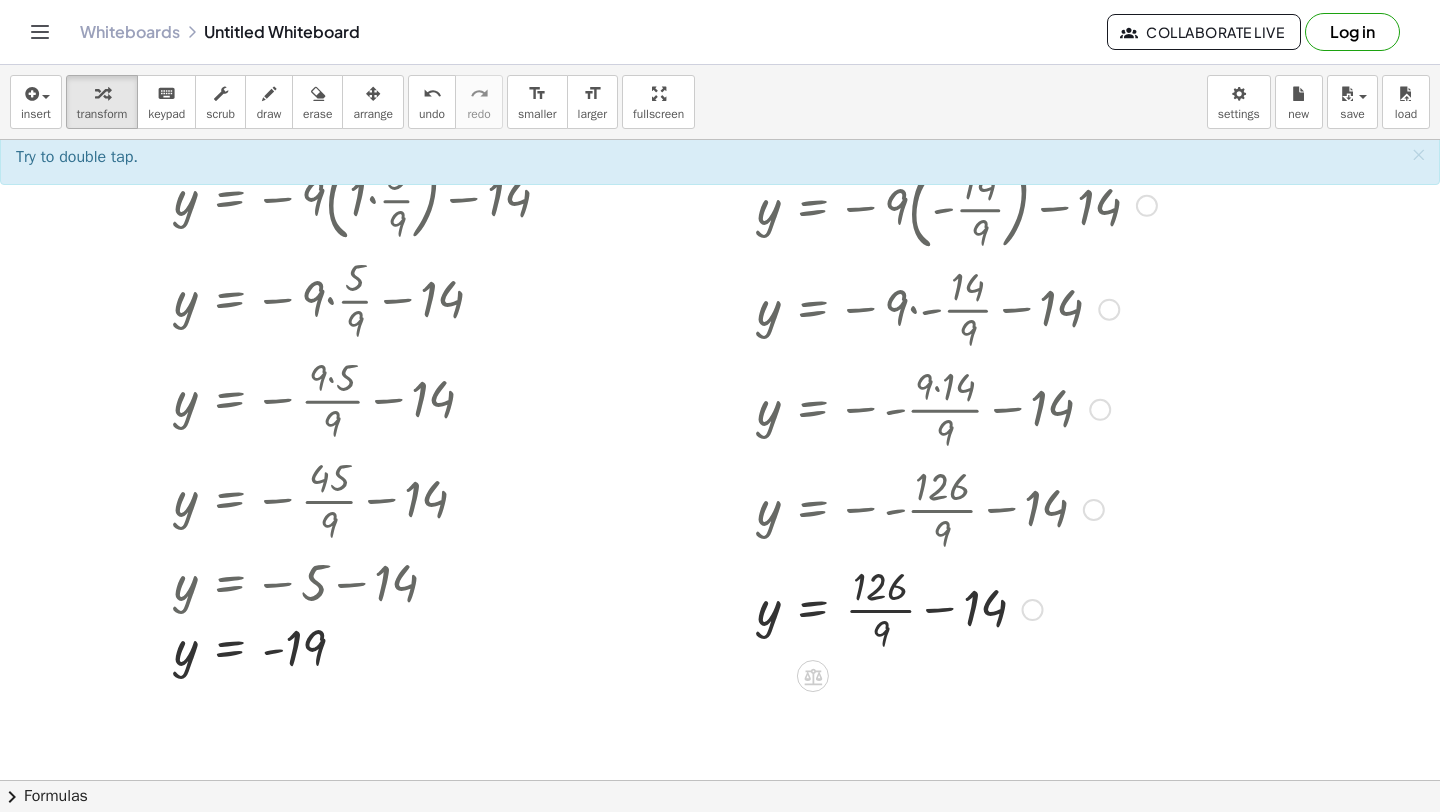 scroll, scrollTop: 510, scrollLeft: 0, axis: vertical 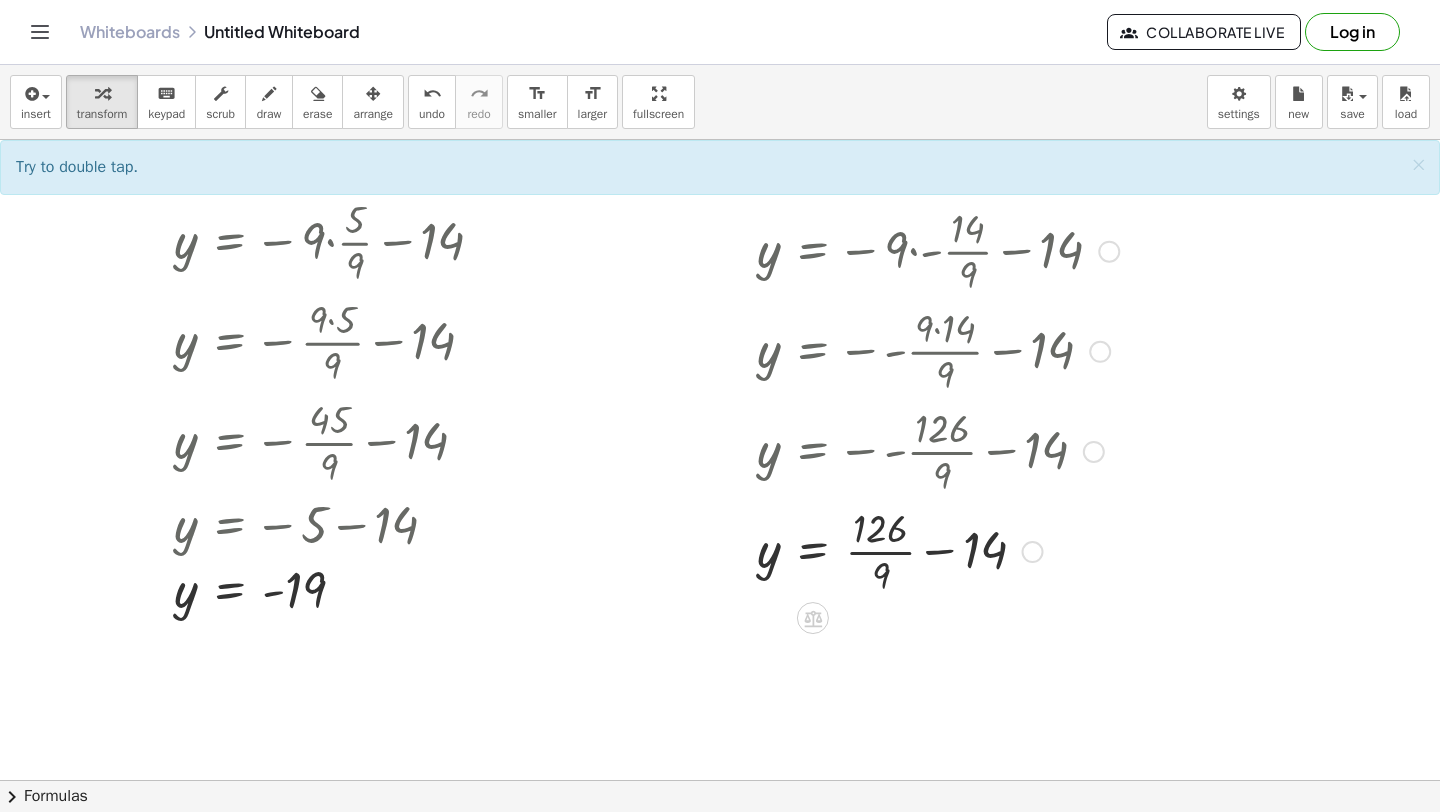 click at bounding box center (957, 550) 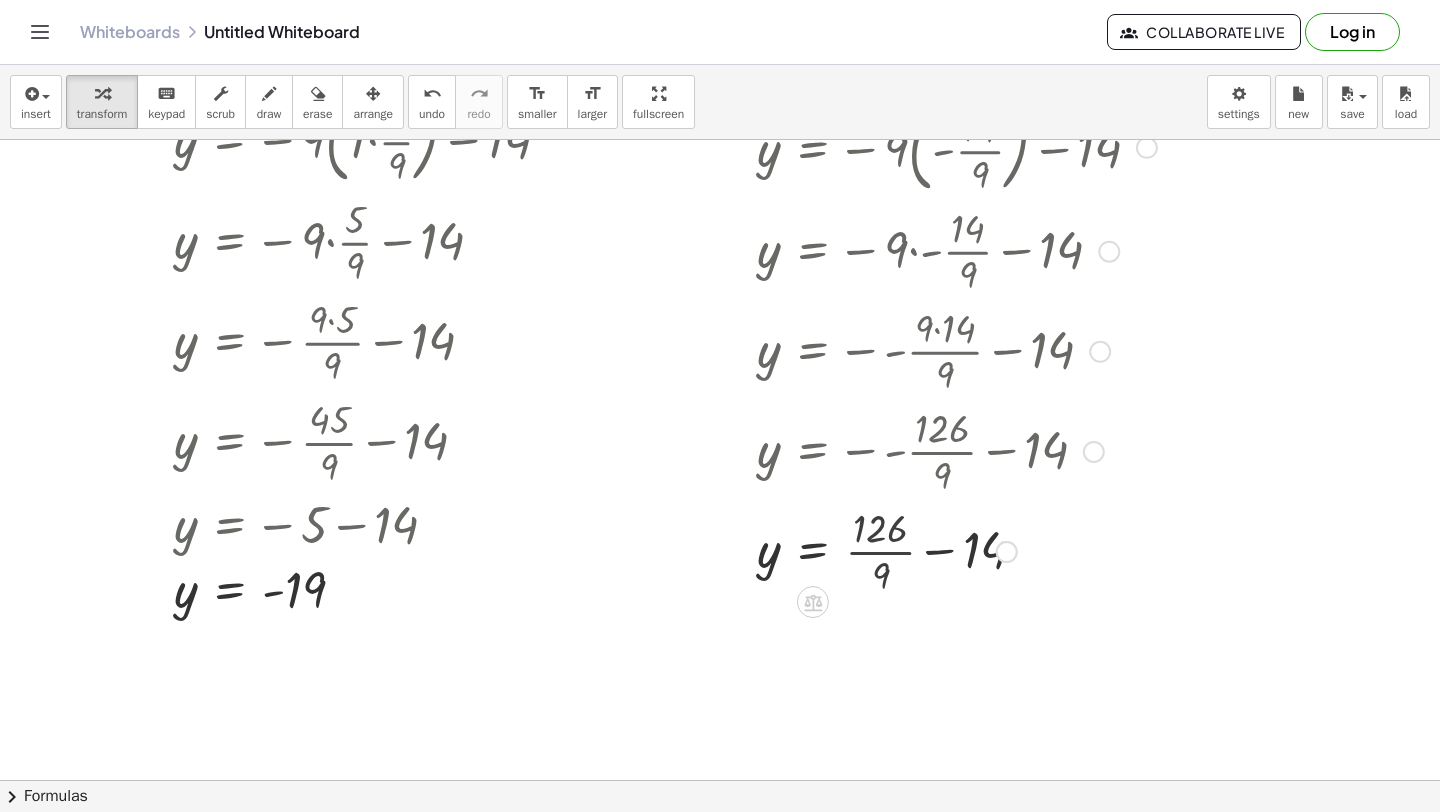 click at bounding box center (957, 550) 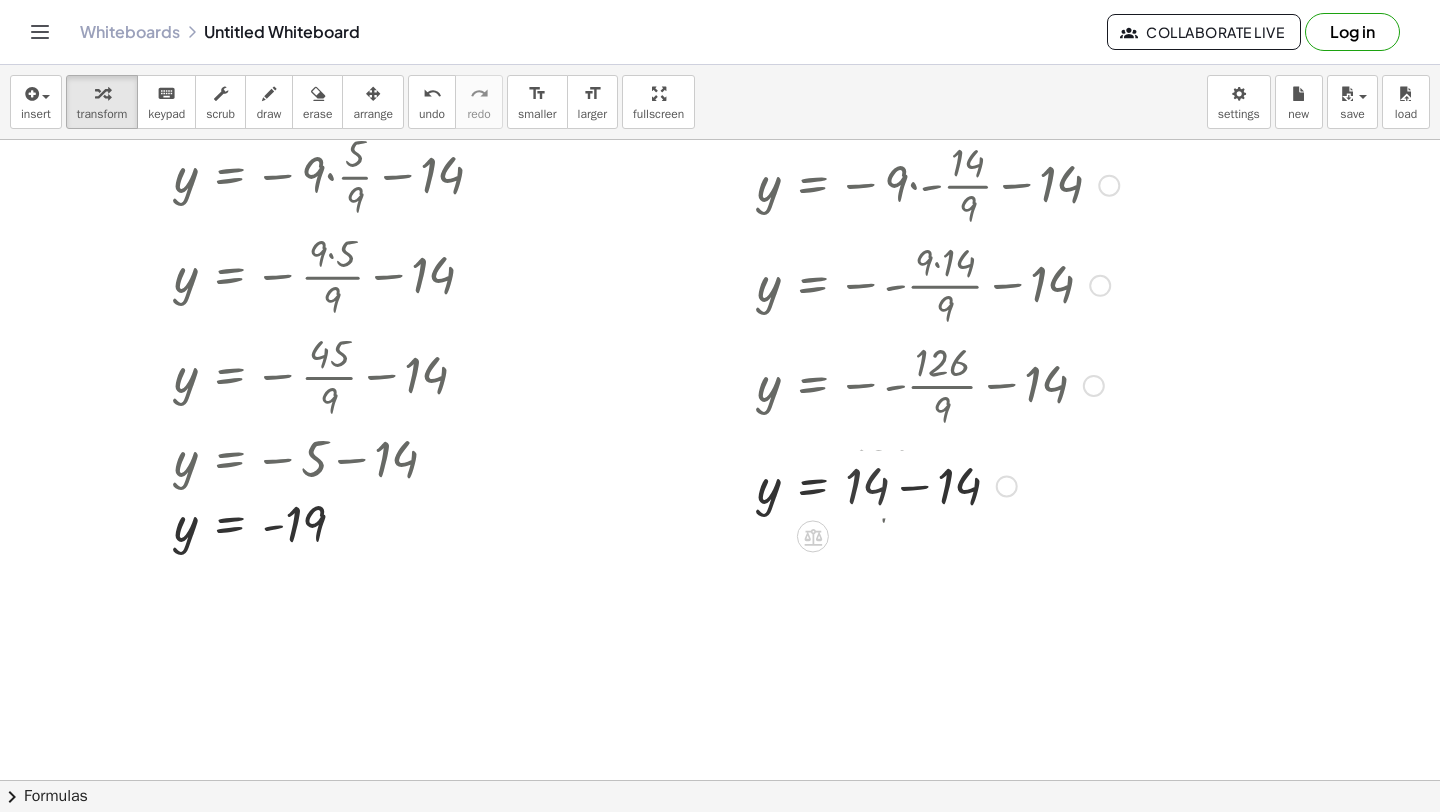 scroll, scrollTop: 583, scrollLeft: 0, axis: vertical 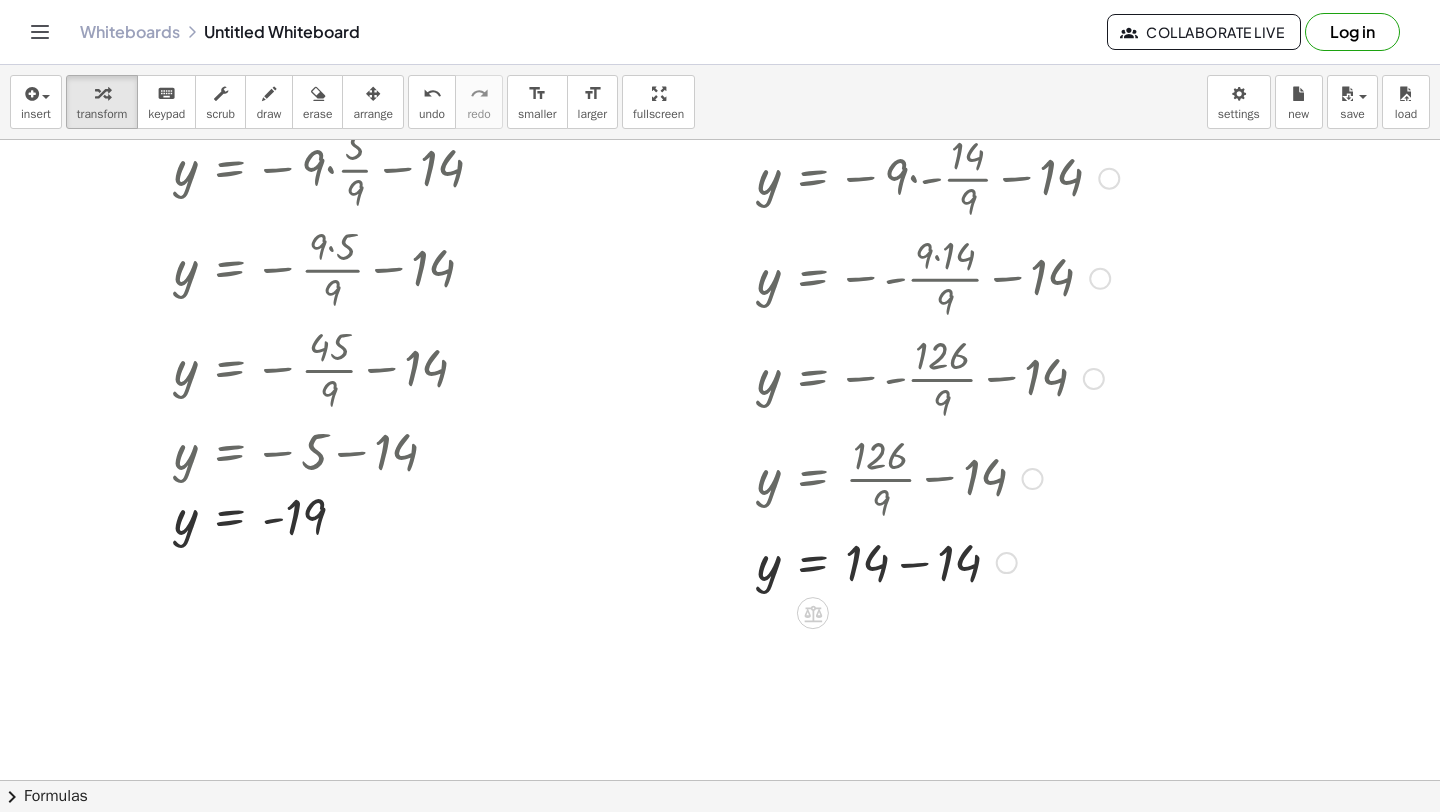 click at bounding box center (957, 561) 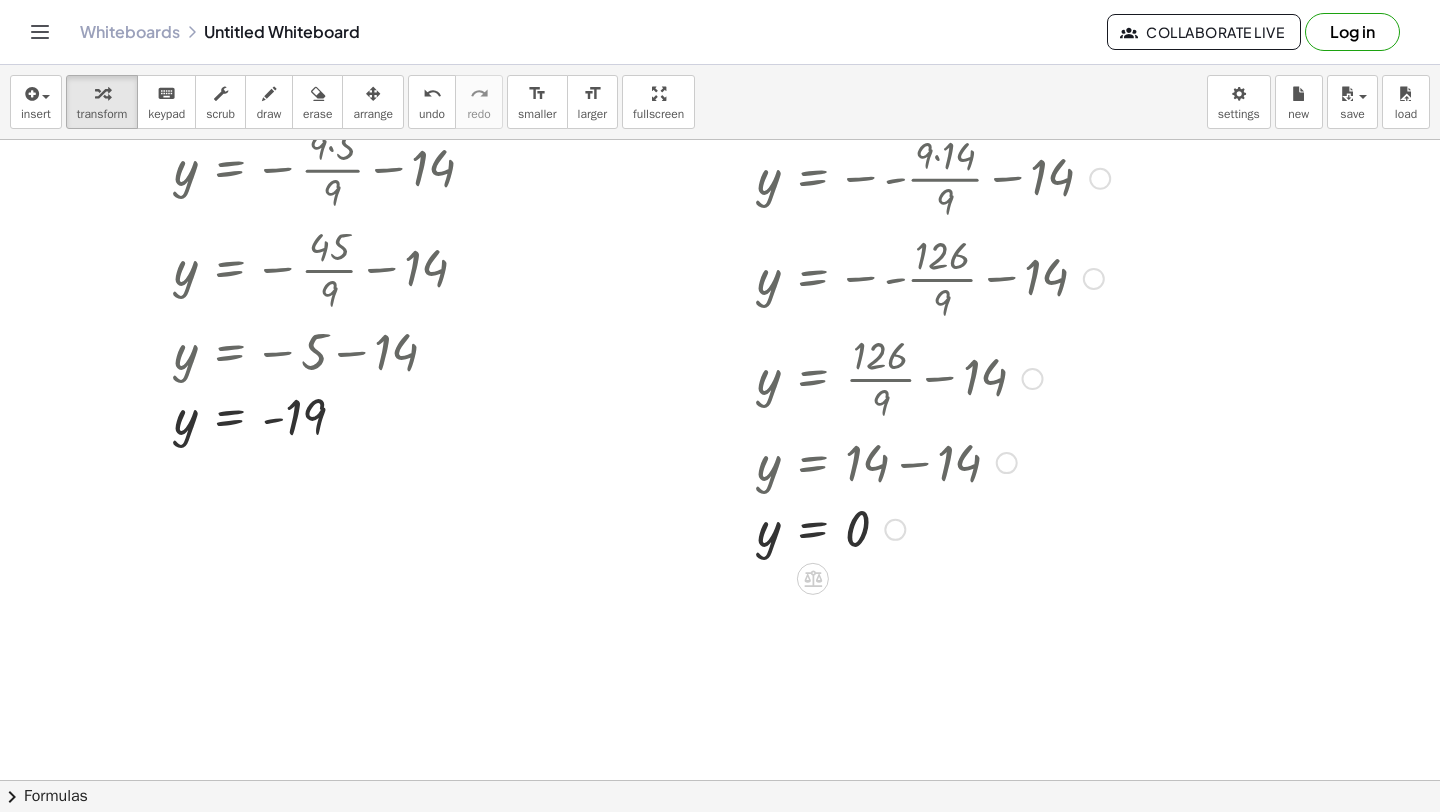 scroll, scrollTop: 685, scrollLeft: 0, axis: vertical 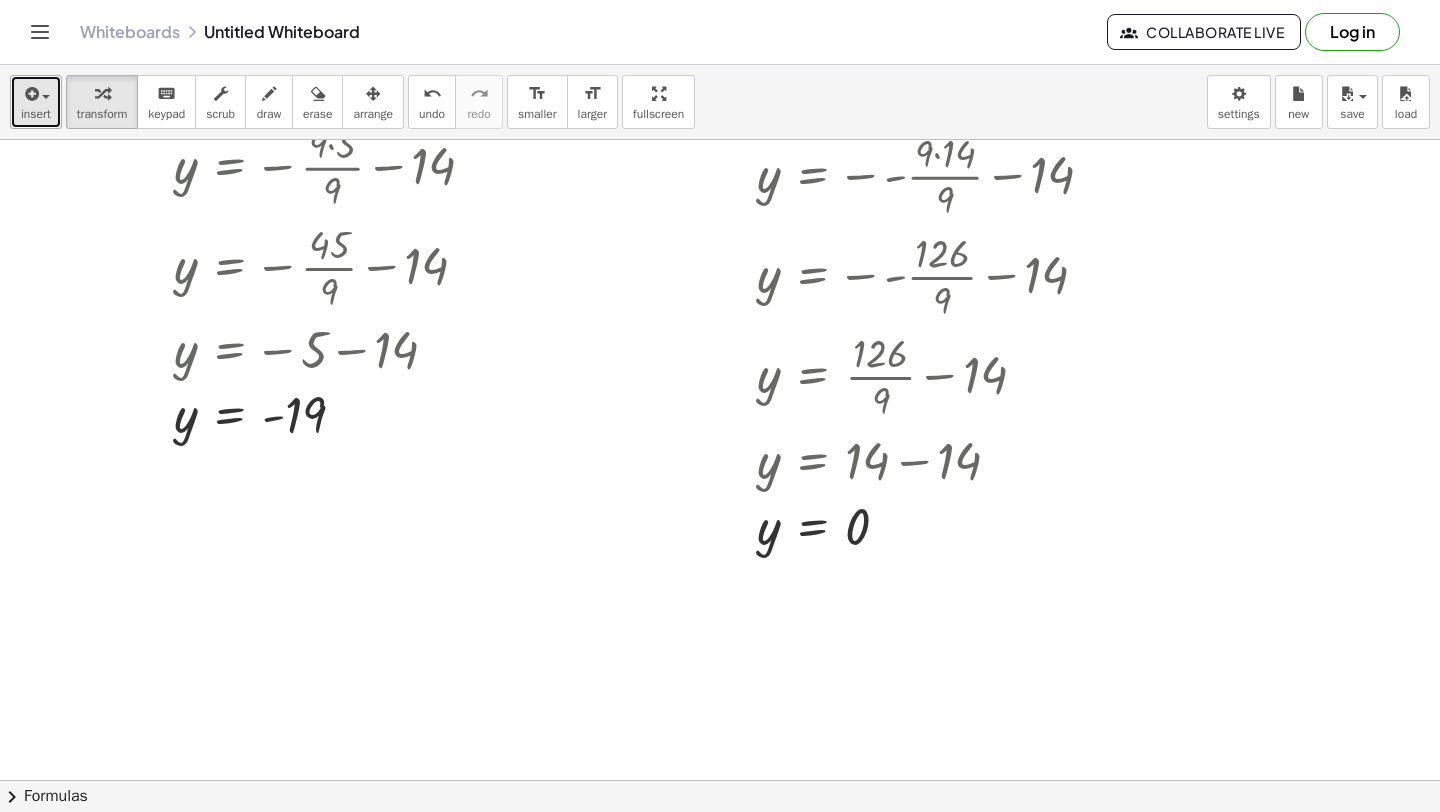 click on "insert" at bounding box center (36, 114) 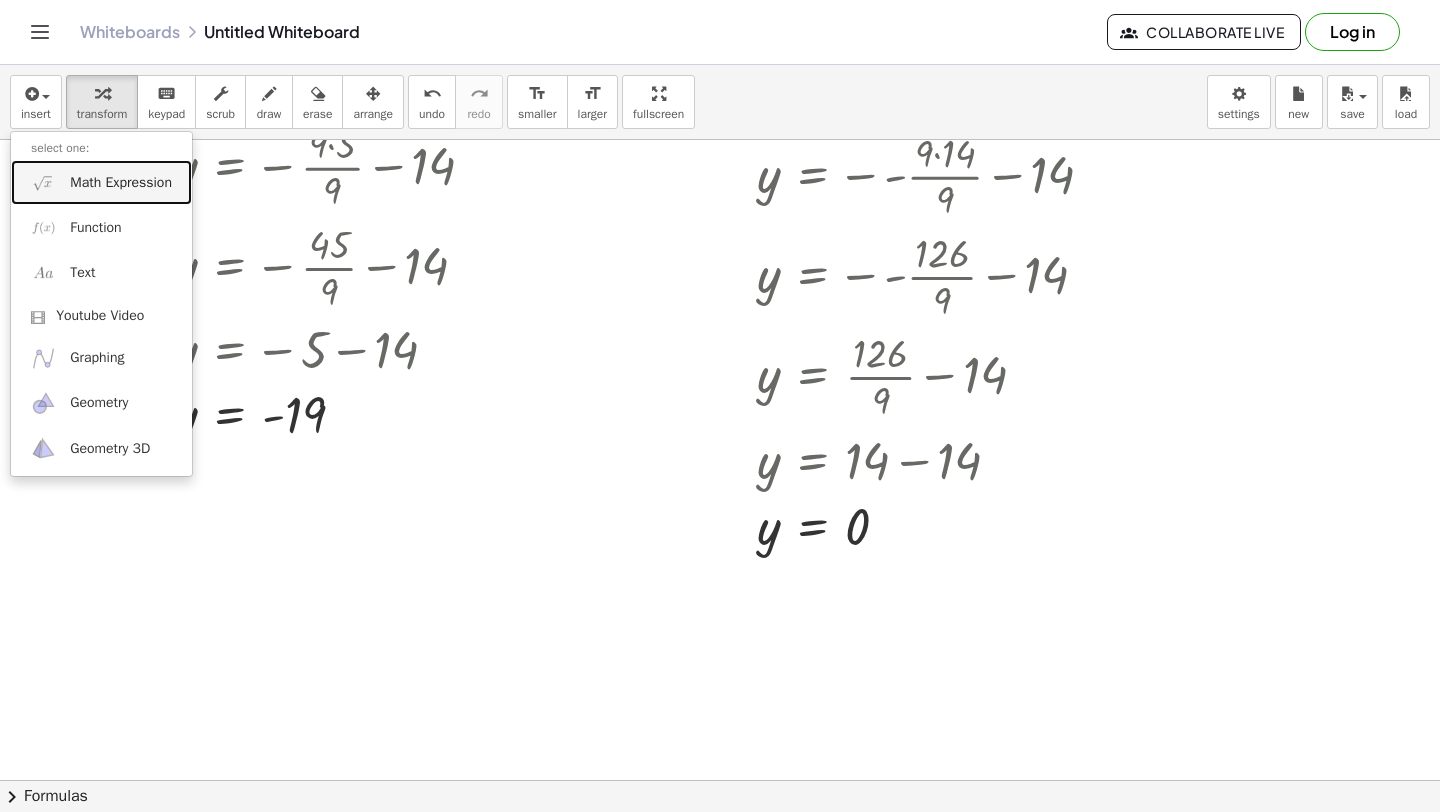click at bounding box center (43, 182) 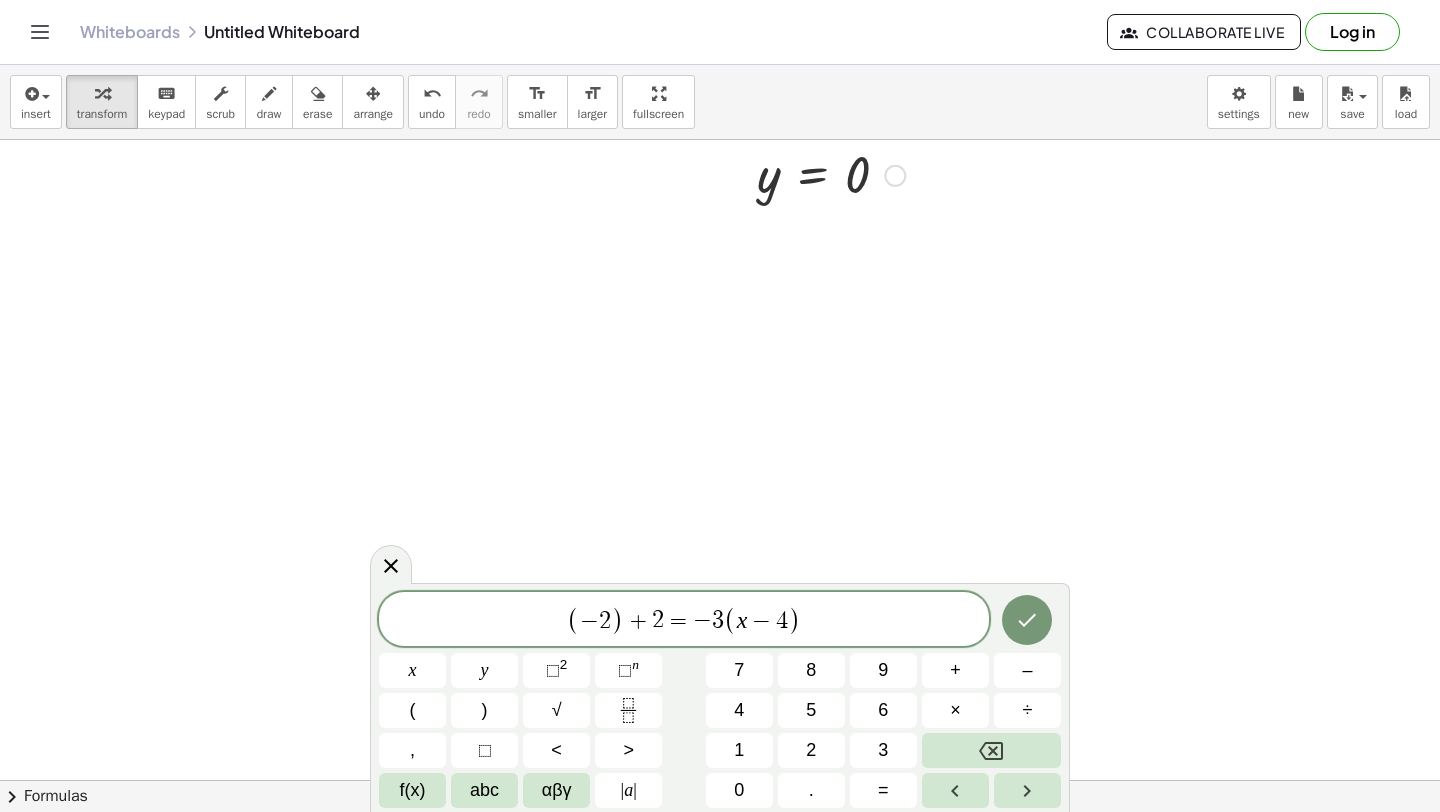 scroll, scrollTop: 1036, scrollLeft: 0, axis: vertical 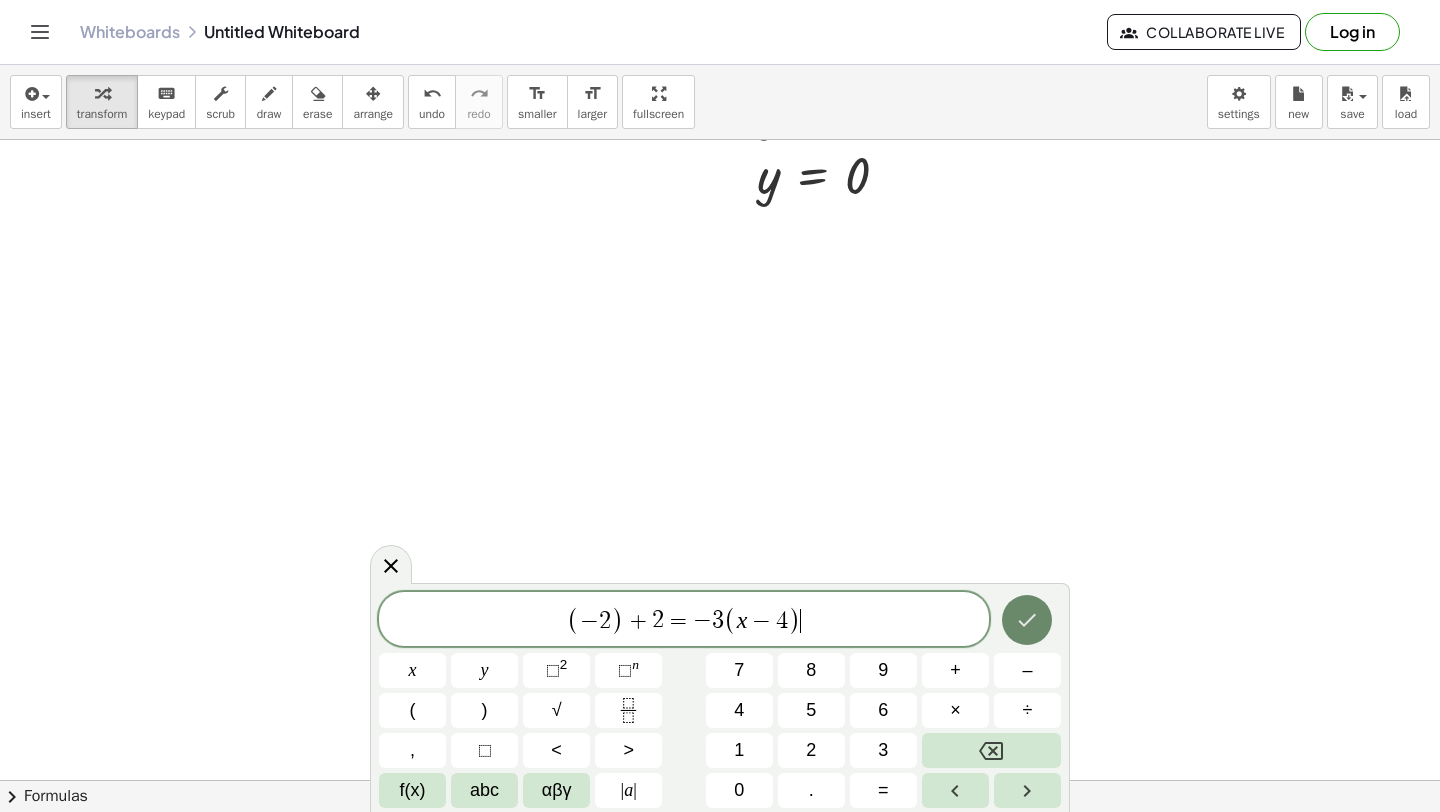 click 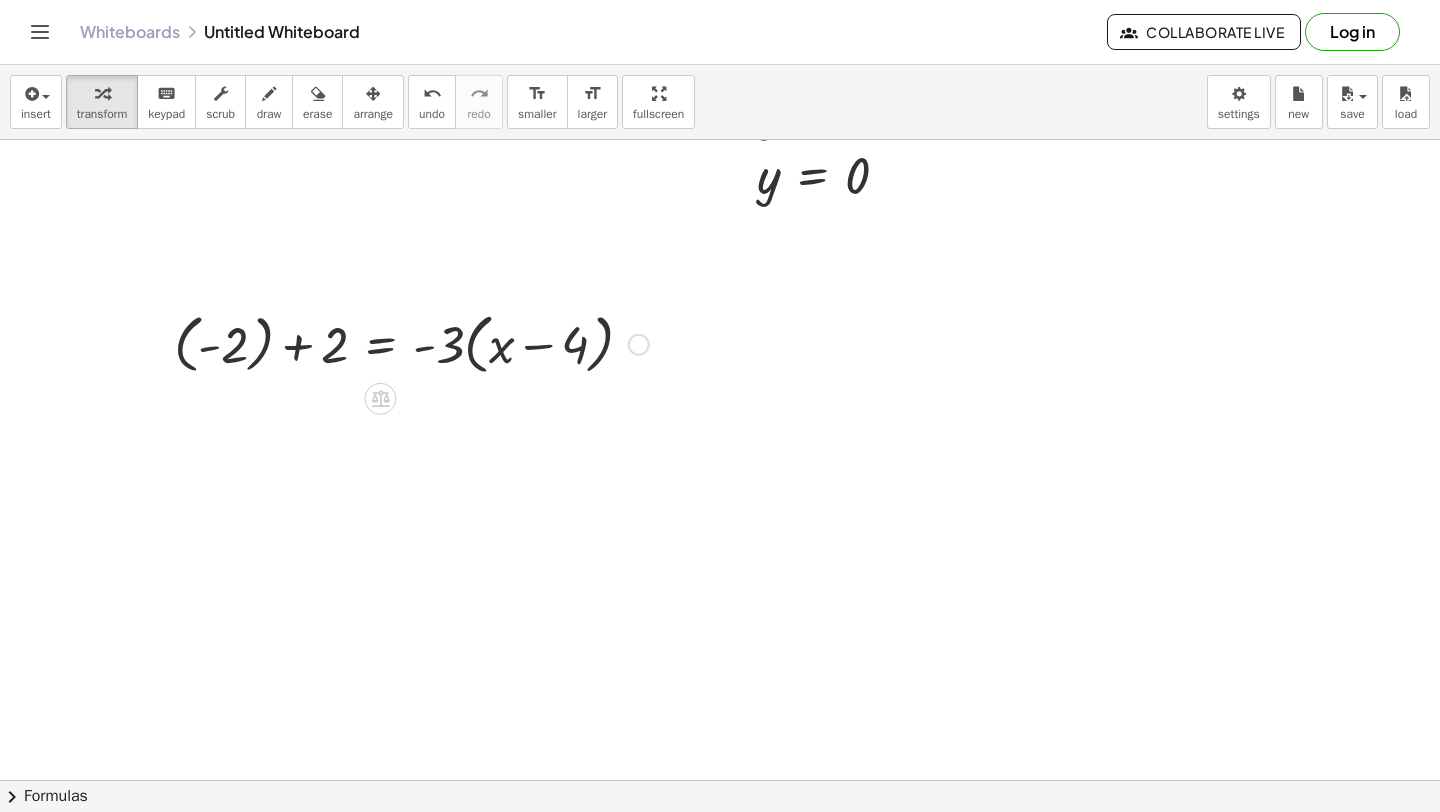click at bounding box center (411, 343) 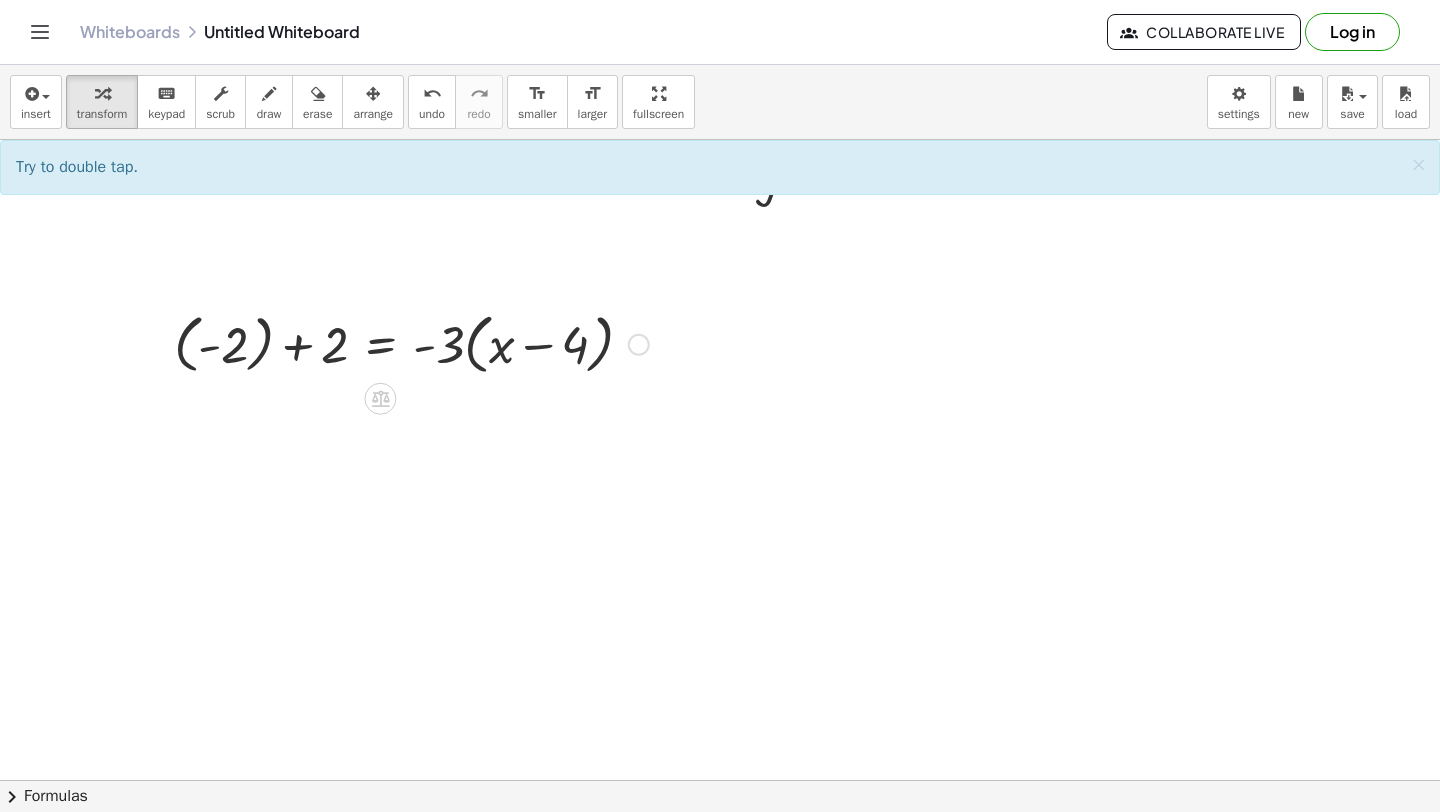 click at bounding box center [411, 343] 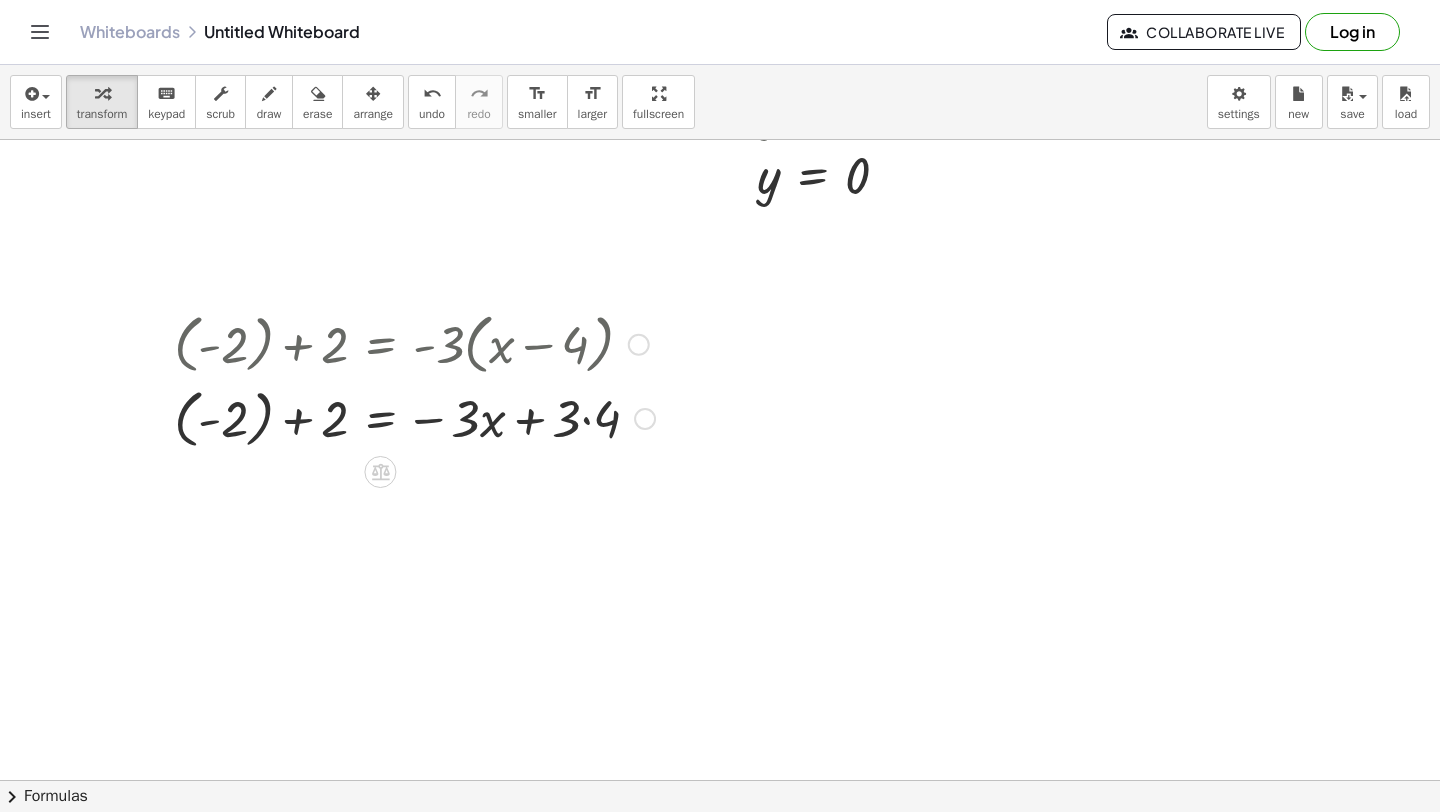 click at bounding box center [414, 417] 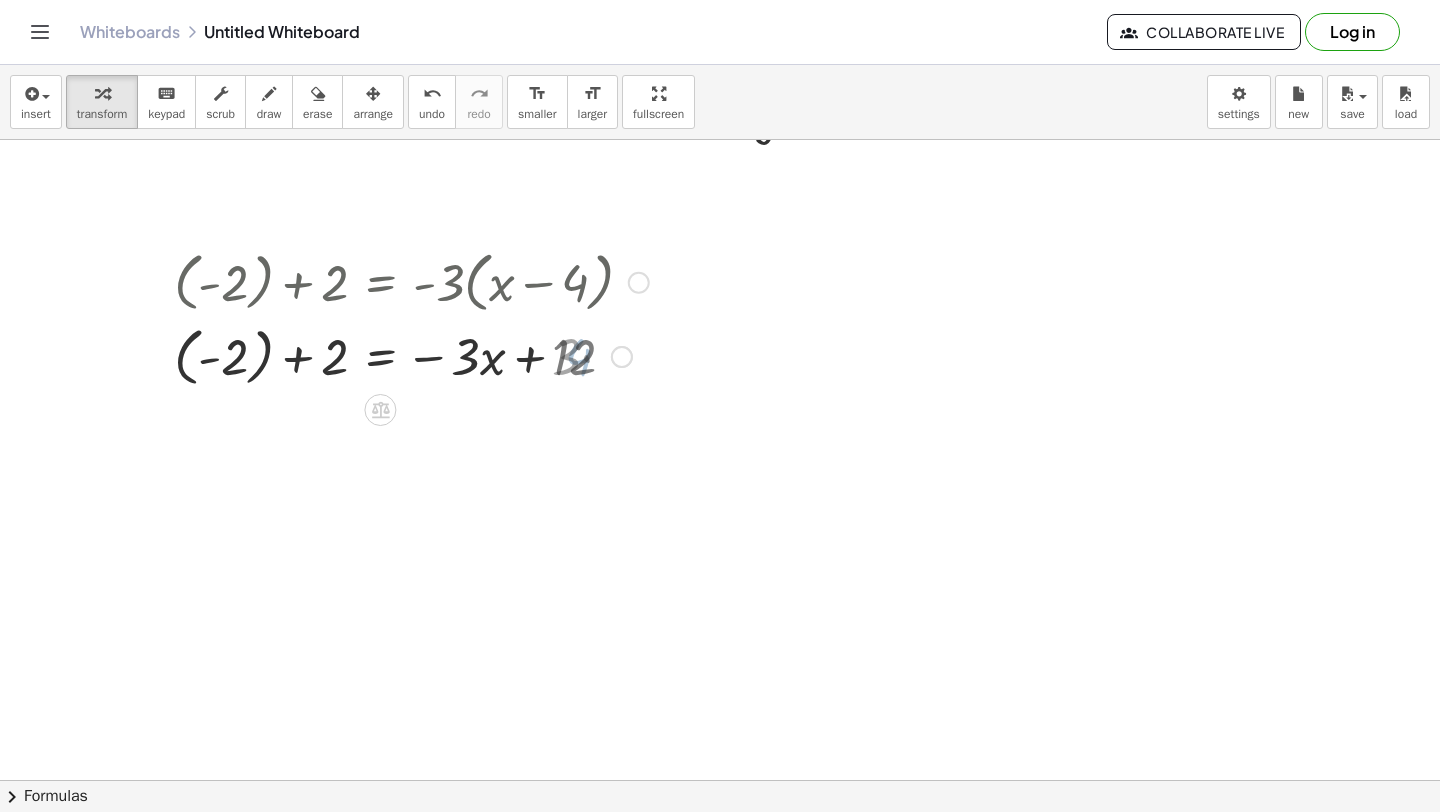 scroll, scrollTop: 1117, scrollLeft: 0, axis: vertical 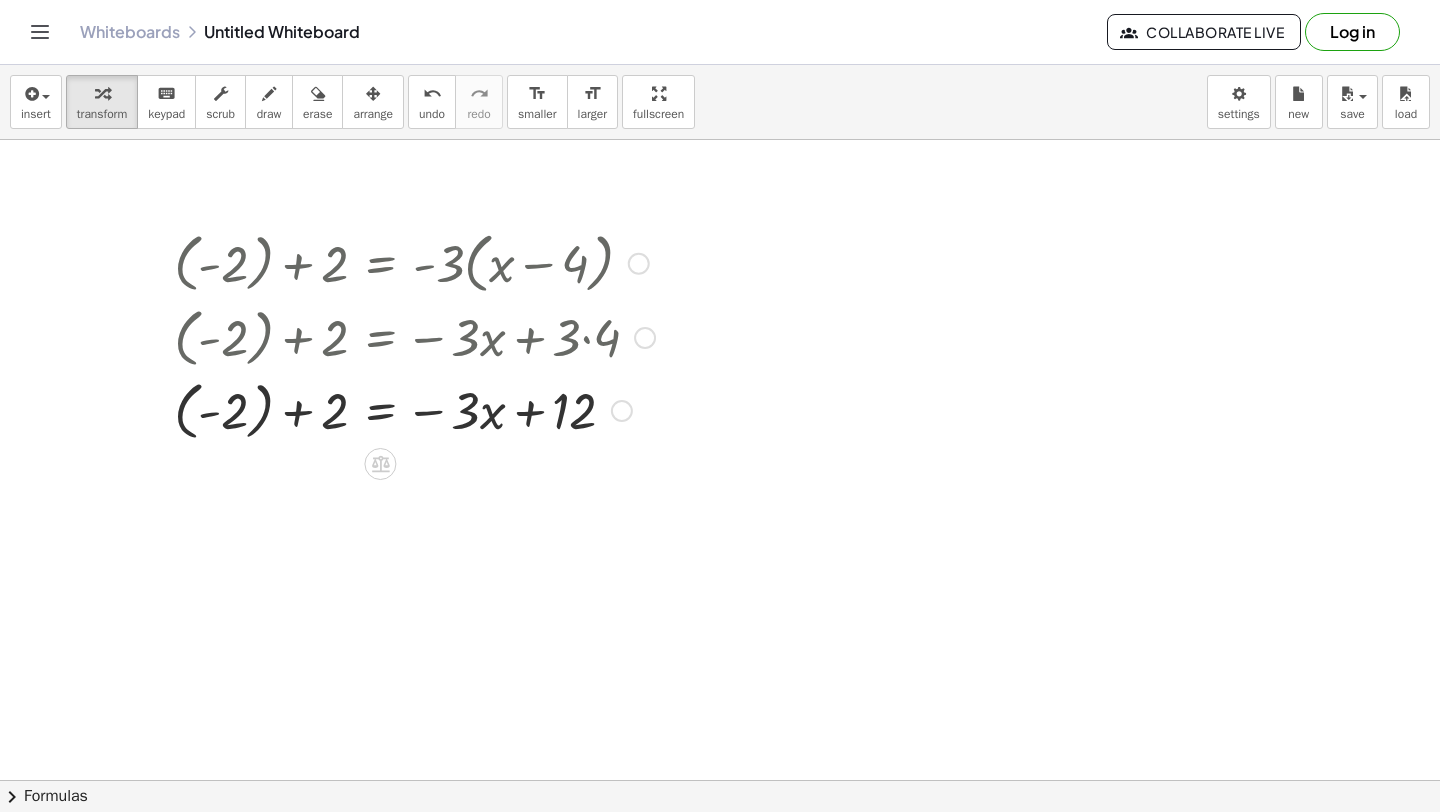 click at bounding box center [414, 409] 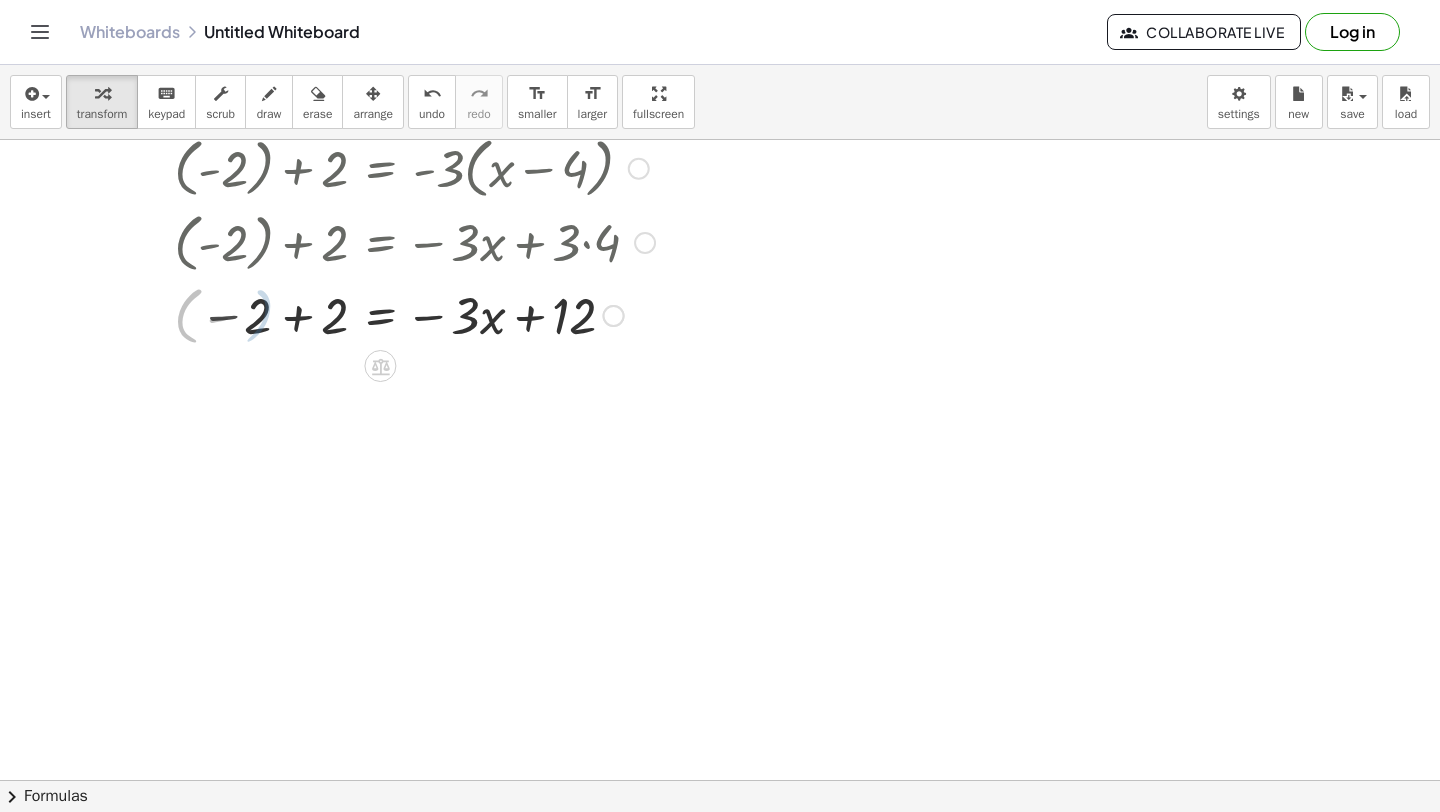 scroll, scrollTop: 1213, scrollLeft: 0, axis: vertical 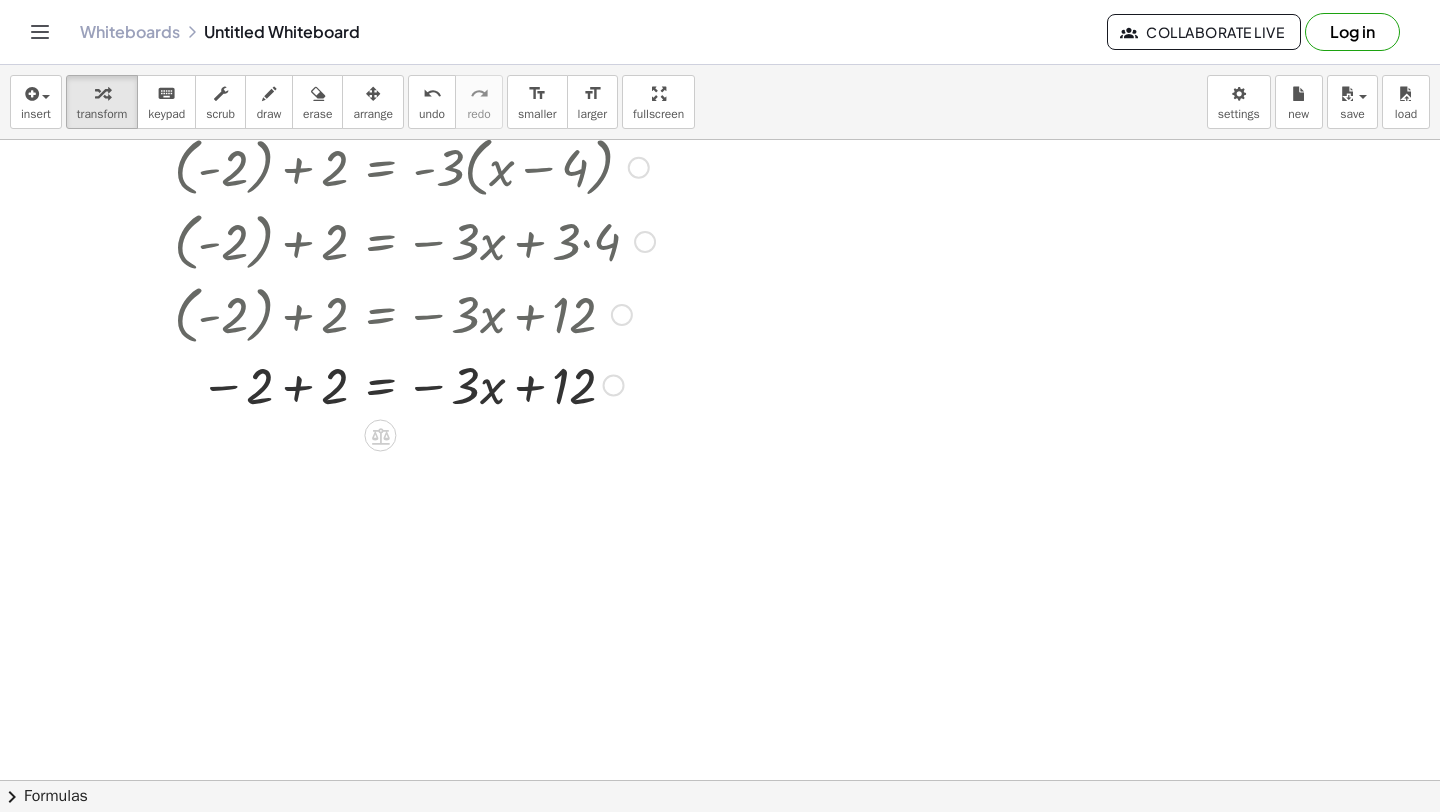 click at bounding box center (414, 384) 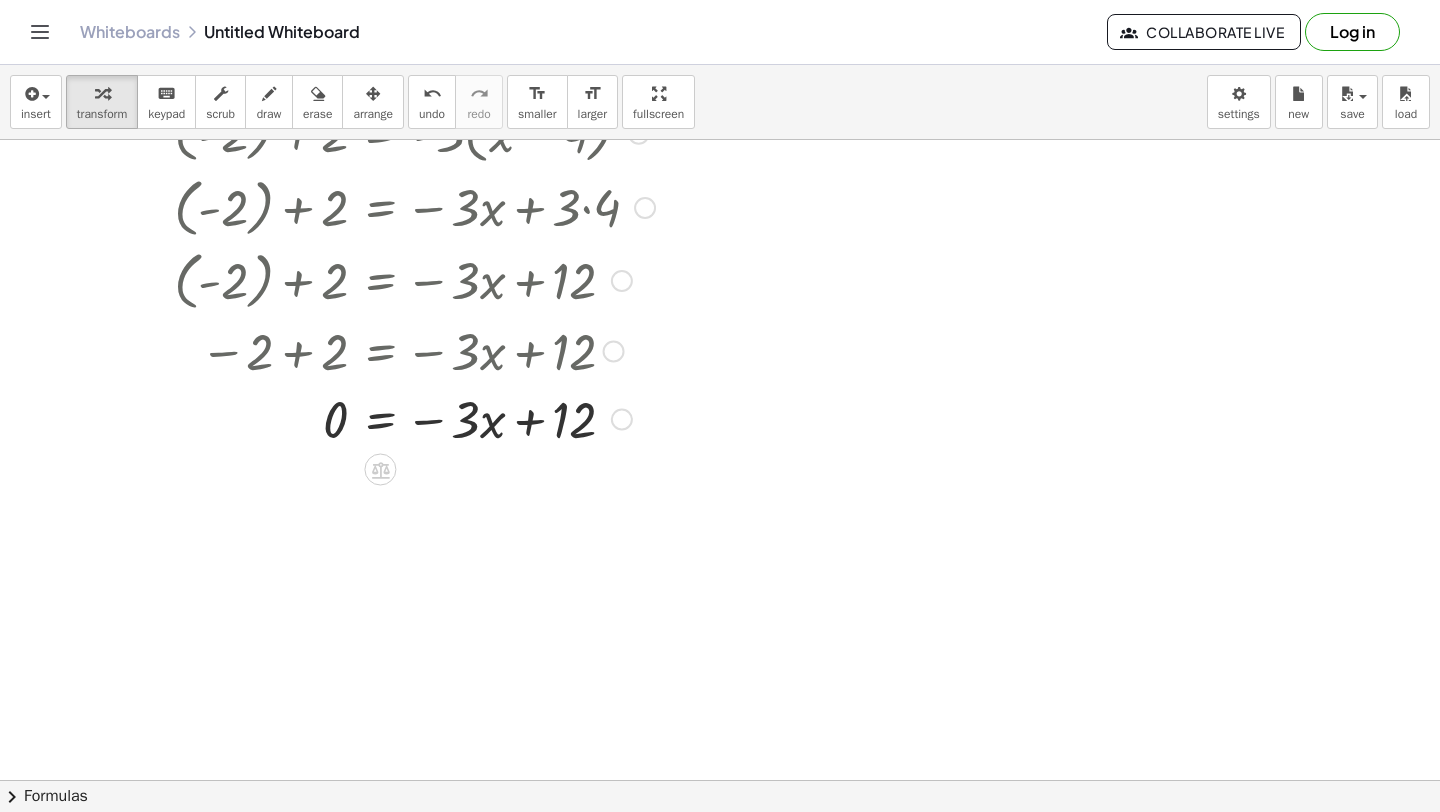 scroll, scrollTop: 1244, scrollLeft: 0, axis: vertical 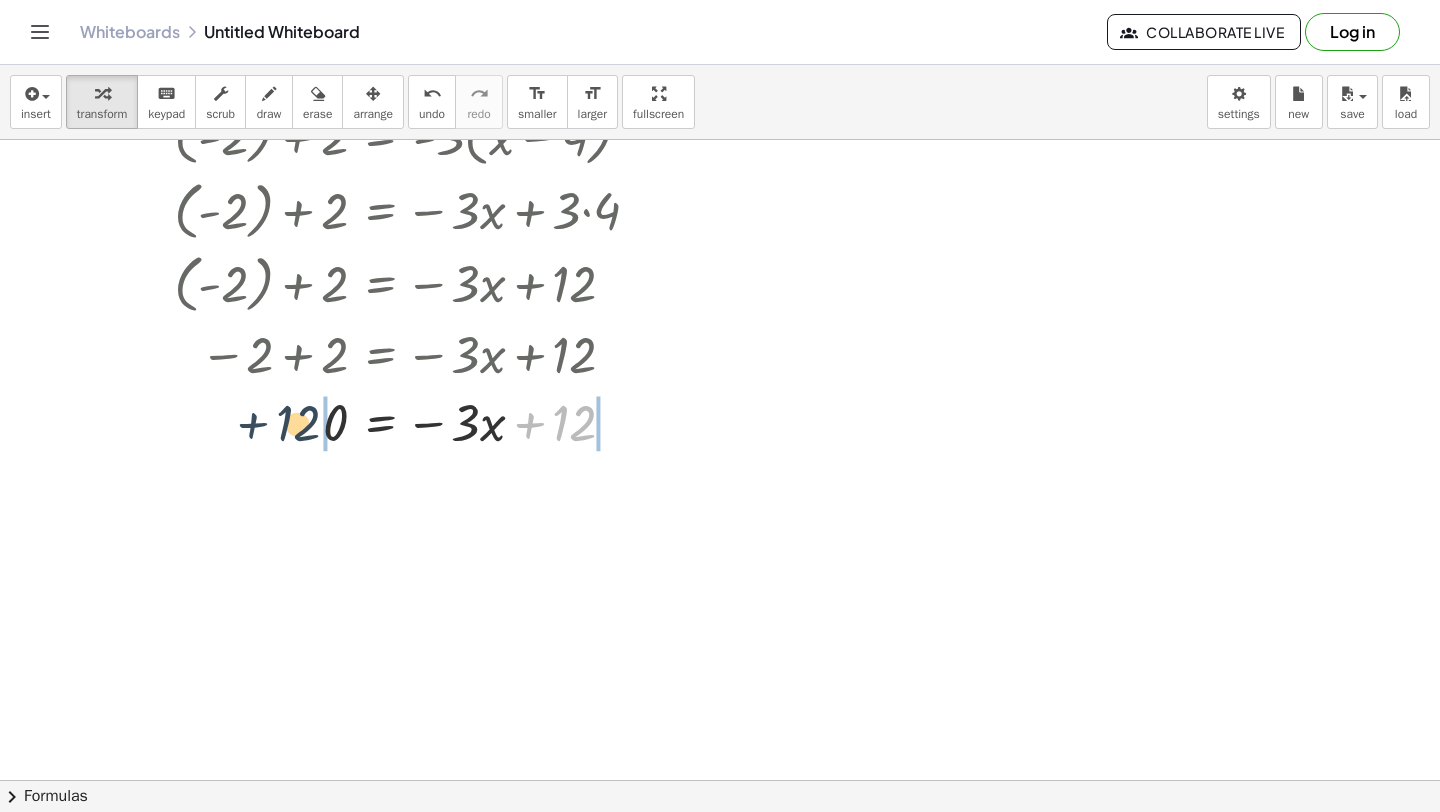 drag, startPoint x: 522, startPoint y: 431, endPoint x: 244, endPoint y: 431, distance: 278 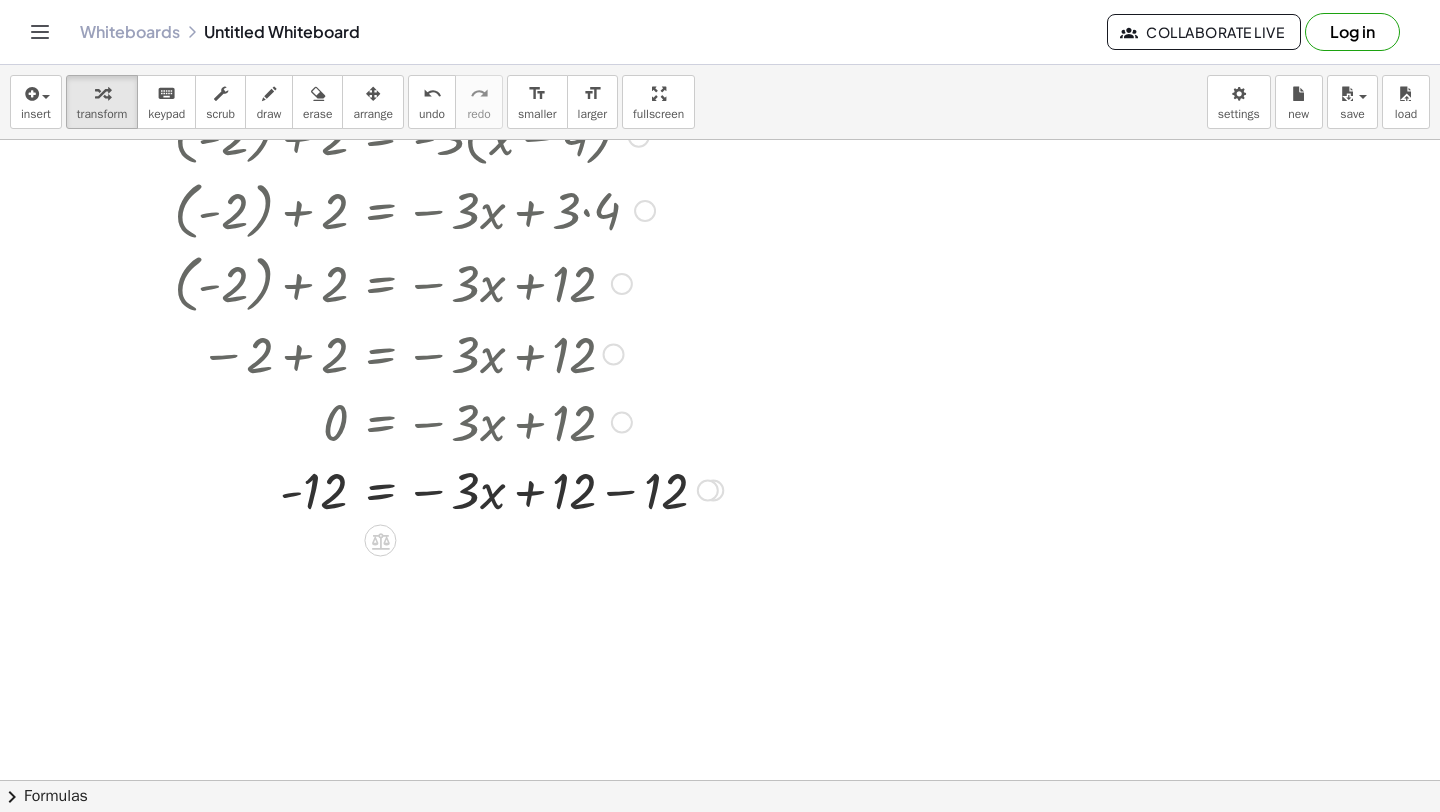 click at bounding box center (448, 489) 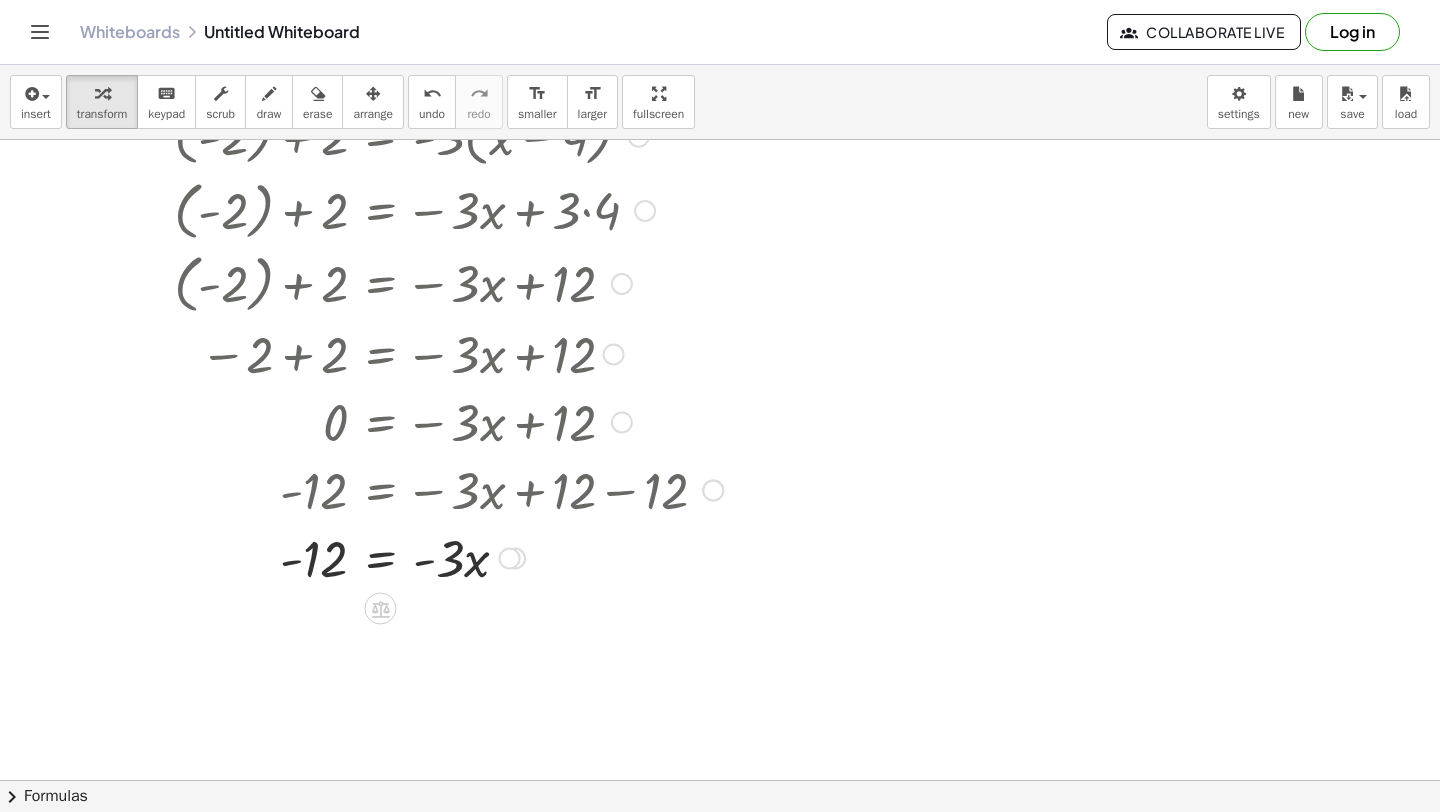 click at bounding box center [448, 557] 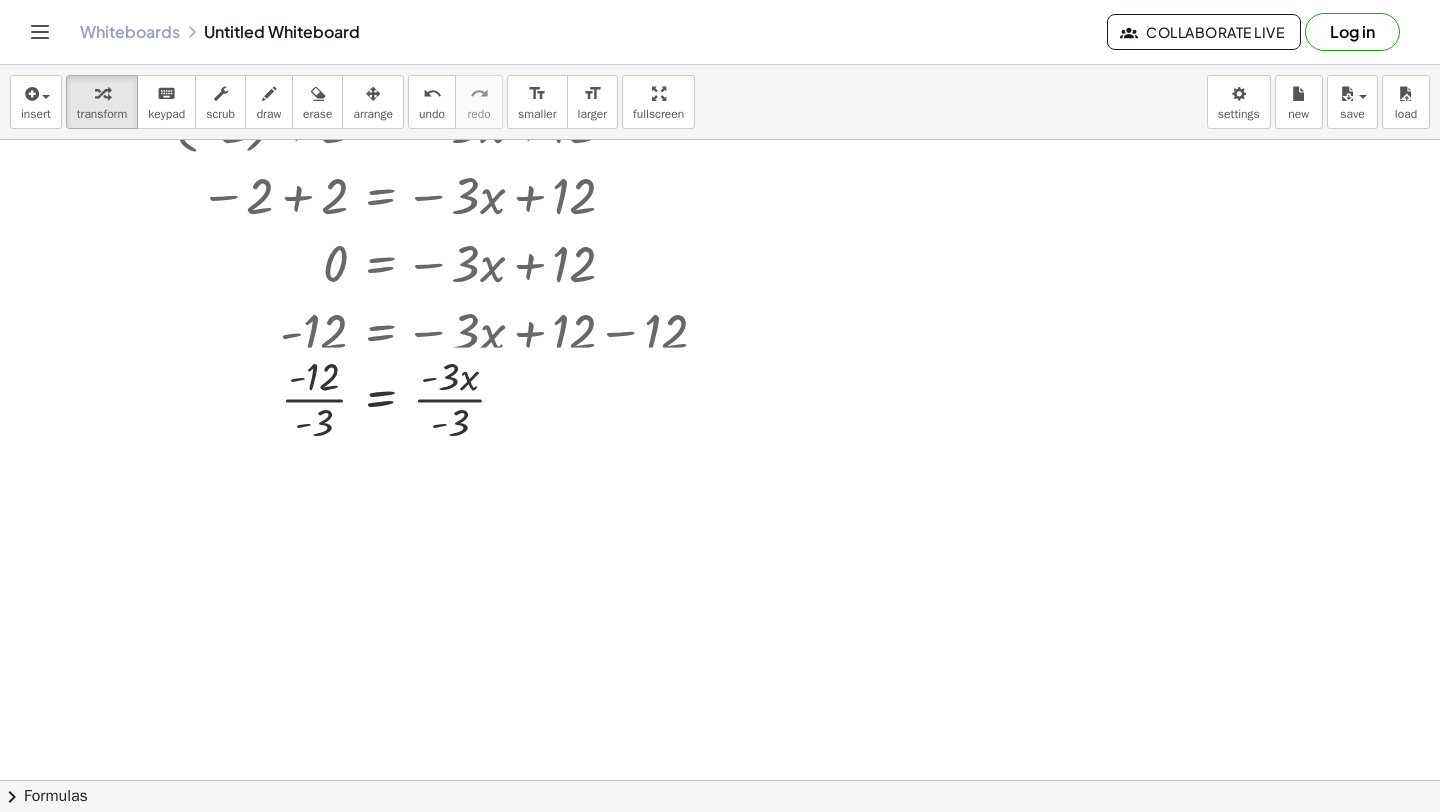 scroll, scrollTop: 1415, scrollLeft: 0, axis: vertical 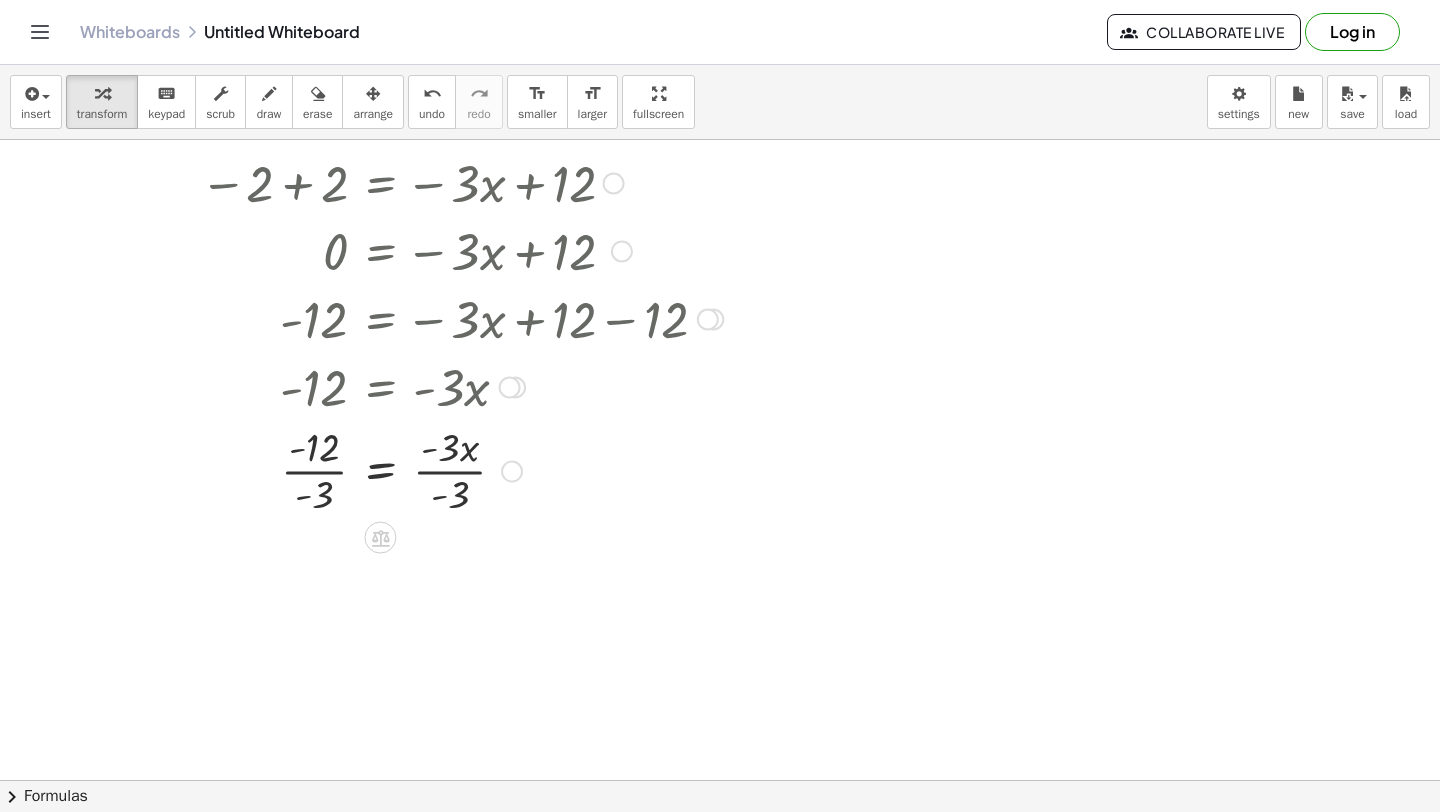 click at bounding box center [448, 469] 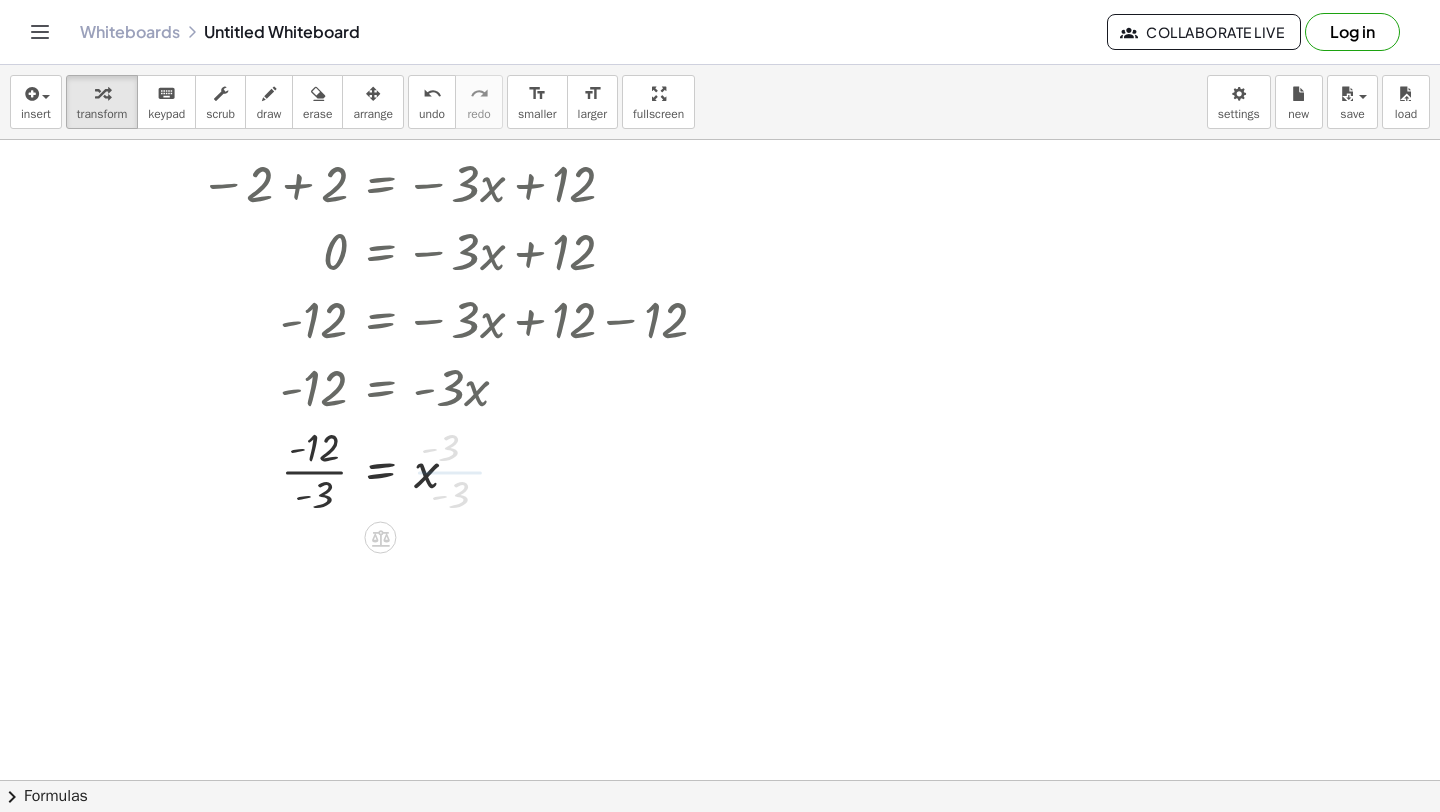 scroll, scrollTop: 1525, scrollLeft: 0, axis: vertical 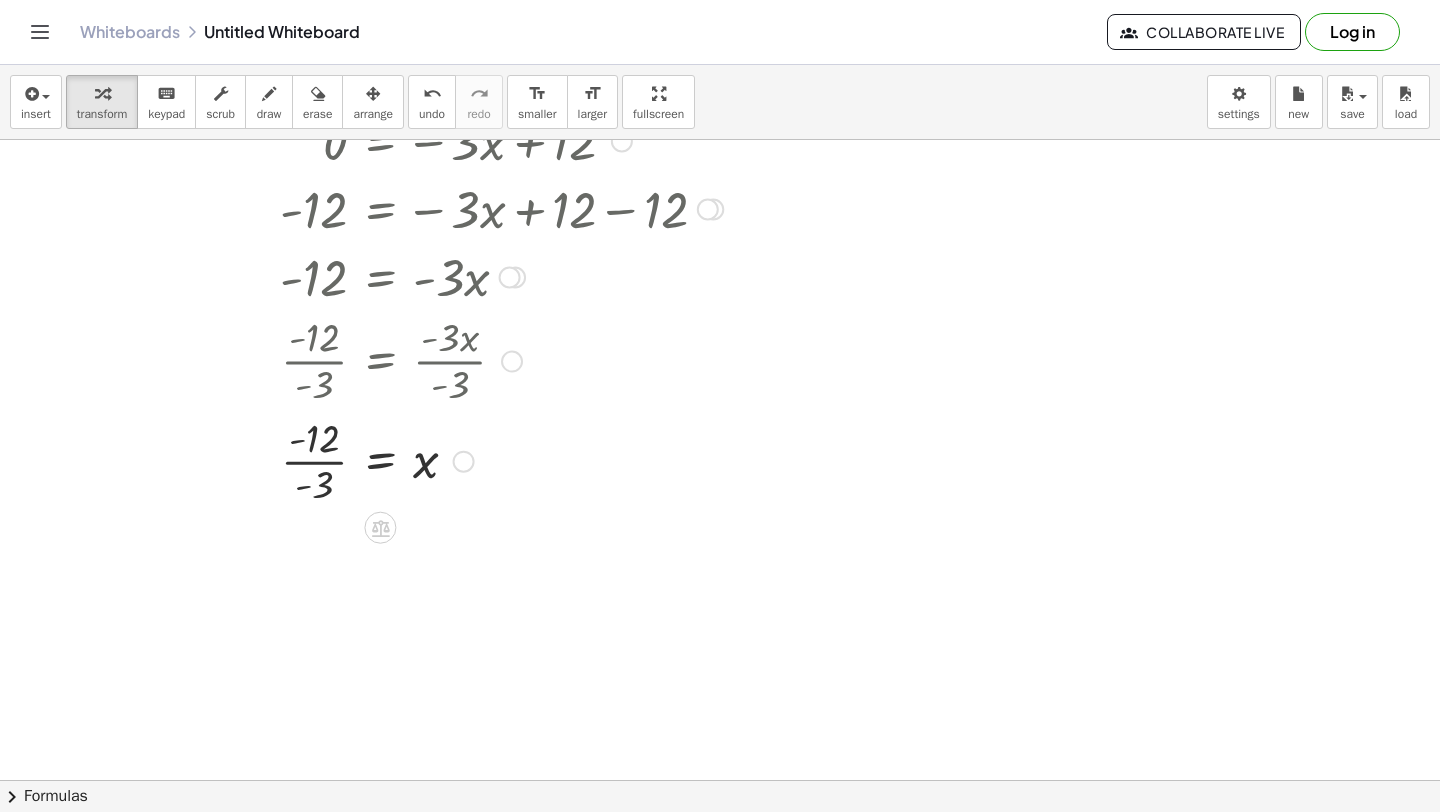 click at bounding box center (448, 460) 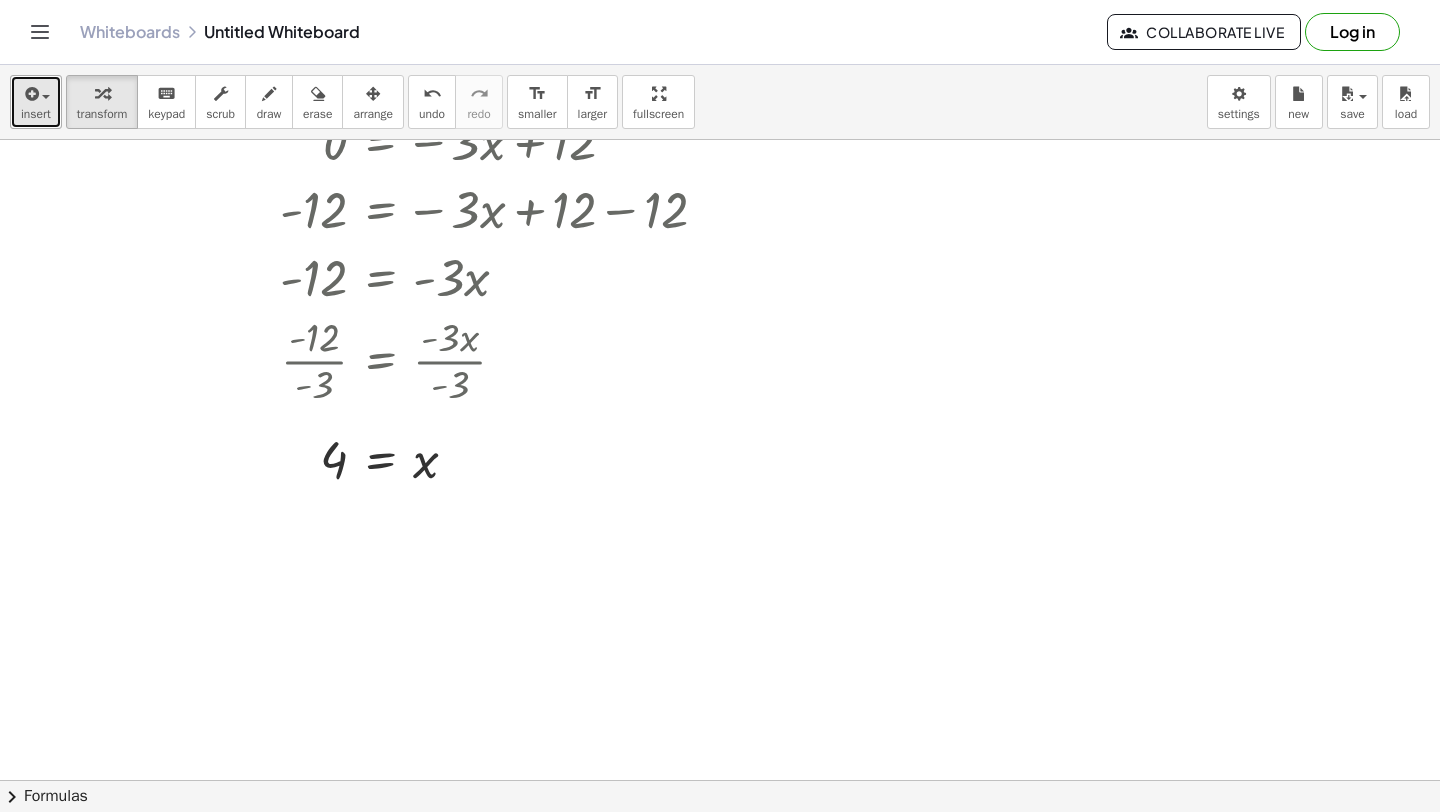 click on "insert" at bounding box center (36, 102) 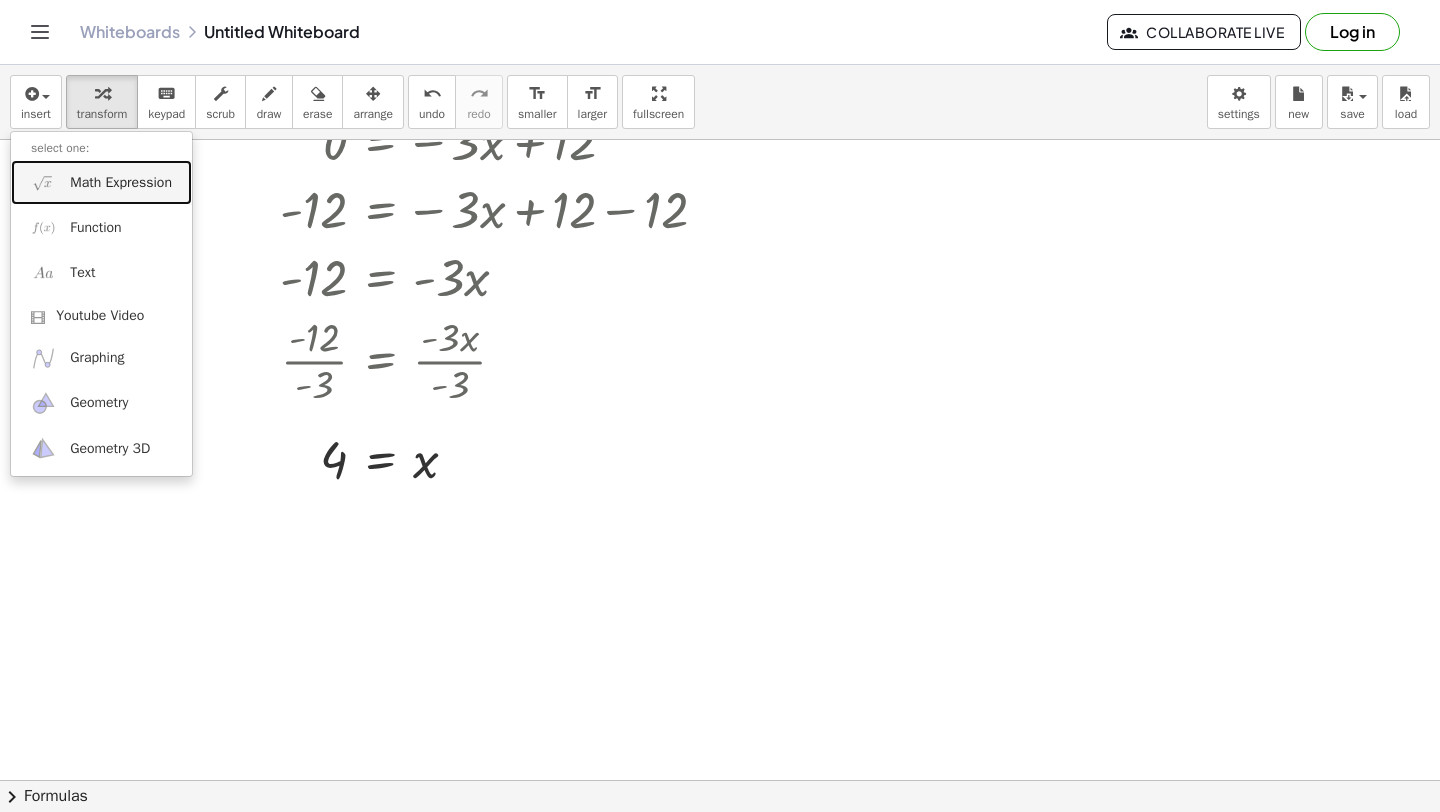 click on "Math Expression" at bounding box center [121, 183] 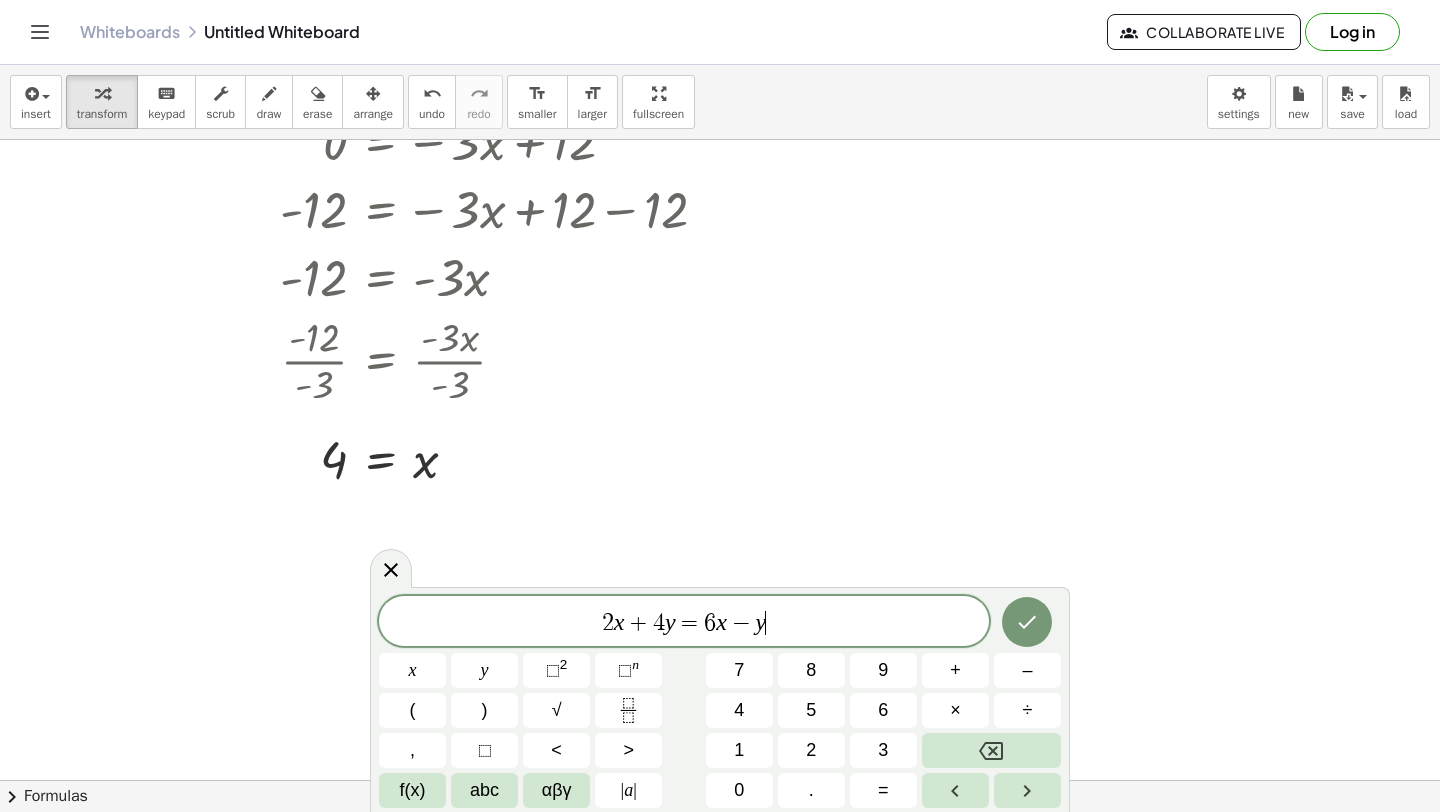 click on "x" at bounding box center (619, 622) 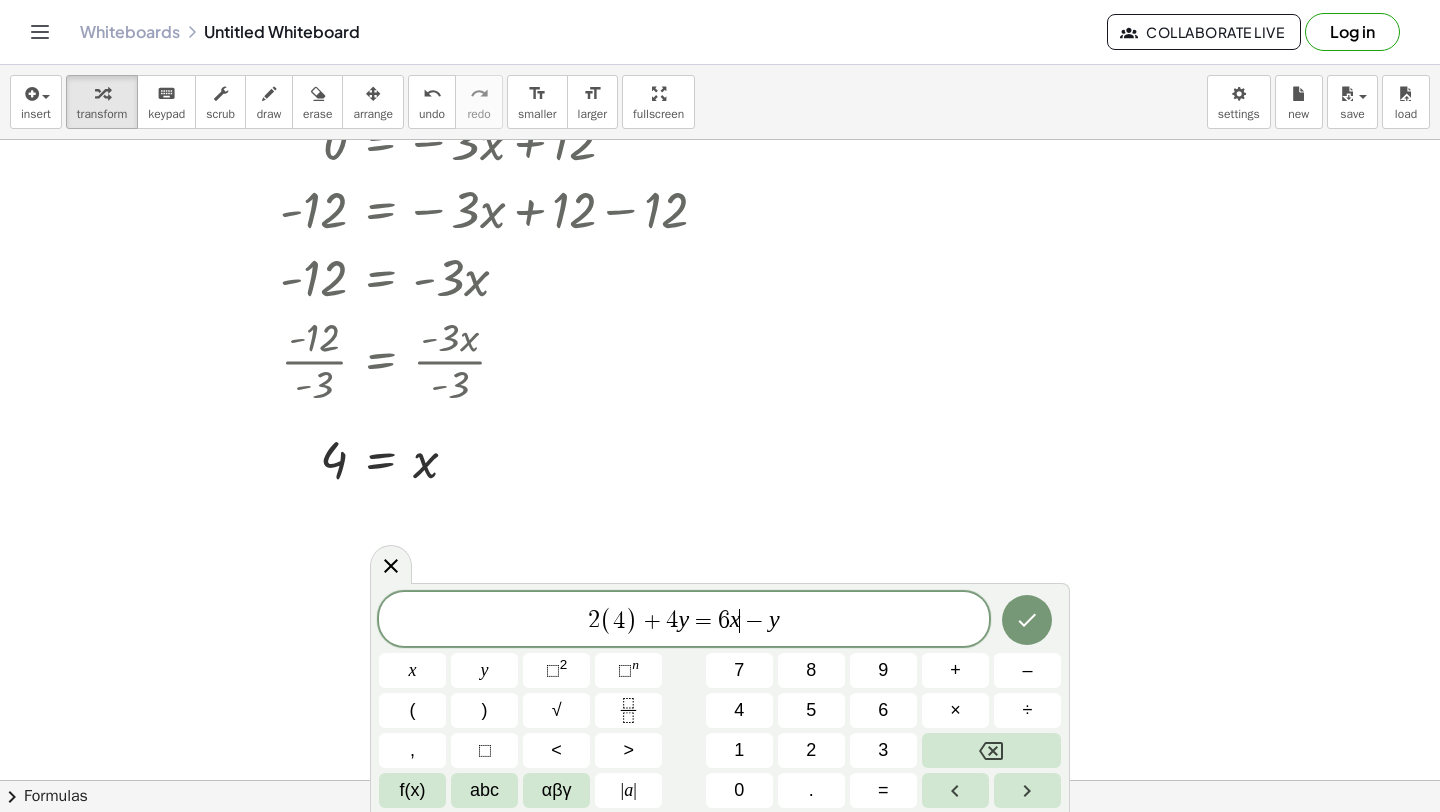 click on "−" at bounding box center [754, 621] 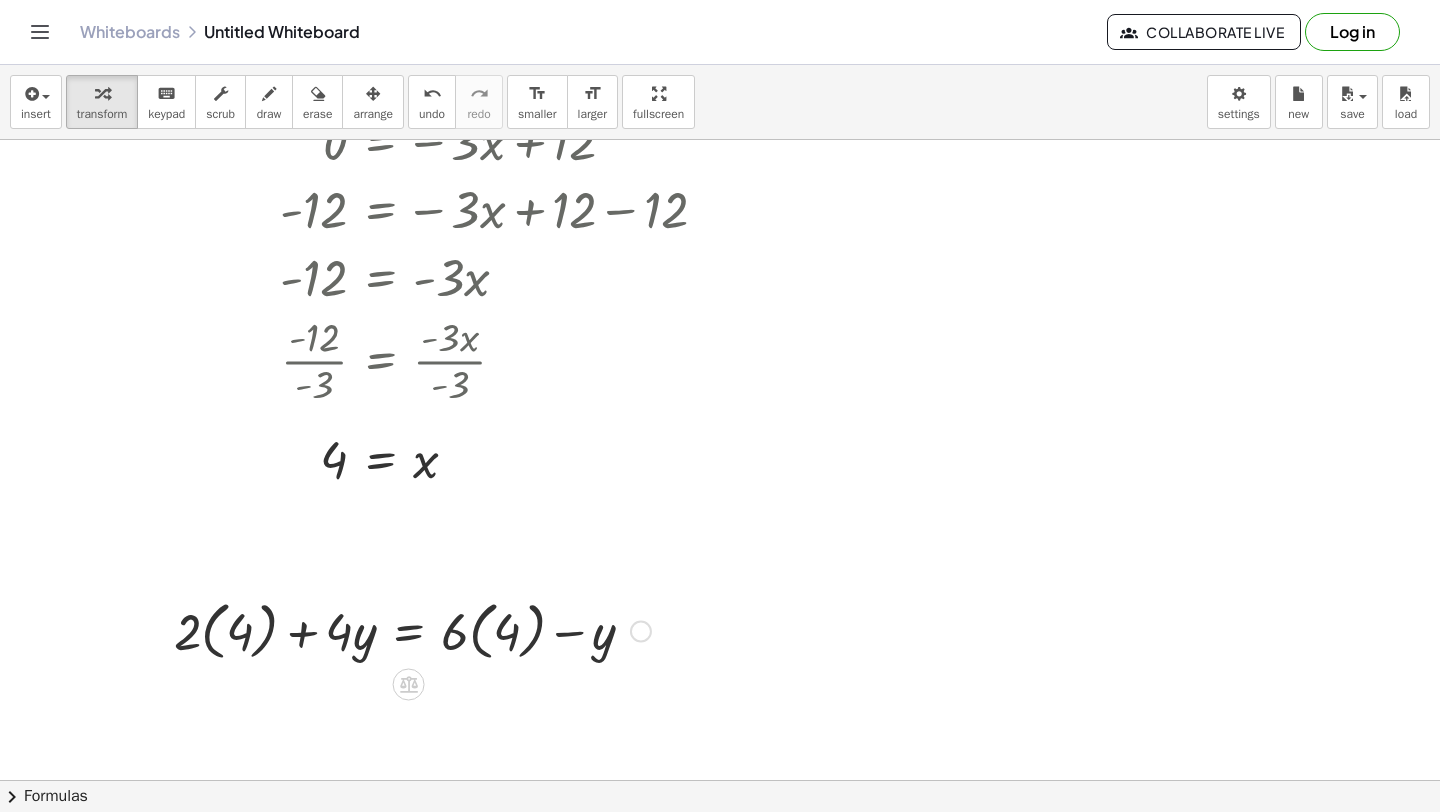 click at bounding box center [412, 629] 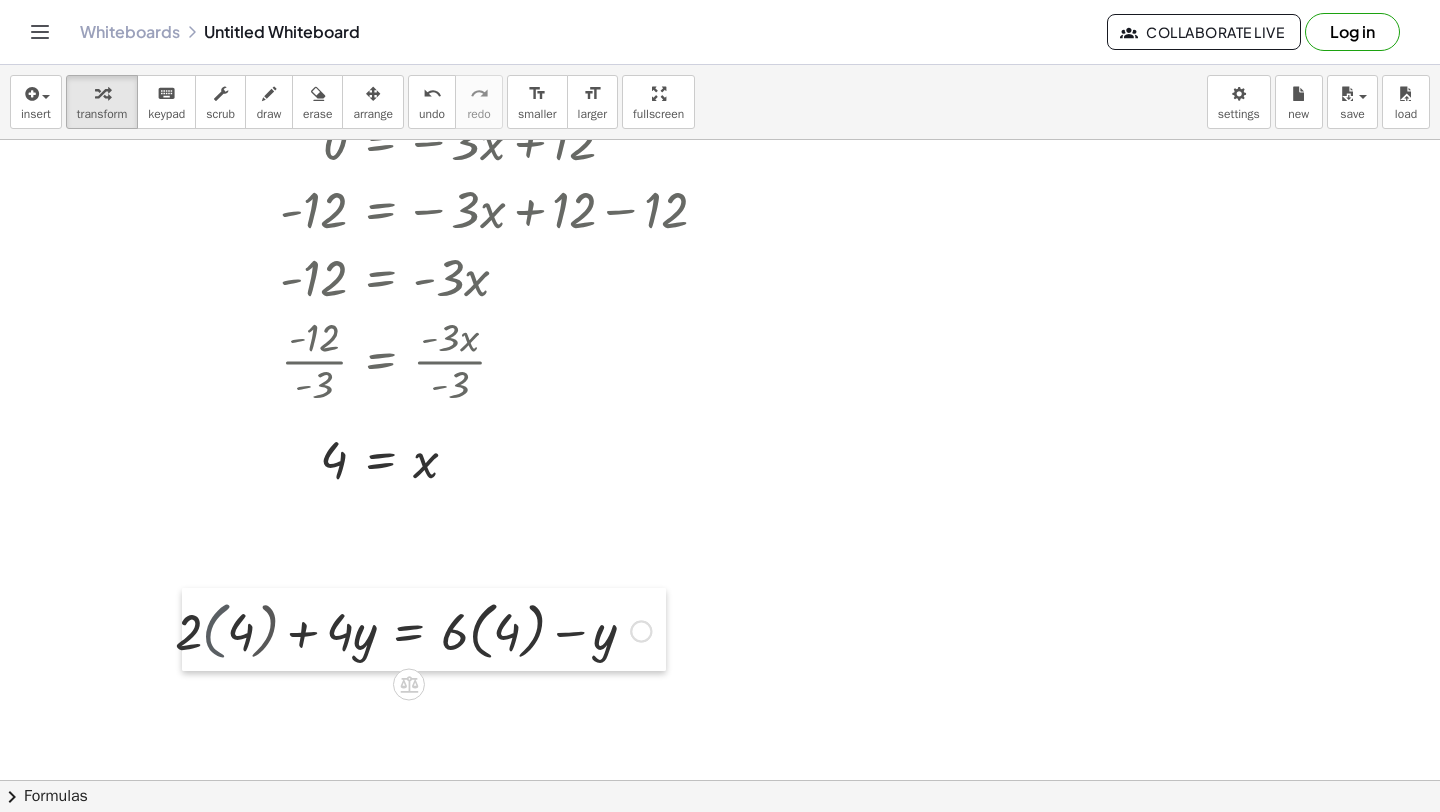 click at bounding box center (197, 629) 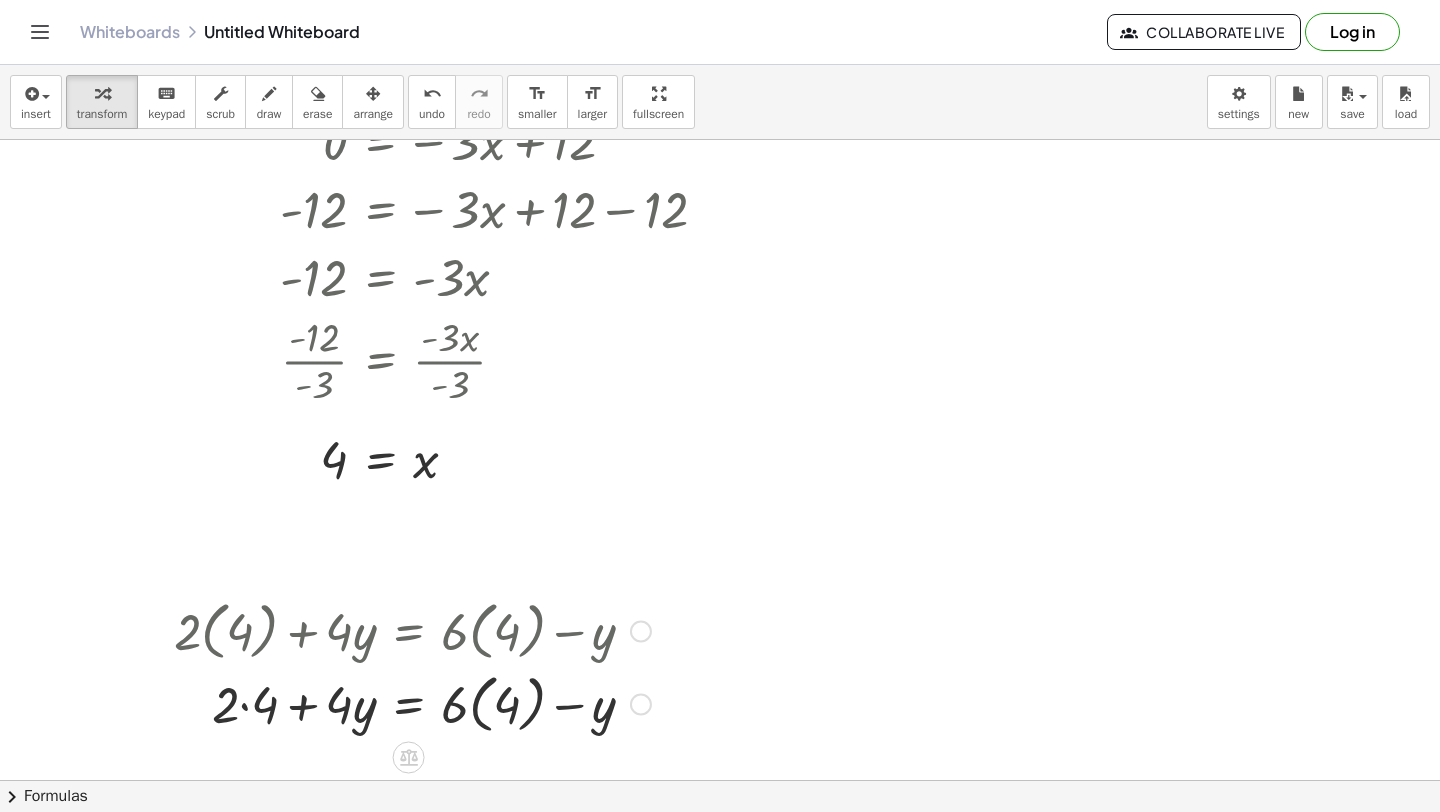 click at bounding box center [412, 702] 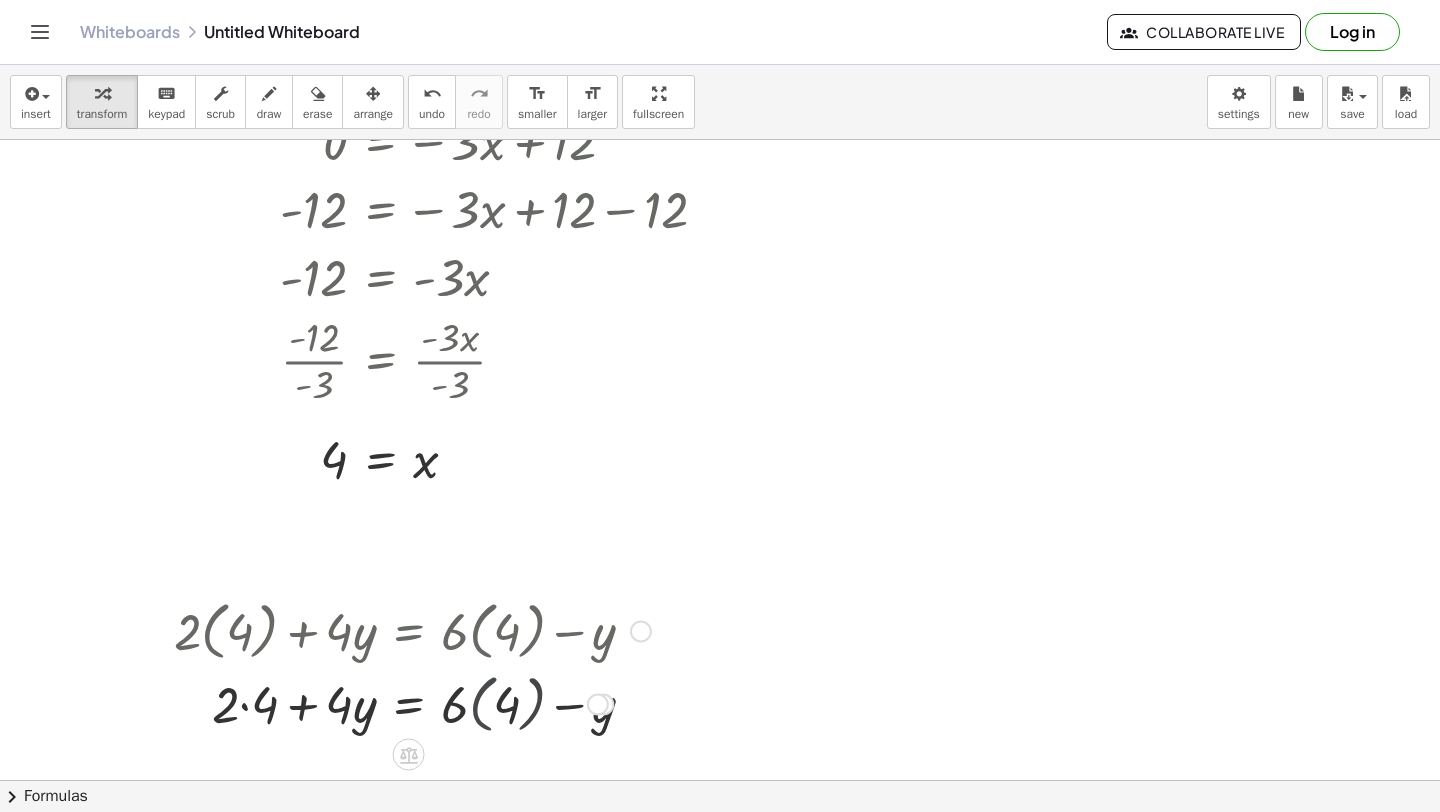 click at bounding box center [412, 703] 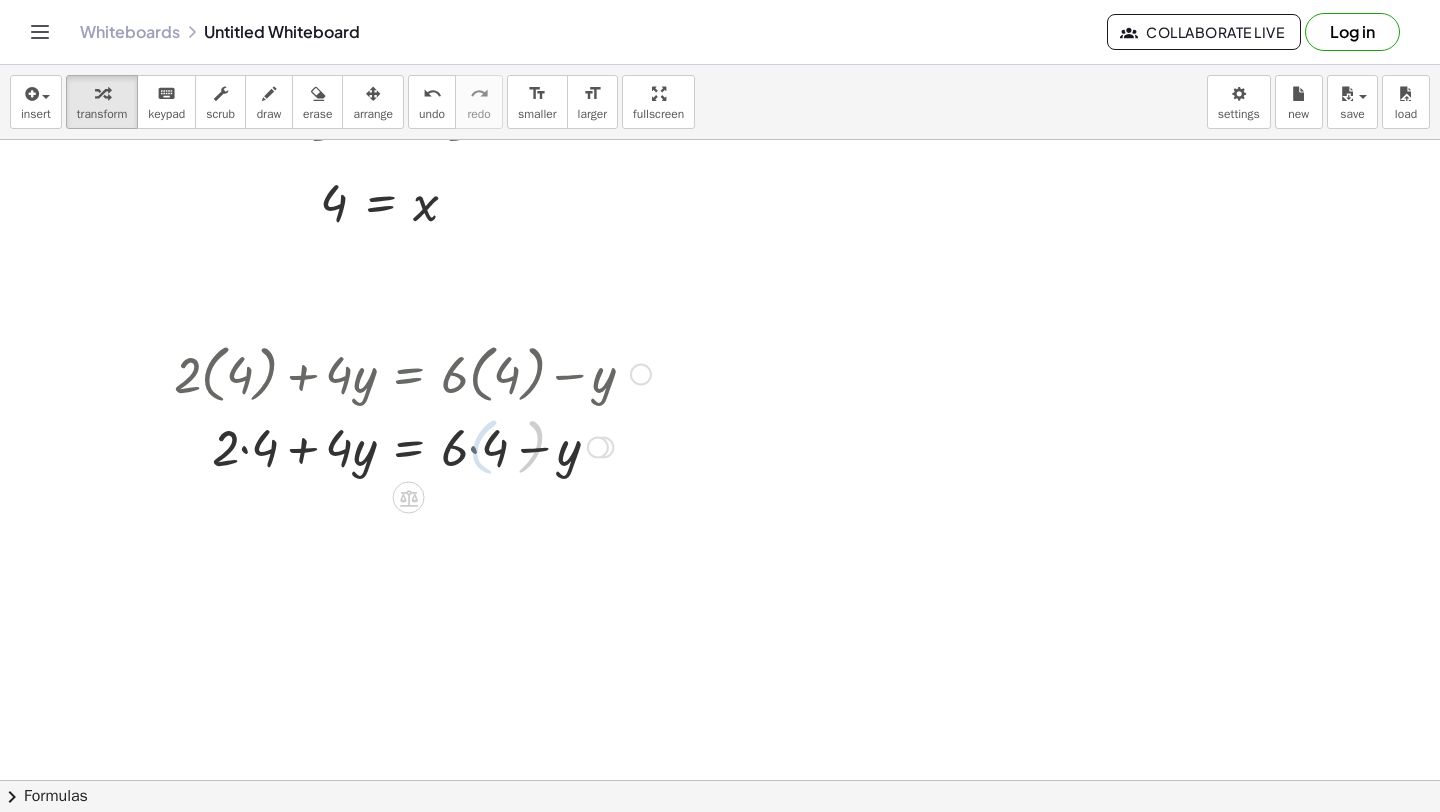 scroll, scrollTop: 1783, scrollLeft: 0, axis: vertical 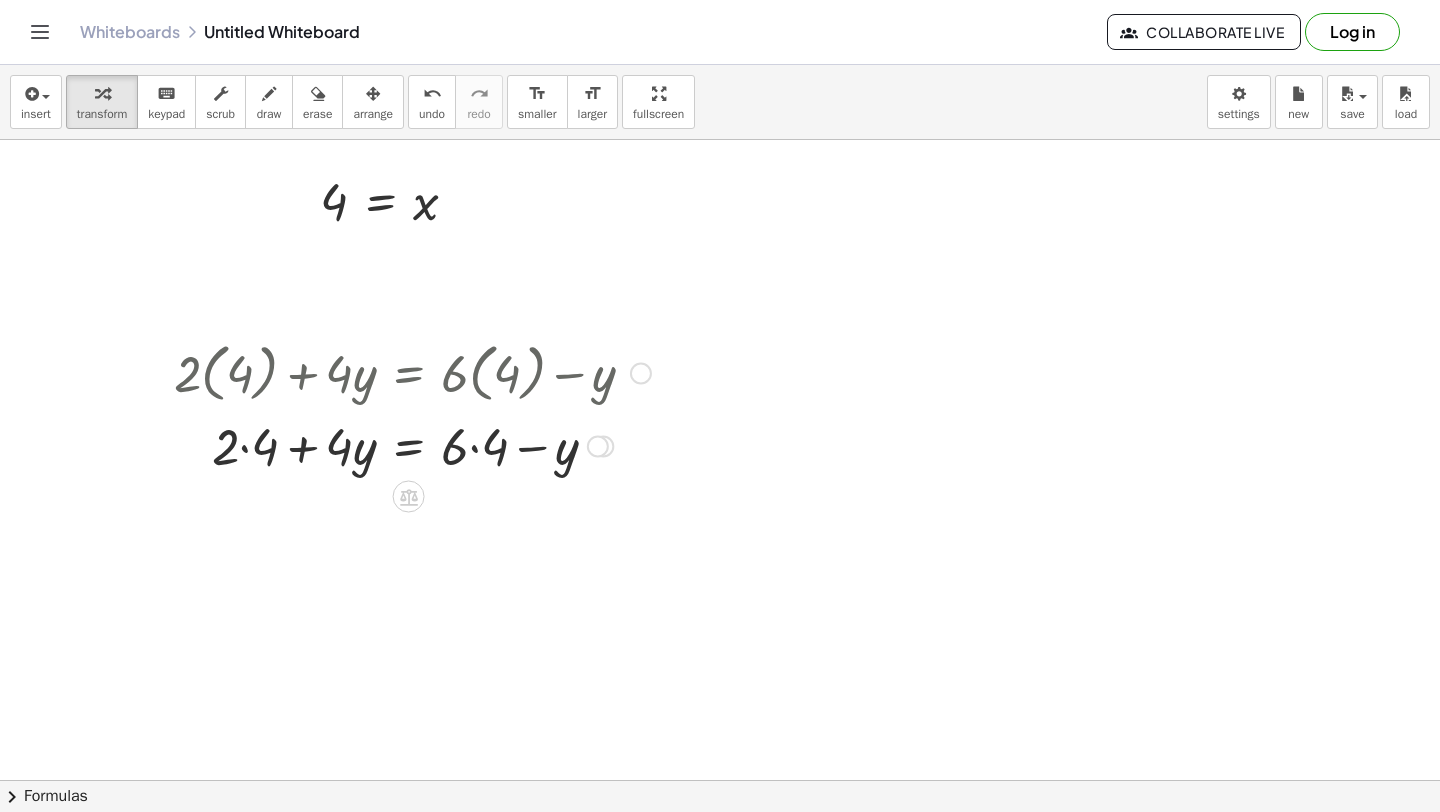 click at bounding box center (412, 445) 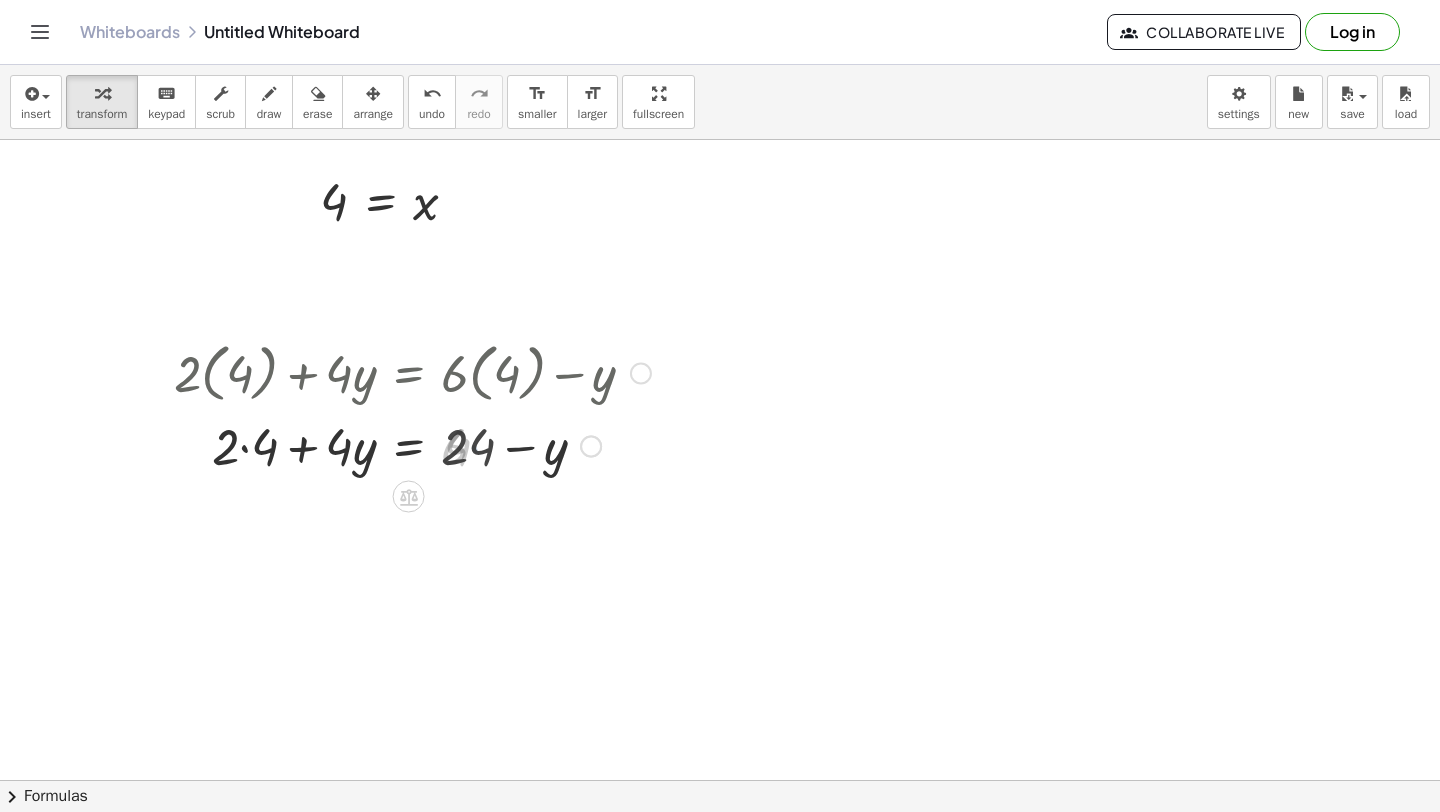 click at bounding box center [412, 445] 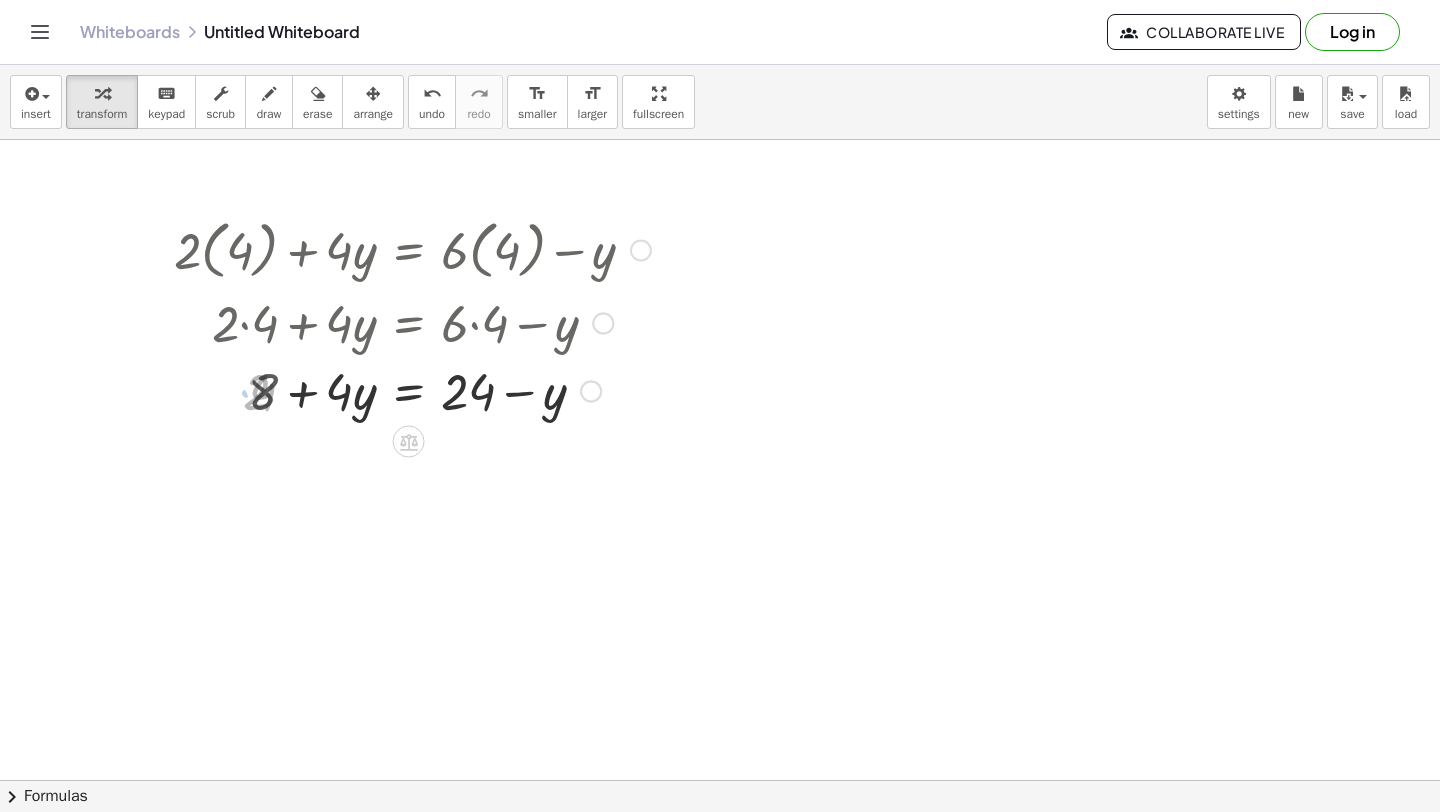 scroll, scrollTop: 1913, scrollLeft: 0, axis: vertical 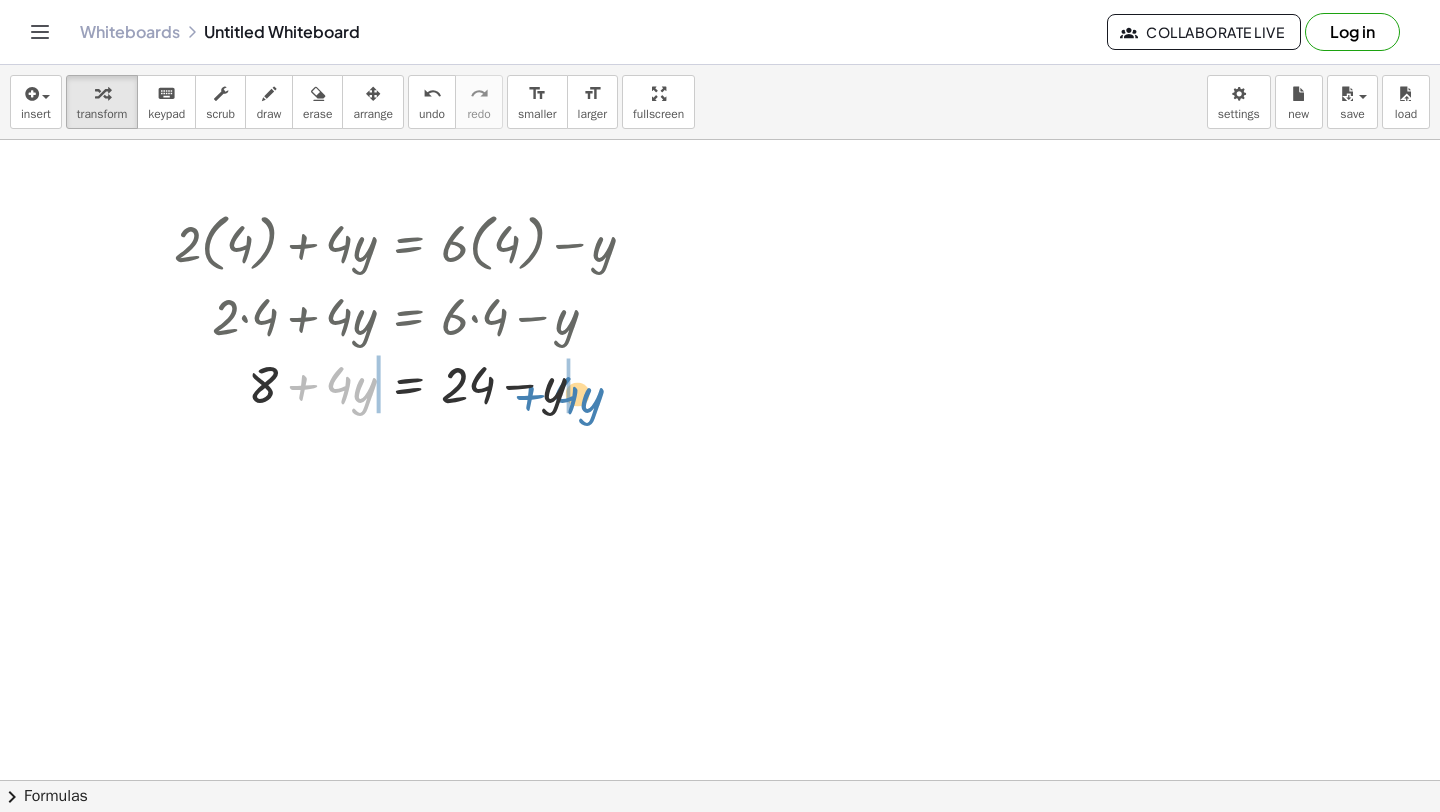 drag, startPoint x: 302, startPoint y: 387, endPoint x: 529, endPoint y: 397, distance: 227.22015 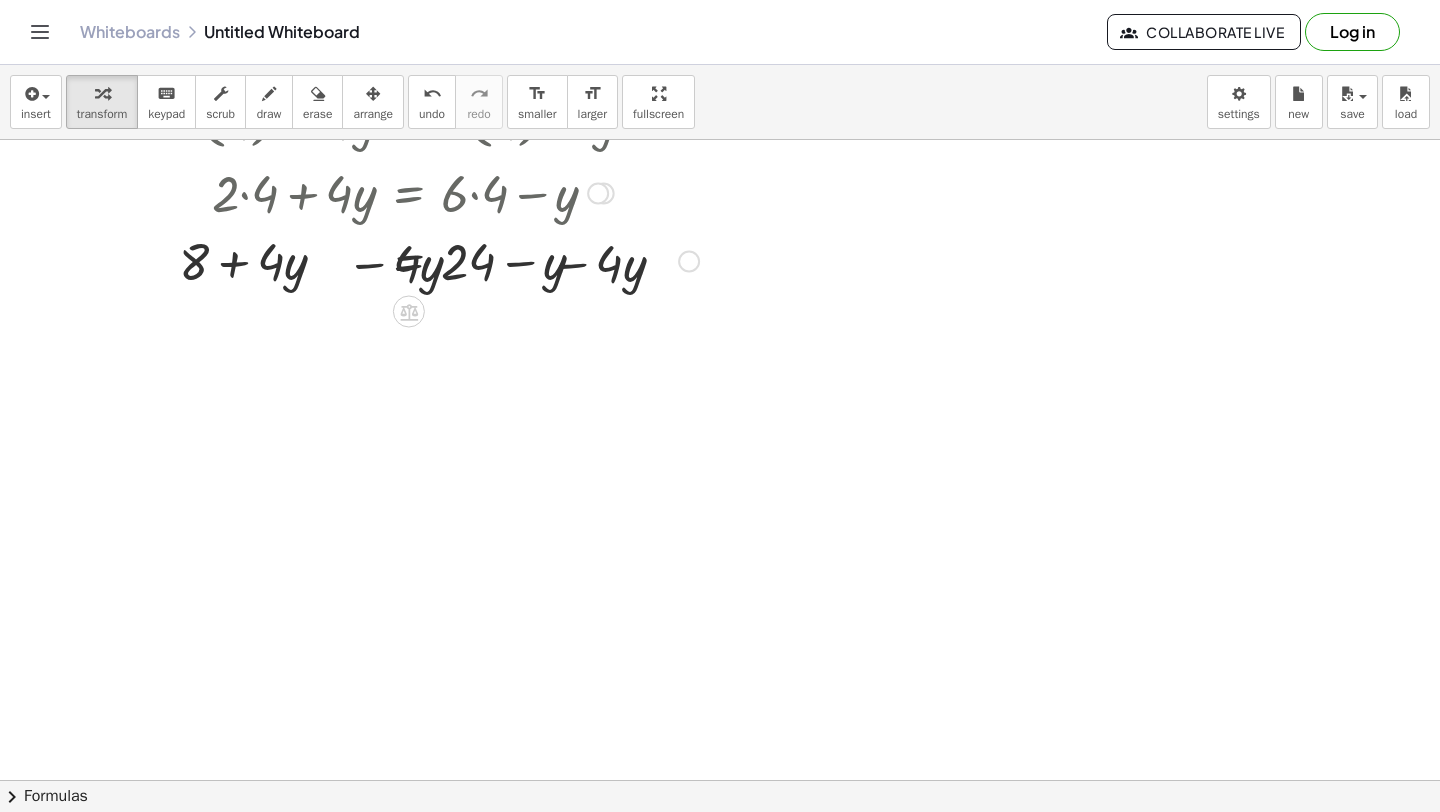 scroll, scrollTop: 2046, scrollLeft: 0, axis: vertical 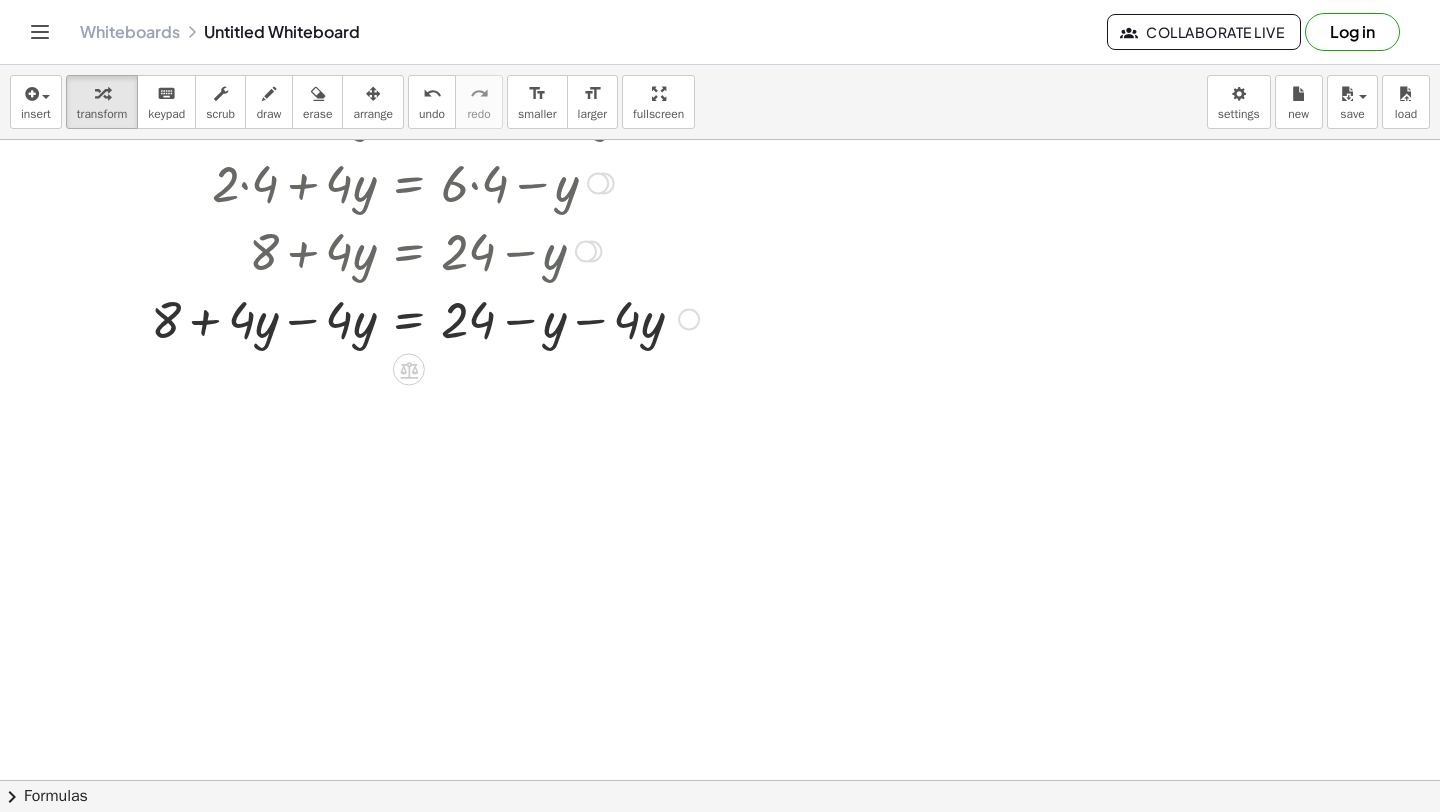 click at bounding box center (425, 318) 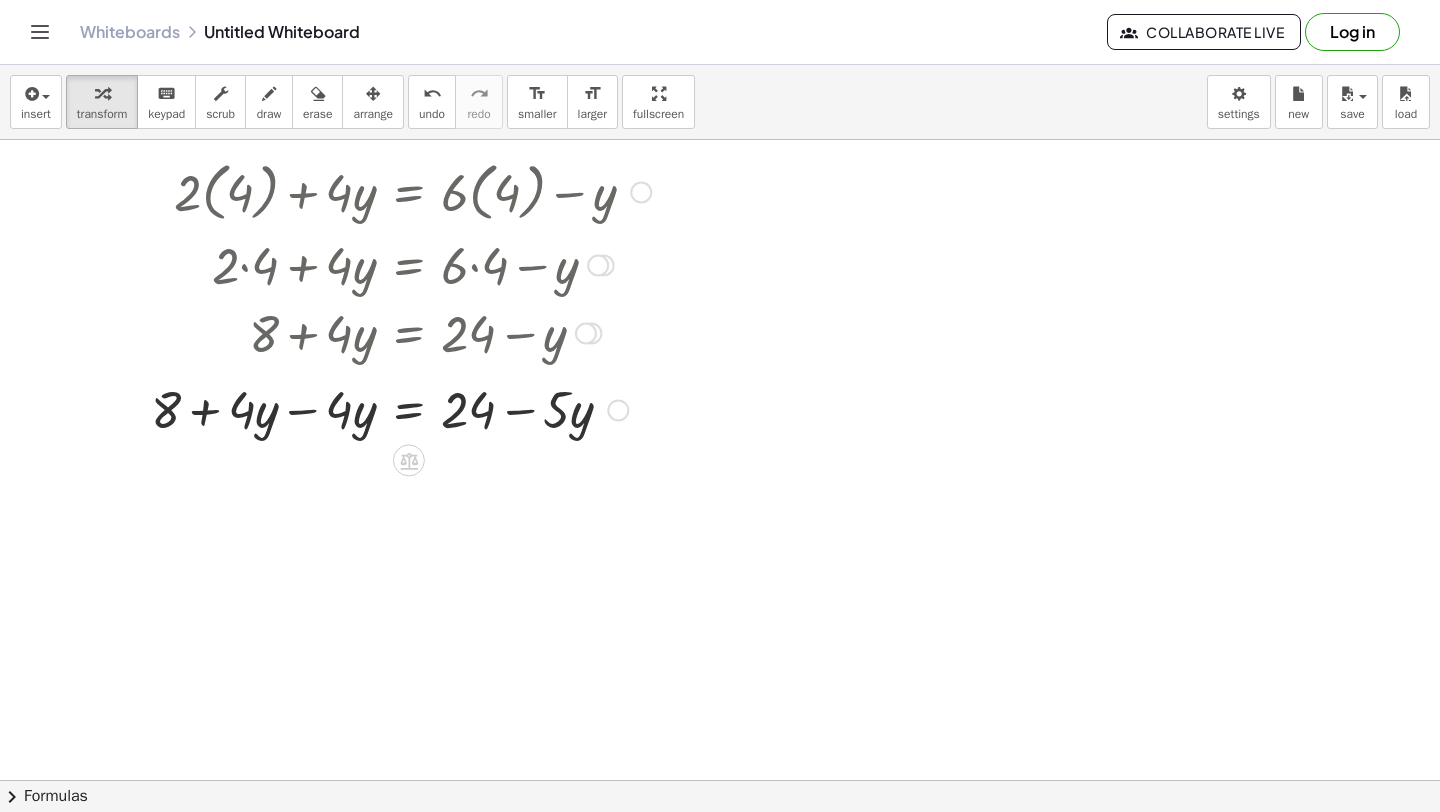 scroll, scrollTop: 1977, scrollLeft: 0, axis: vertical 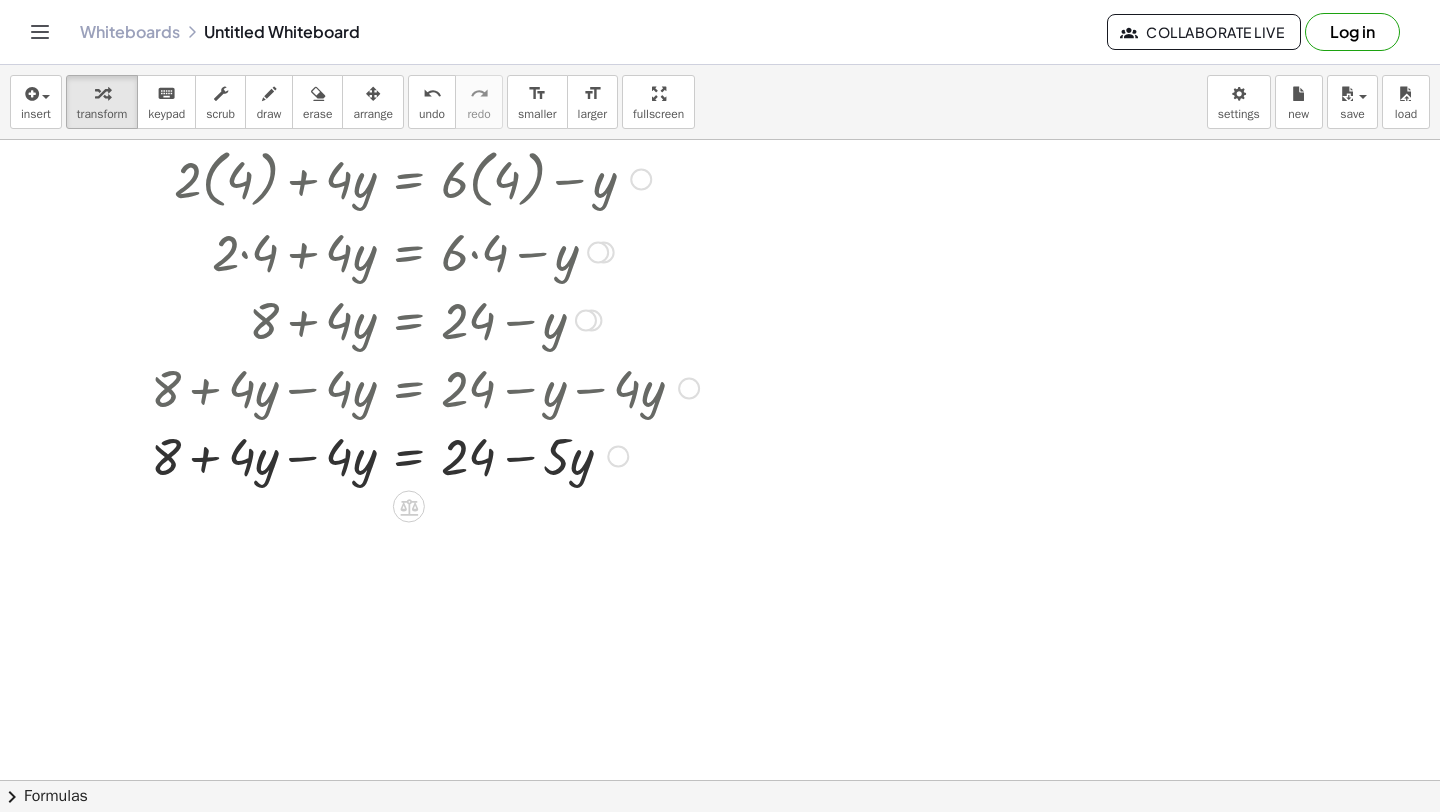 click at bounding box center [425, 455] 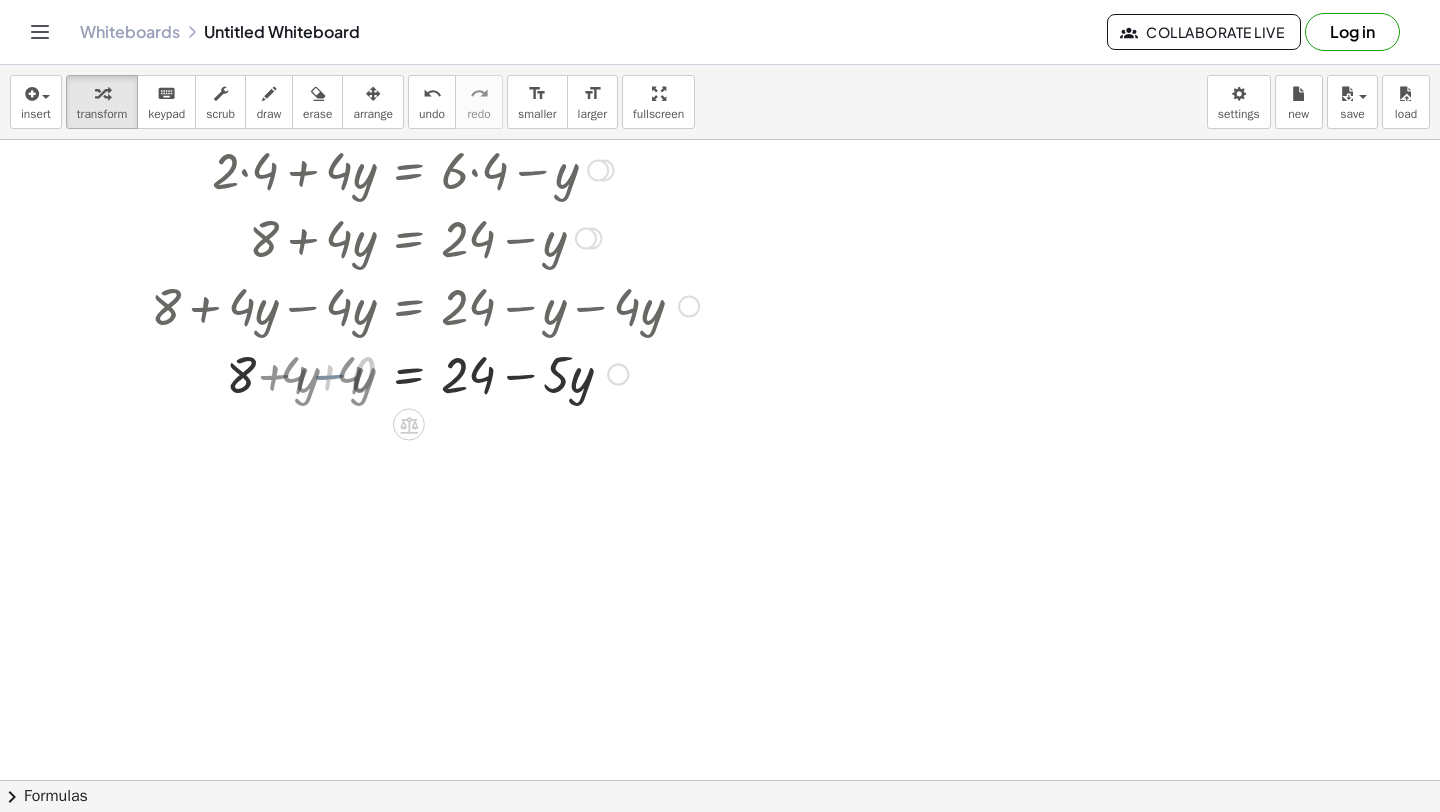 scroll, scrollTop: 2069, scrollLeft: 0, axis: vertical 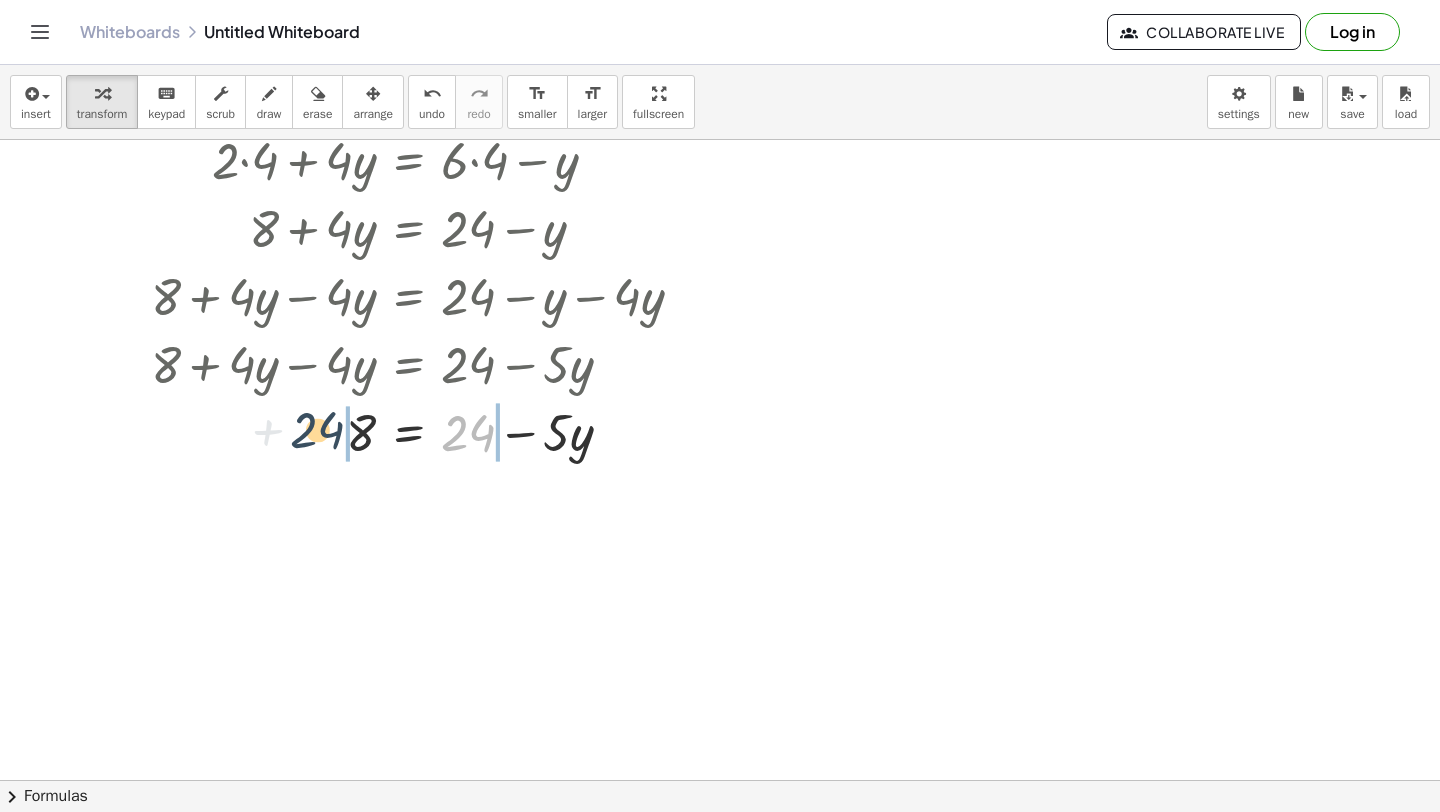 drag, startPoint x: 459, startPoint y: 427, endPoint x: 306, endPoint y: 421, distance: 153.1176 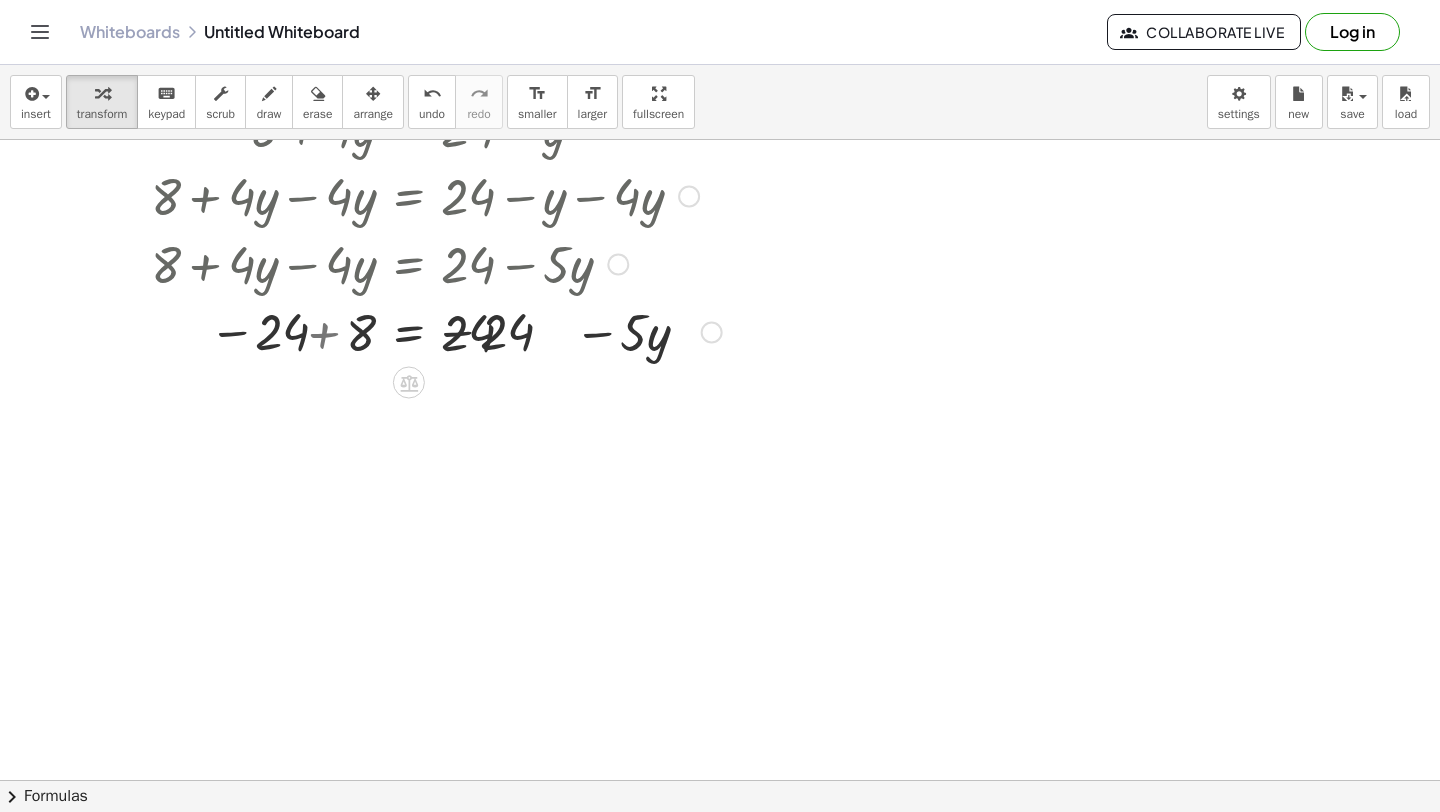 scroll, scrollTop: 2196, scrollLeft: 0, axis: vertical 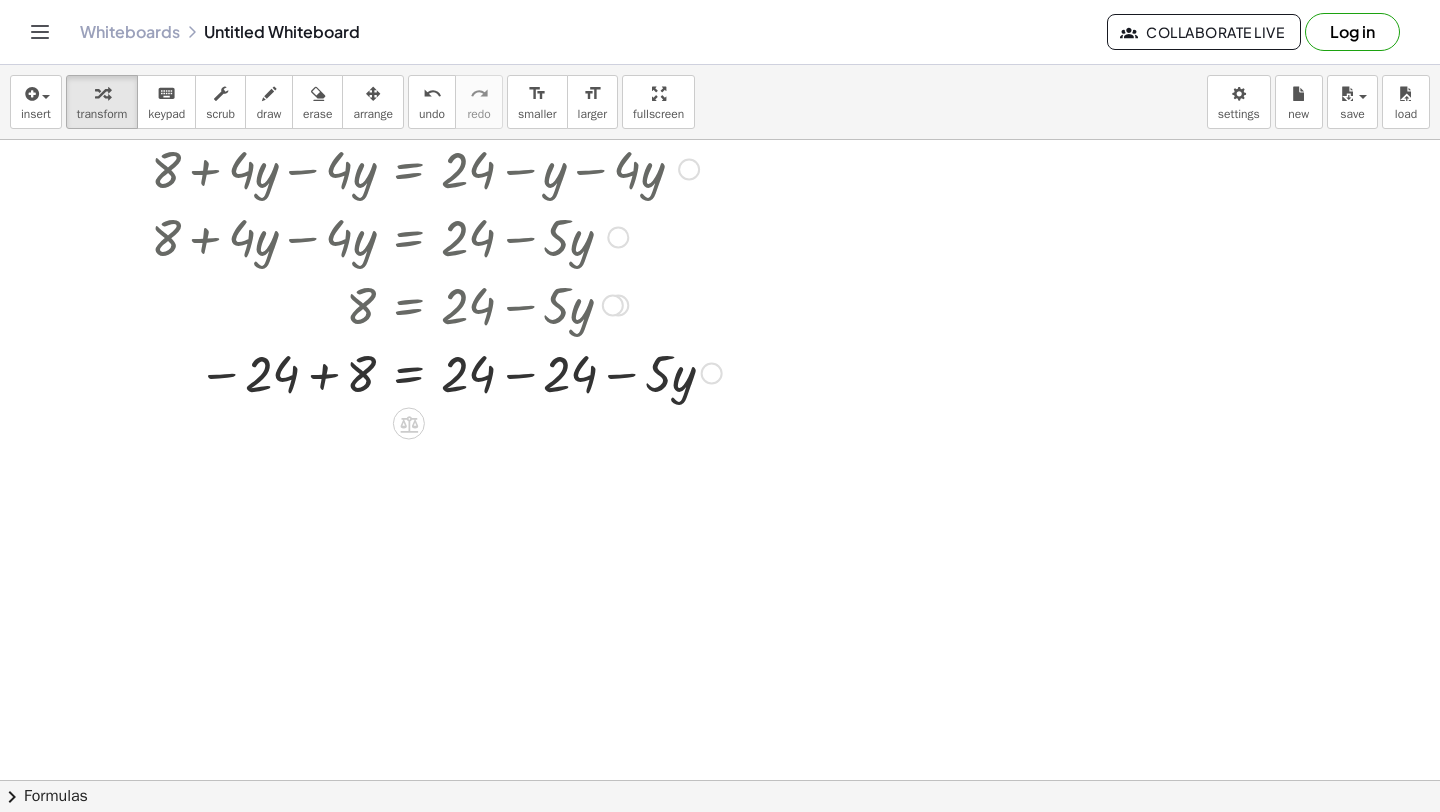 click at bounding box center (436, 372) 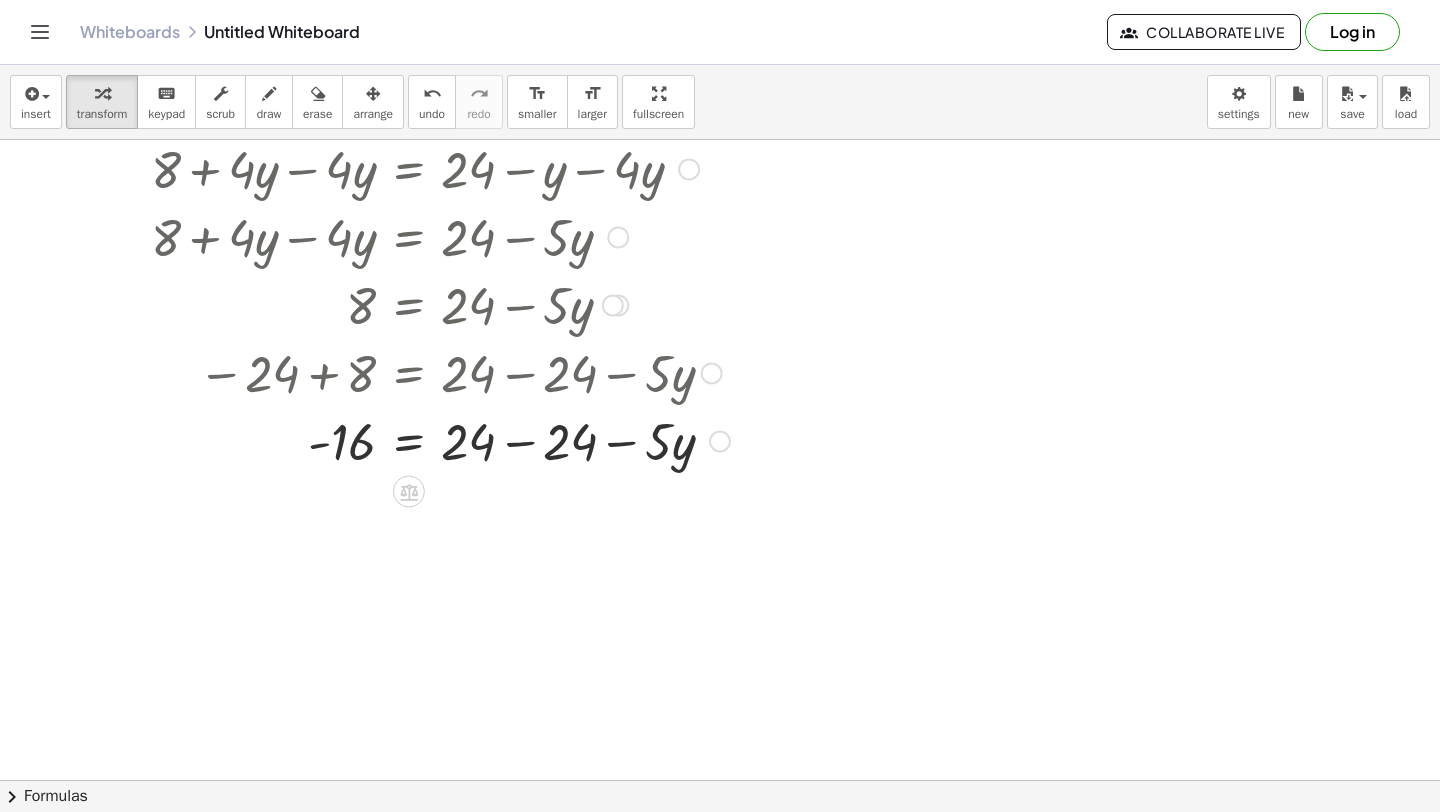 click at bounding box center [440, 440] 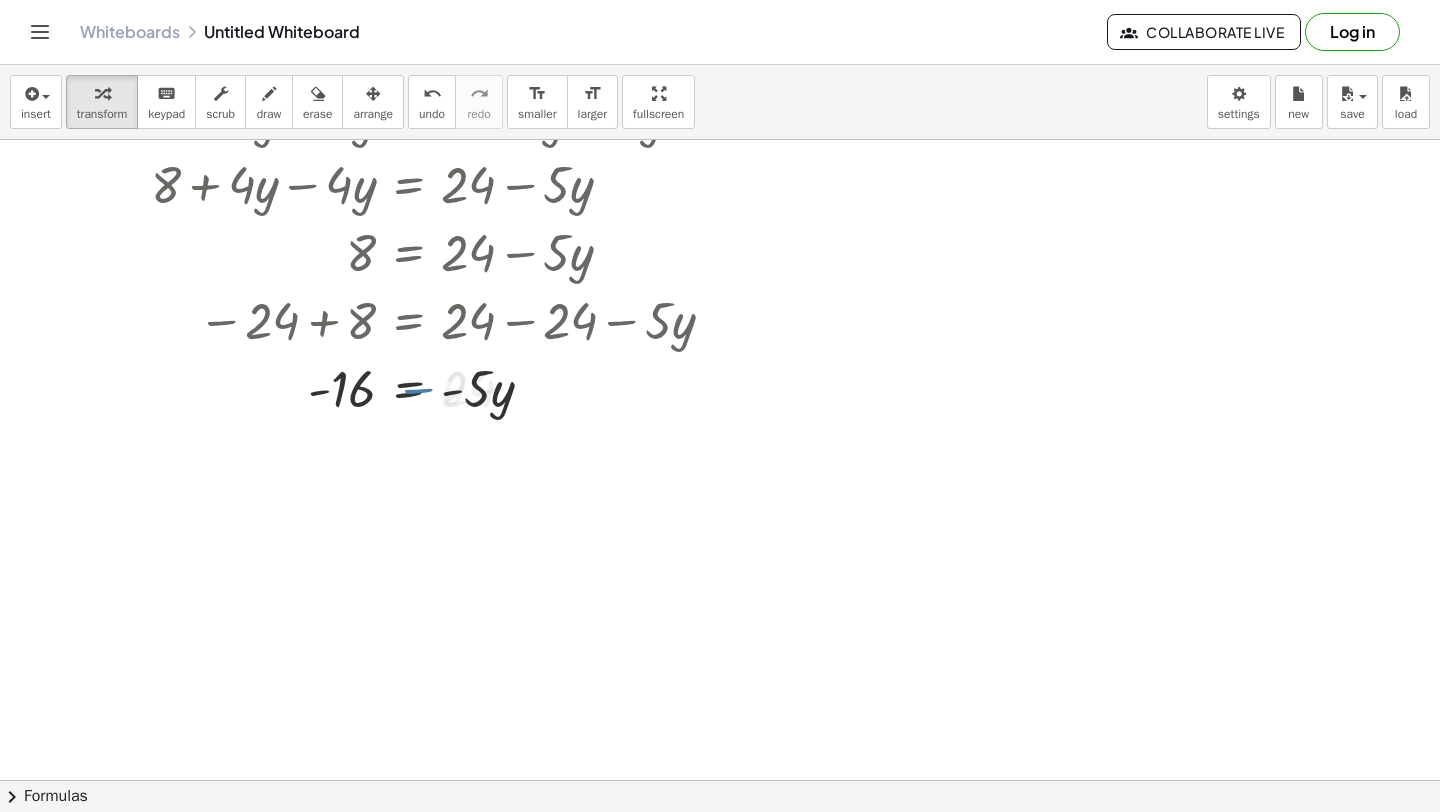 click at bounding box center (720, -509) 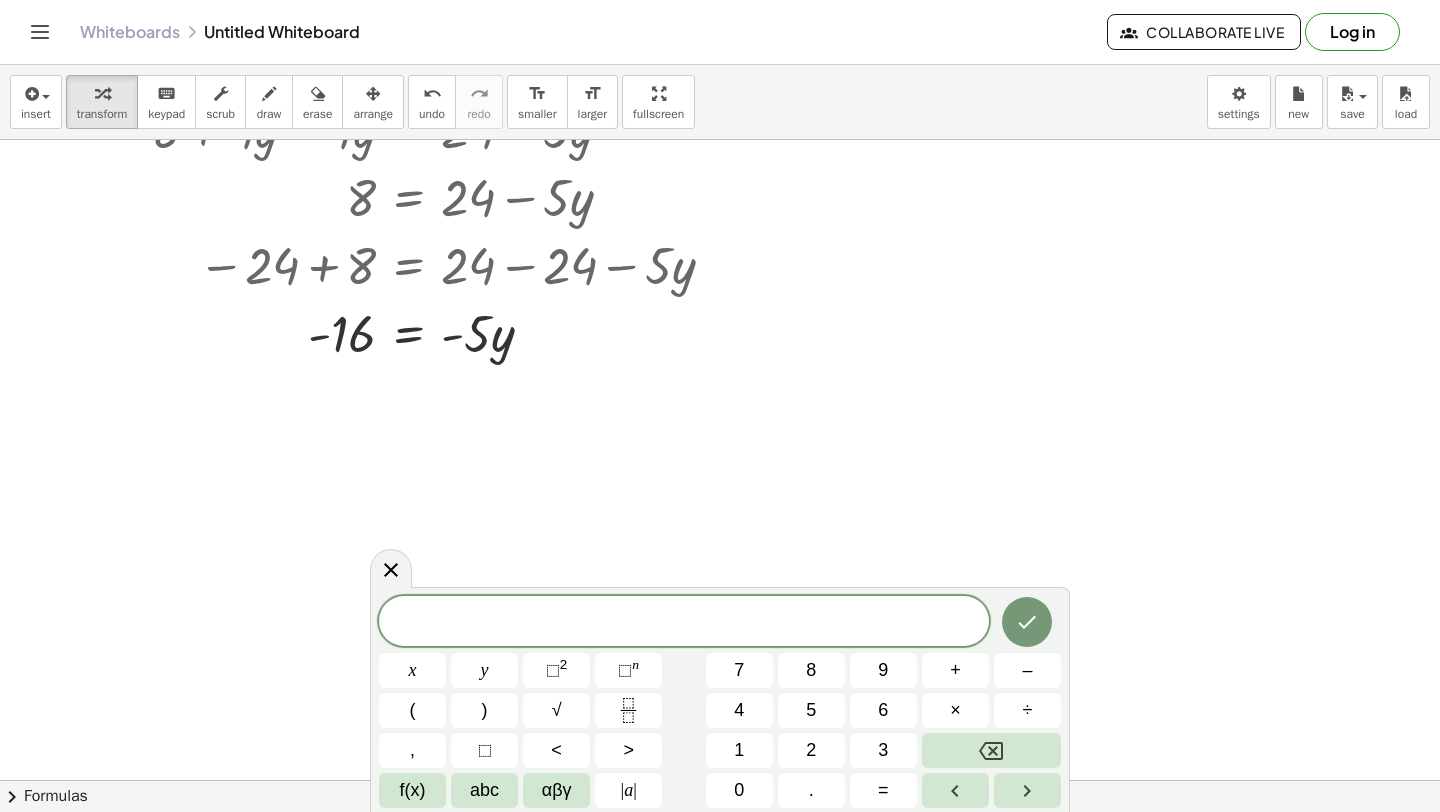 scroll, scrollTop: 2331, scrollLeft: 0, axis: vertical 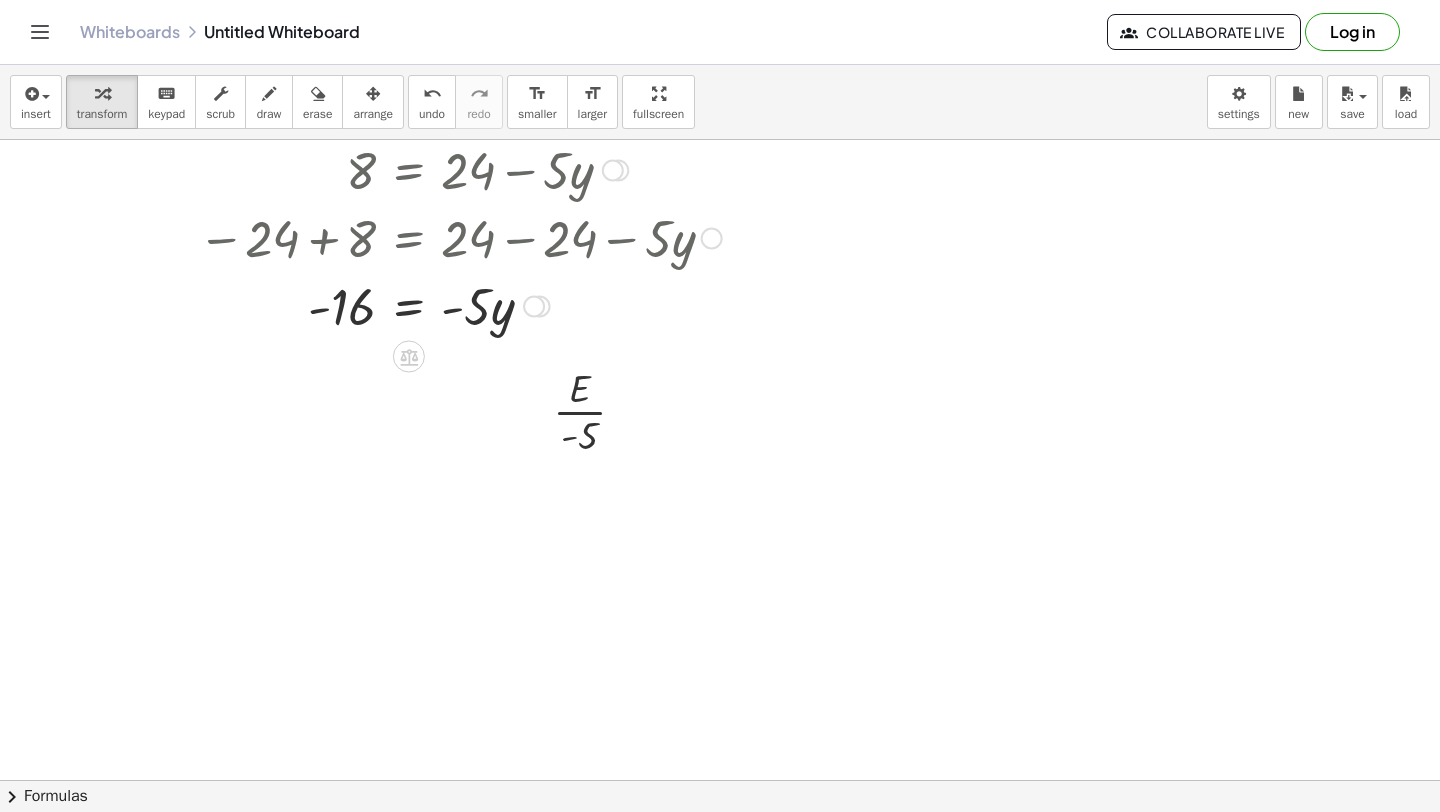 click at bounding box center [436, 305] 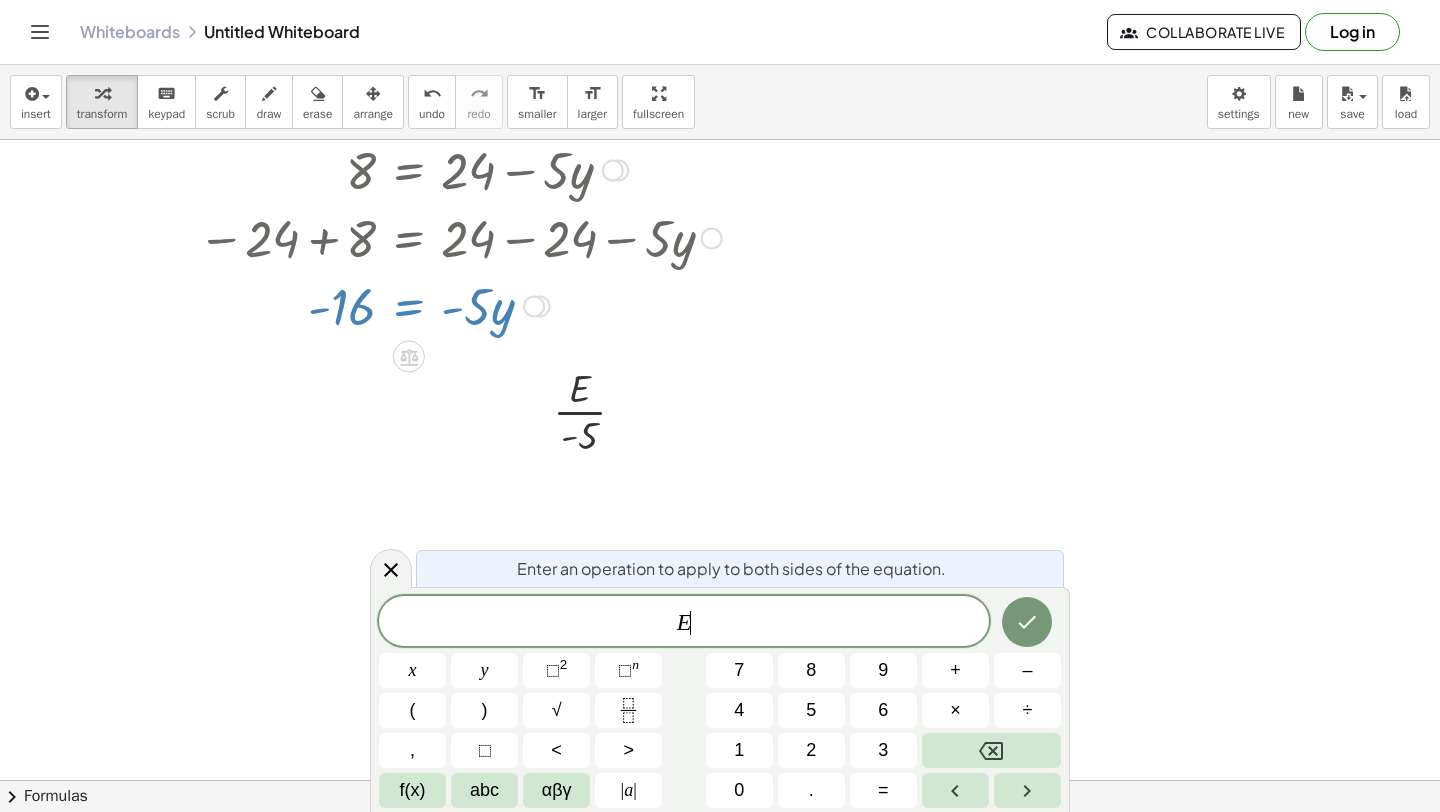 click at bounding box center [436, 305] 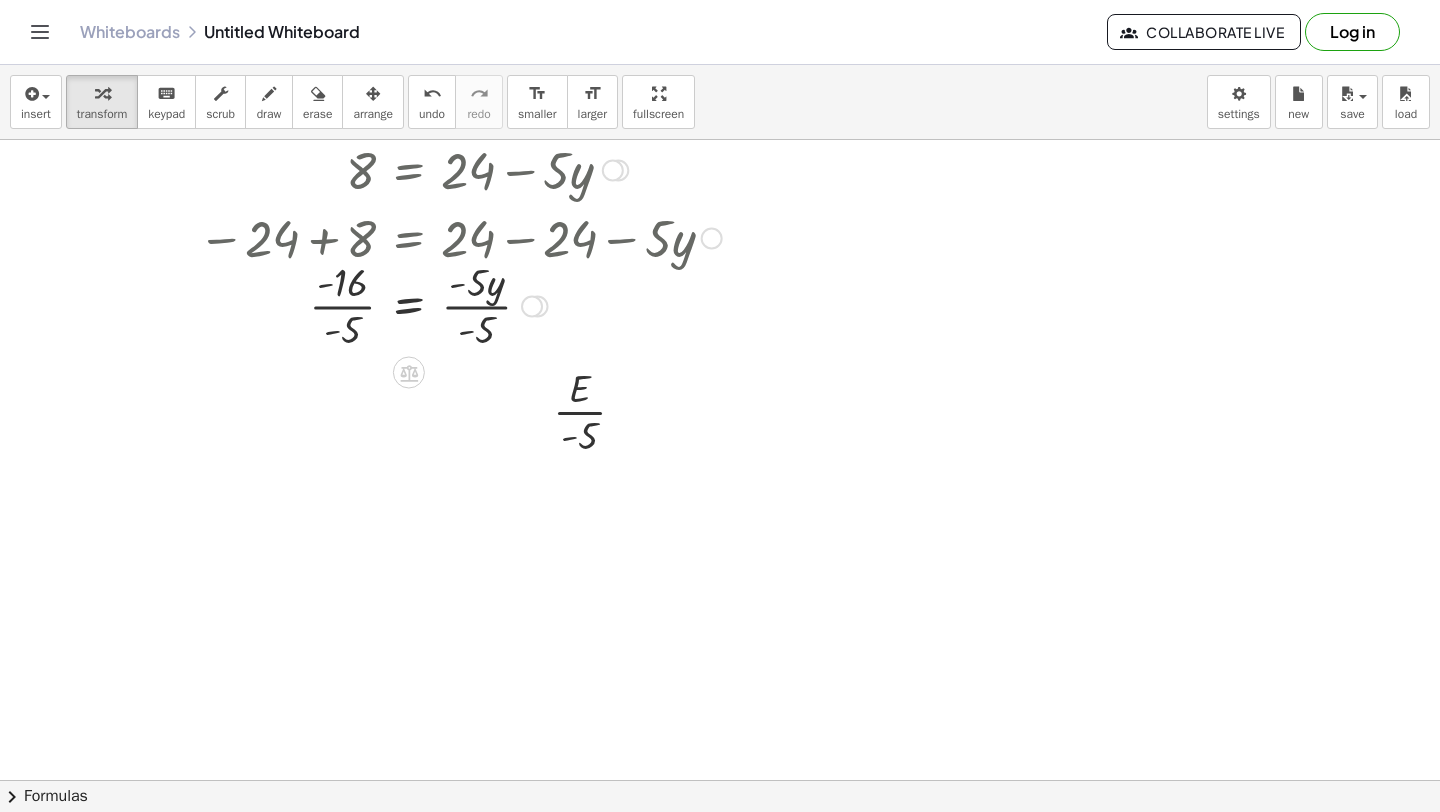 click at bounding box center [436, 304] 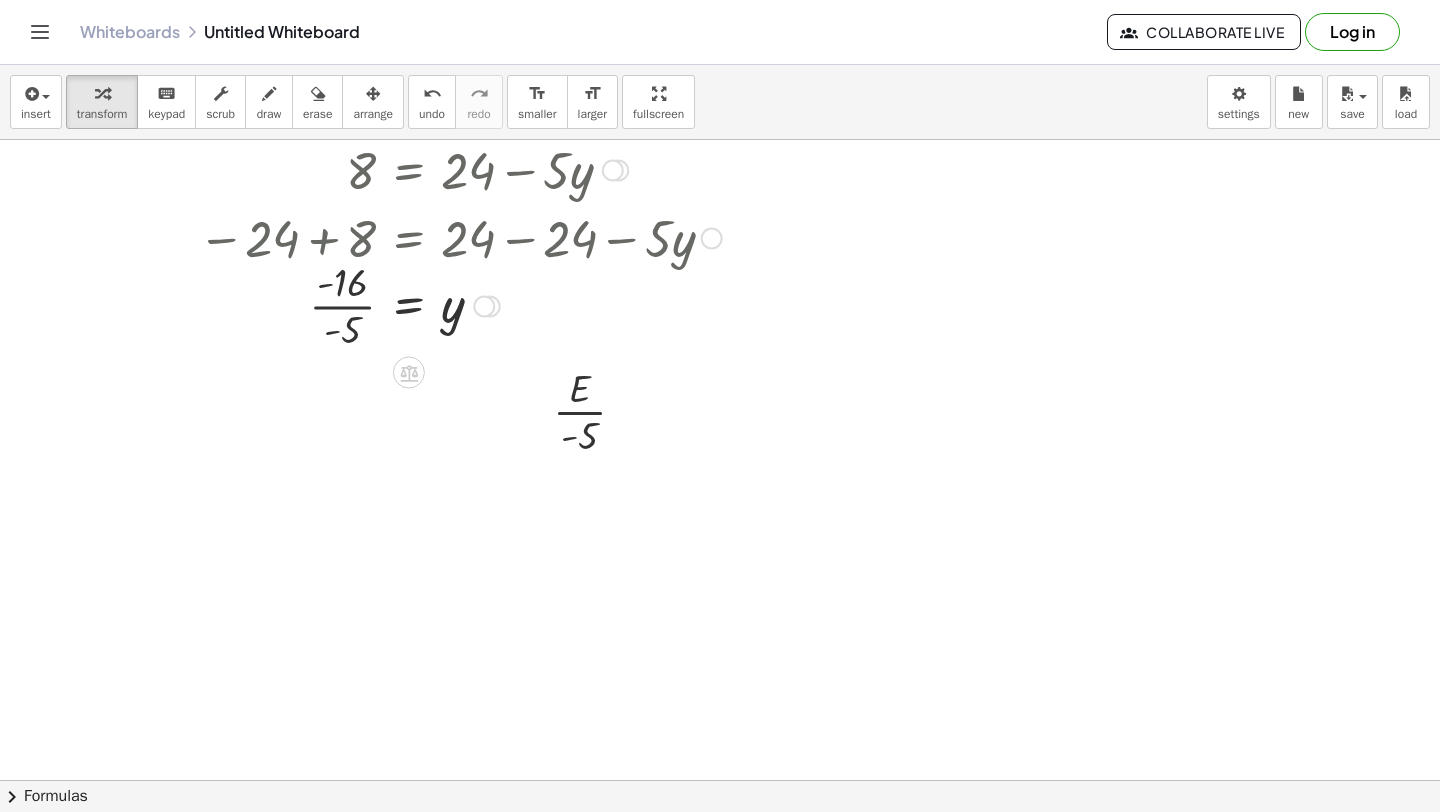click at bounding box center [436, 304] 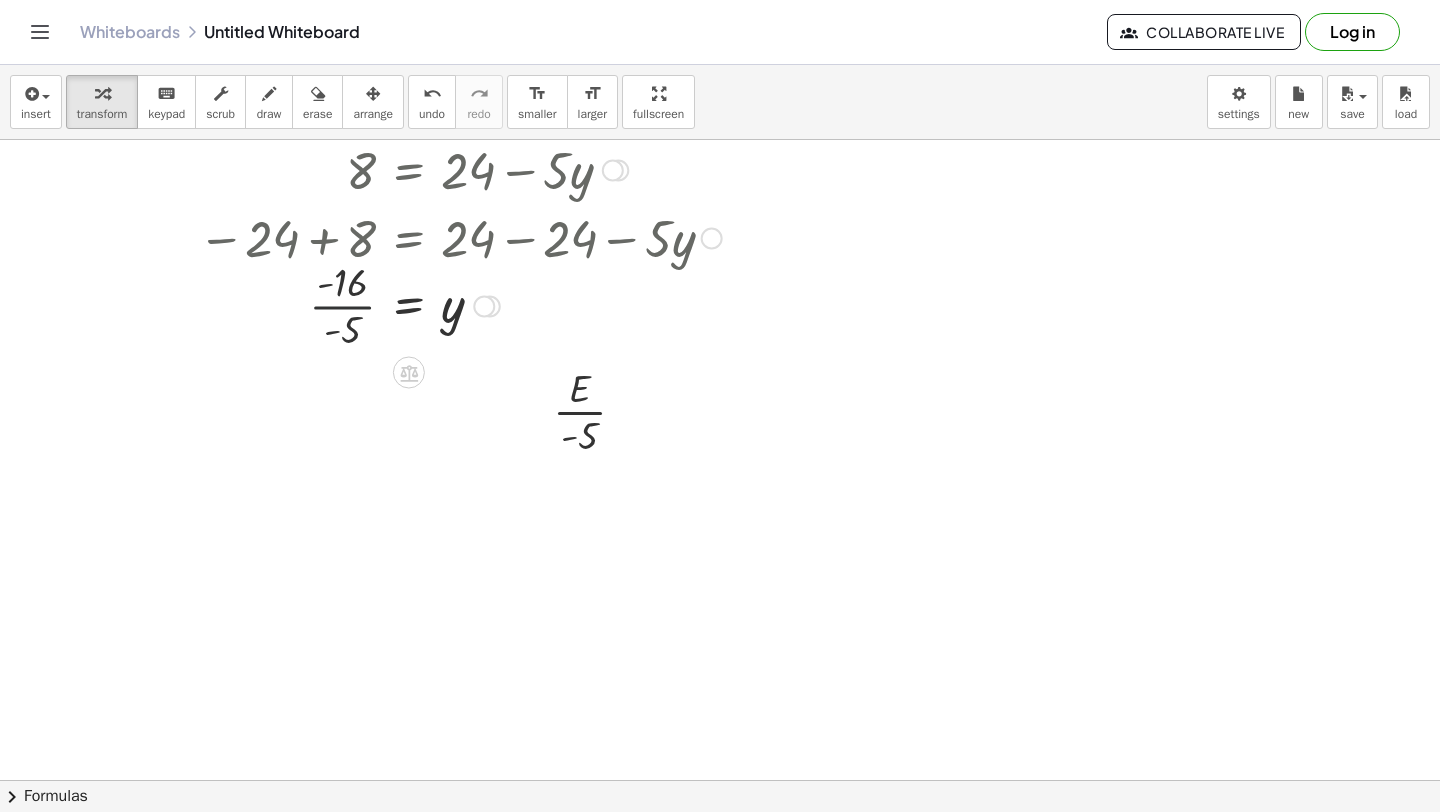 click at bounding box center (436, 304) 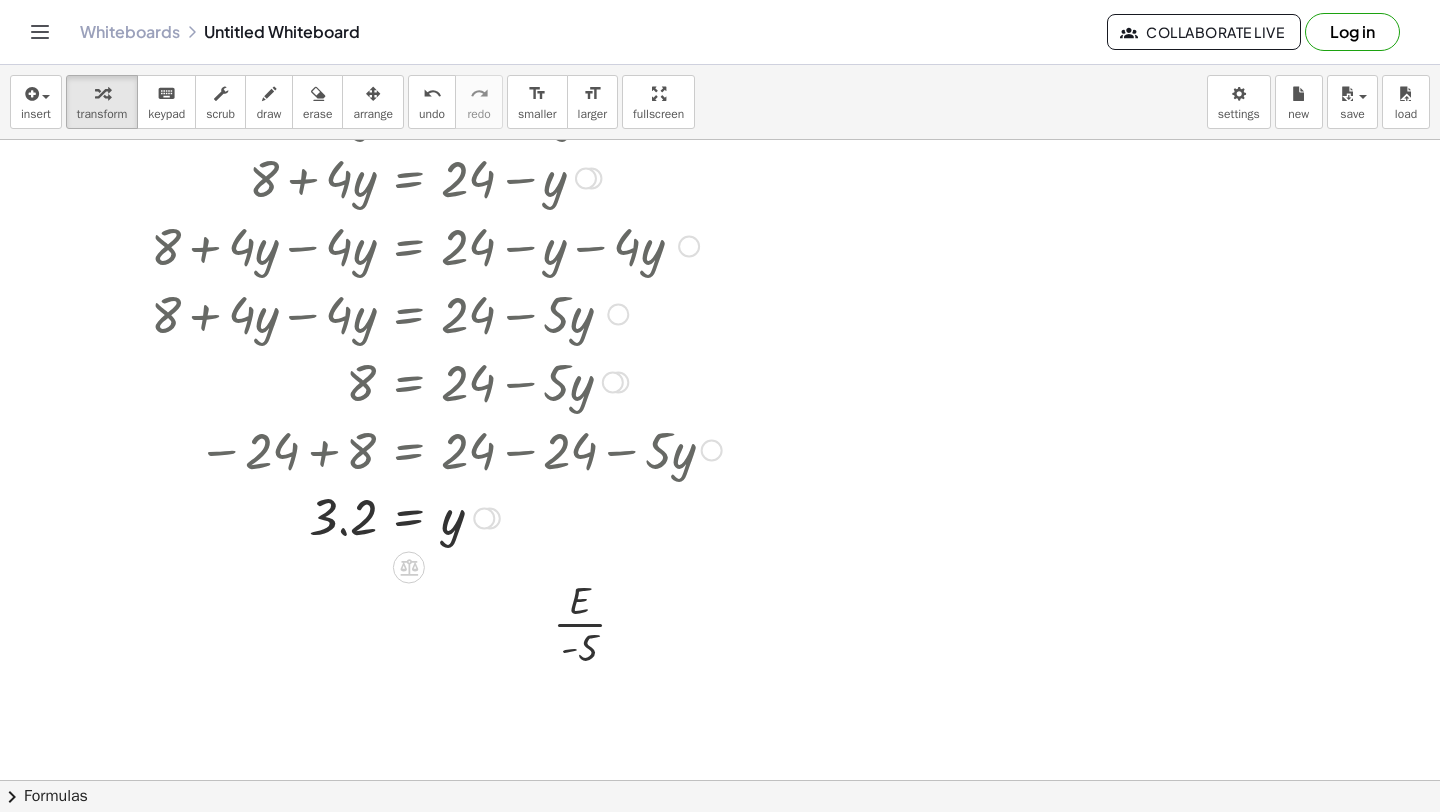 scroll, scrollTop: 2124, scrollLeft: 0, axis: vertical 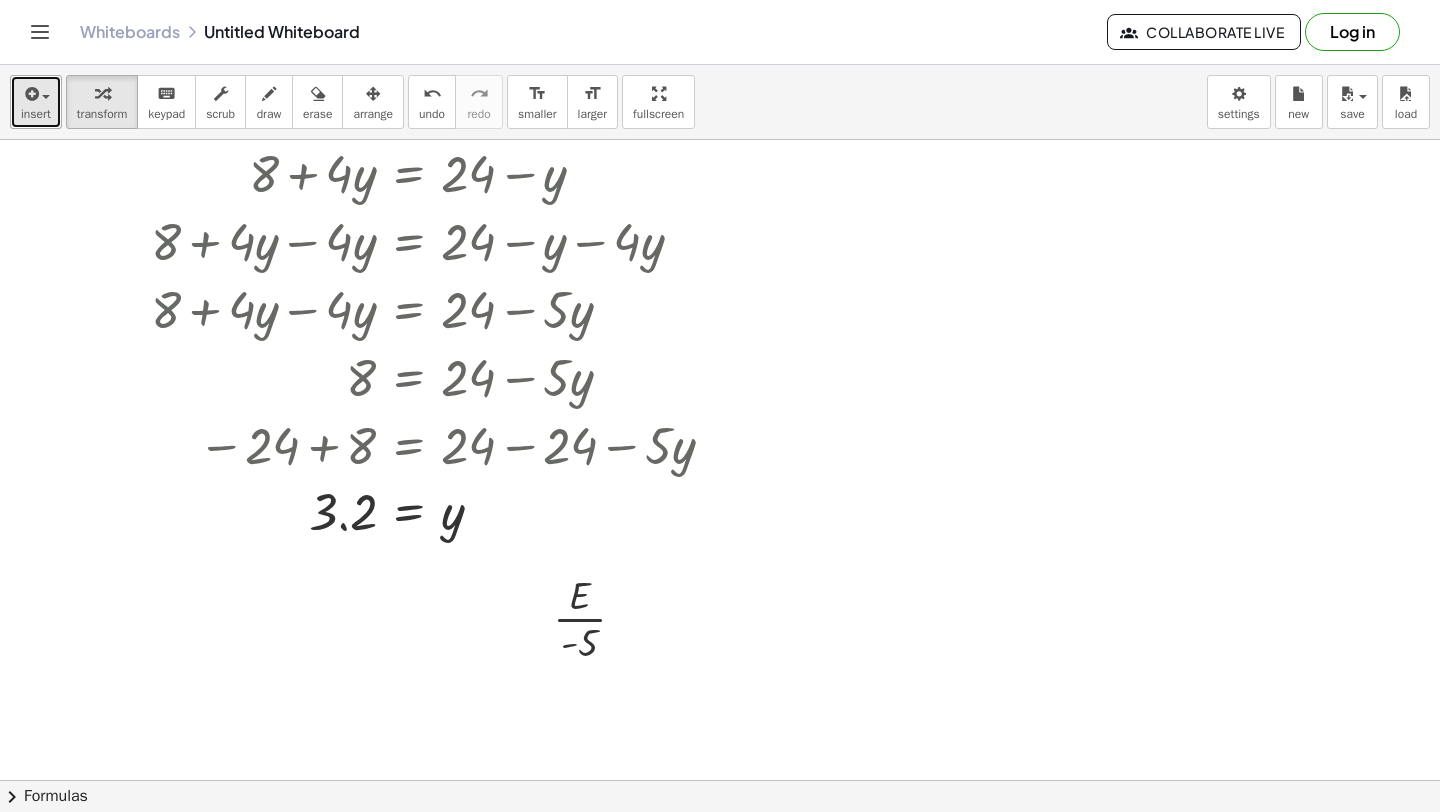 click at bounding box center (30, 94) 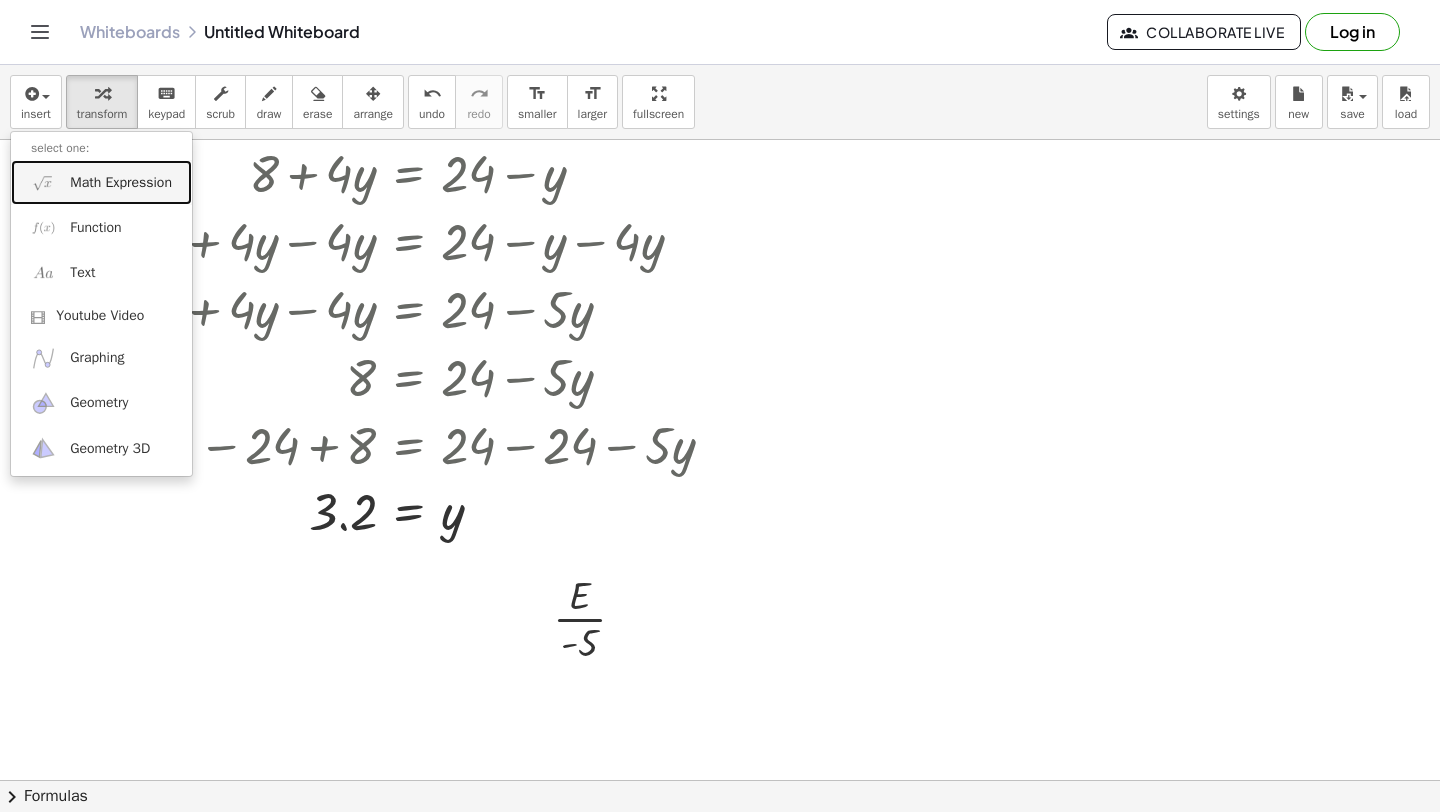click on "Math Expression" at bounding box center (121, 183) 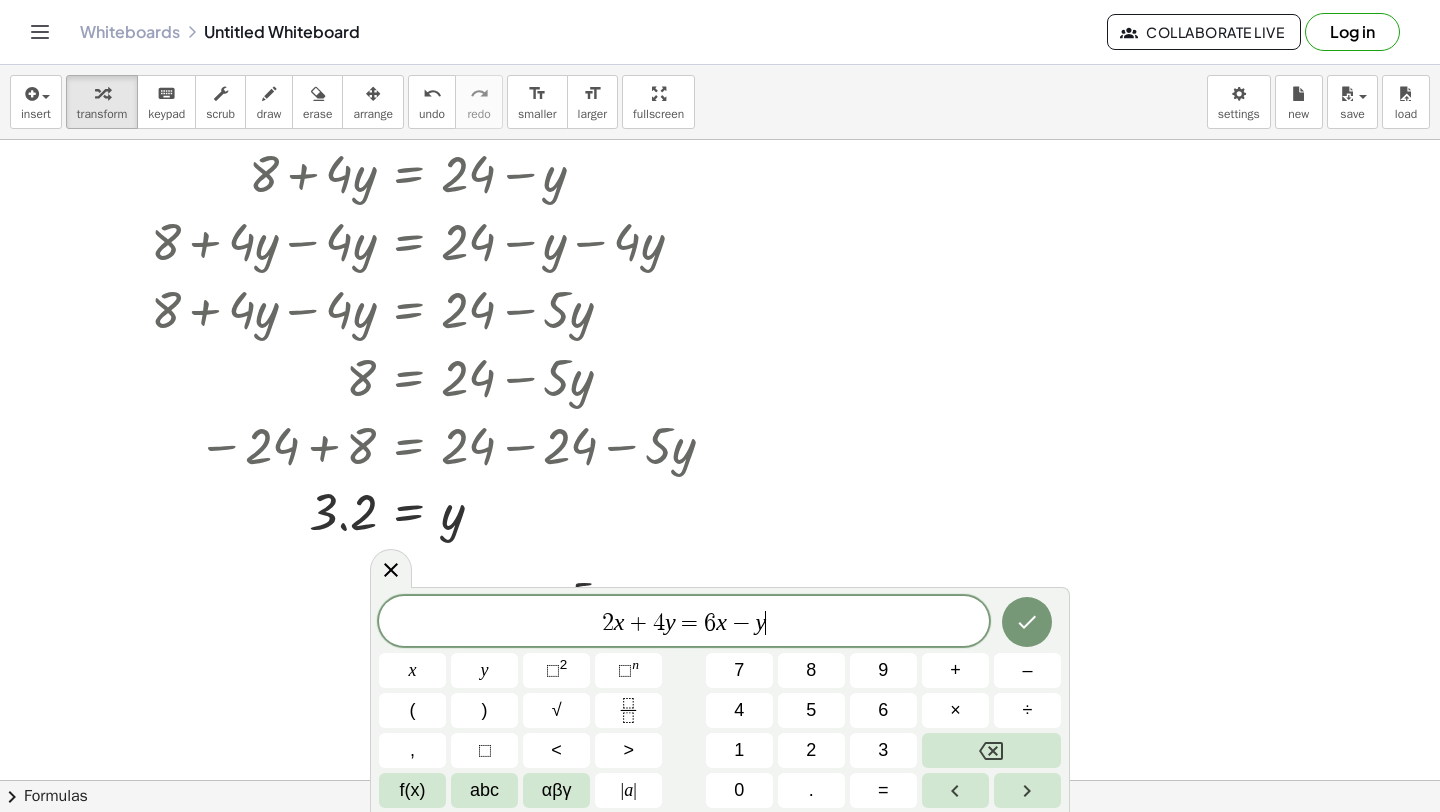click on "+" at bounding box center (638, 623) 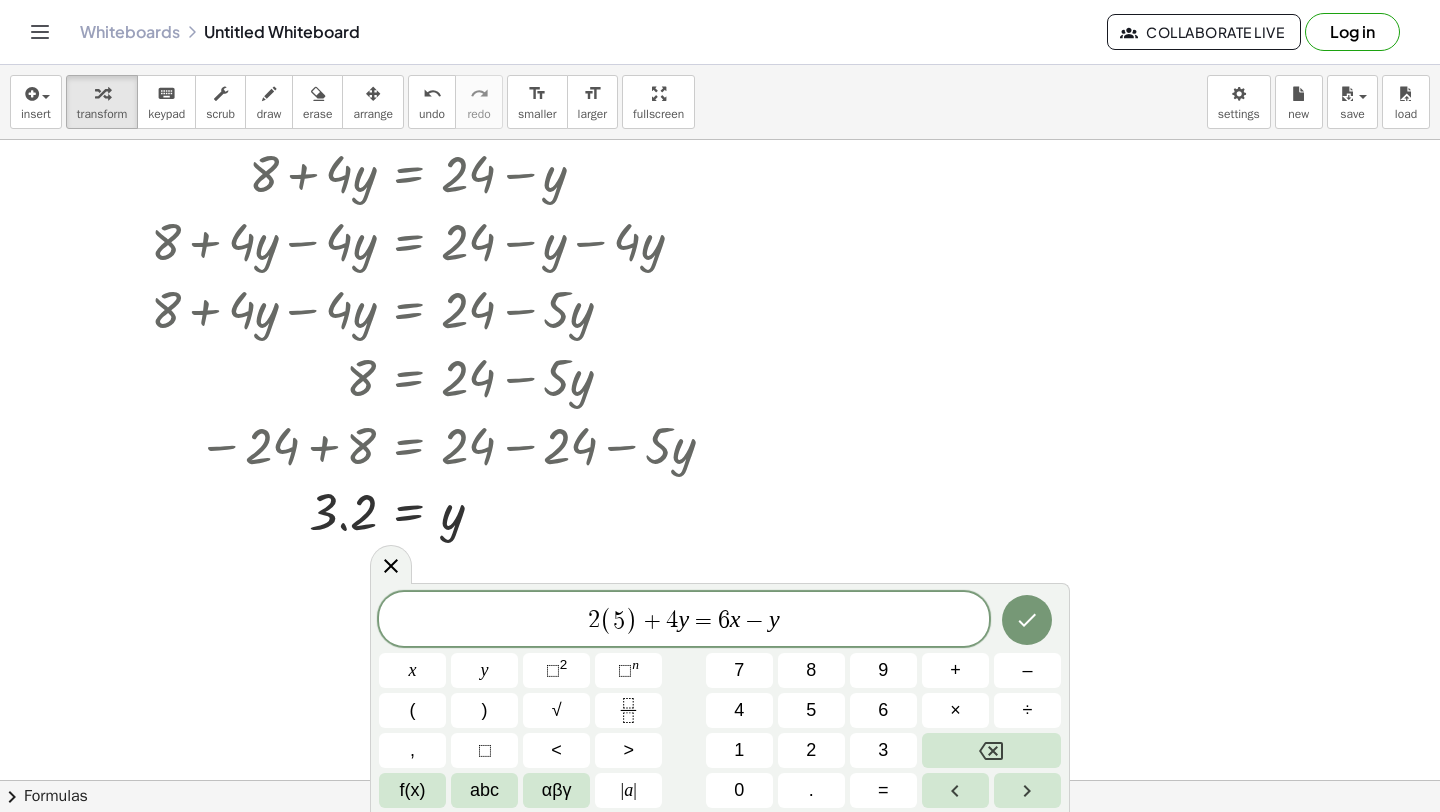 click on "x" at bounding box center (735, 620) 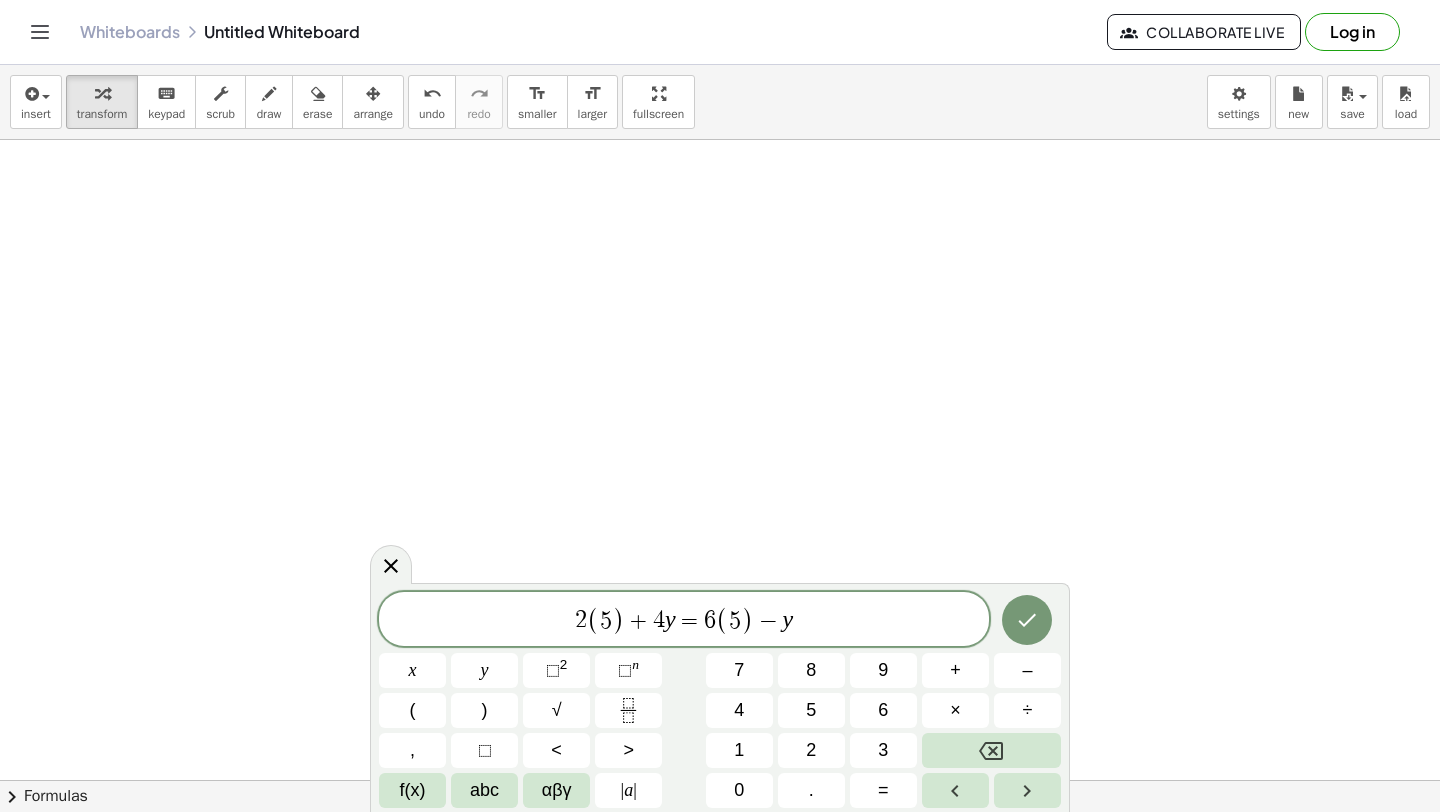 scroll, scrollTop: 2652, scrollLeft: 0, axis: vertical 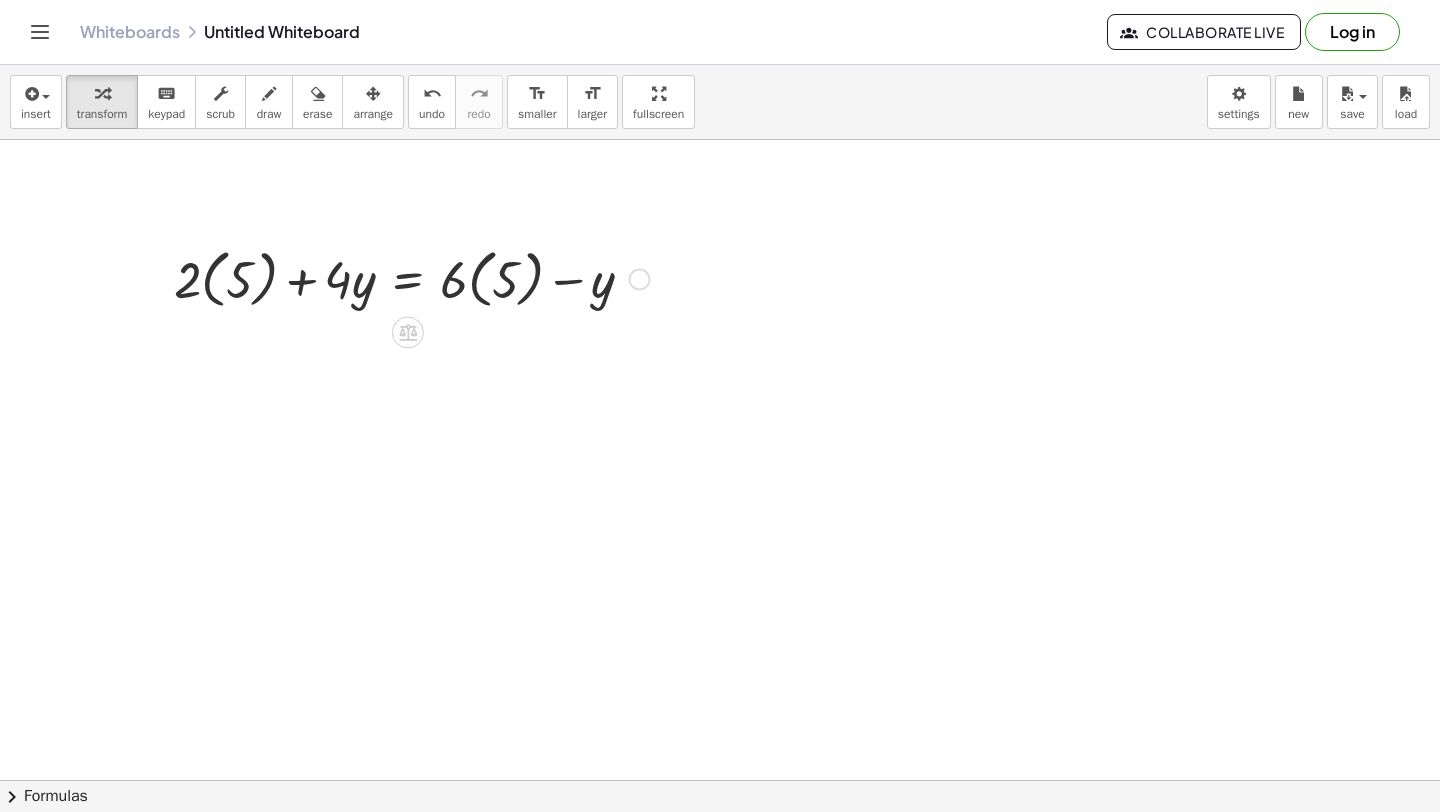 click at bounding box center (412, 277) 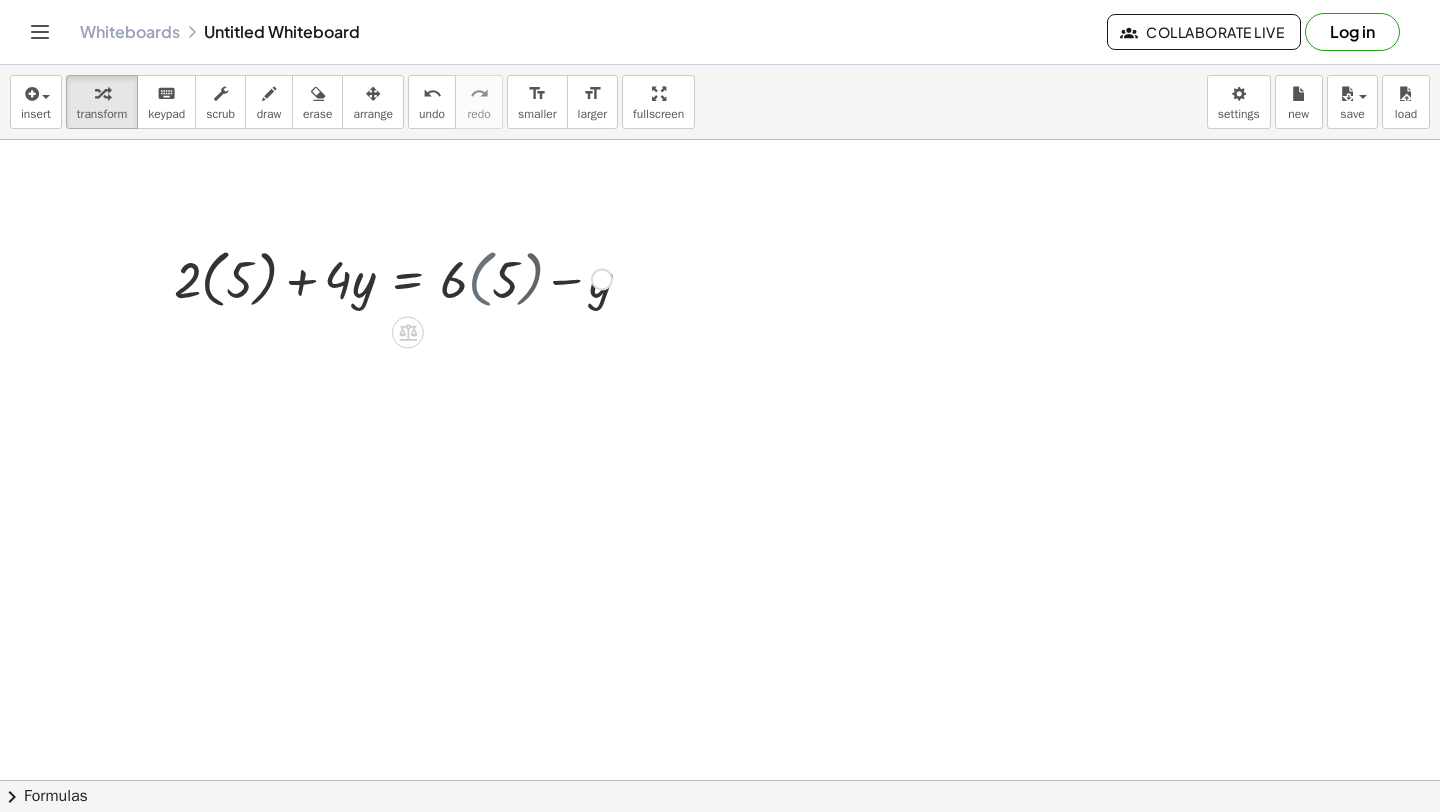 click at bounding box center [393, 277] 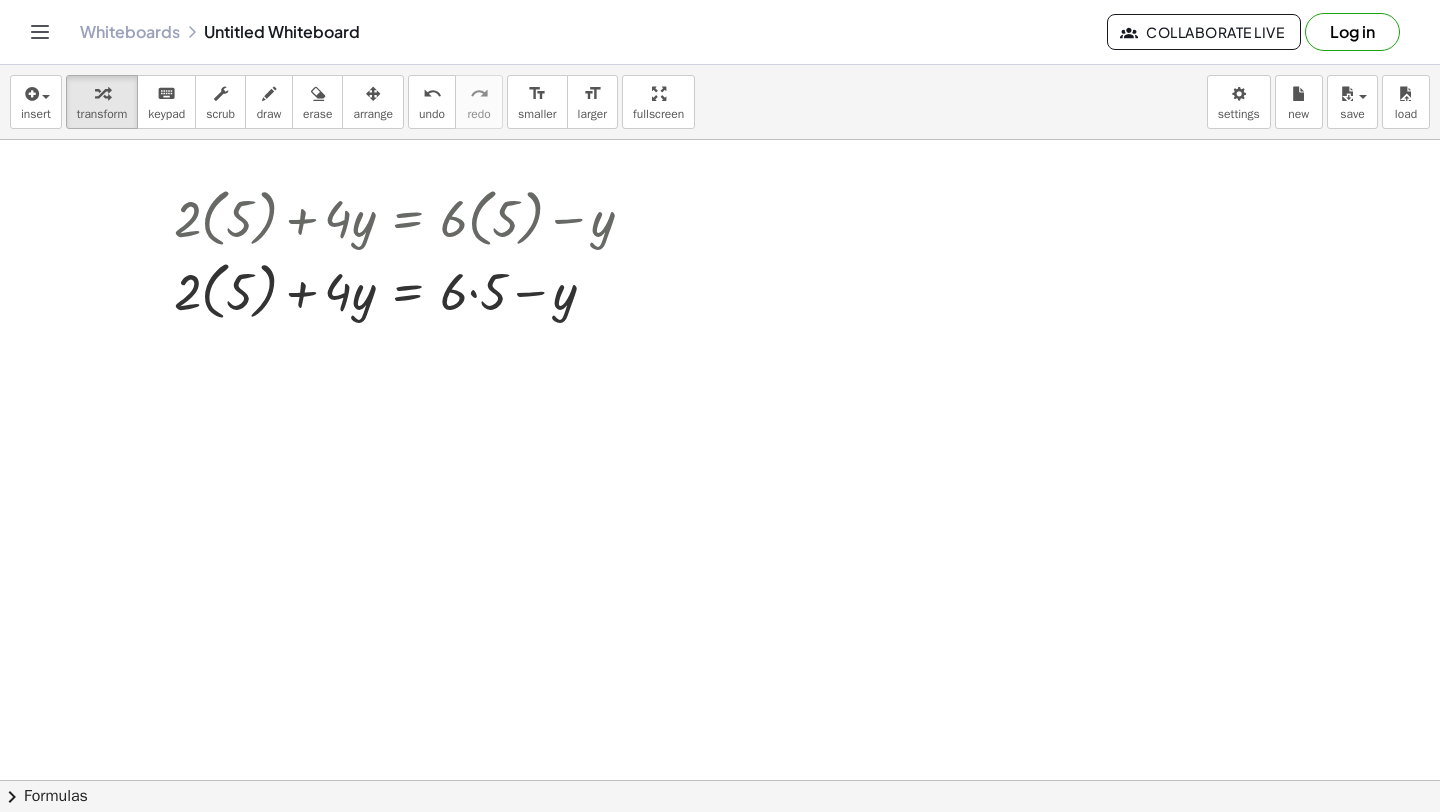 scroll, scrollTop: 2715, scrollLeft: 0, axis: vertical 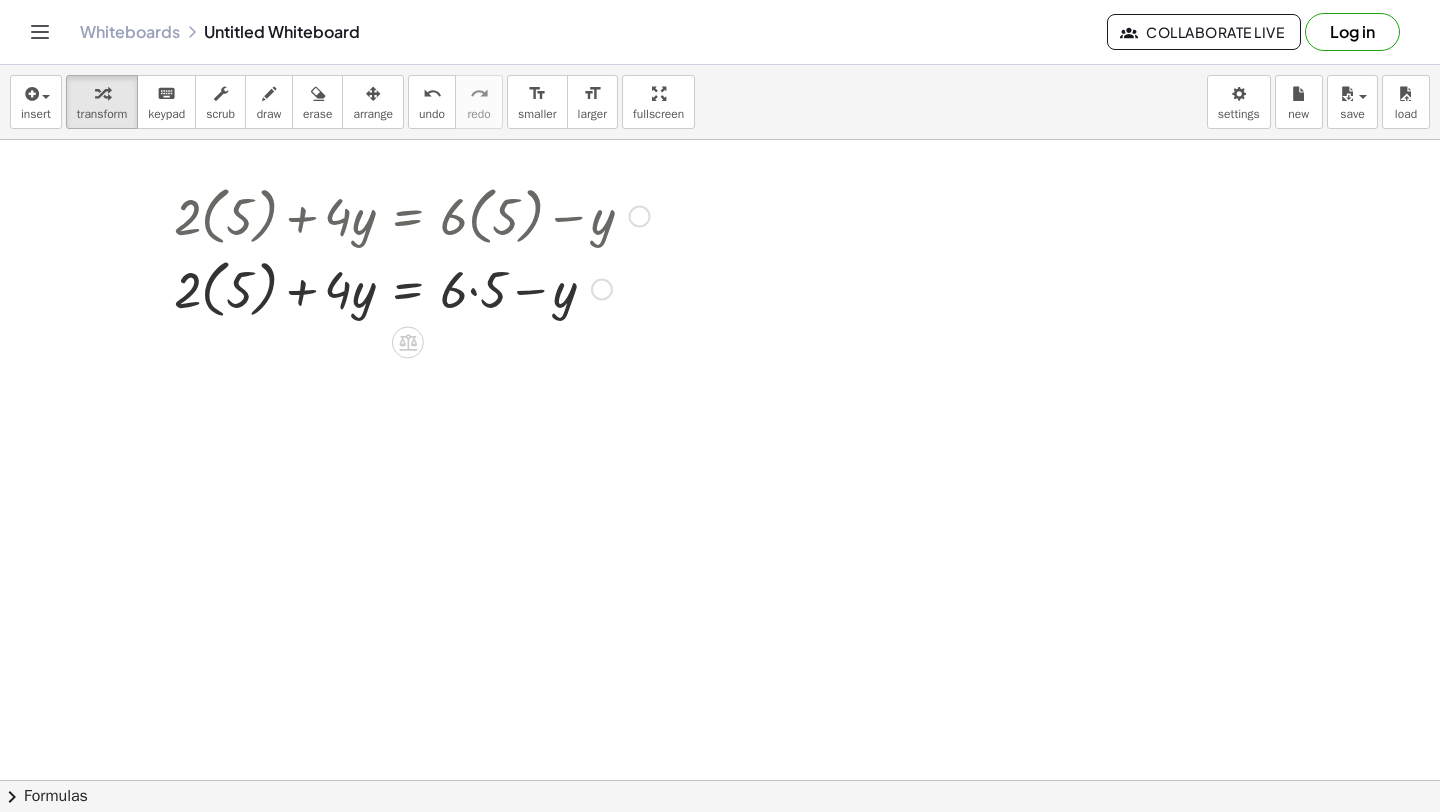 click at bounding box center [412, 287] 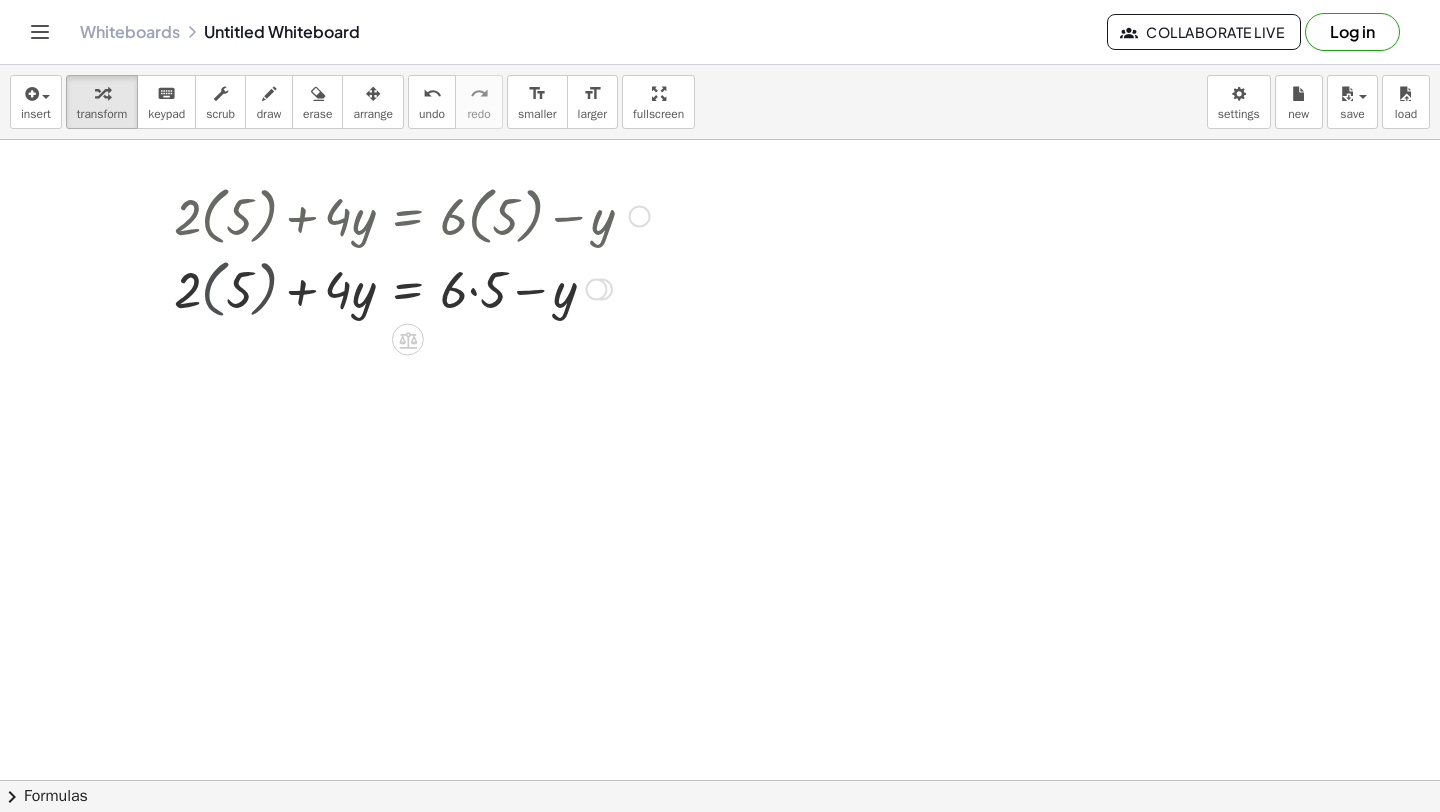 click at bounding box center (412, 288) 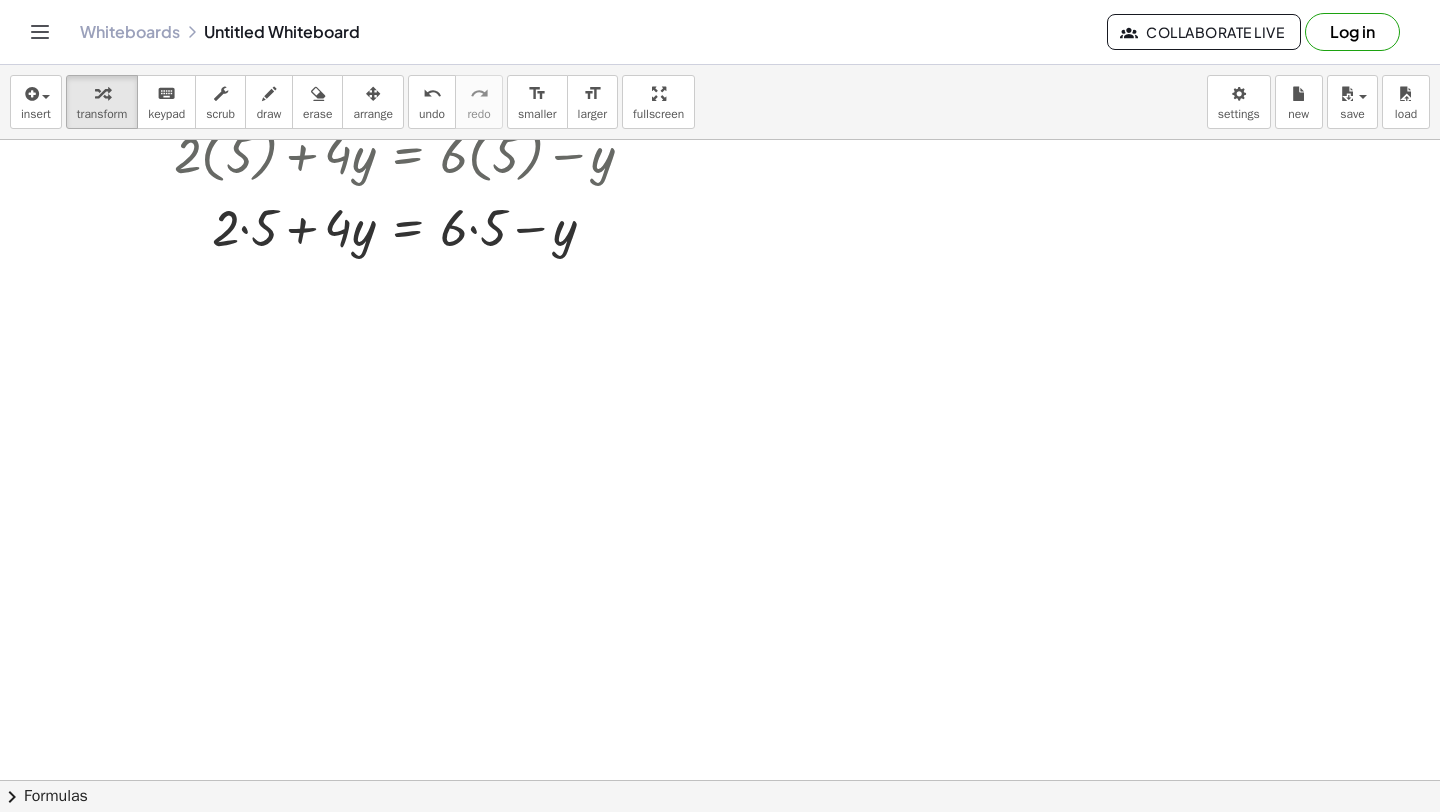 scroll, scrollTop: 2777, scrollLeft: 0, axis: vertical 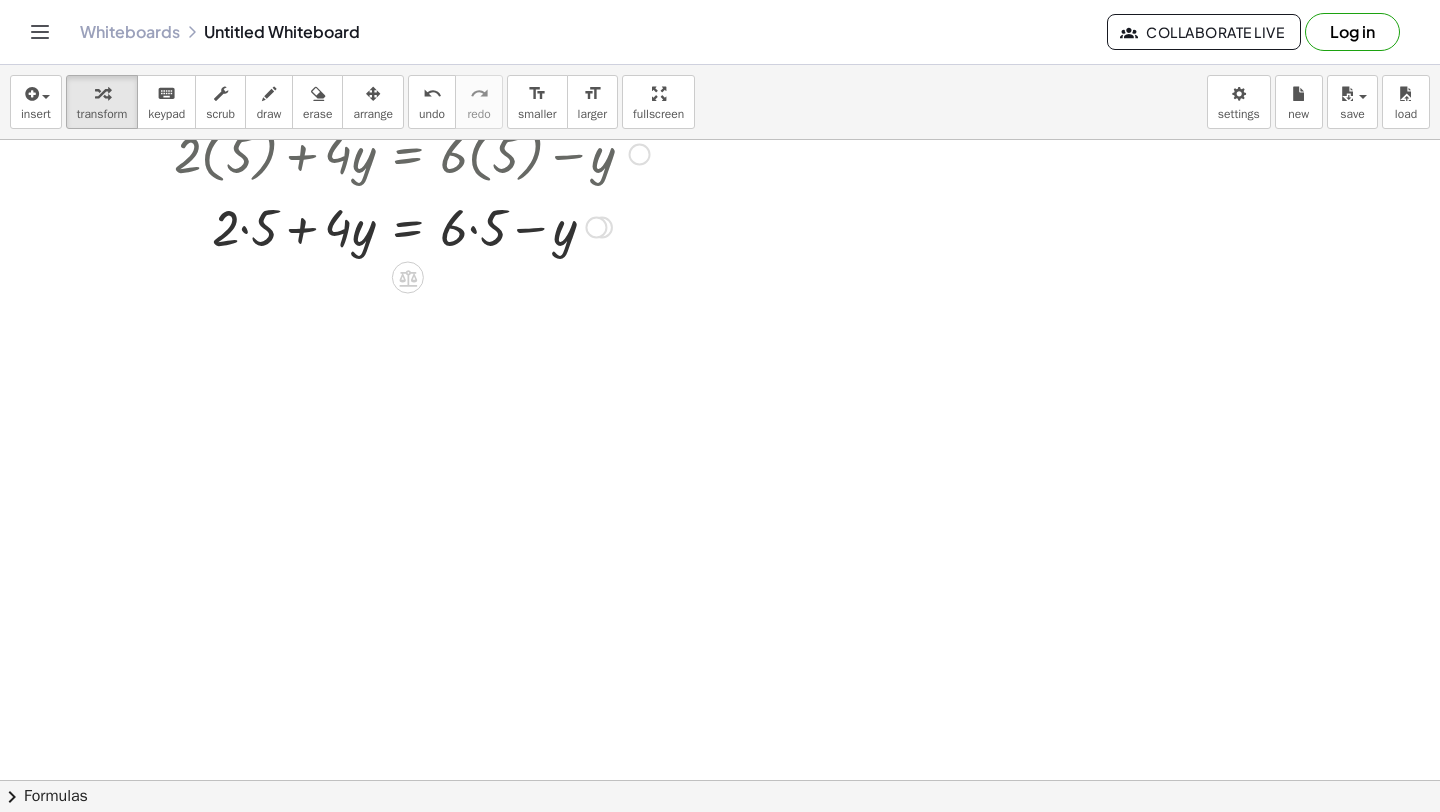 click at bounding box center [412, 226] 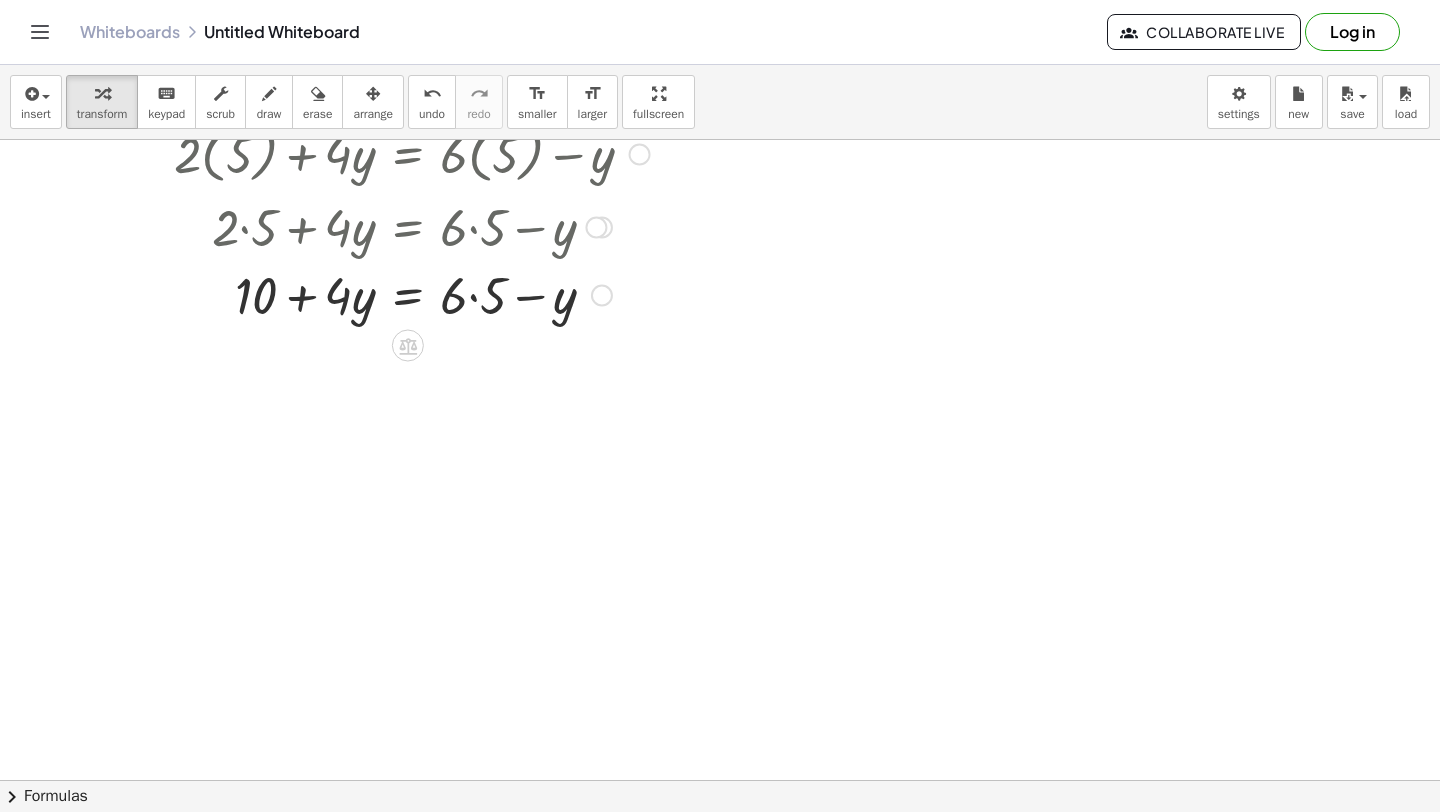 click at bounding box center [412, 294] 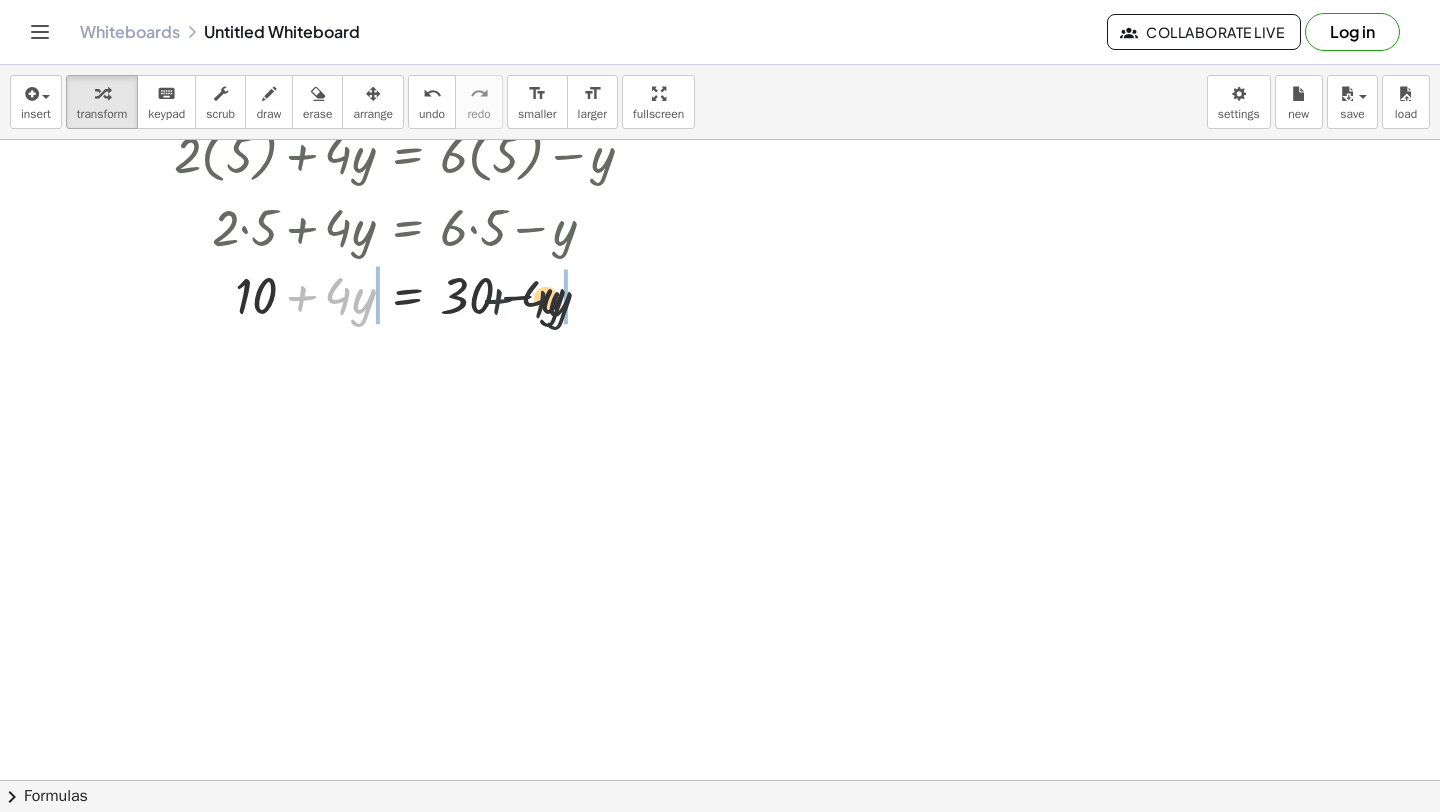 drag, startPoint x: 303, startPoint y: 299, endPoint x: 537, endPoint y: 302, distance: 234.01923 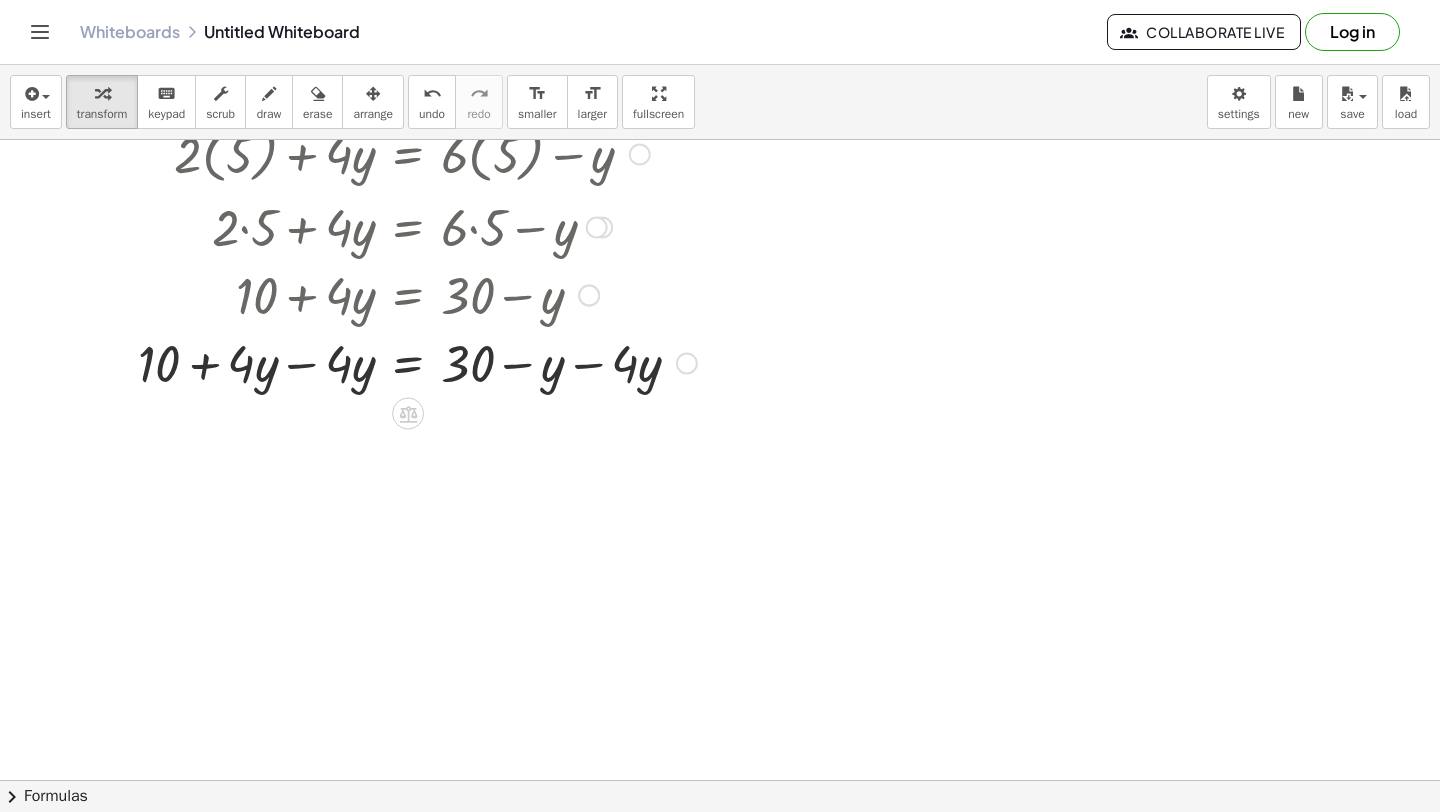 click at bounding box center (417, 362) 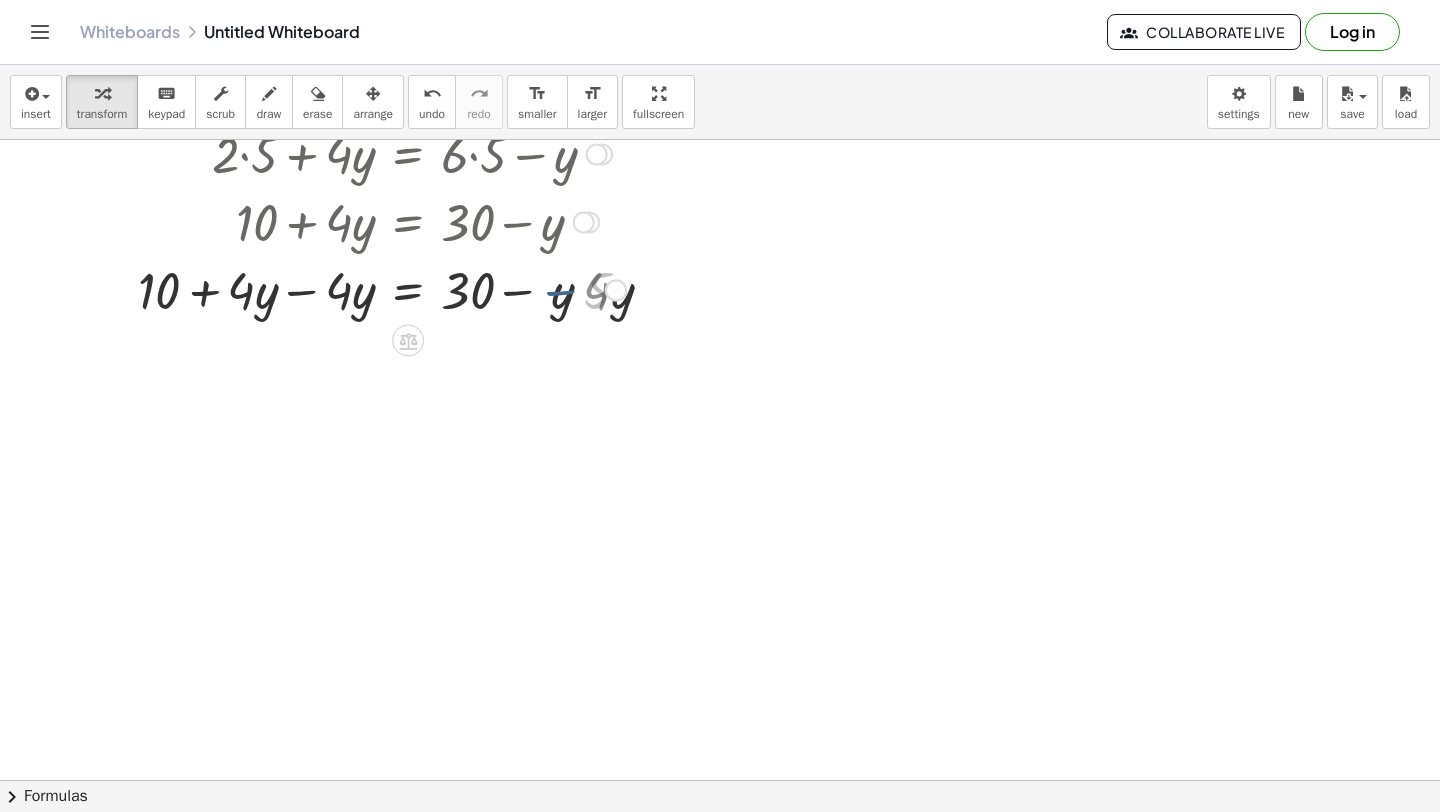 scroll, scrollTop: 2858, scrollLeft: 0, axis: vertical 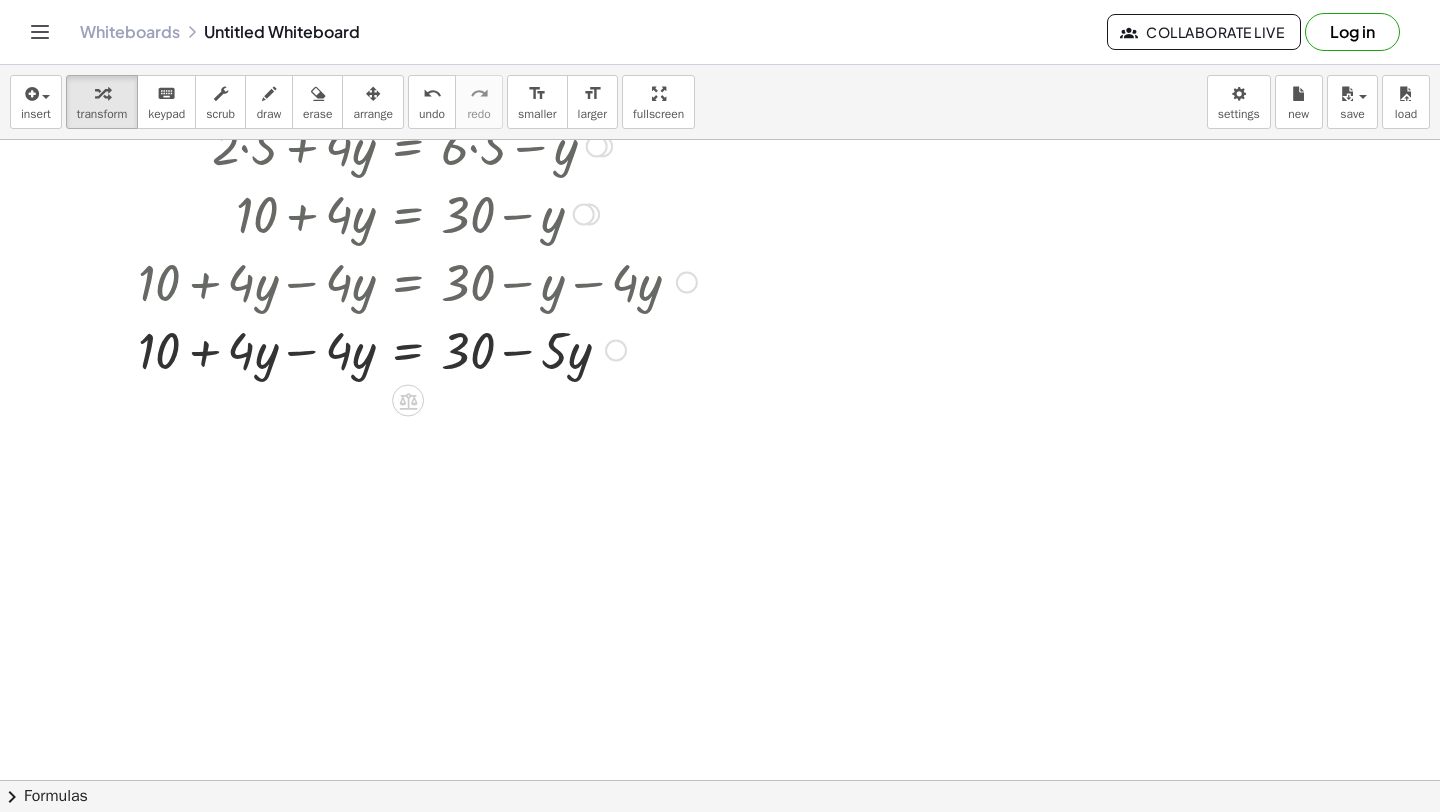 click at bounding box center (417, 349) 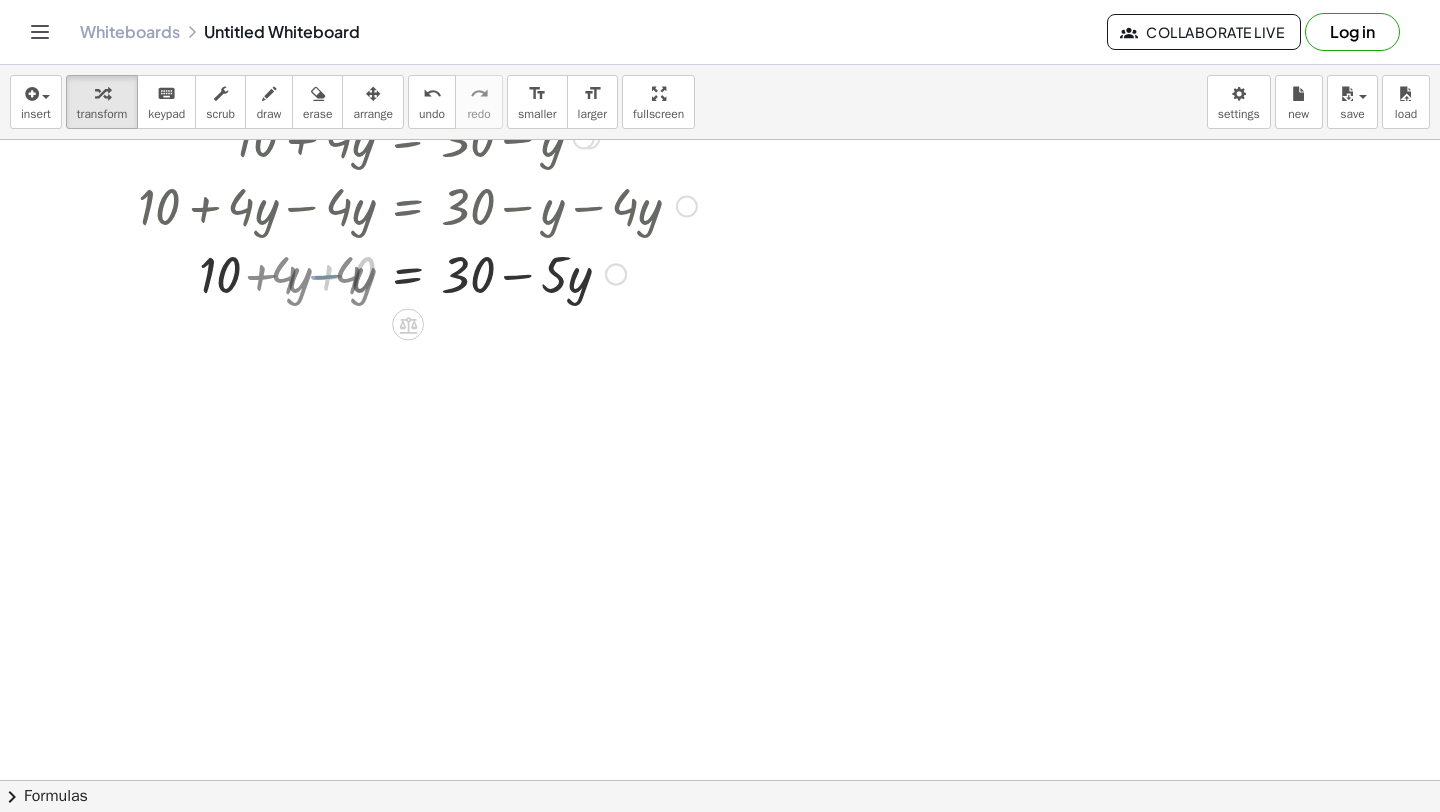 scroll, scrollTop: 2934, scrollLeft: 0, axis: vertical 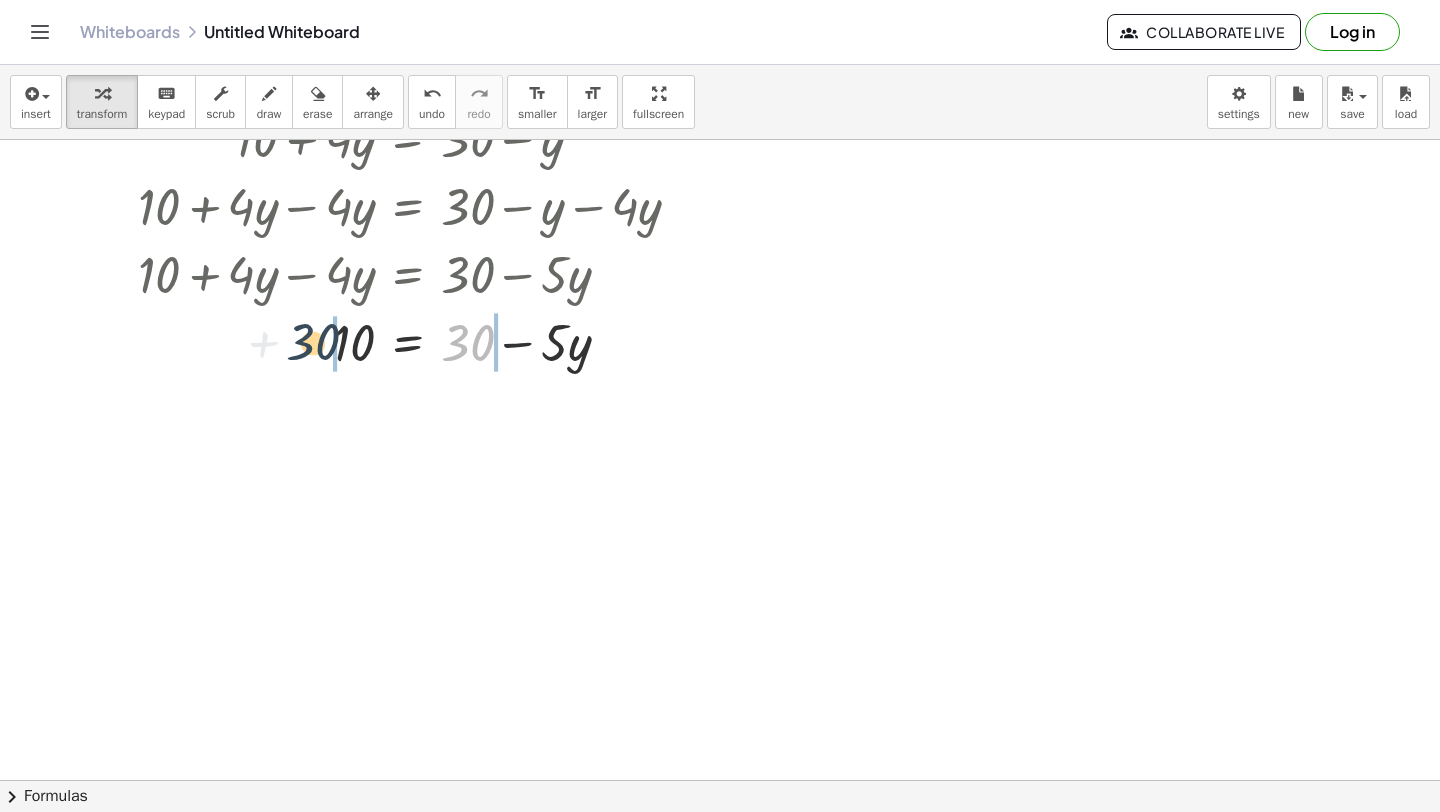 drag, startPoint x: 459, startPoint y: 341, endPoint x: 305, endPoint y: 340, distance: 154.00325 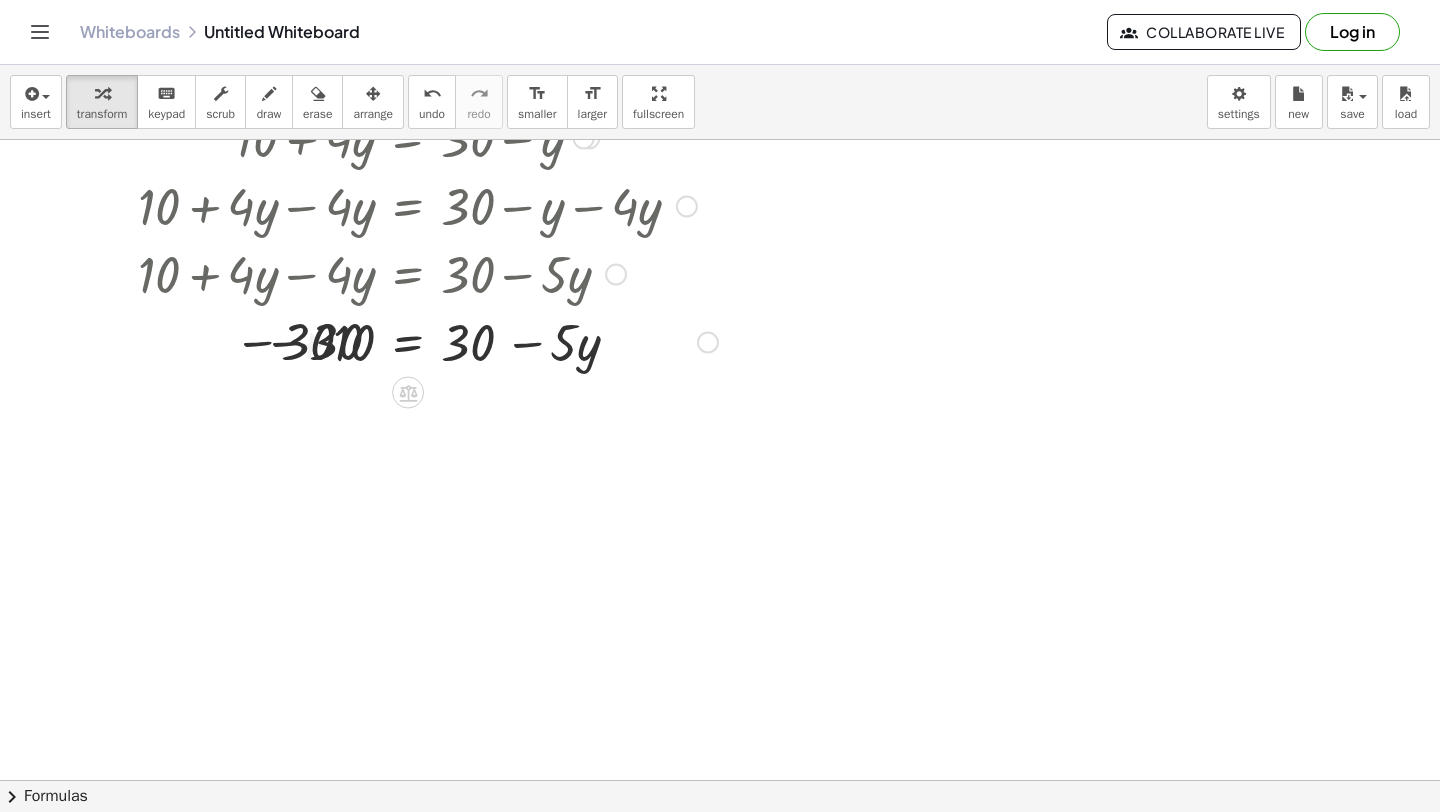scroll, scrollTop: 3044, scrollLeft: 0, axis: vertical 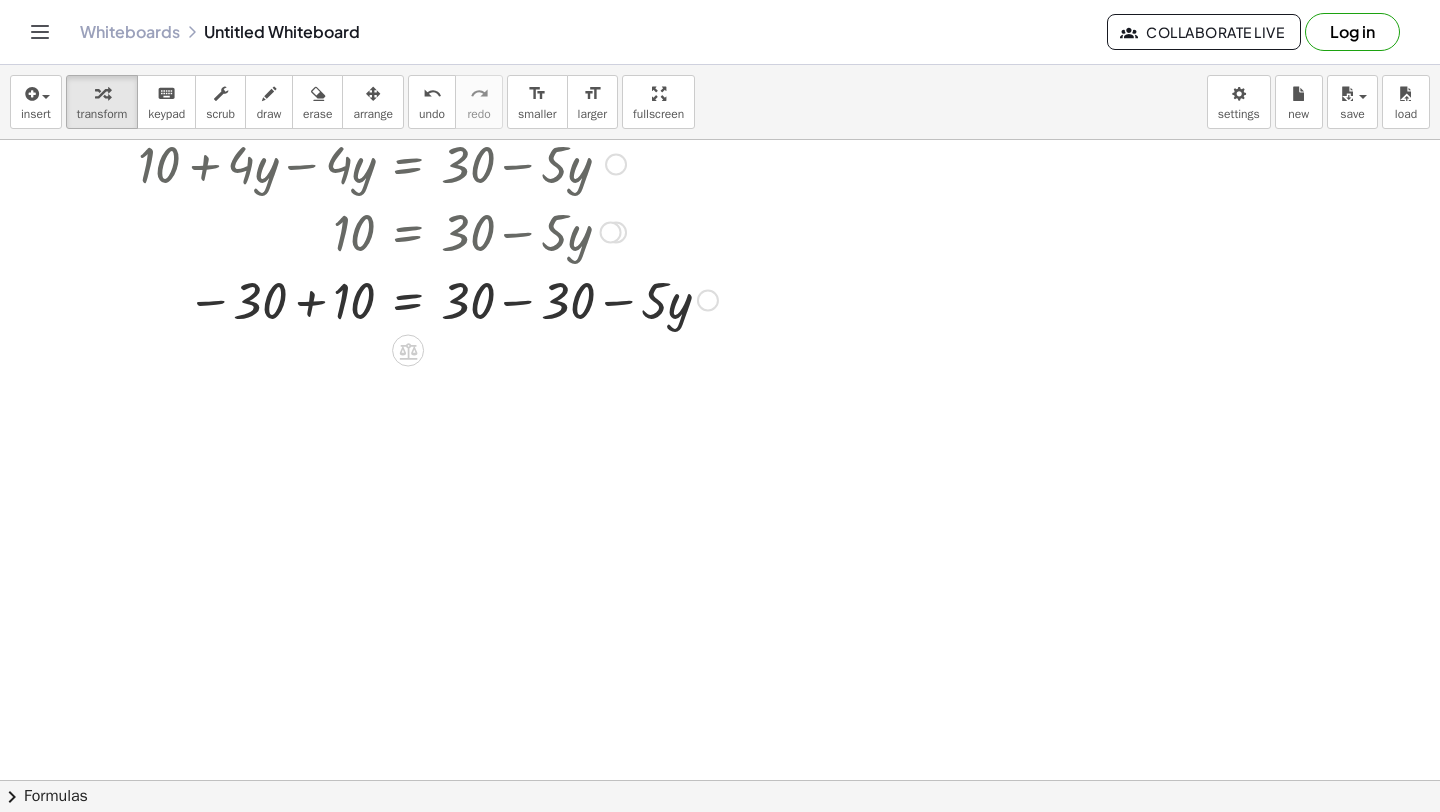 click at bounding box center [428, 299] 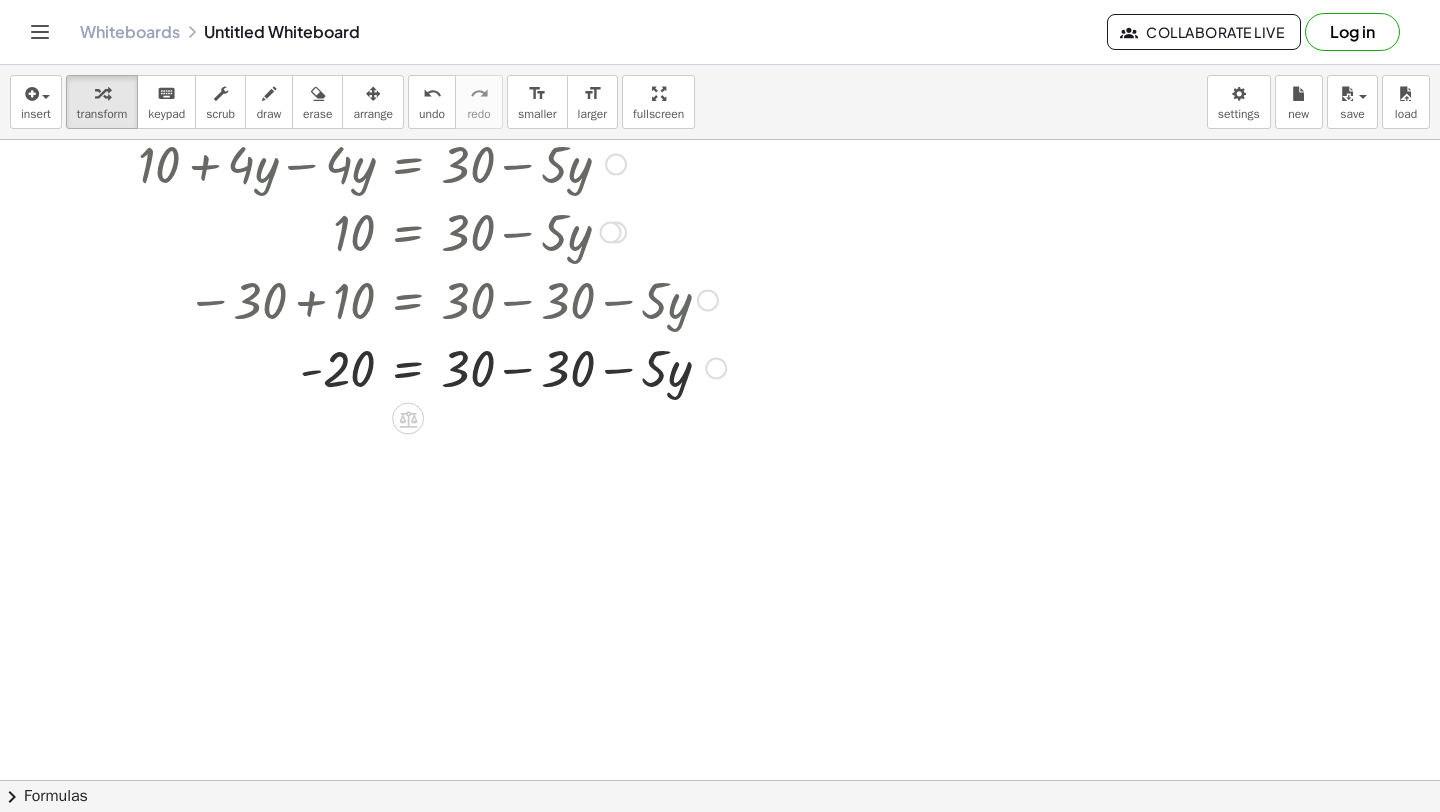 click at bounding box center [432, 367] 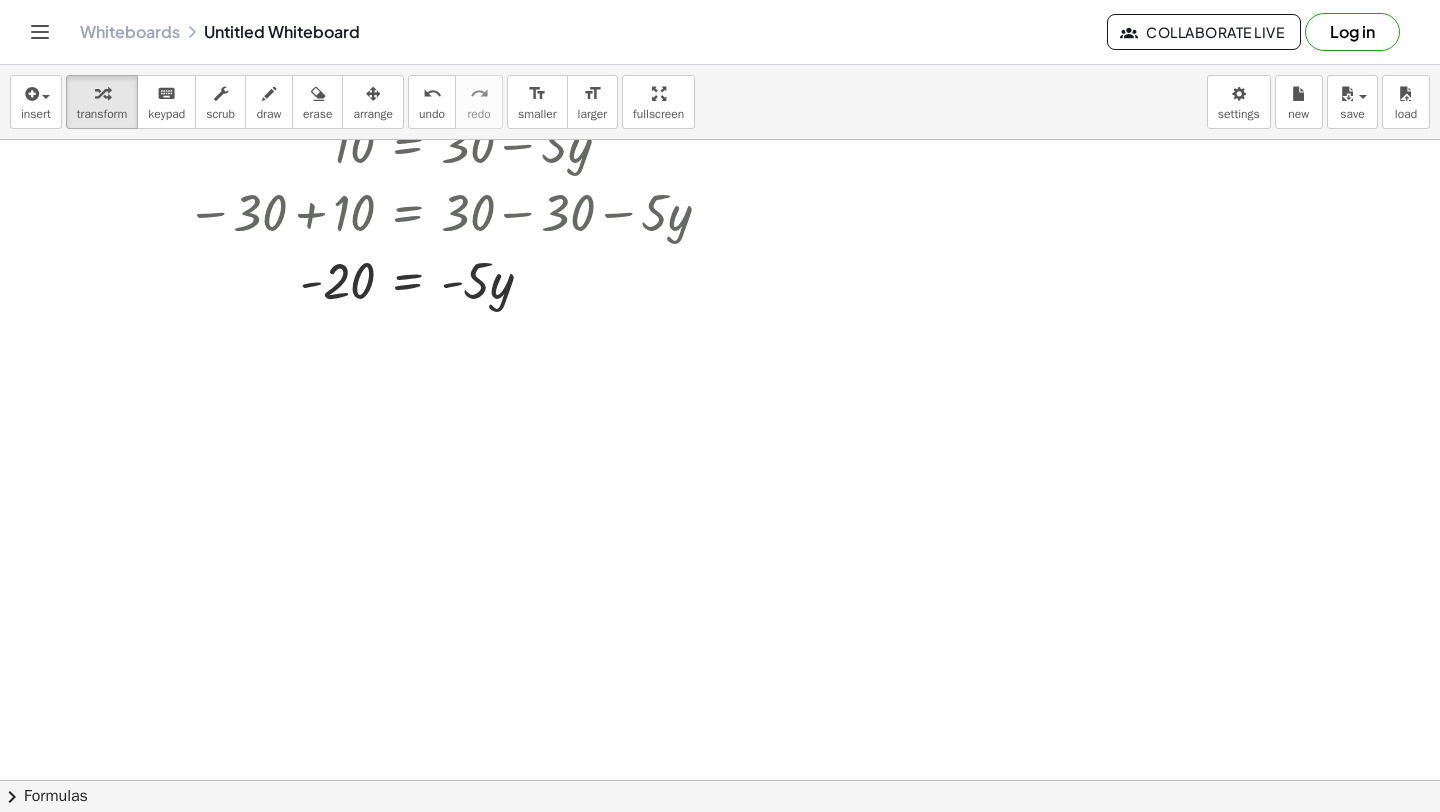 scroll, scrollTop: 3113, scrollLeft: 0, axis: vertical 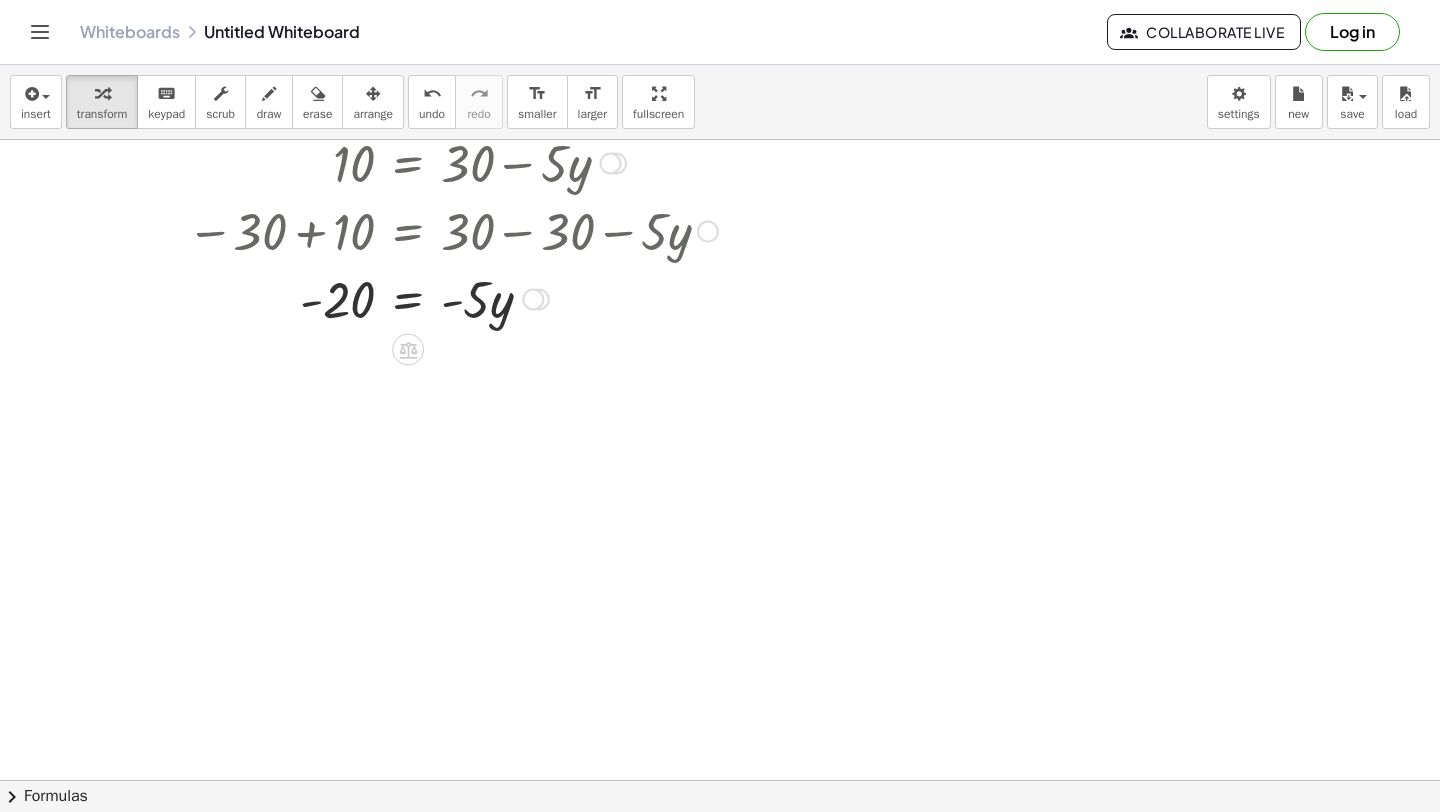 click at bounding box center [428, 298] 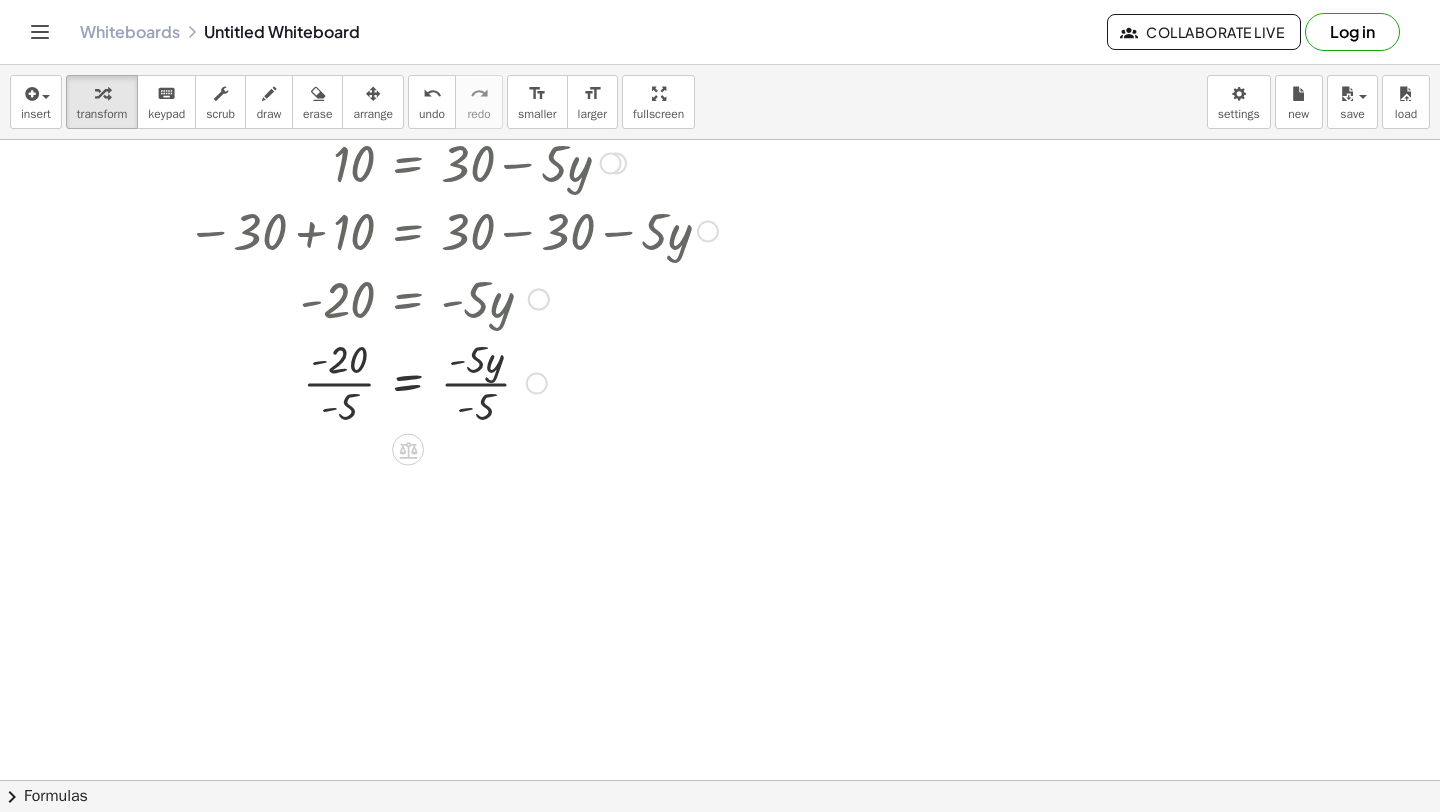 click at bounding box center [428, 381] 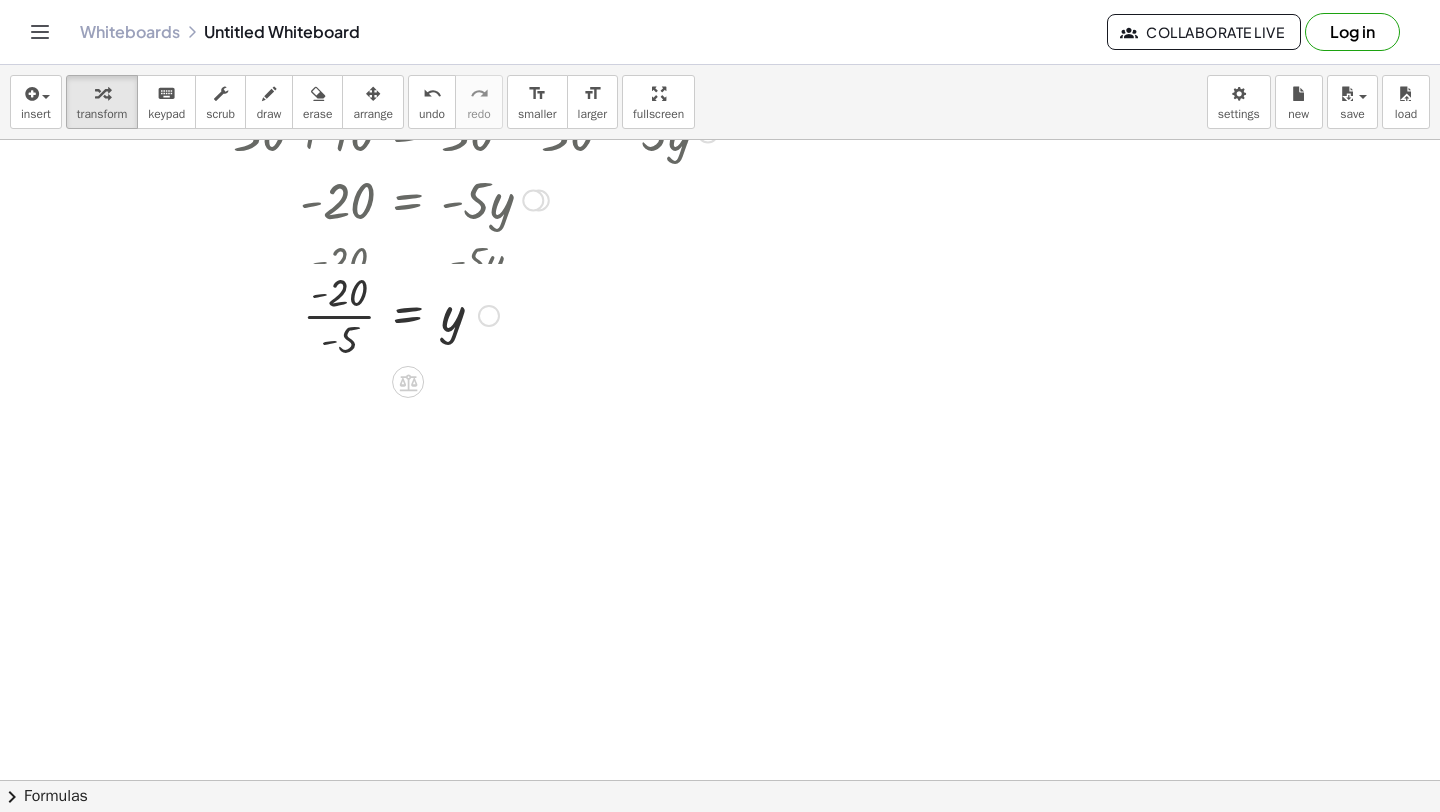 scroll, scrollTop: 3213, scrollLeft: 0, axis: vertical 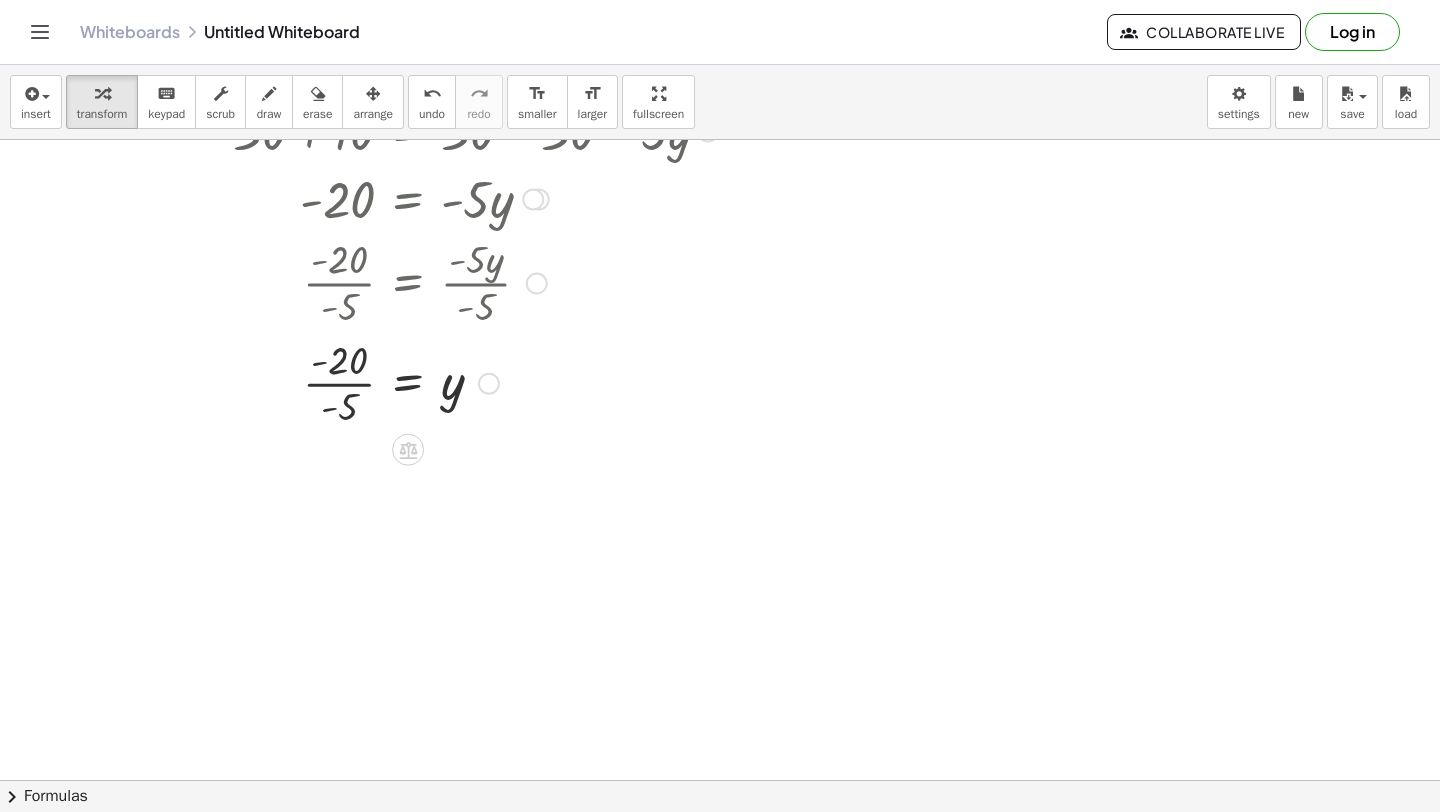 click at bounding box center [428, 382] 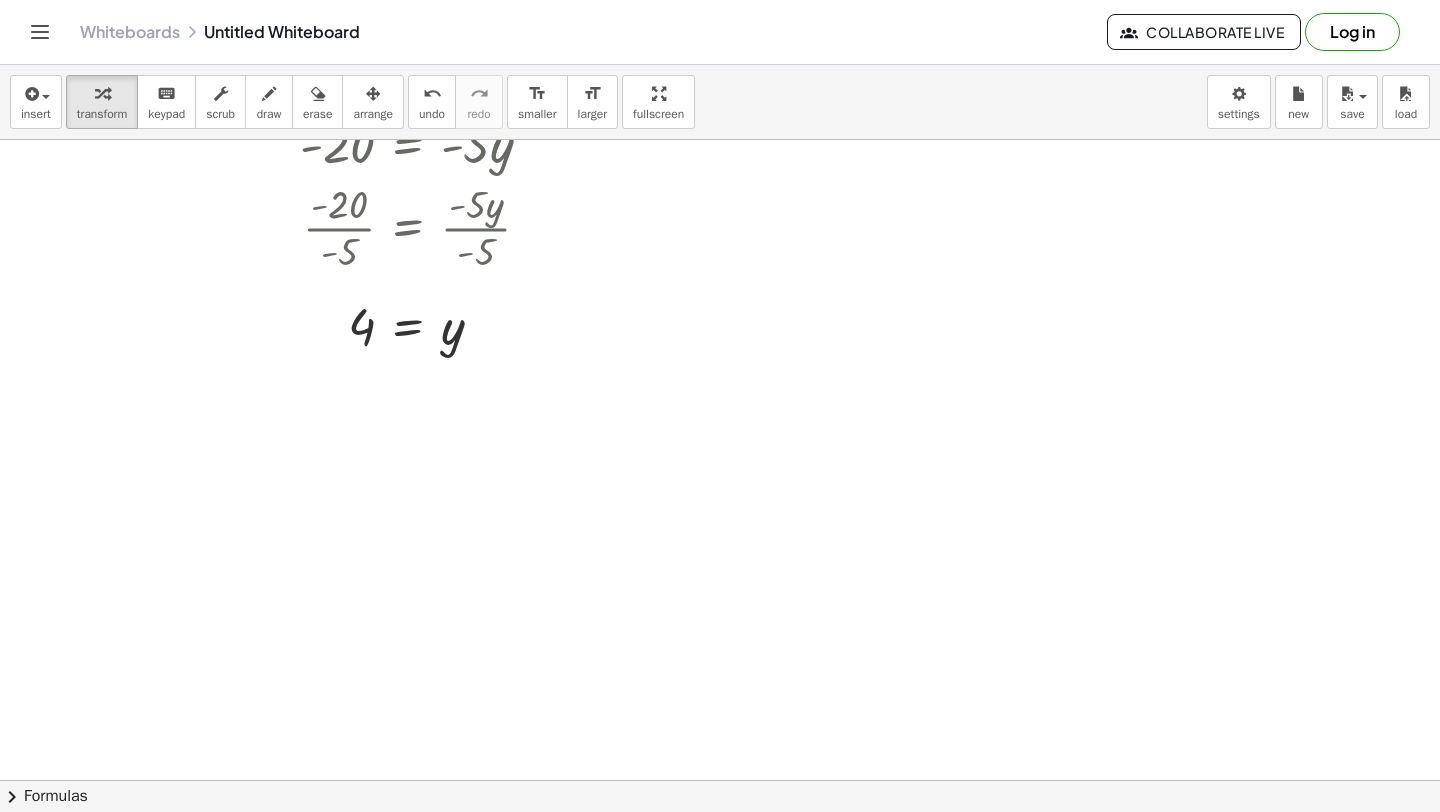 scroll, scrollTop: 3258, scrollLeft: 0, axis: vertical 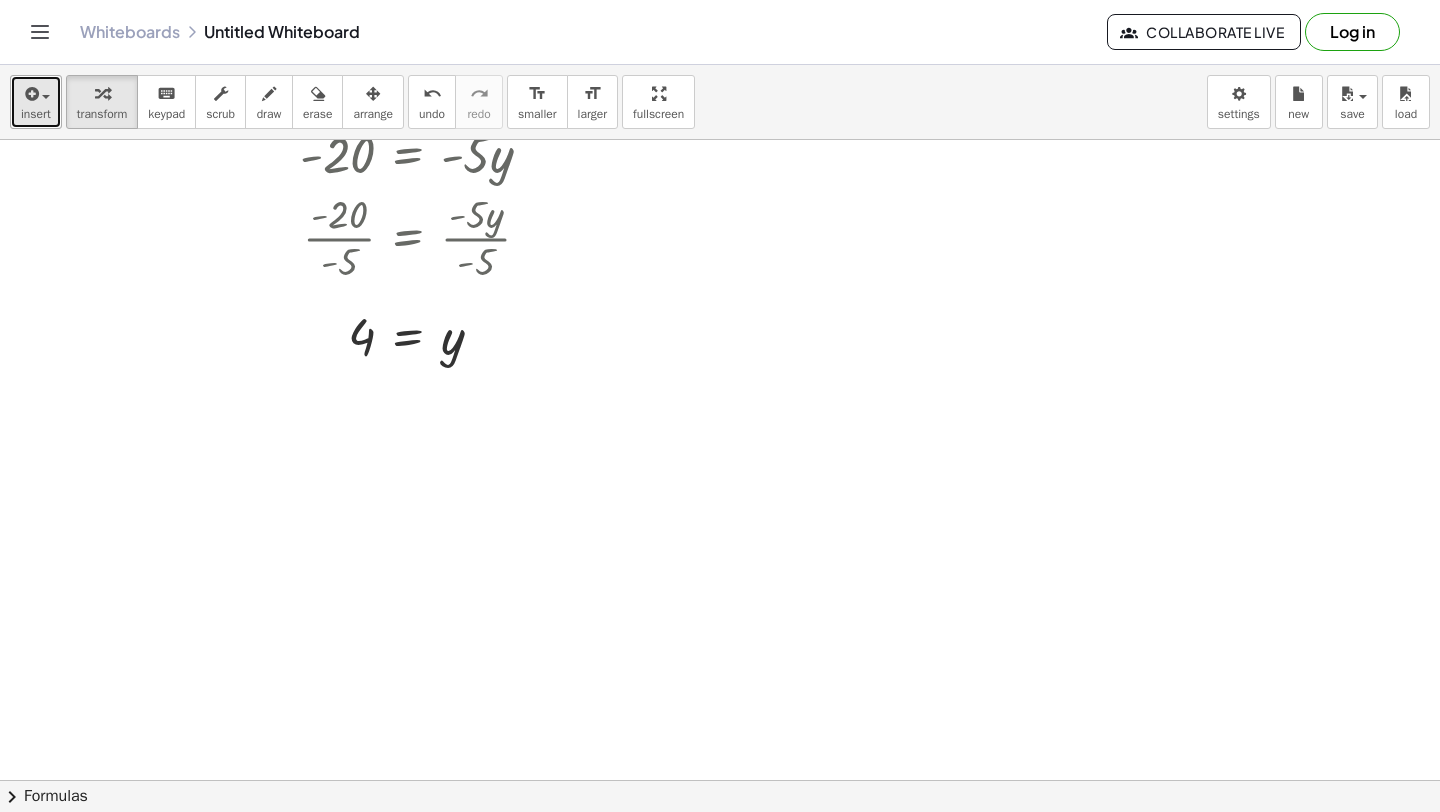 click on "insert" at bounding box center [36, 102] 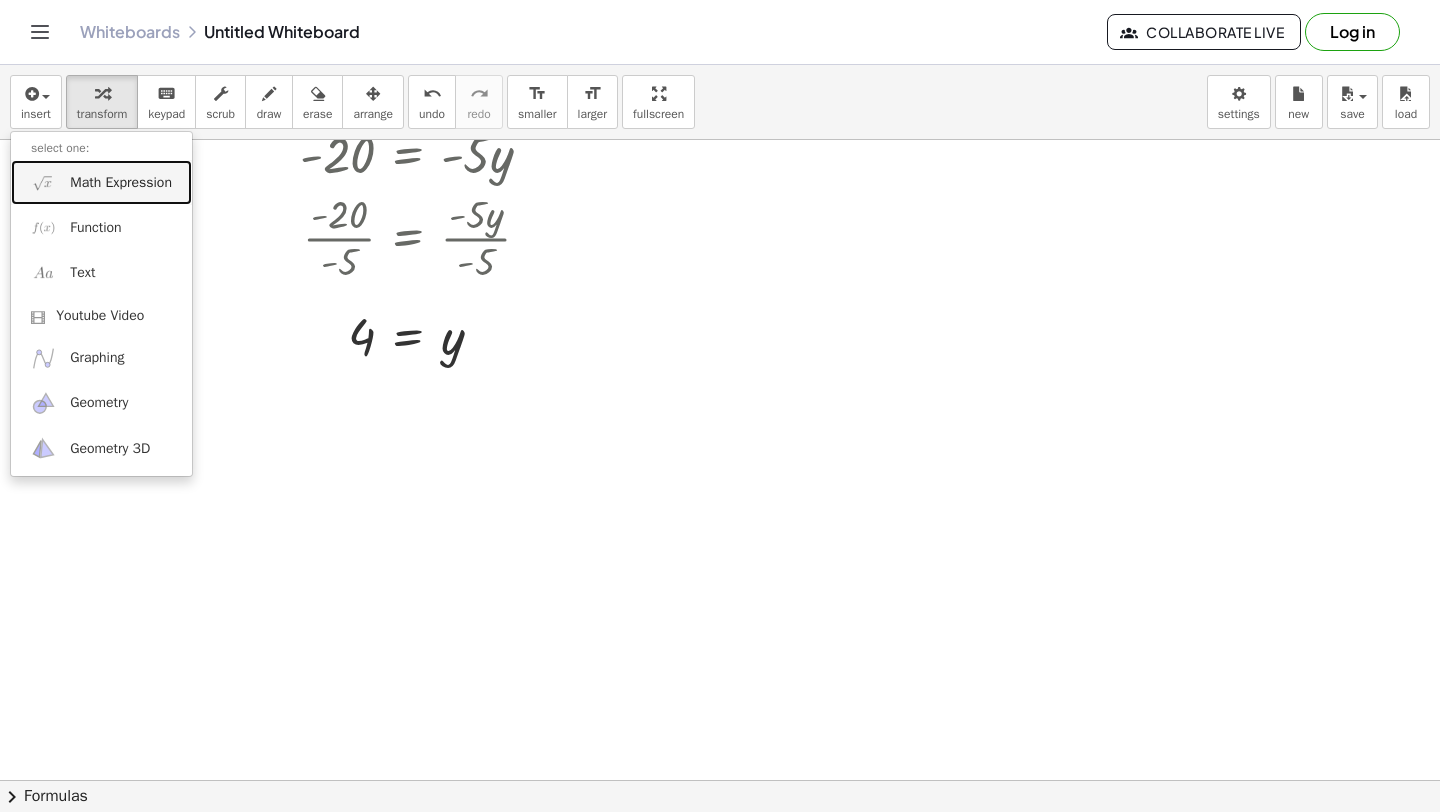 click on "Math Expression" at bounding box center (121, 183) 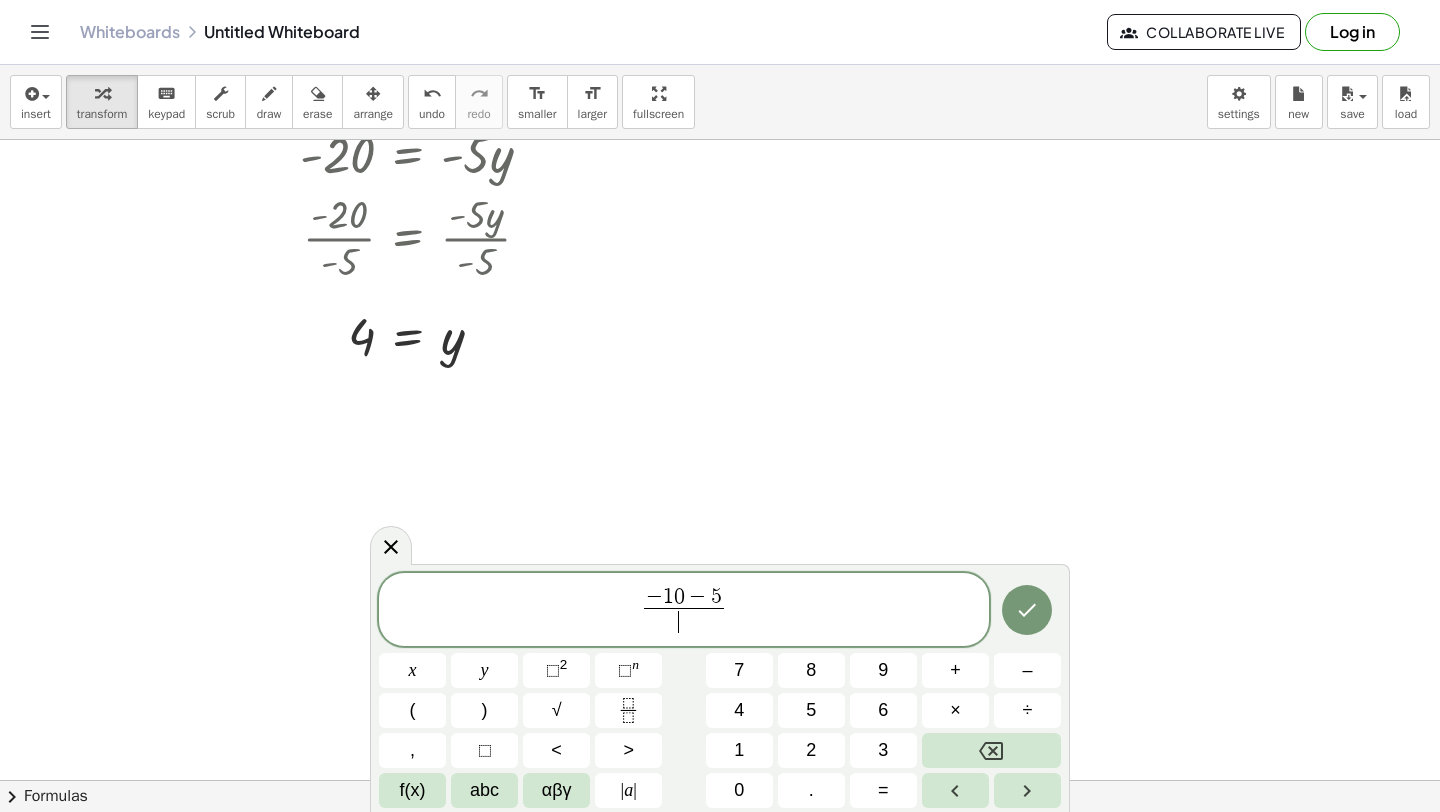 click on "0" at bounding box center [679, 597] 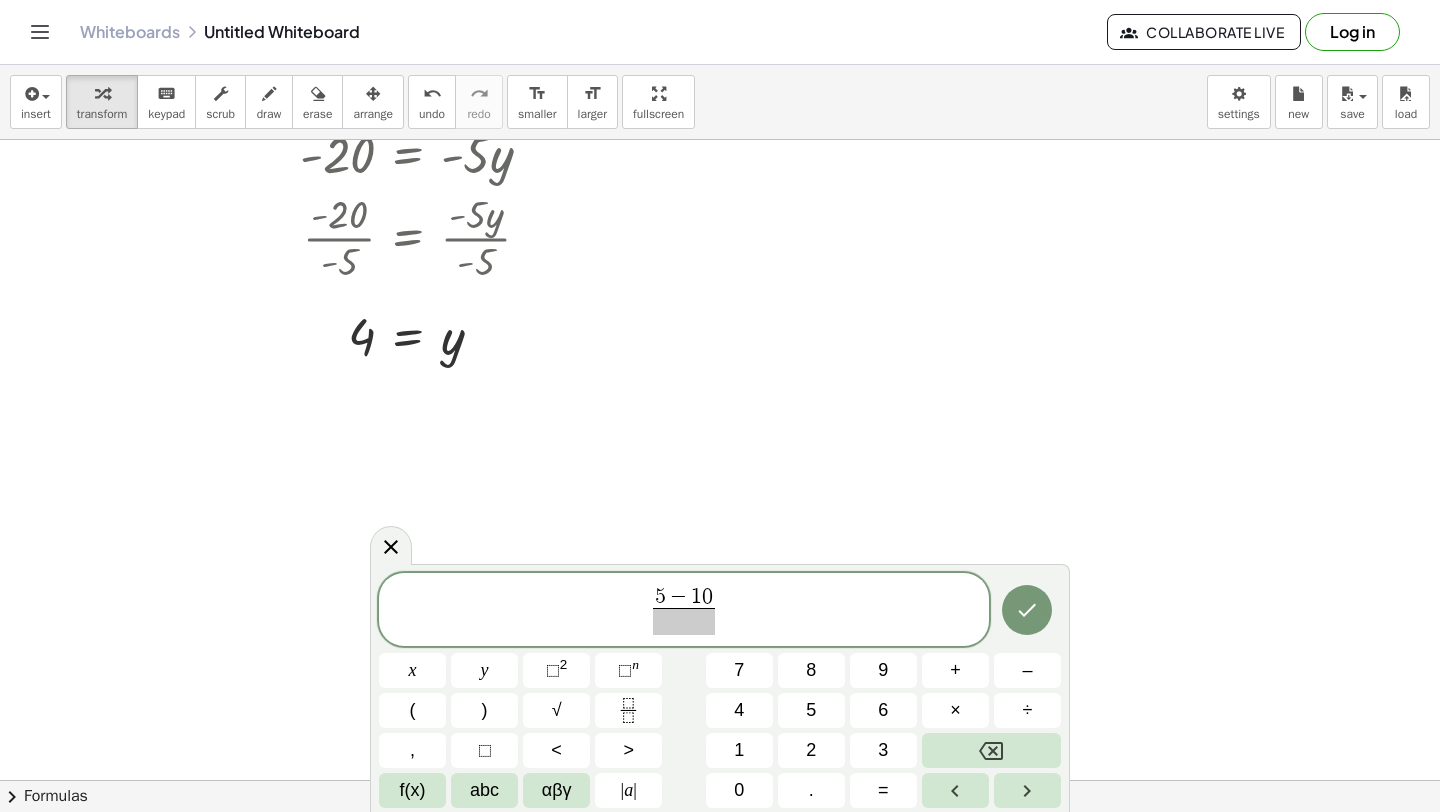 click at bounding box center (684, 621) 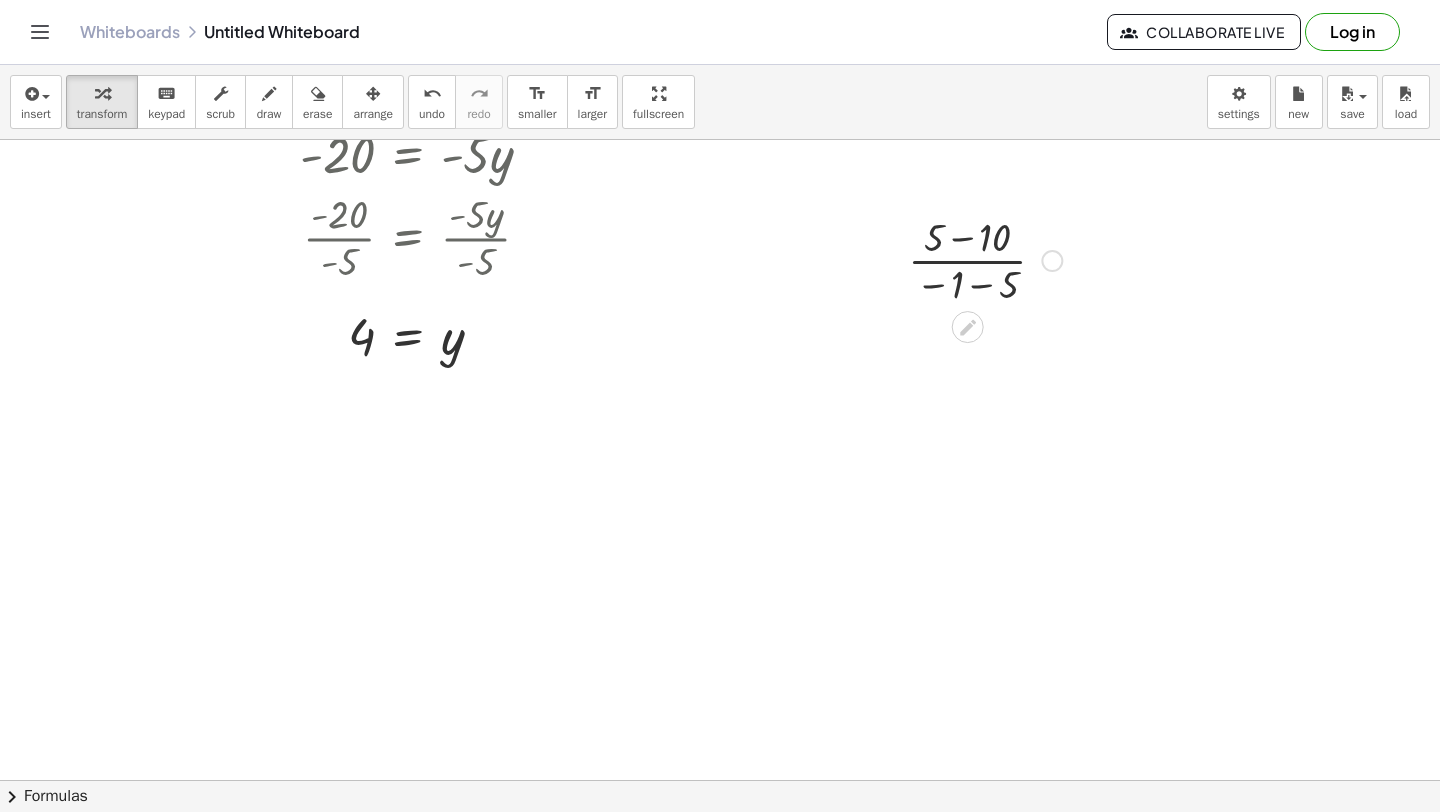 click at bounding box center (985, 259) 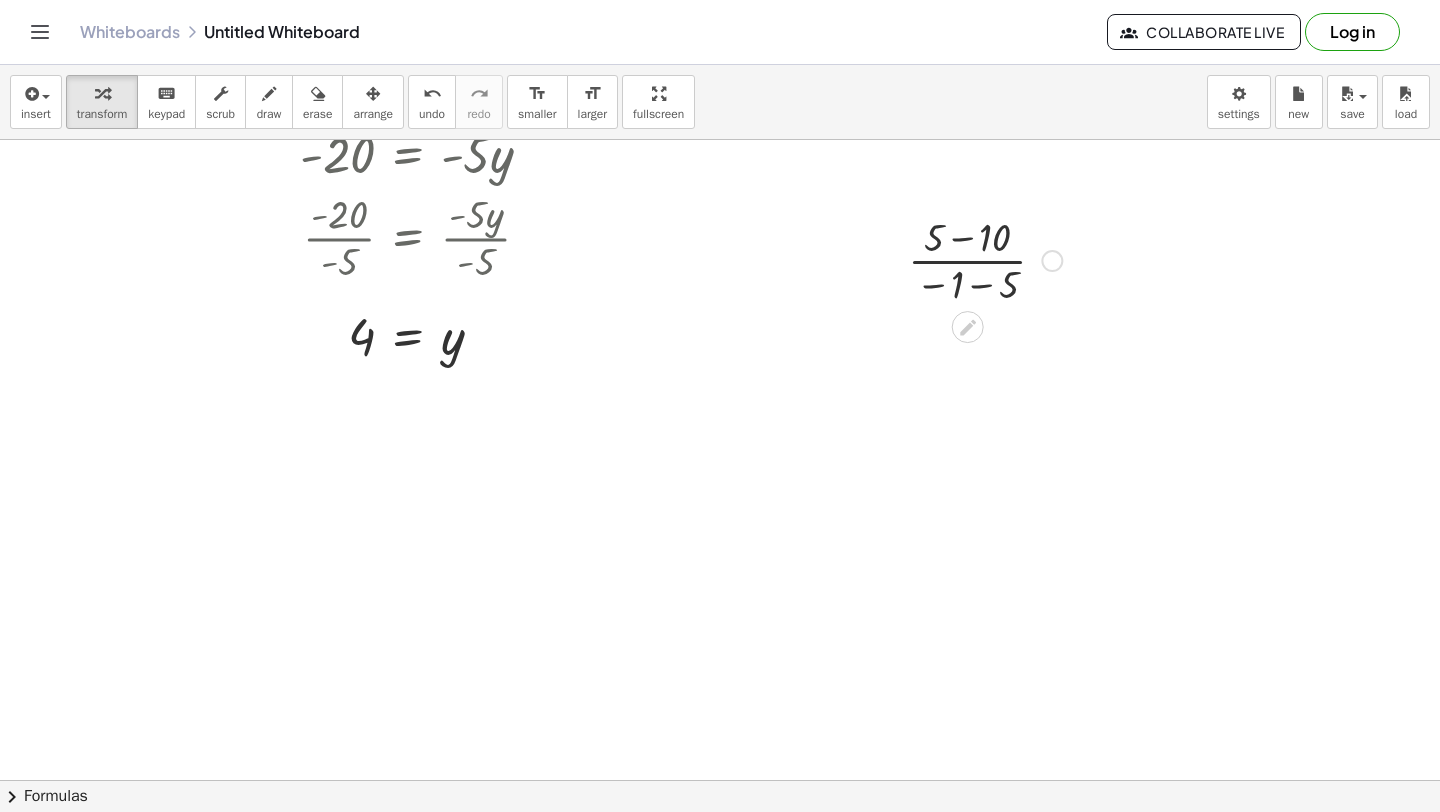 click at bounding box center [985, 259] 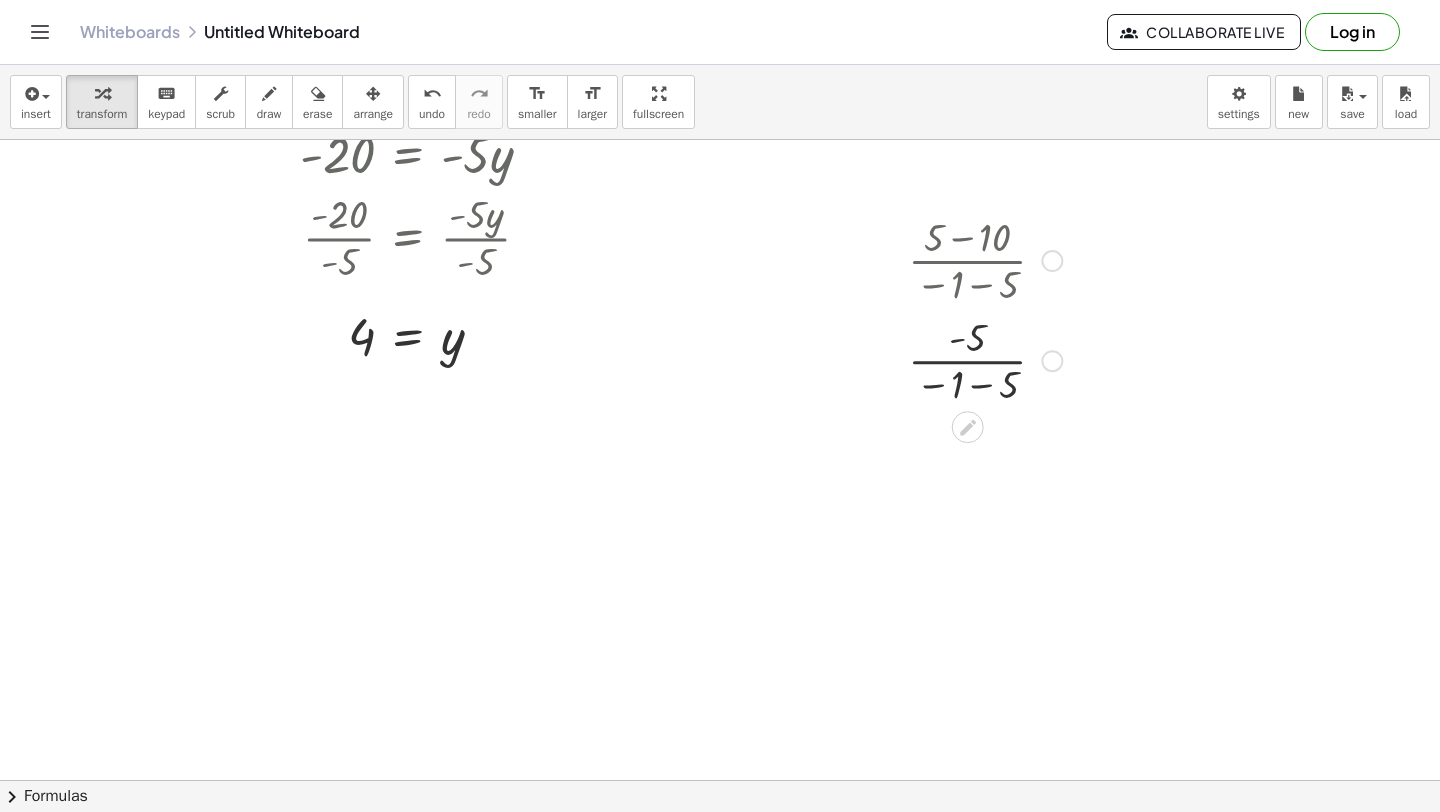 click at bounding box center [985, 359] 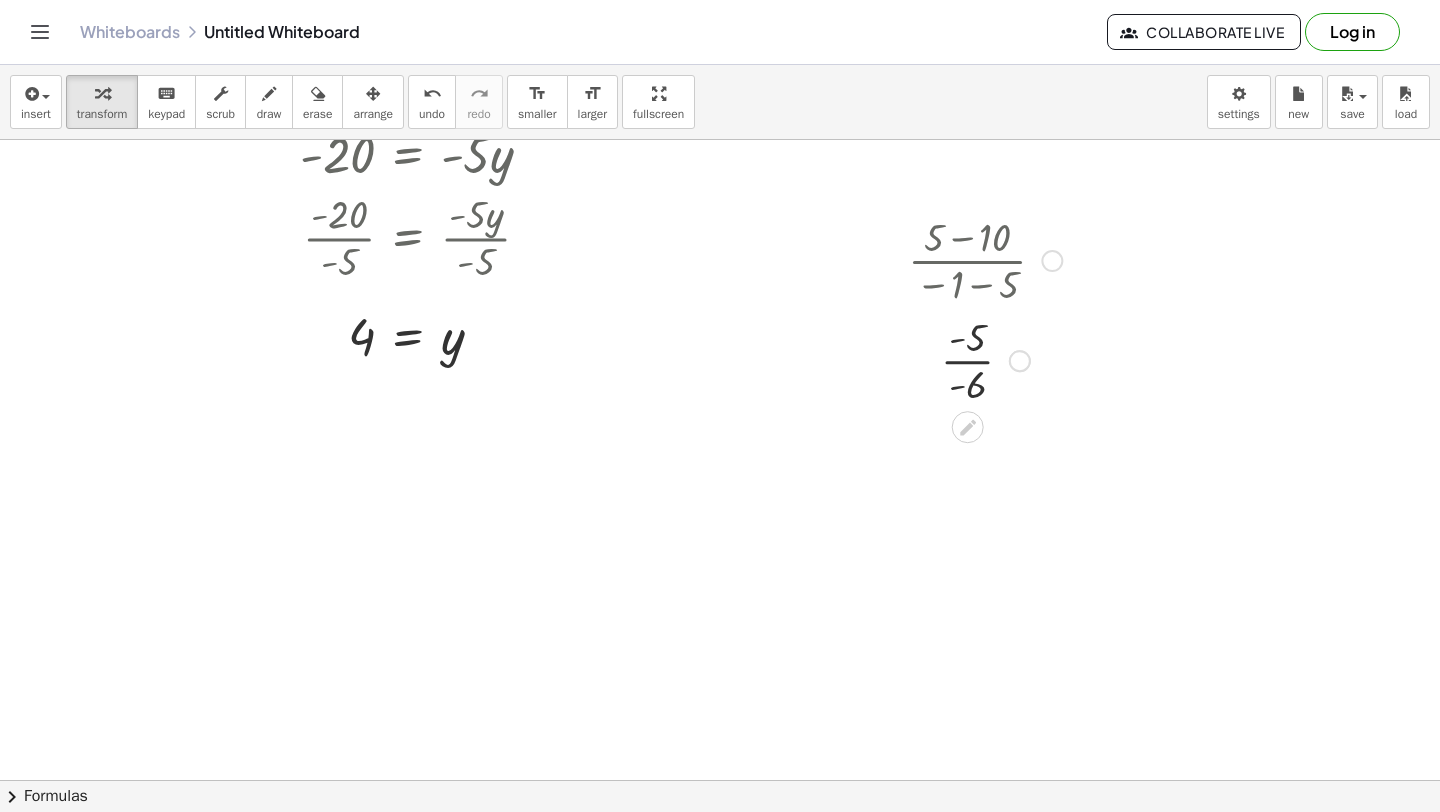 click at bounding box center (985, 359) 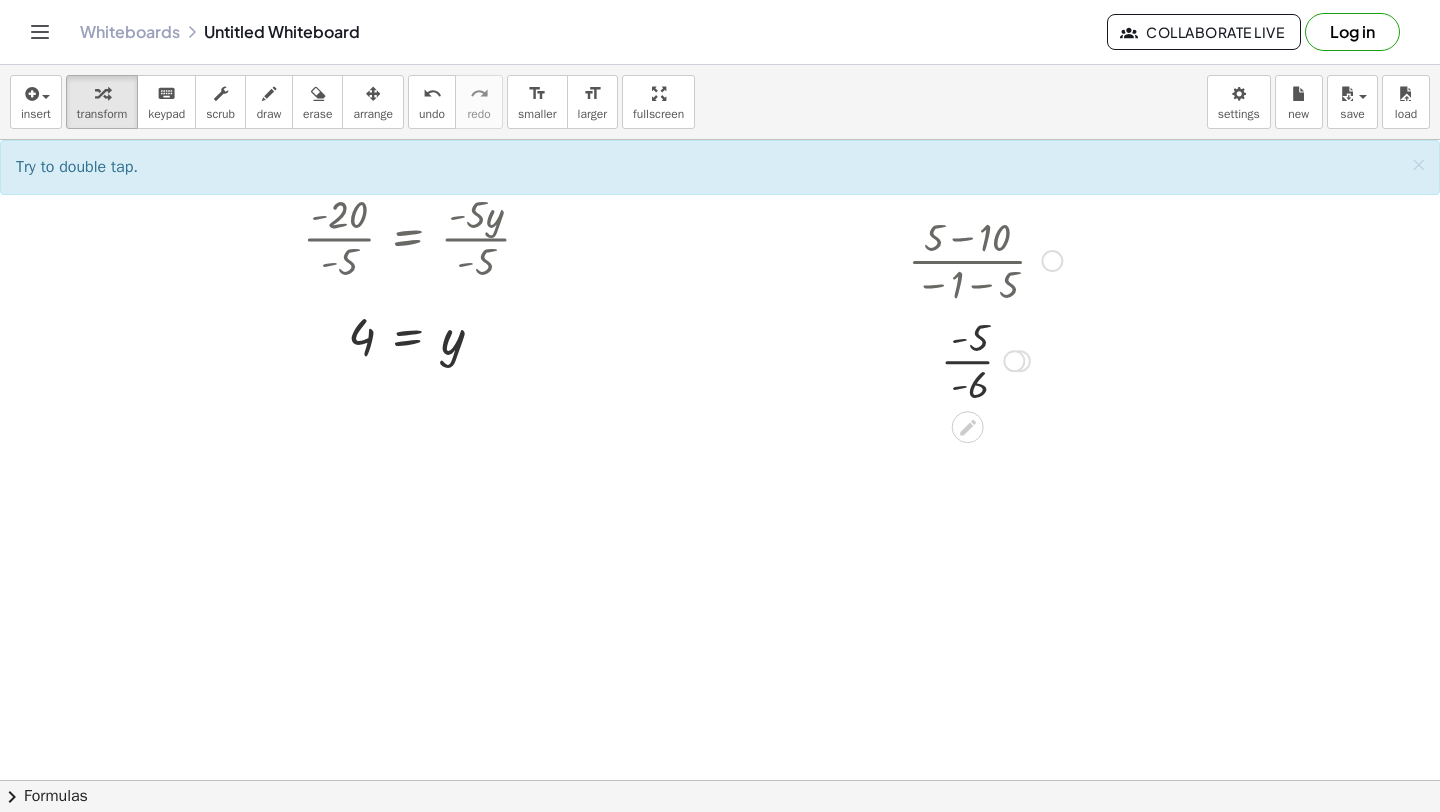 click at bounding box center [985, 359] 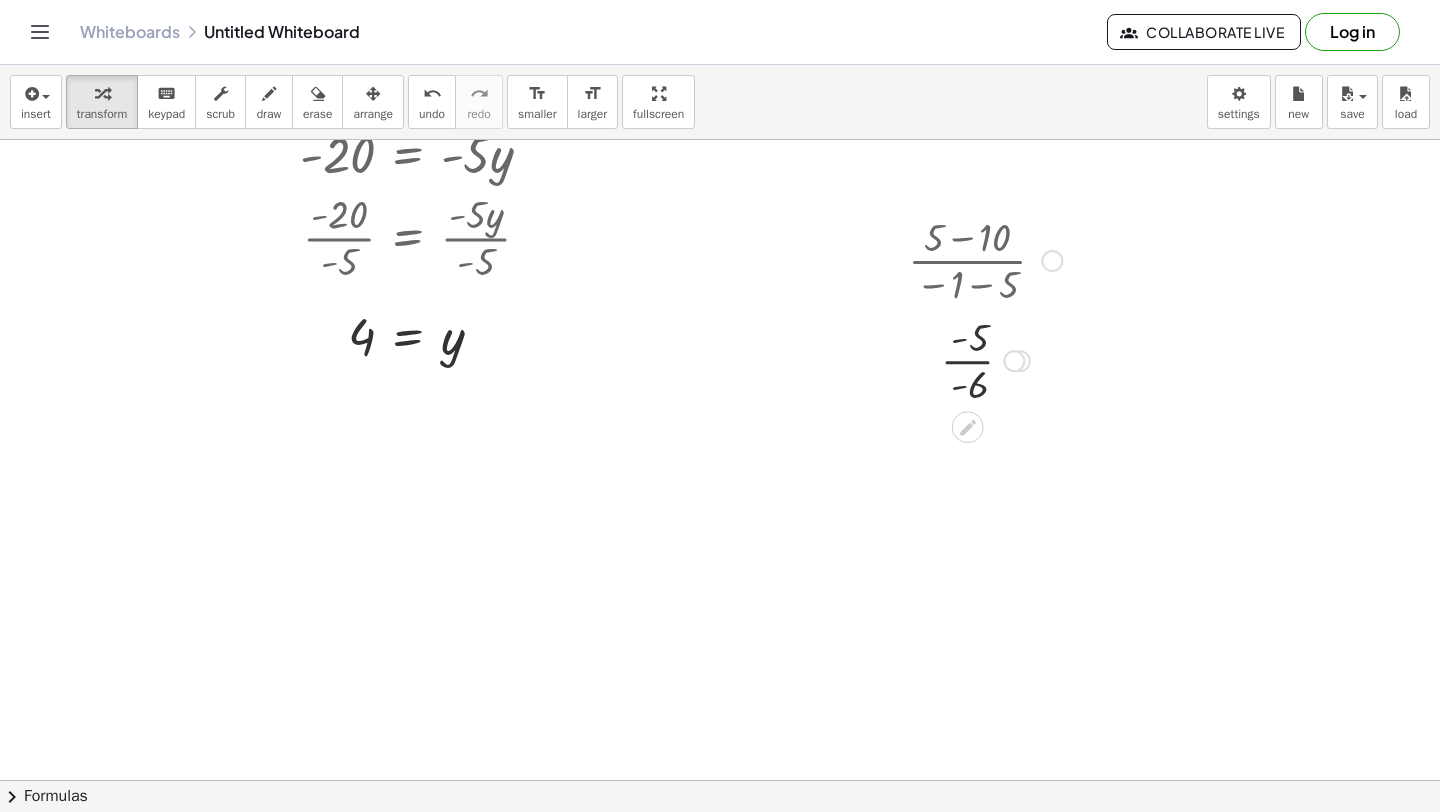 click at bounding box center [985, 359] 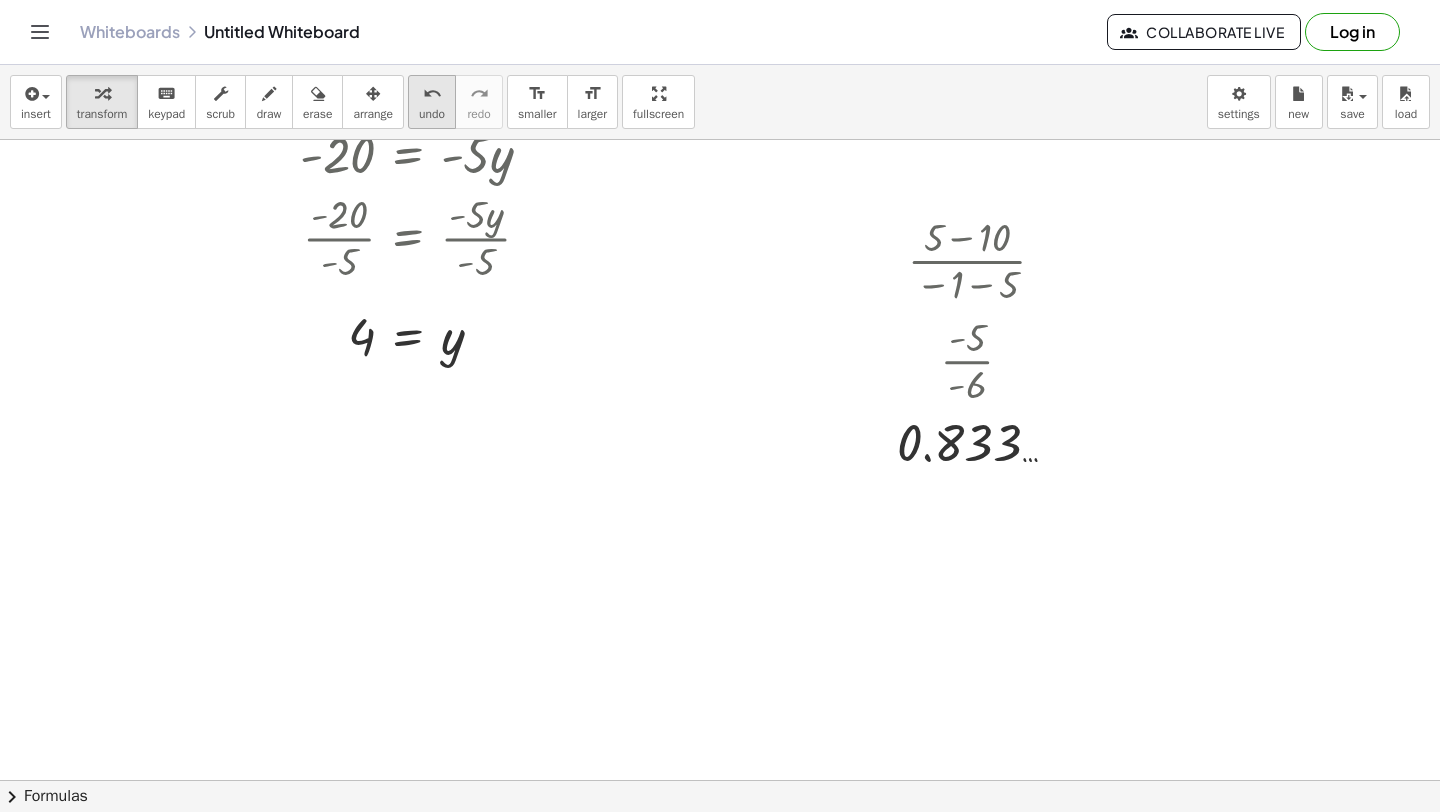 click on "undo" at bounding box center (432, 94) 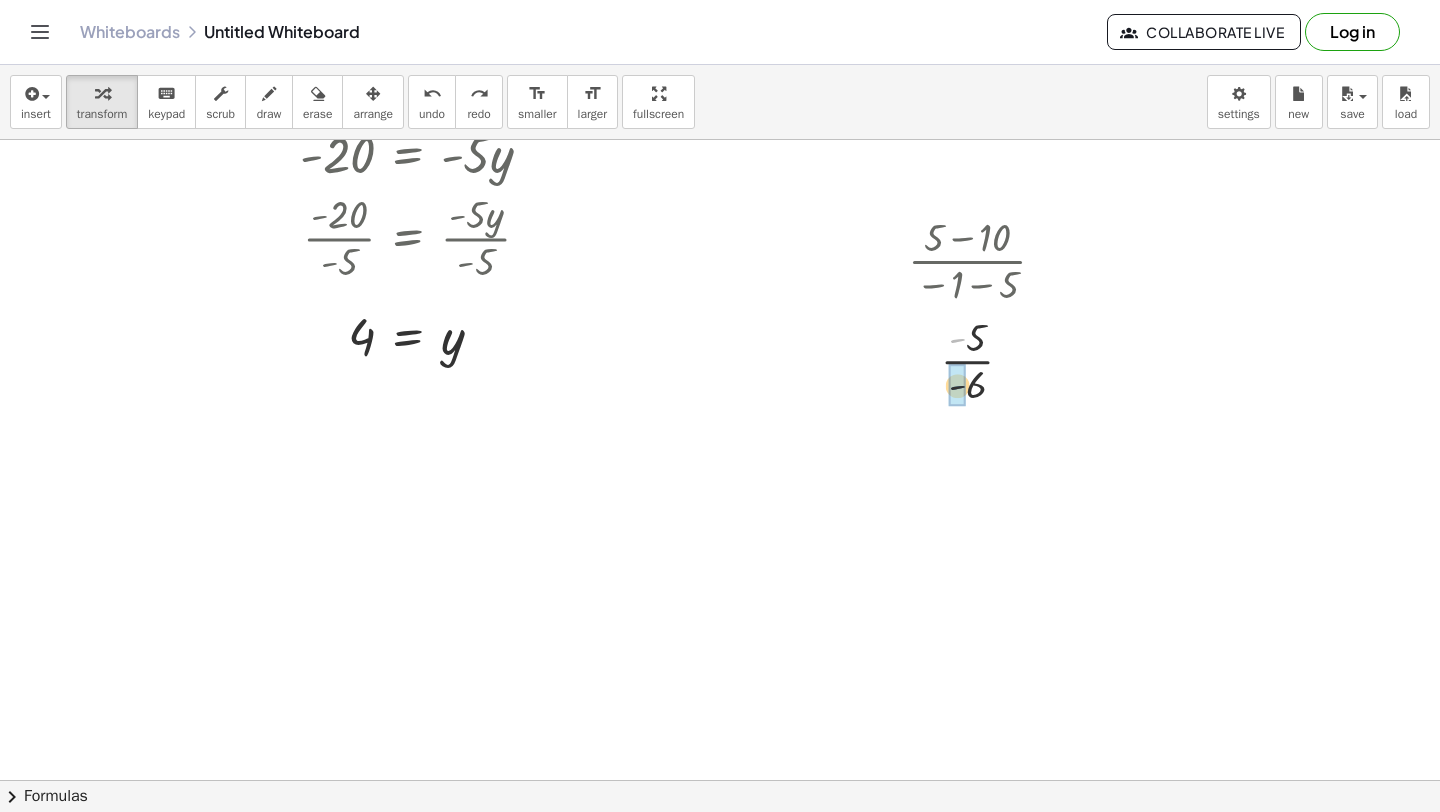 drag, startPoint x: 956, startPoint y: 338, endPoint x: 956, endPoint y: 387, distance: 49 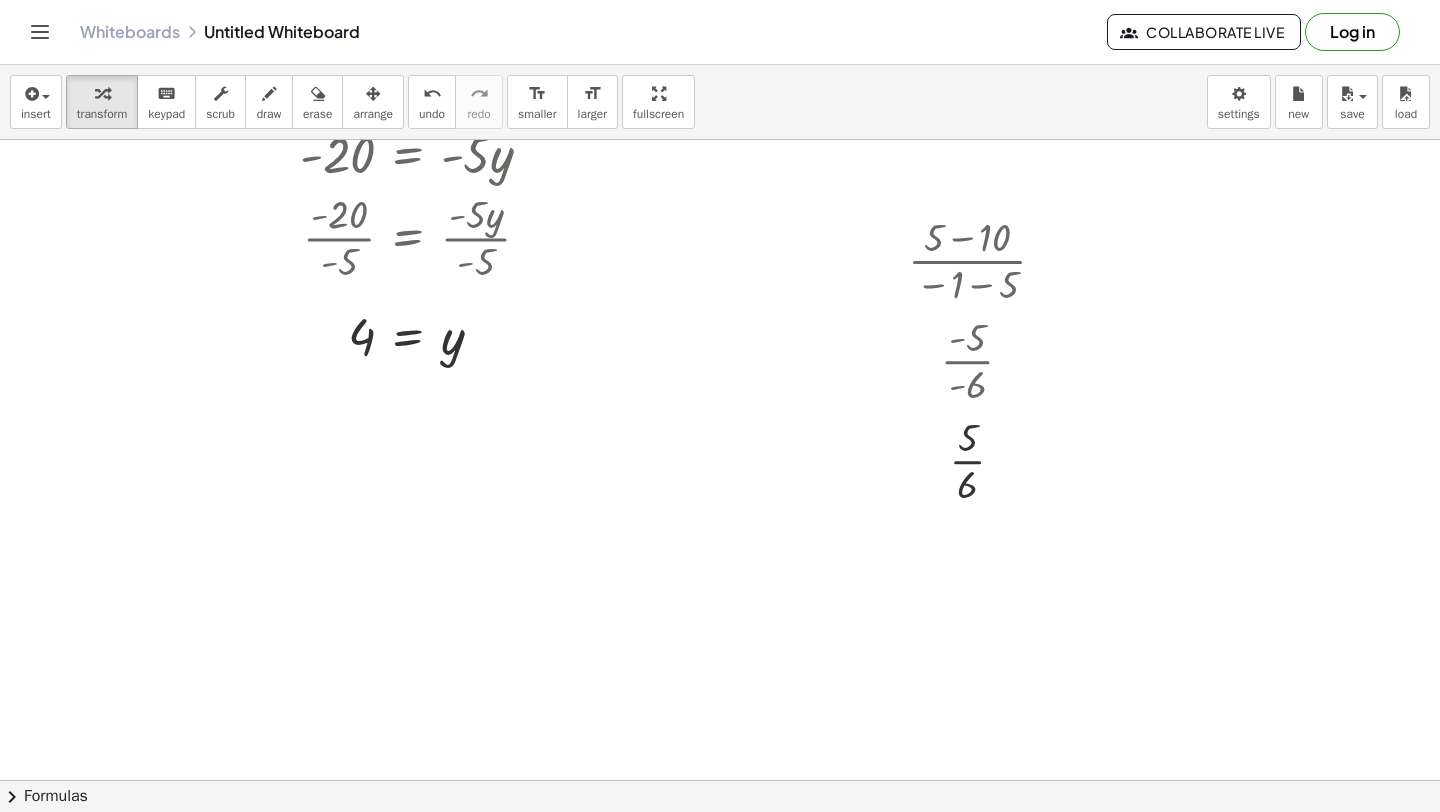 click on "insert select one: Math Expression Function Text Youtube Video Graphing Geometry Geometry 3D transform keyboard keypad scrub draw erase arrange undo undo redo redo format_size smaller format_size larger fullscreen load   save new settings" at bounding box center [720, 102] 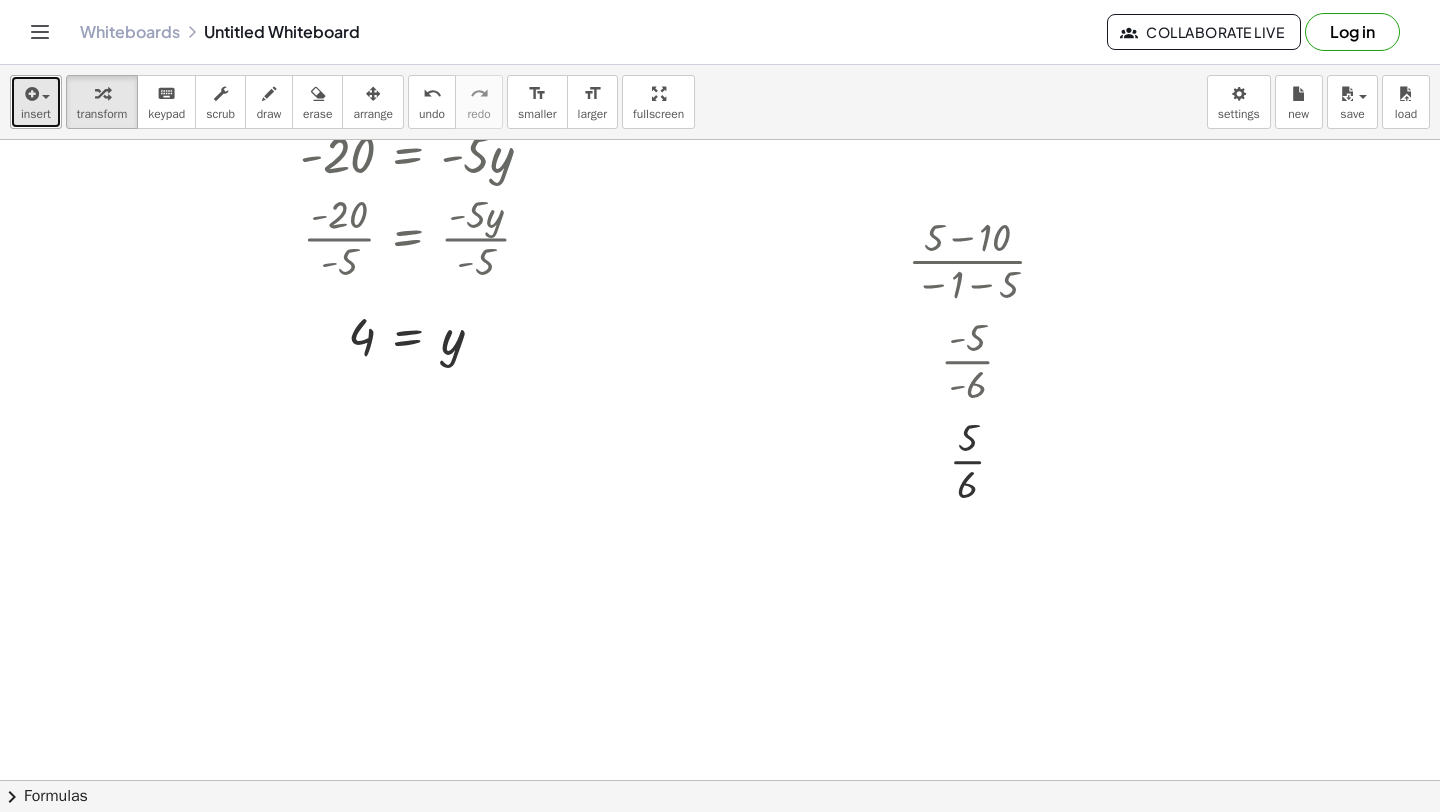 click on "insert" at bounding box center [36, 114] 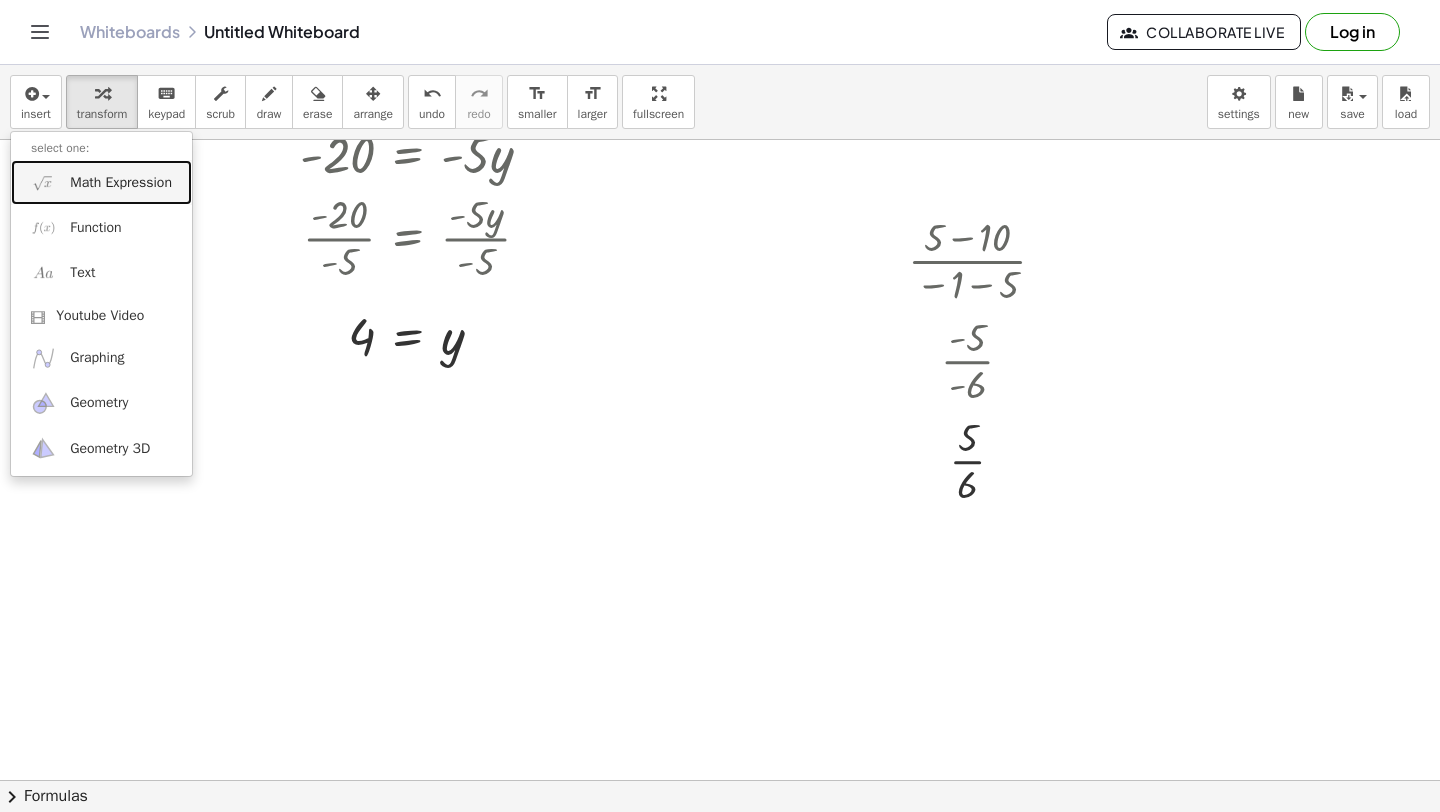 click at bounding box center (43, 182) 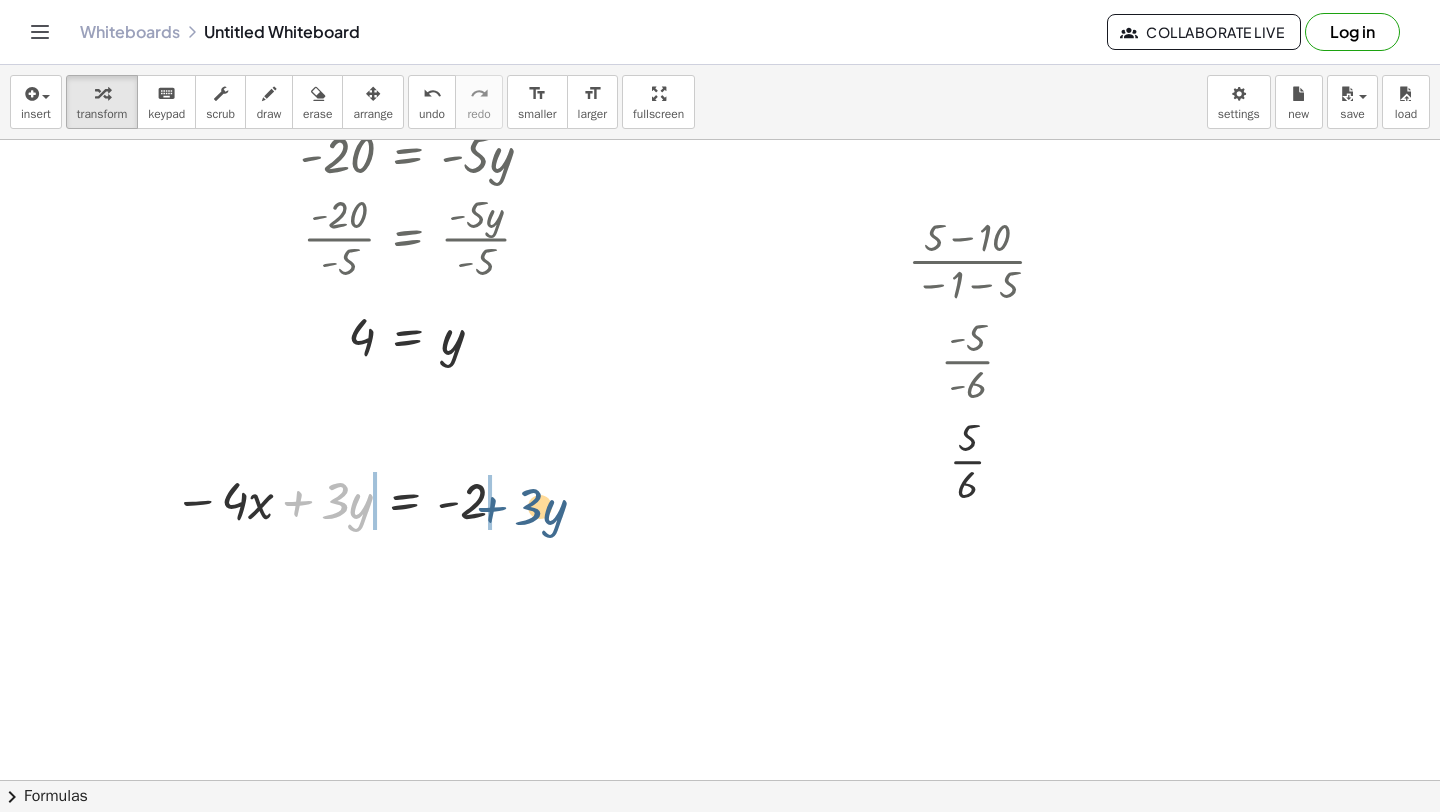 drag, startPoint x: 313, startPoint y: 499, endPoint x: 509, endPoint y: 505, distance: 196.09181 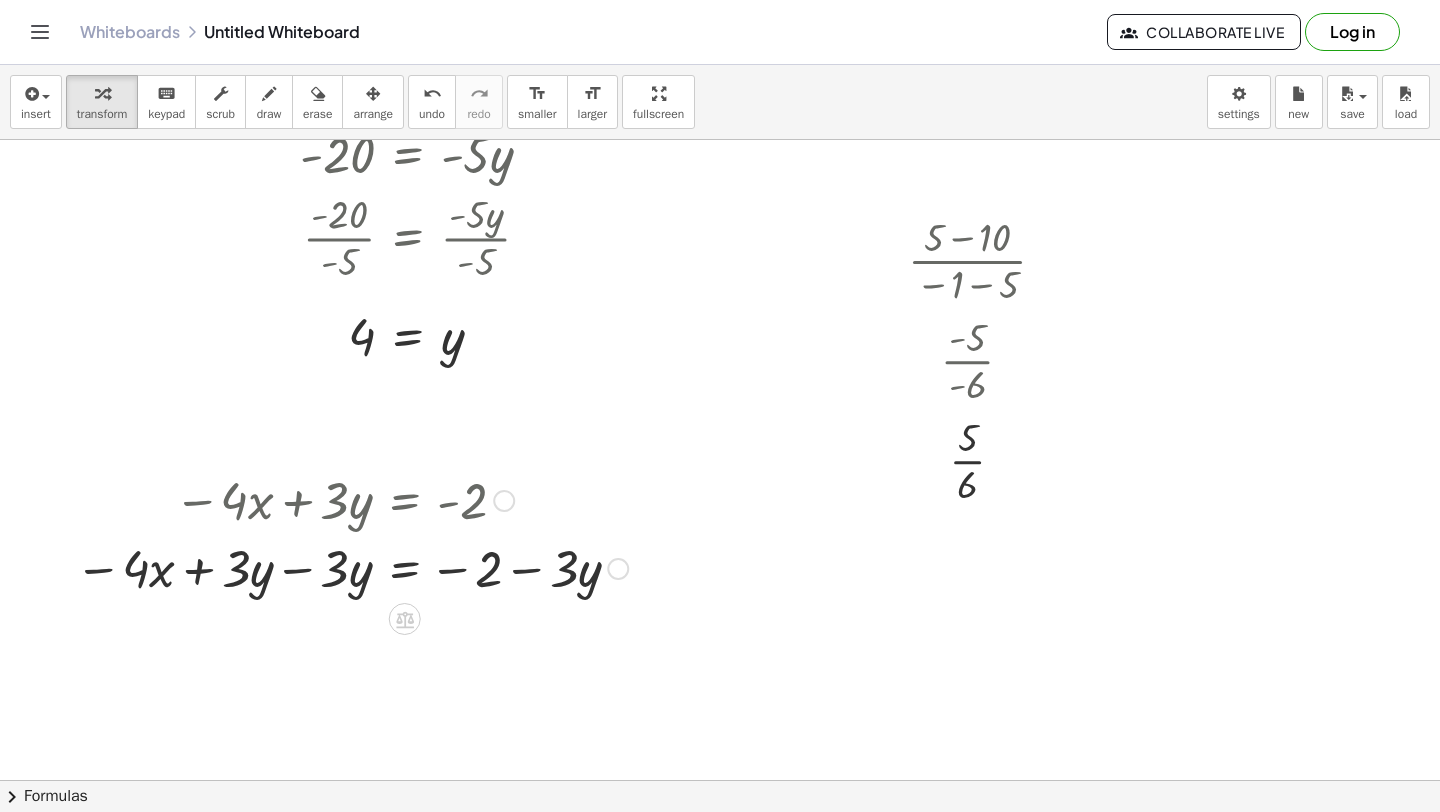 click at bounding box center [351, 567] 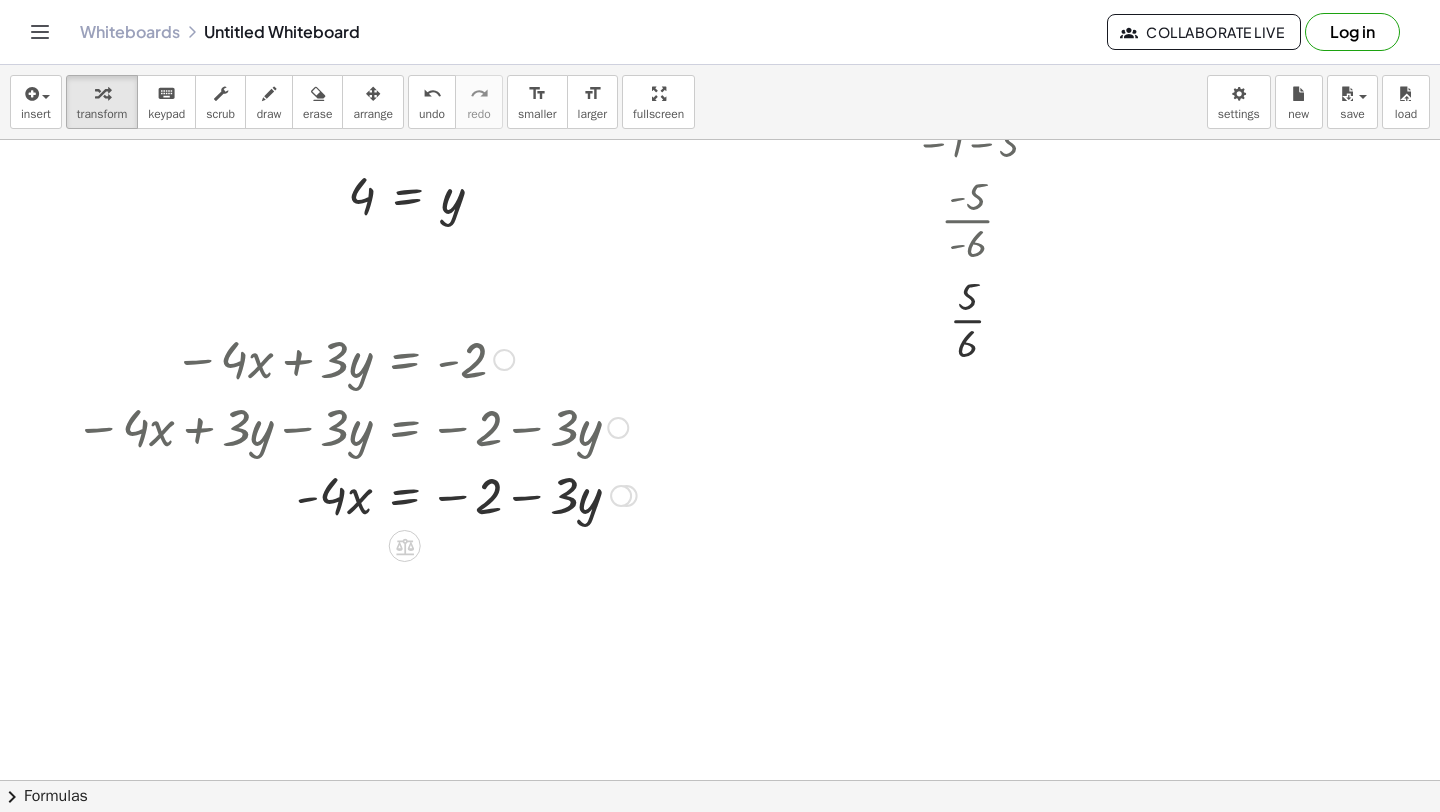 scroll, scrollTop: 3439, scrollLeft: 0, axis: vertical 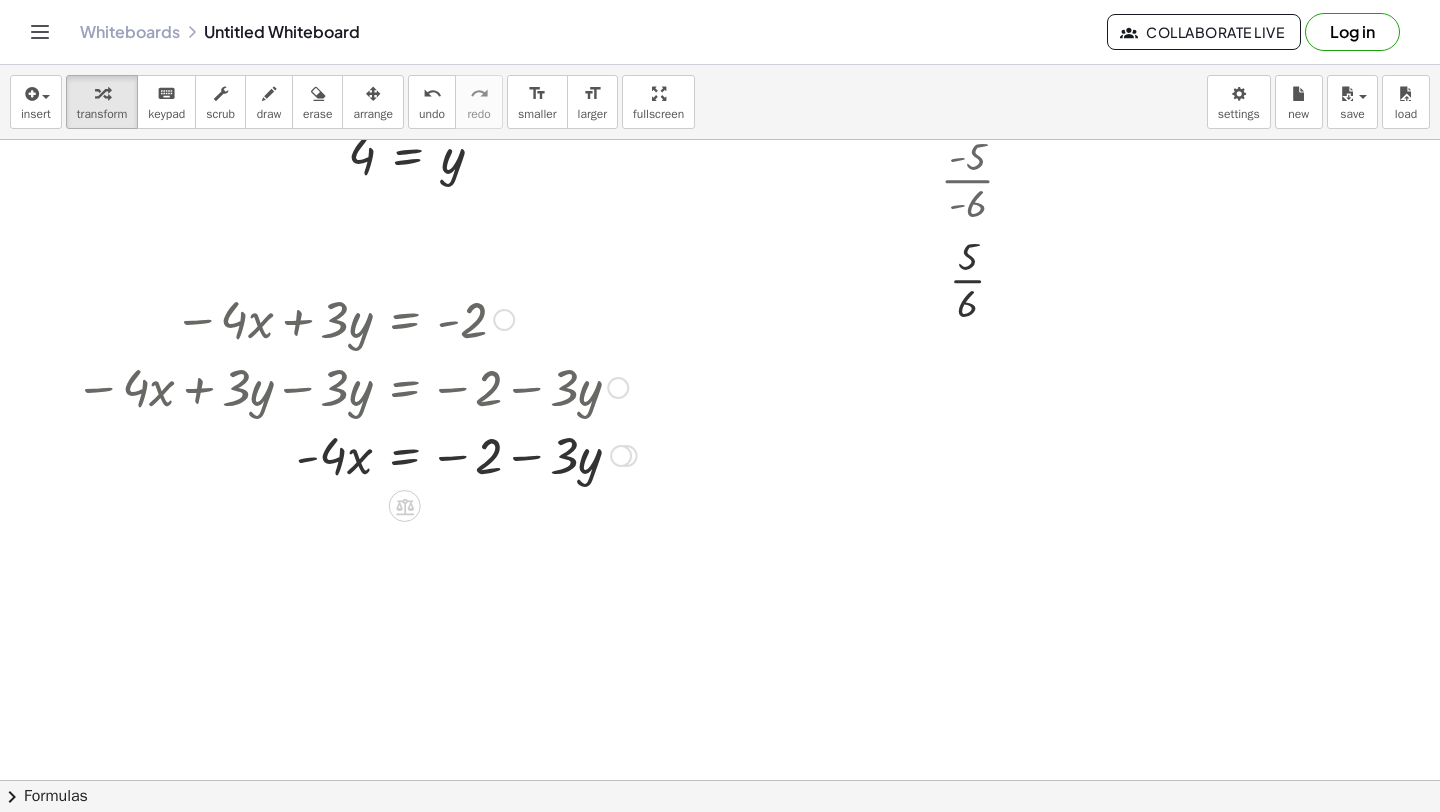 click at bounding box center (356, 454) 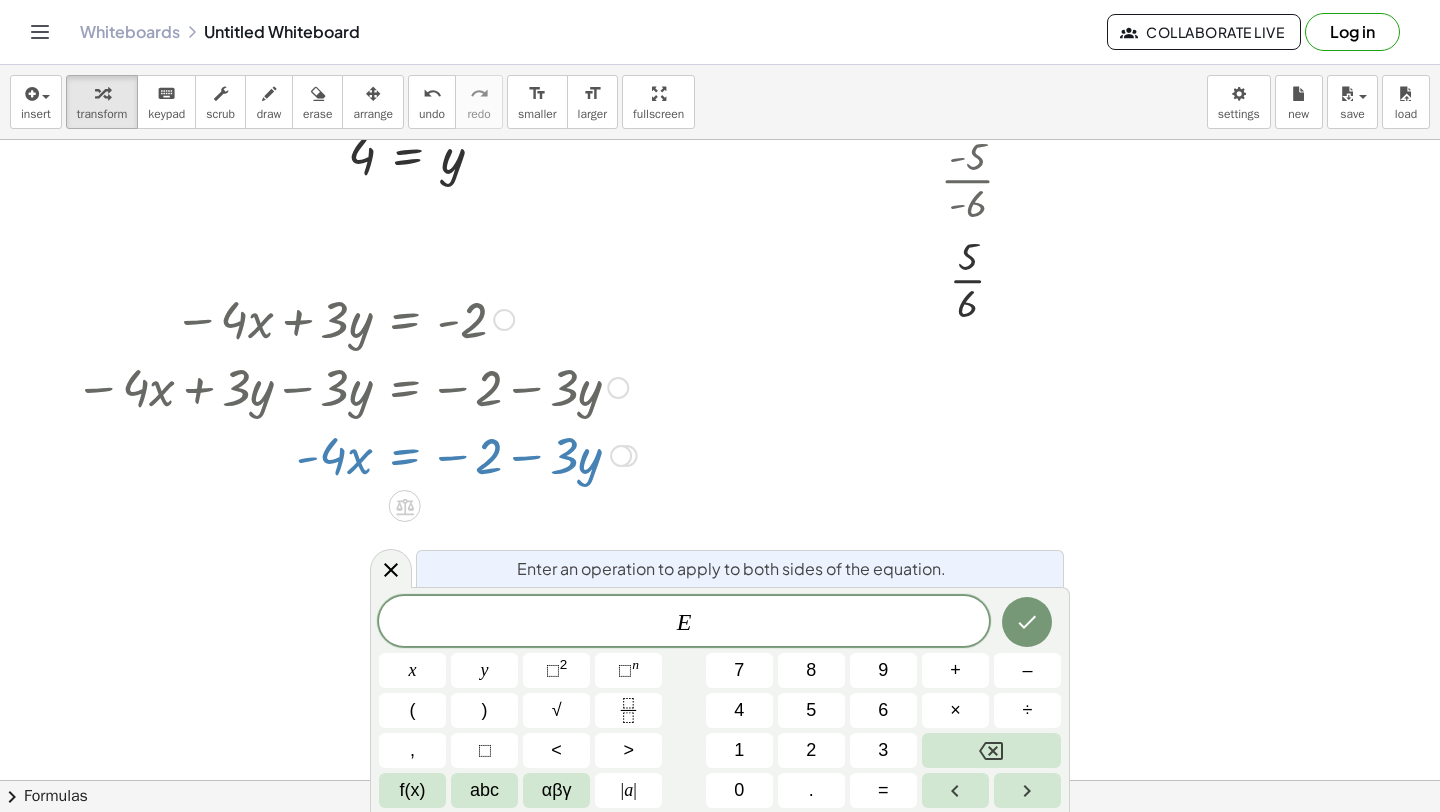 click 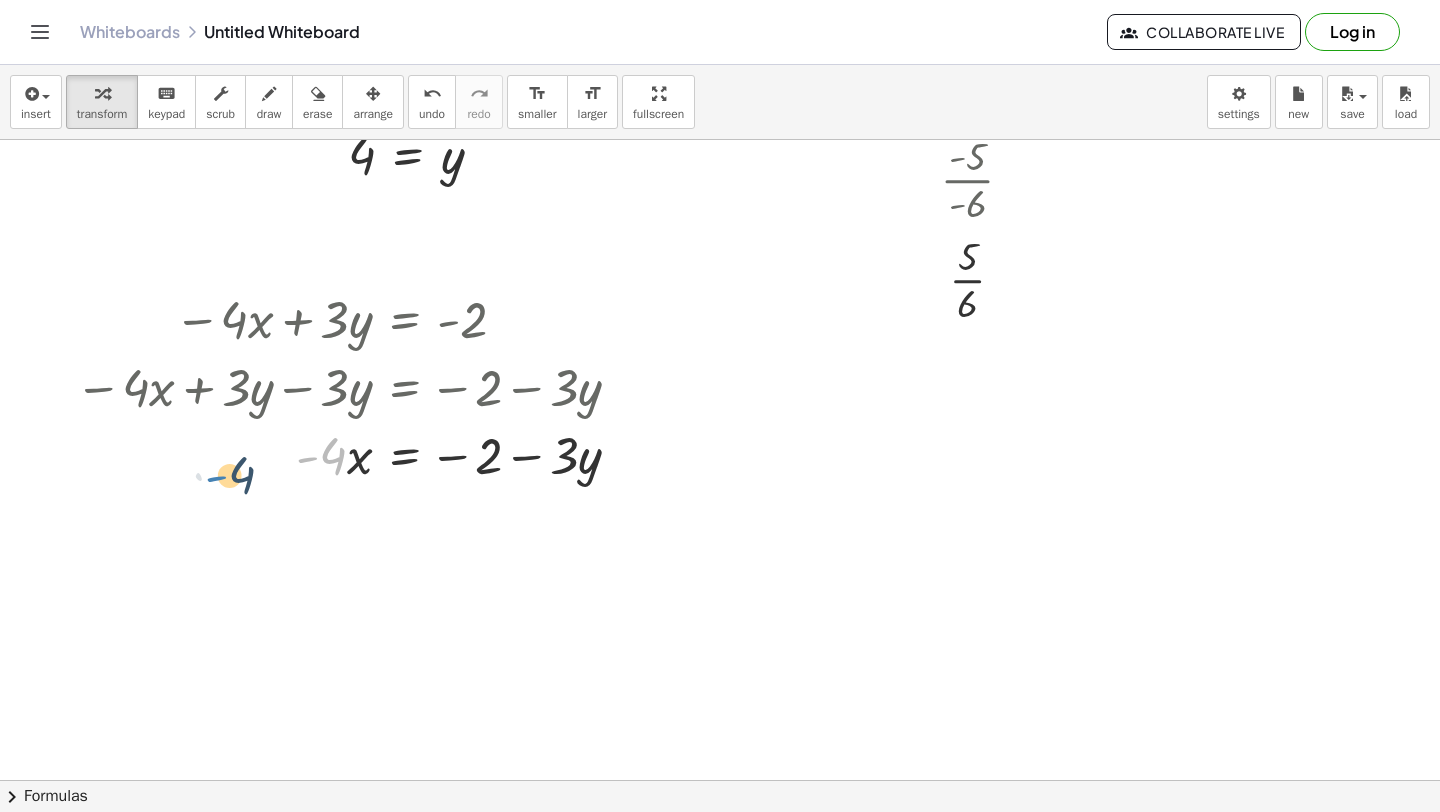 drag, startPoint x: 308, startPoint y: 458, endPoint x: 266, endPoint y: 463, distance: 42.296574 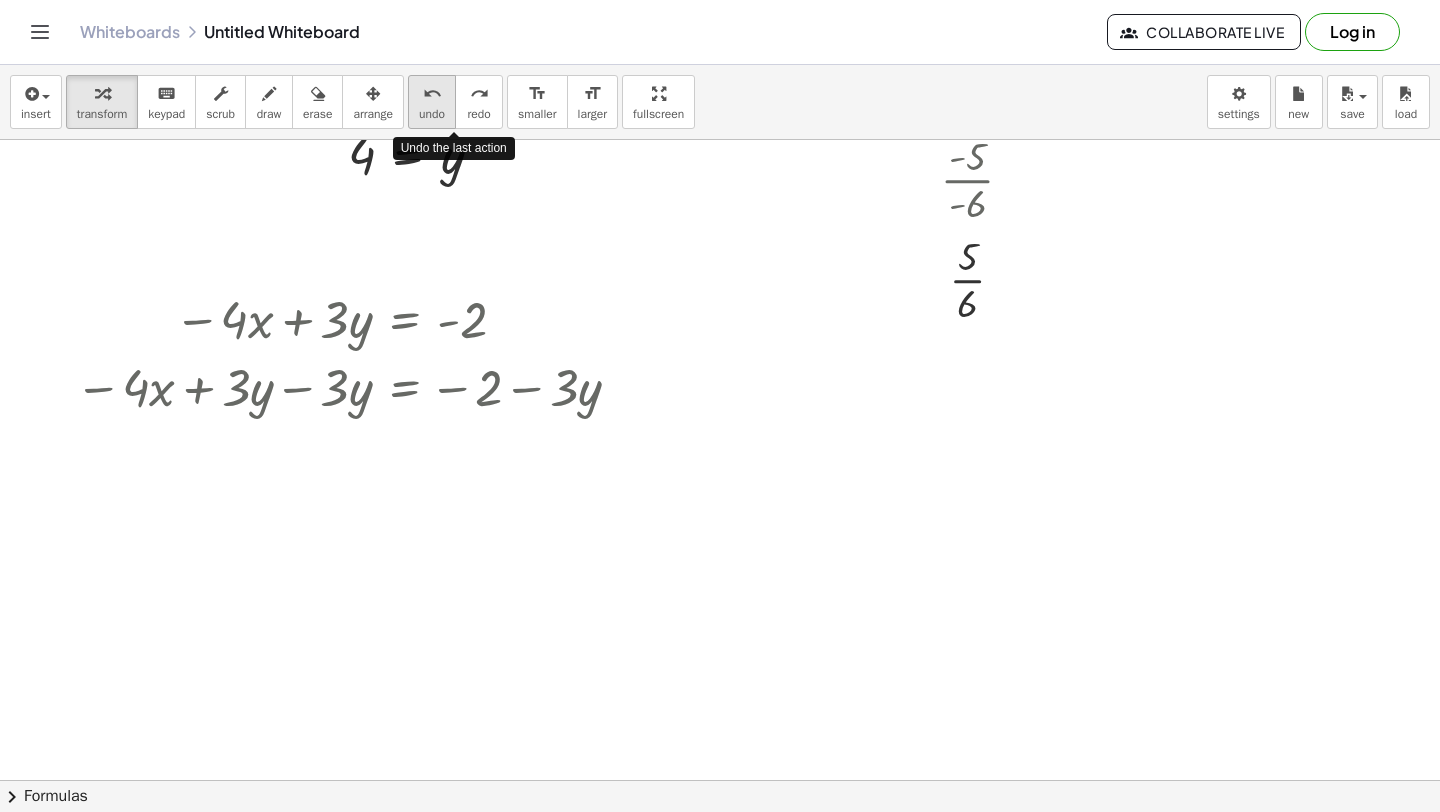 click on "undo" at bounding box center [432, 114] 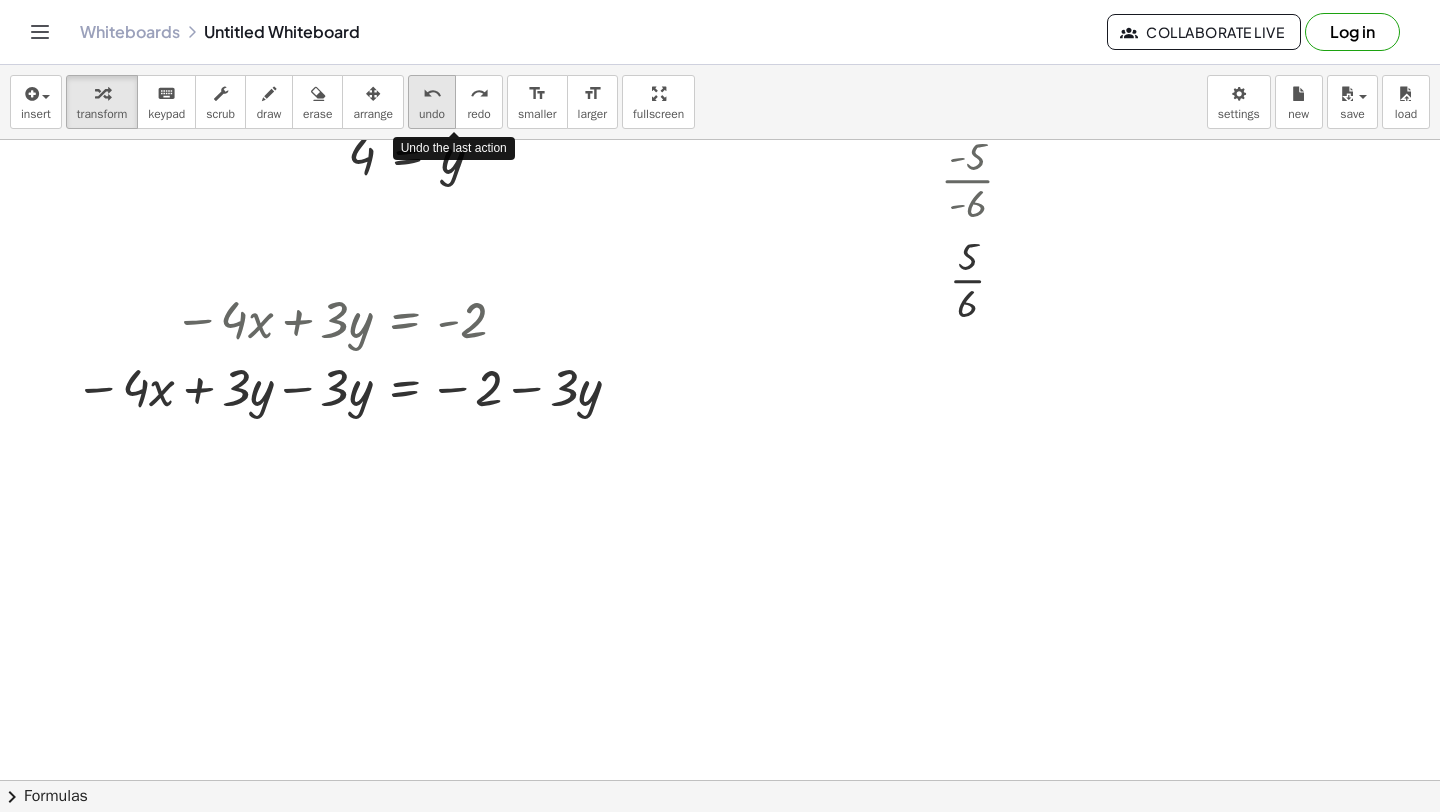 click on "undo" at bounding box center (432, 114) 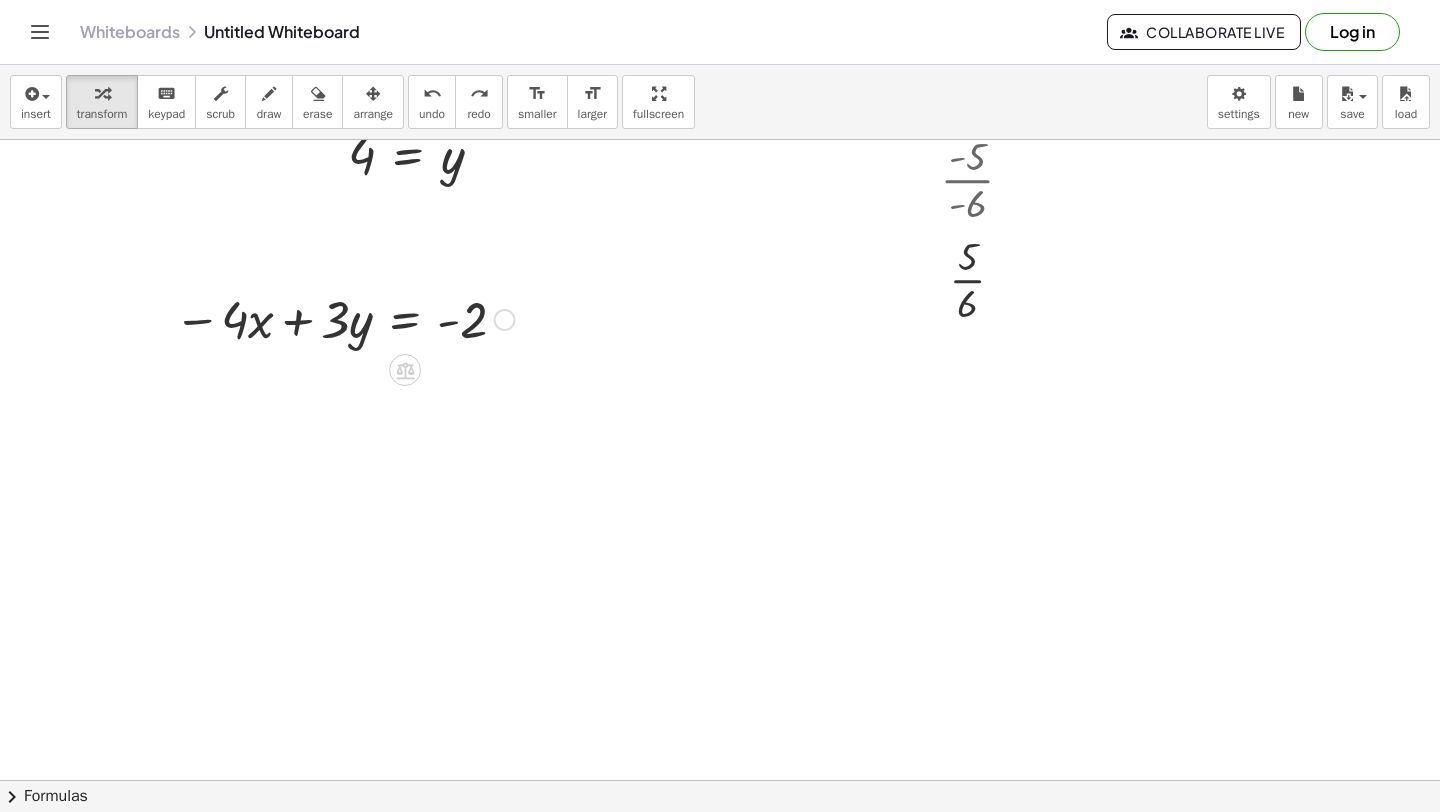 click at bounding box center (344, 318) 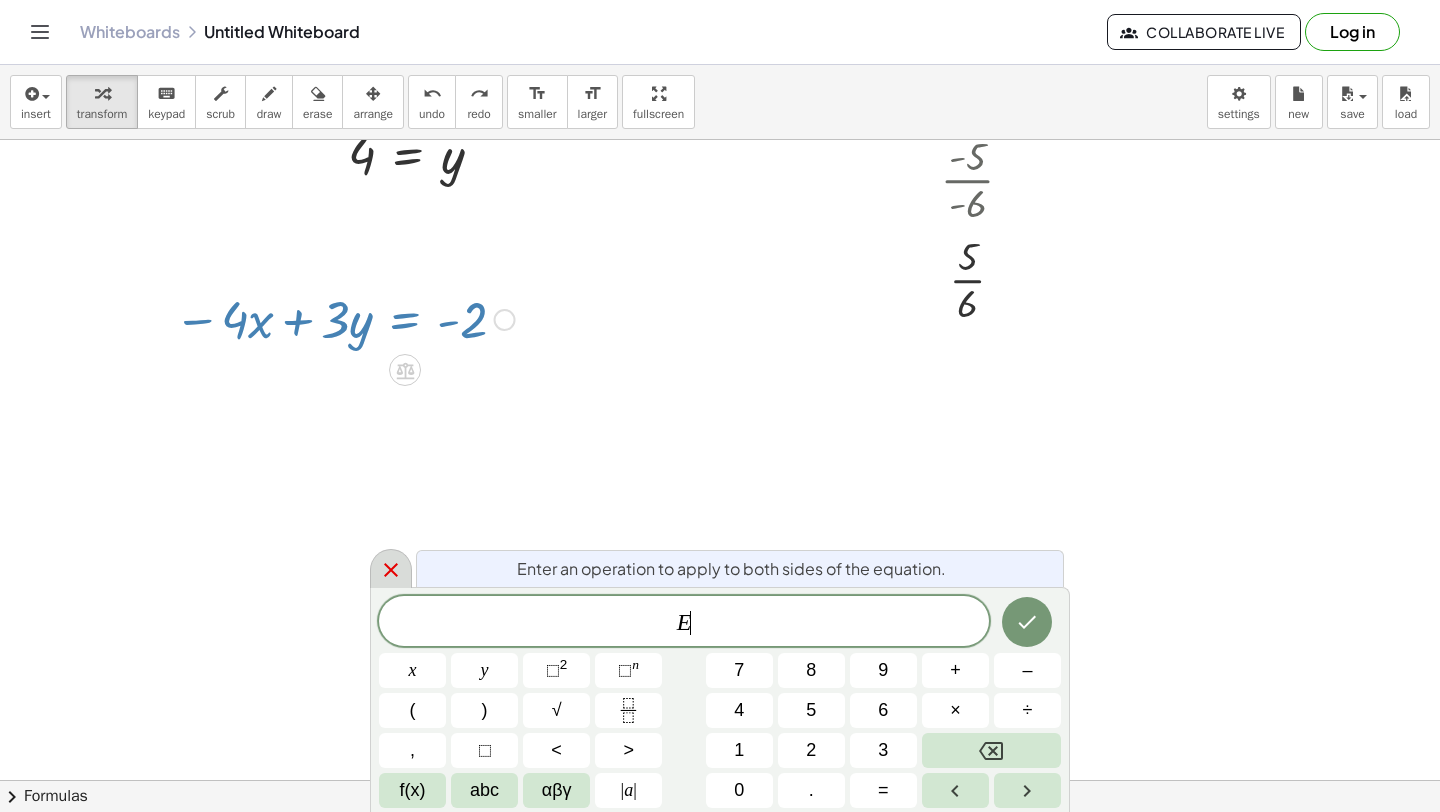 click 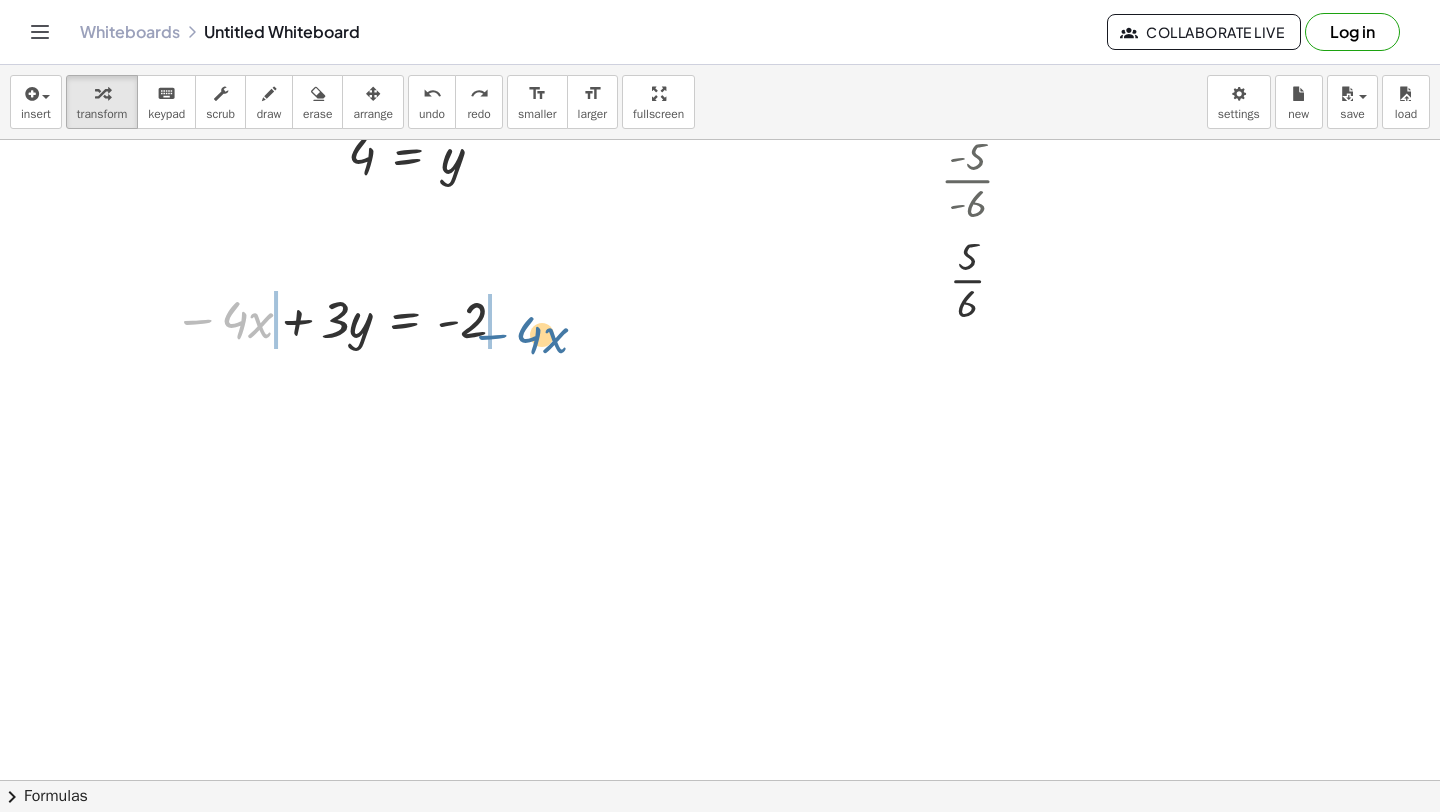 drag, startPoint x: 193, startPoint y: 323, endPoint x: 485, endPoint y: 335, distance: 292.24646 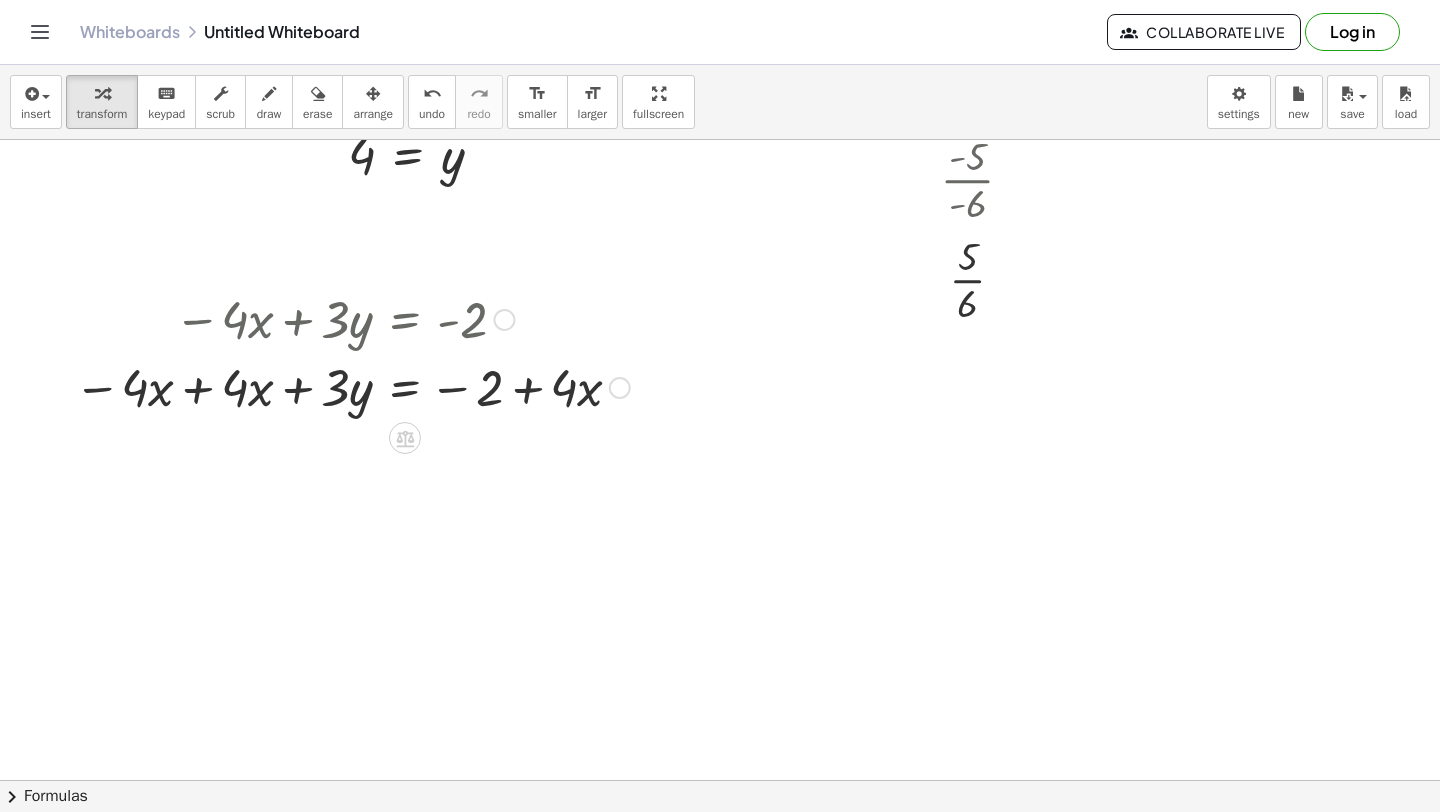 click at bounding box center (352, 386) 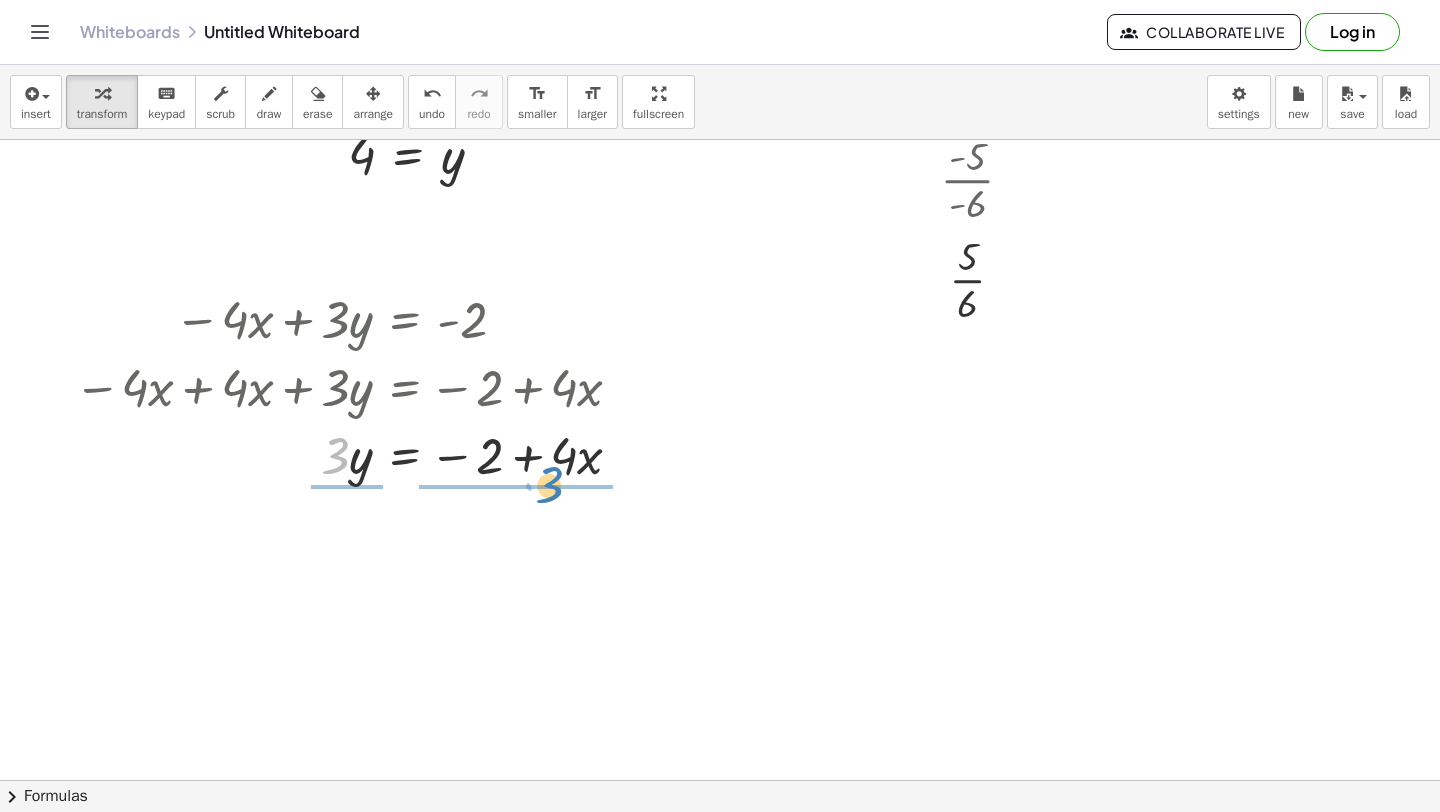 drag, startPoint x: 335, startPoint y: 449, endPoint x: 549, endPoint y: 477, distance: 215.824 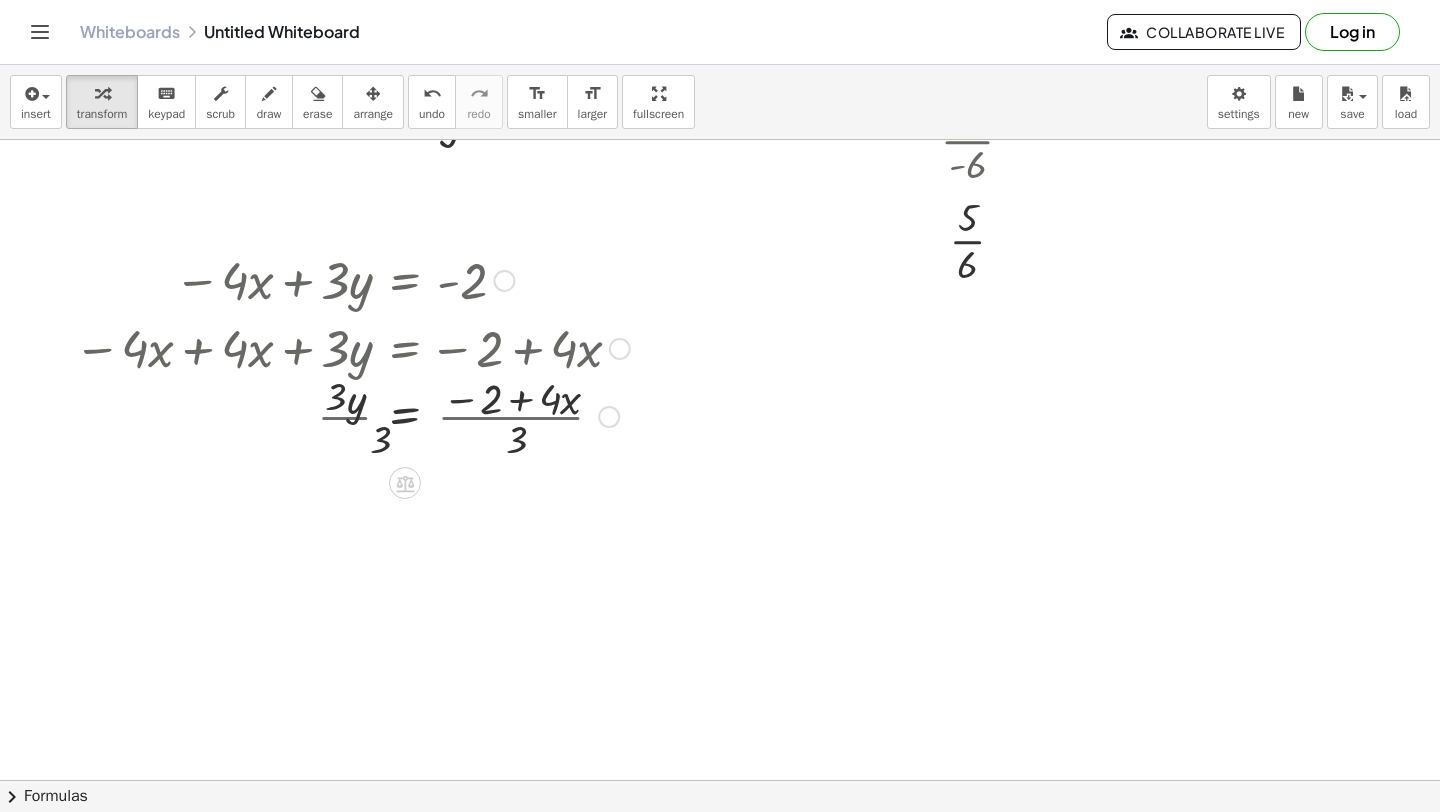 scroll, scrollTop: 3510, scrollLeft: 0, axis: vertical 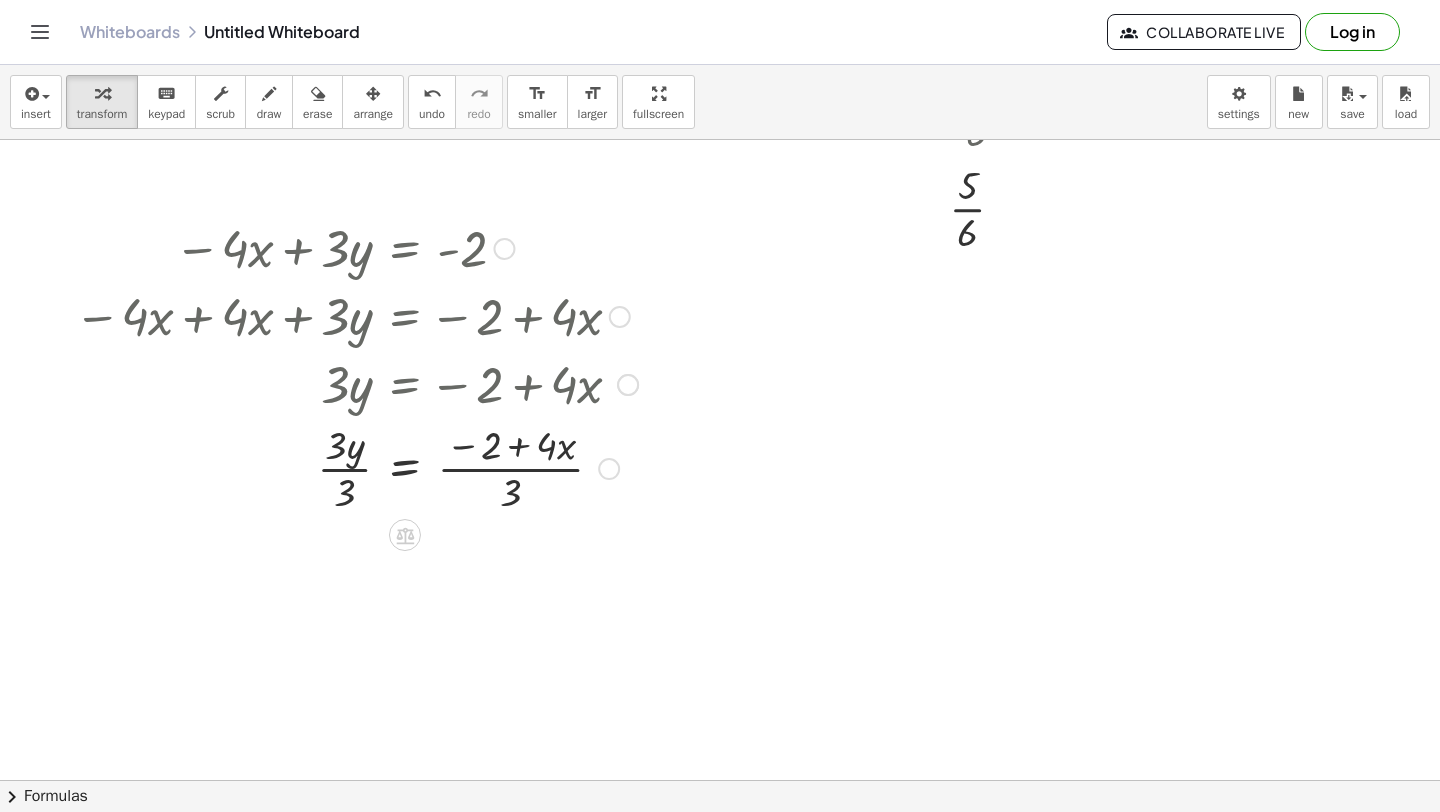 click at bounding box center (356, 467) 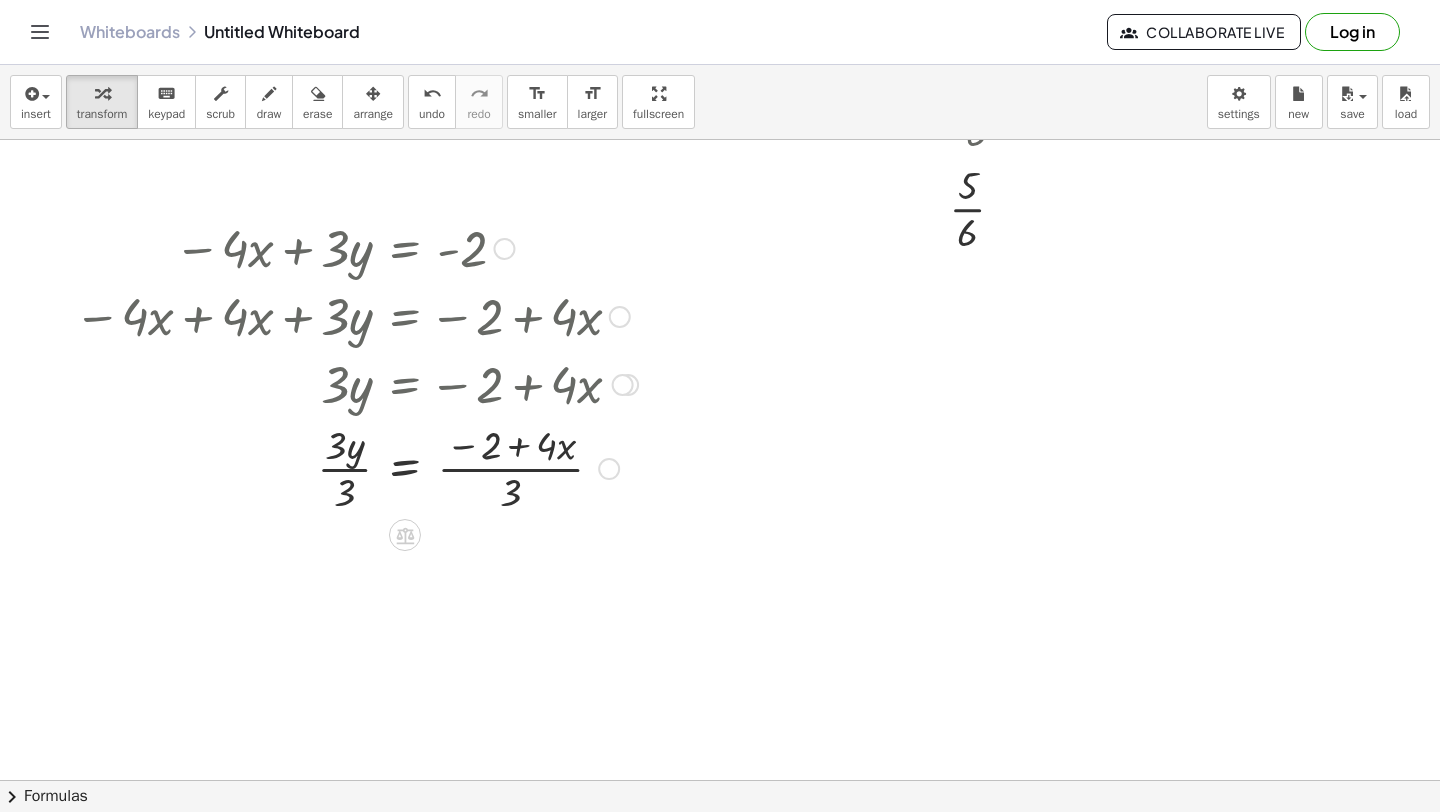 click at bounding box center (356, 467) 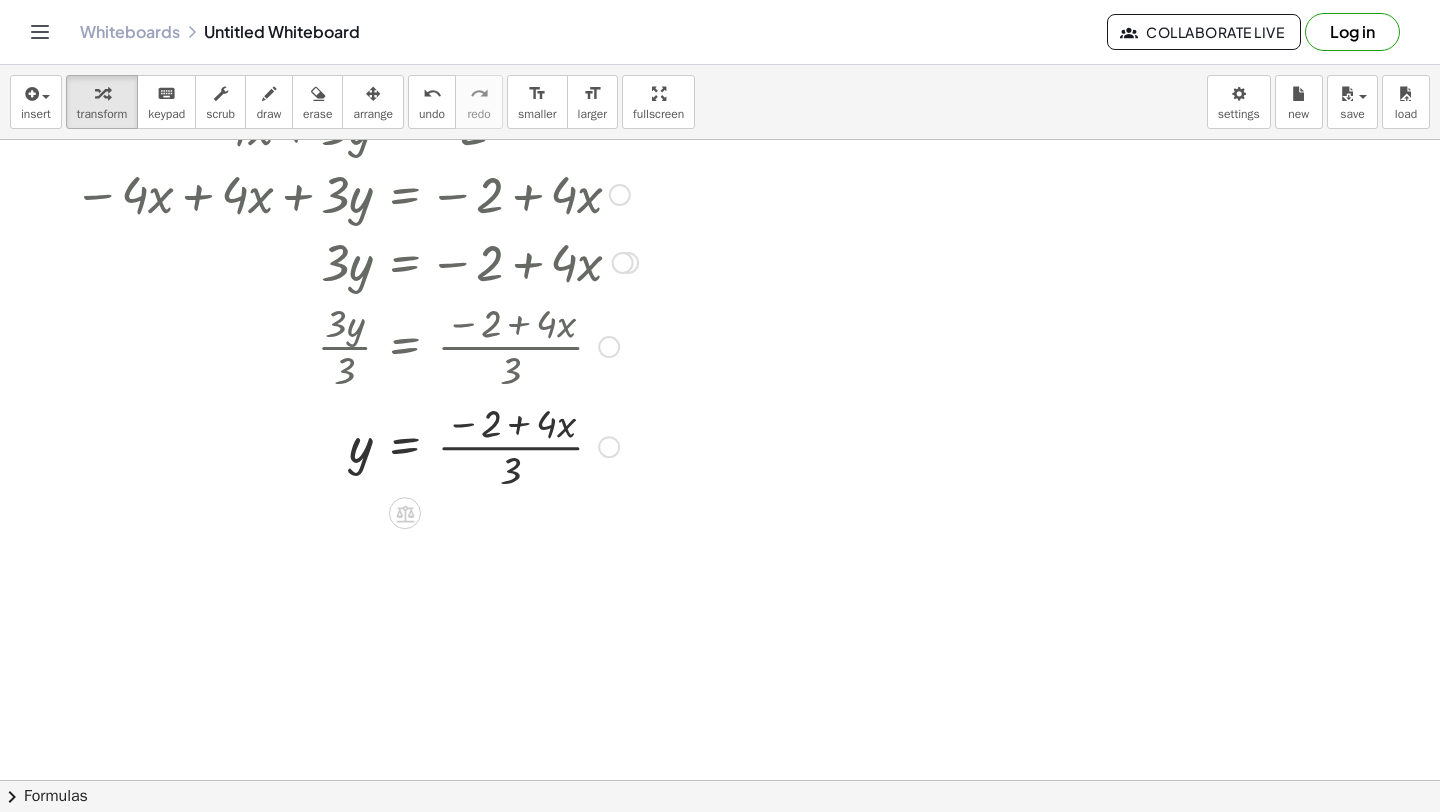 scroll, scrollTop: 3639, scrollLeft: 0, axis: vertical 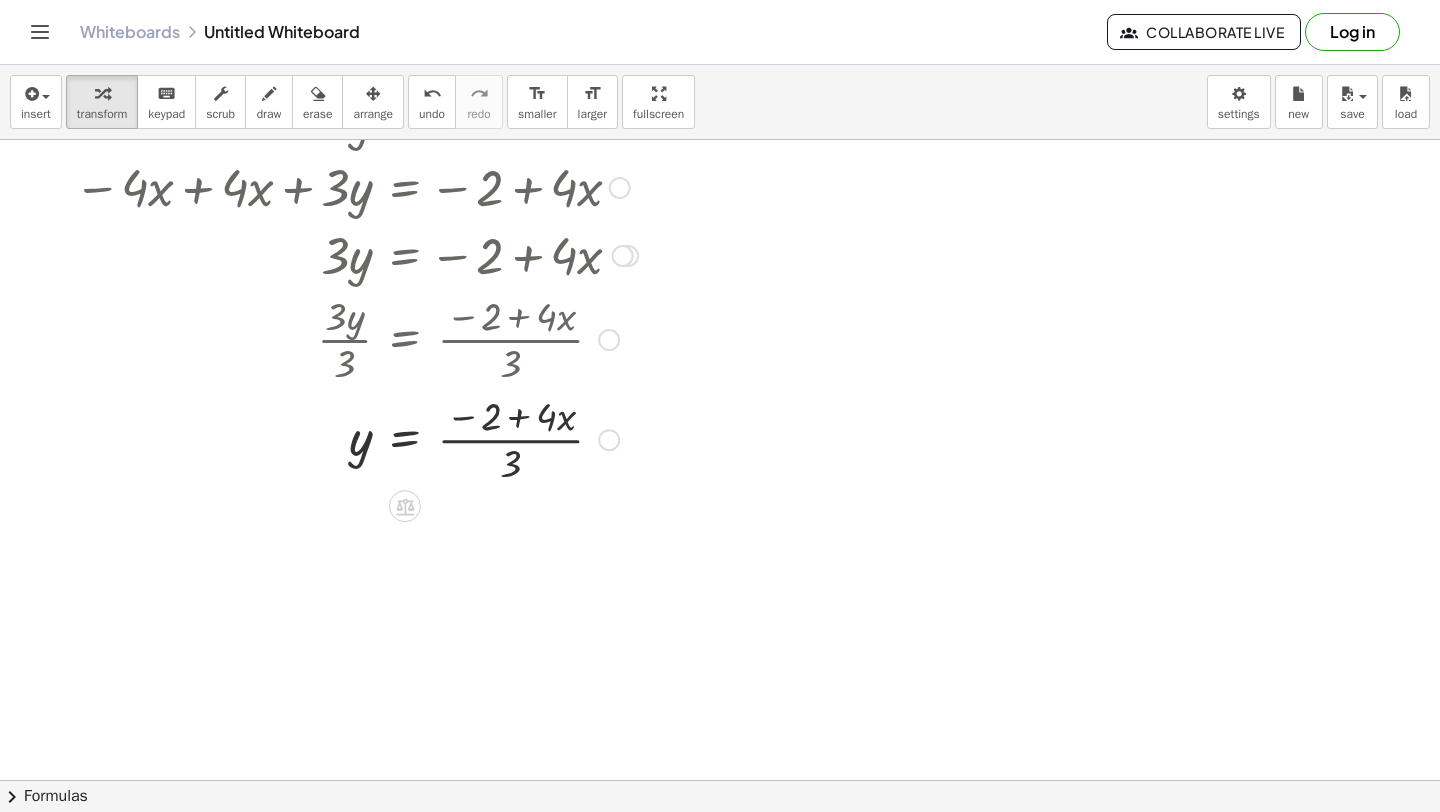 click at bounding box center (356, 438) 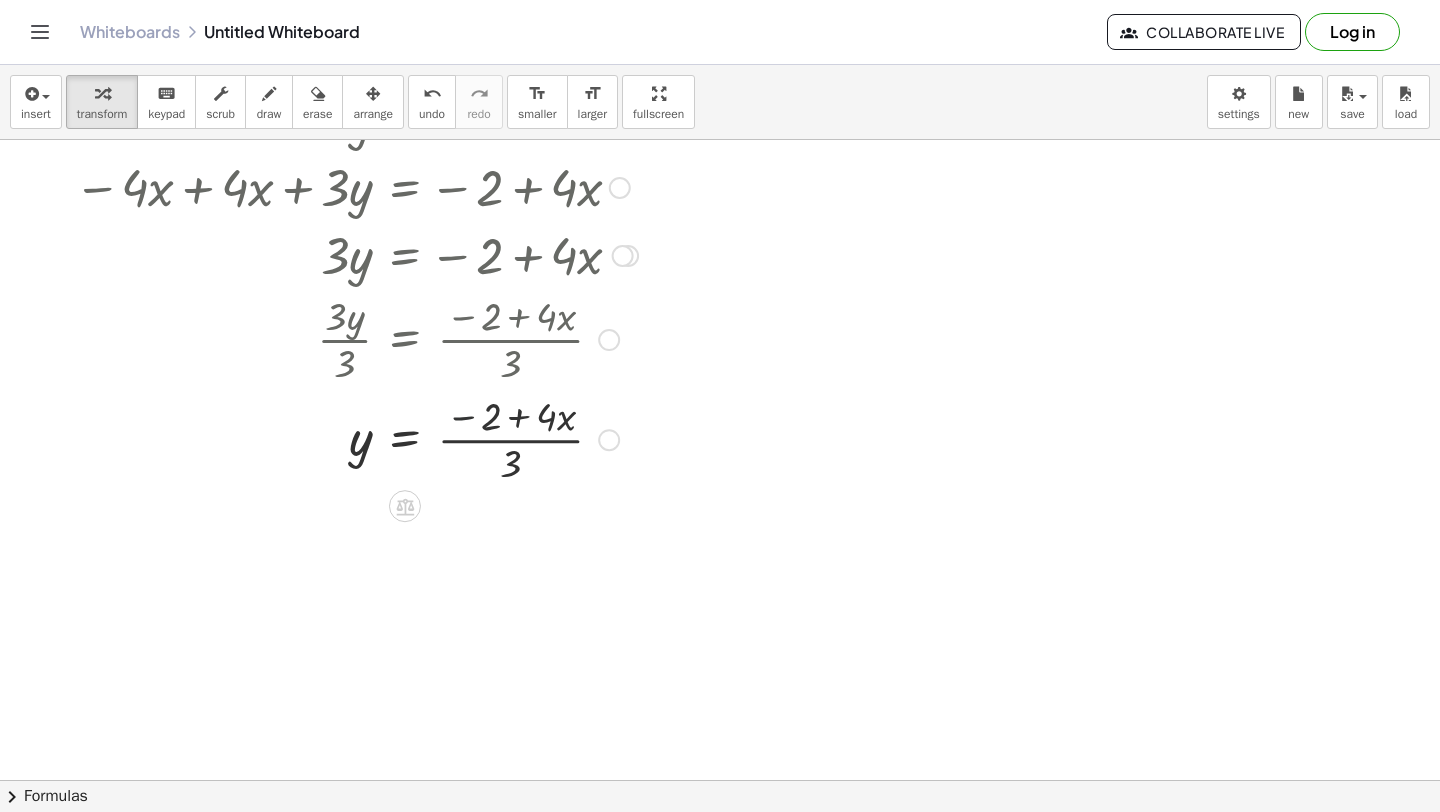 click at bounding box center (356, 438) 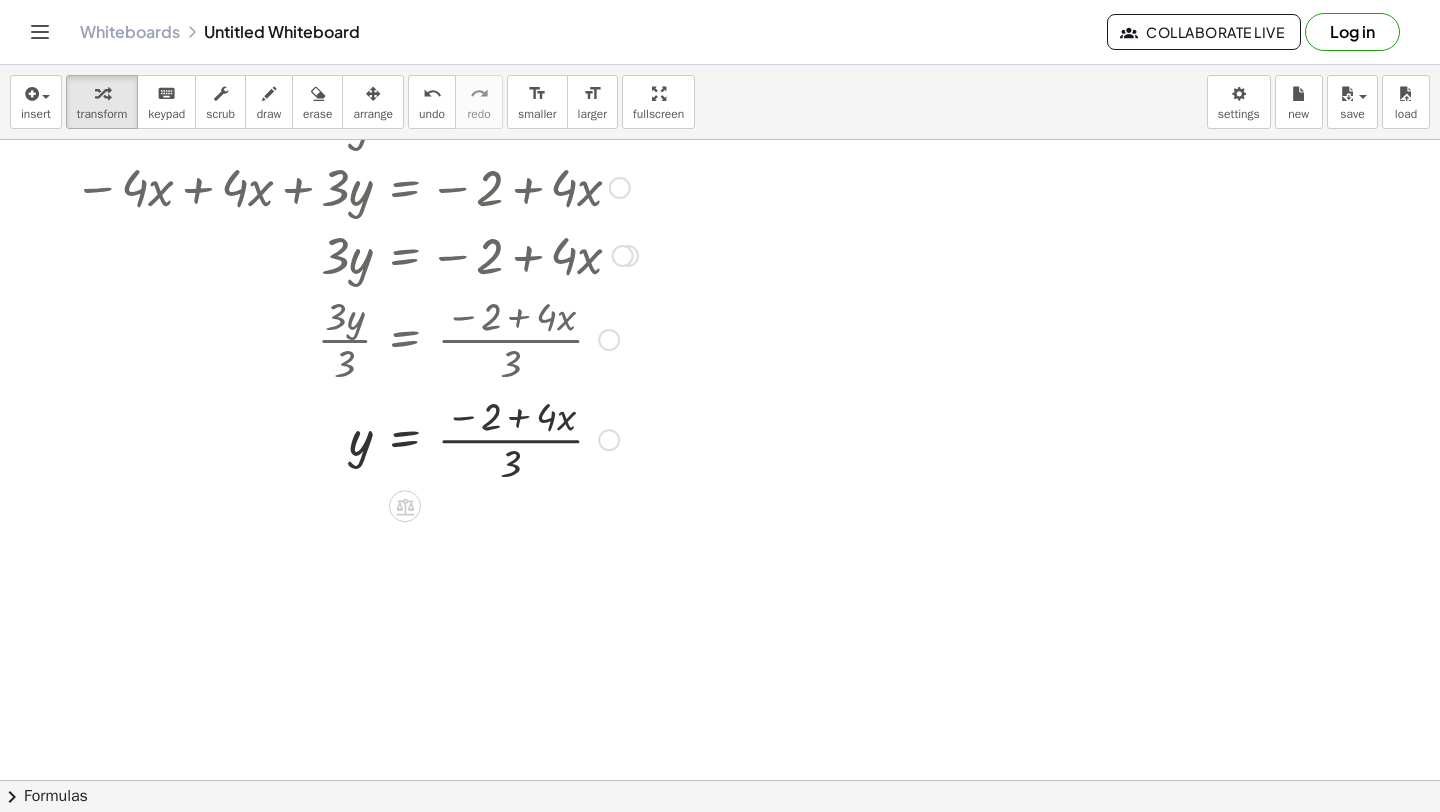 click at bounding box center (356, 438) 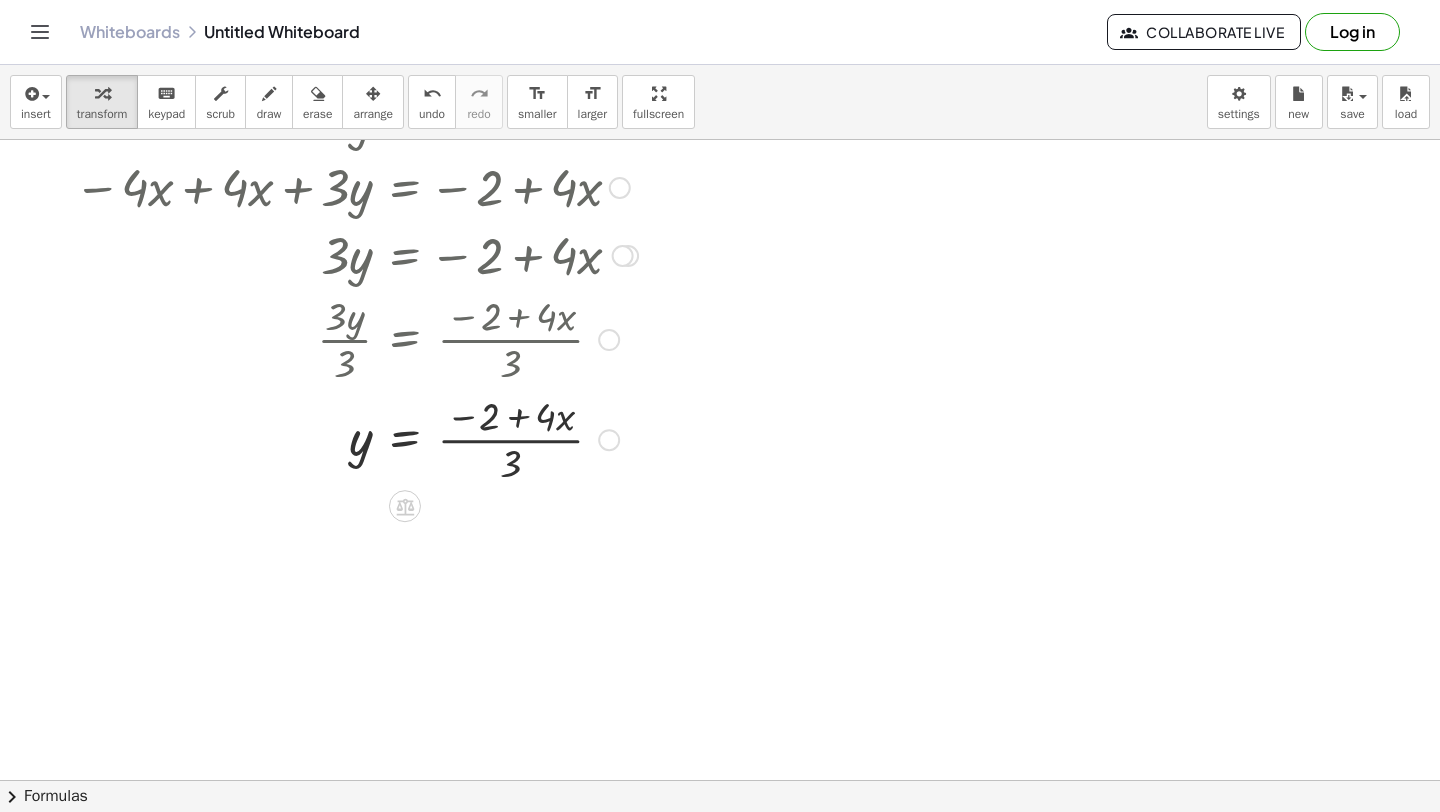 click at bounding box center [356, 438] 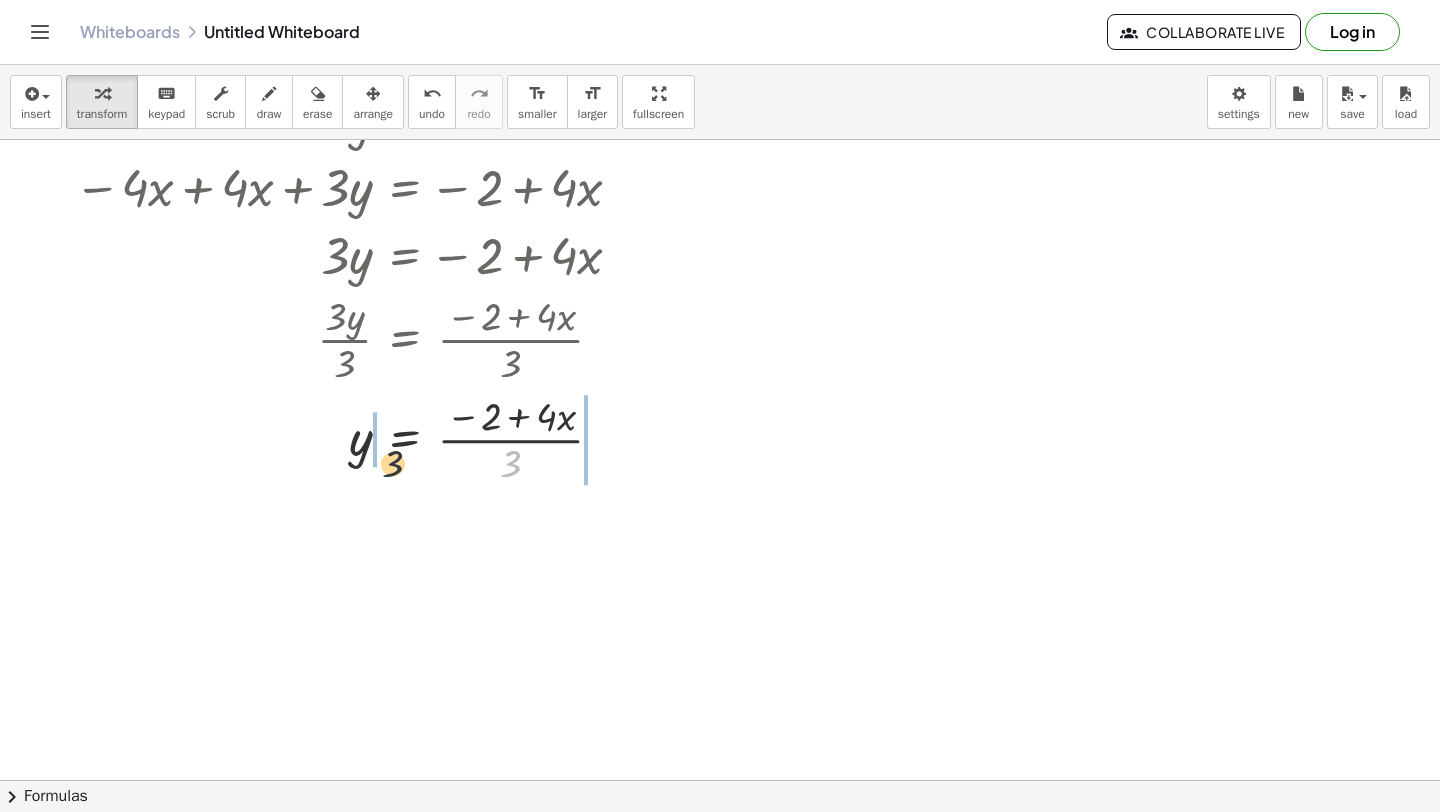 drag, startPoint x: 516, startPoint y: 459, endPoint x: 359, endPoint y: 447, distance: 157.45793 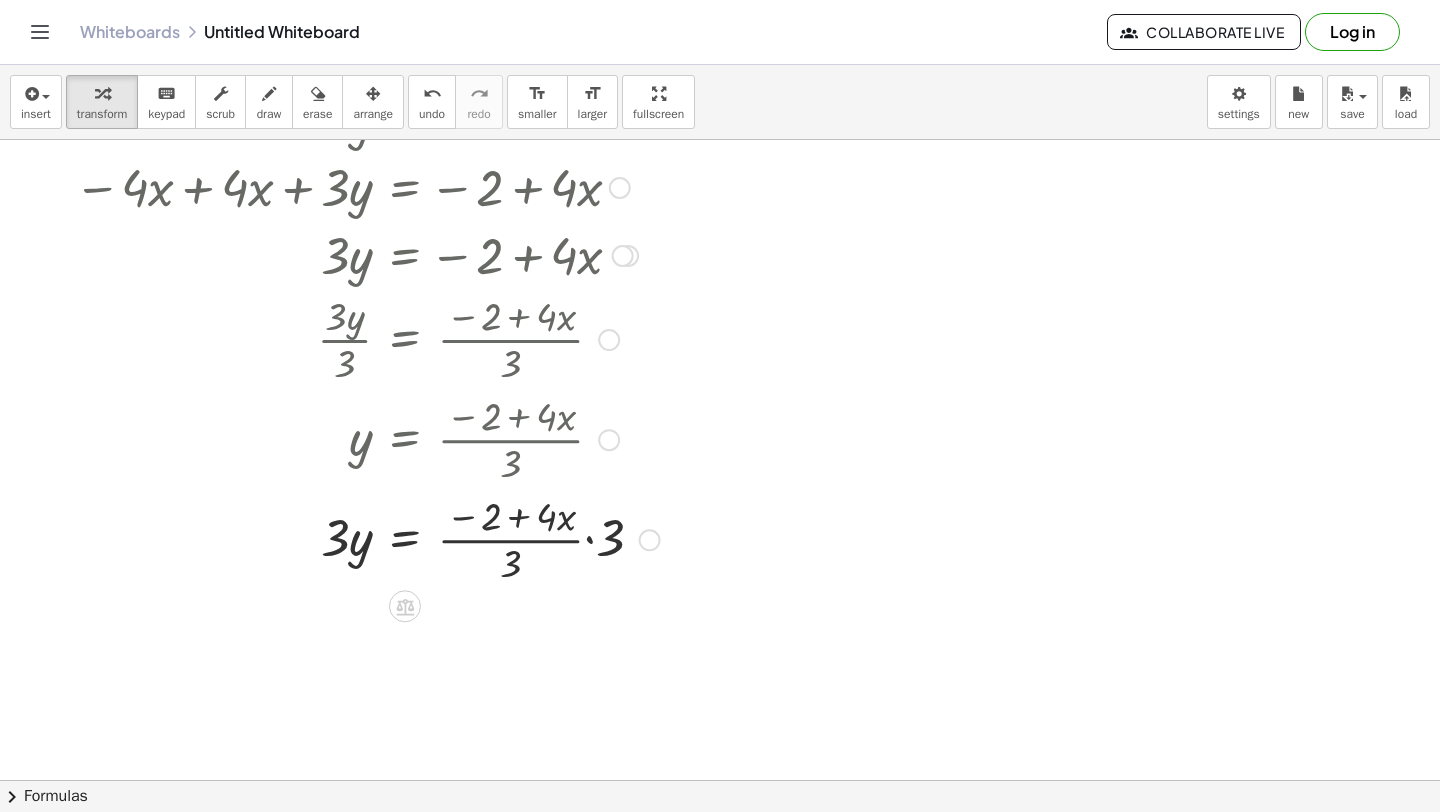 click at bounding box center (367, 538) 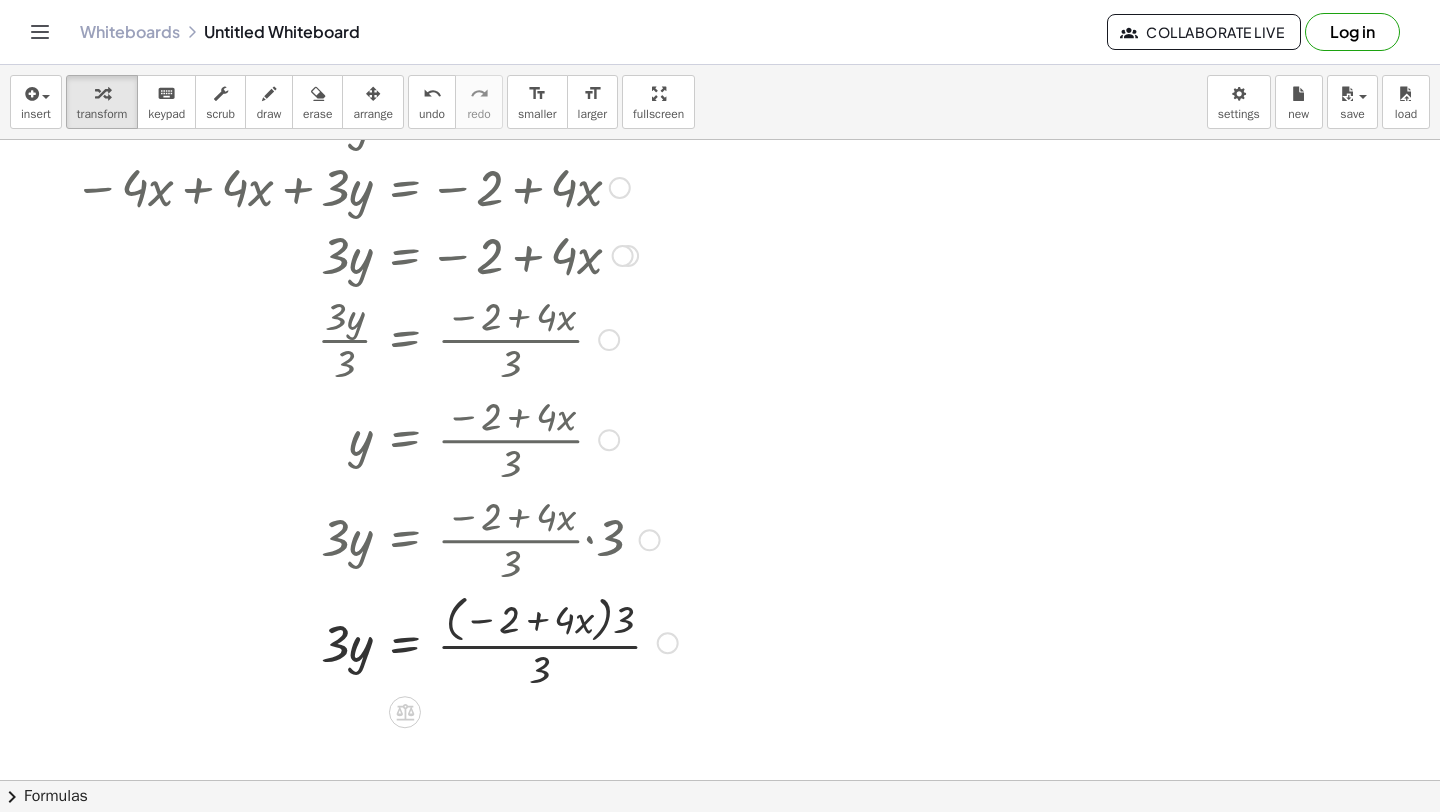 click at bounding box center [376, 641] 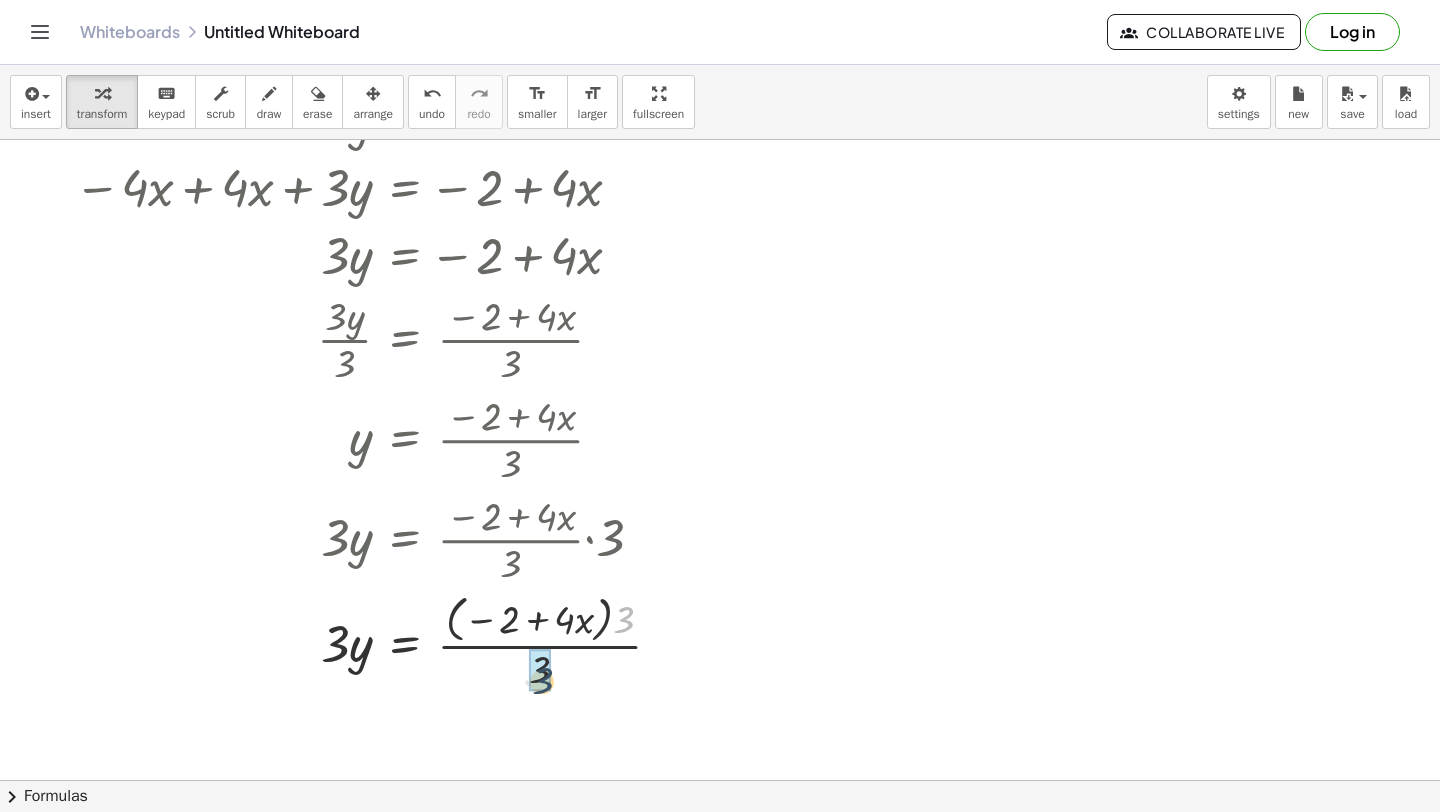drag, startPoint x: 616, startPoint y: 616, endPoint x: 528, endPoint y: 677, distance: 107.07474 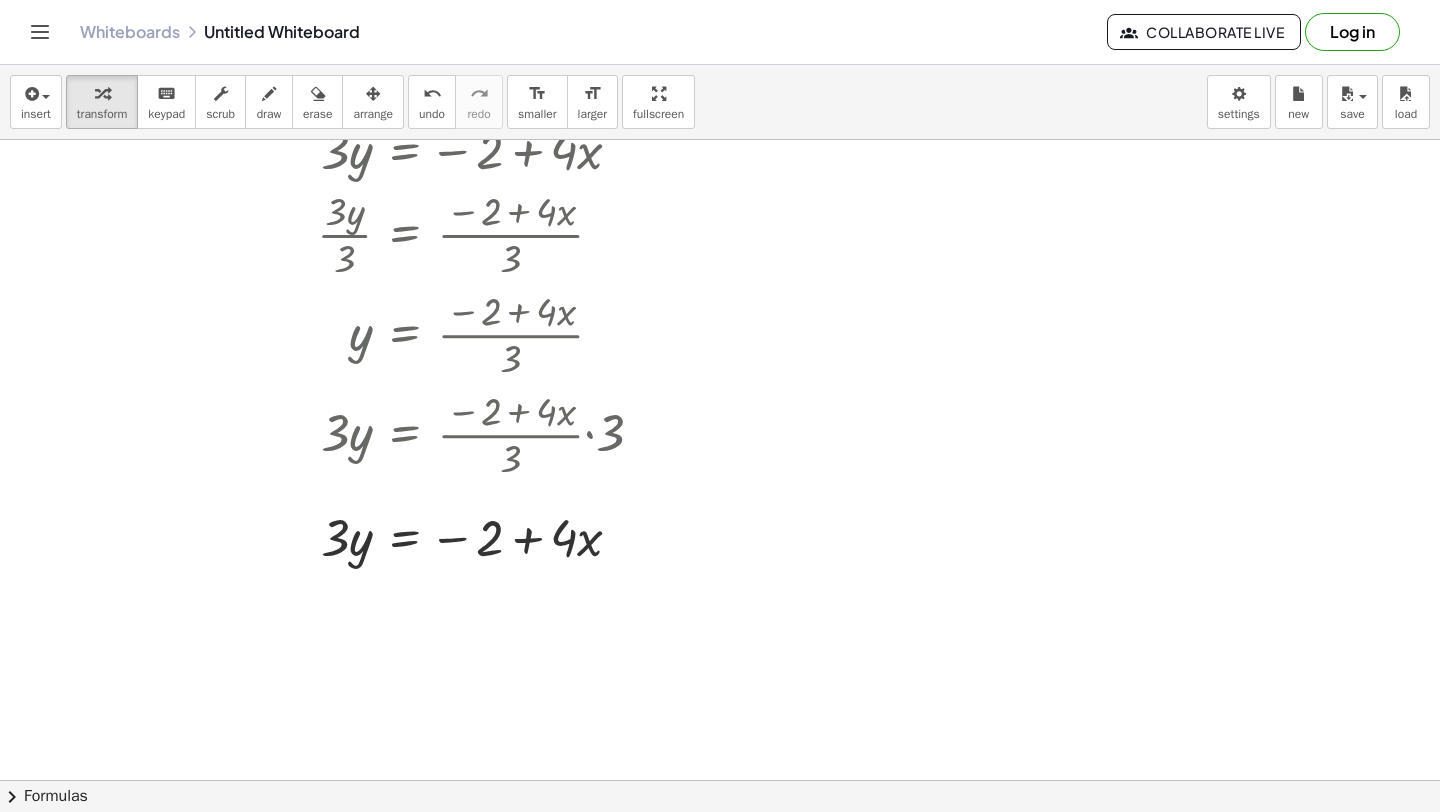 scroll, scrollTop: 3758, scrollLeft: 0, axis: vertical 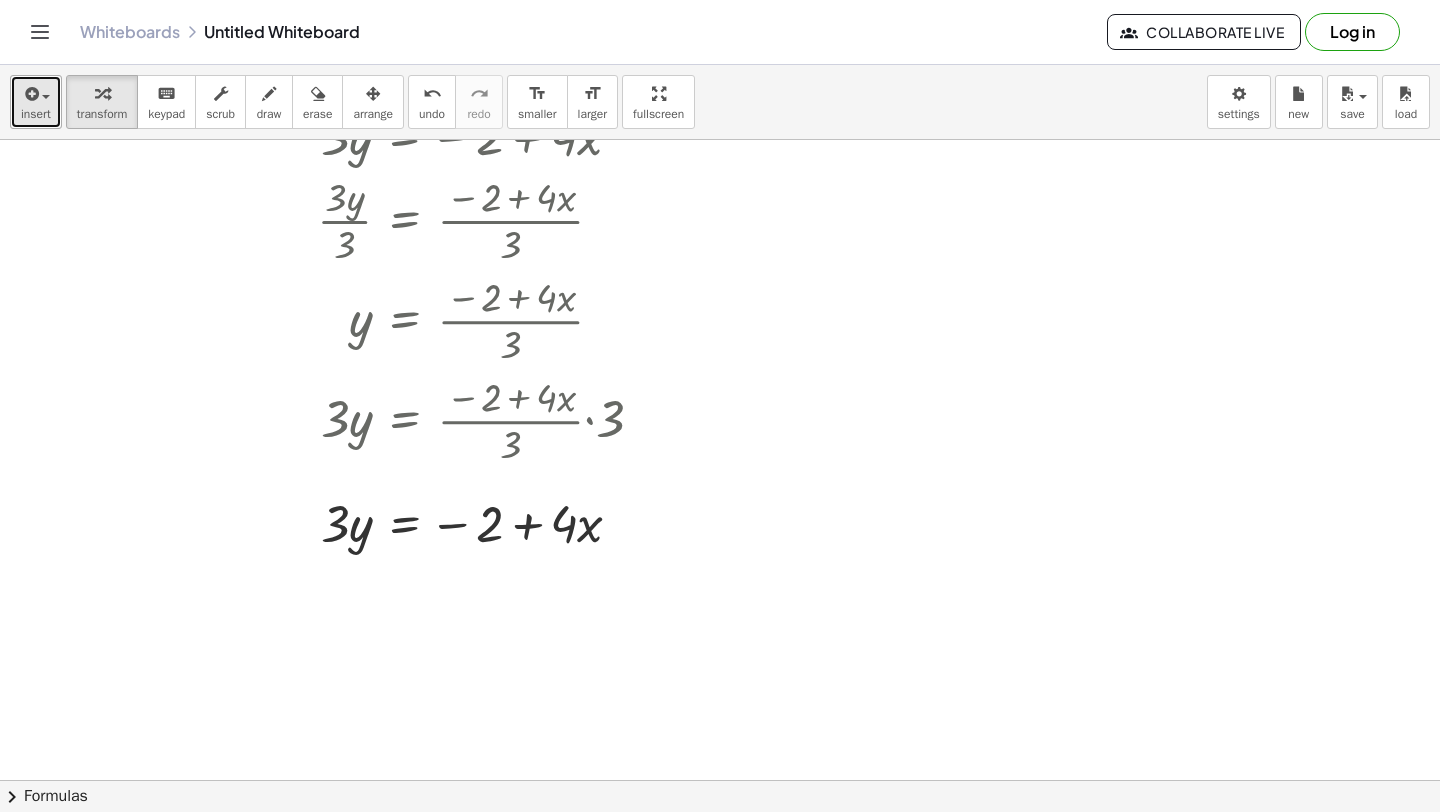 click at bounding box center (30, 94) 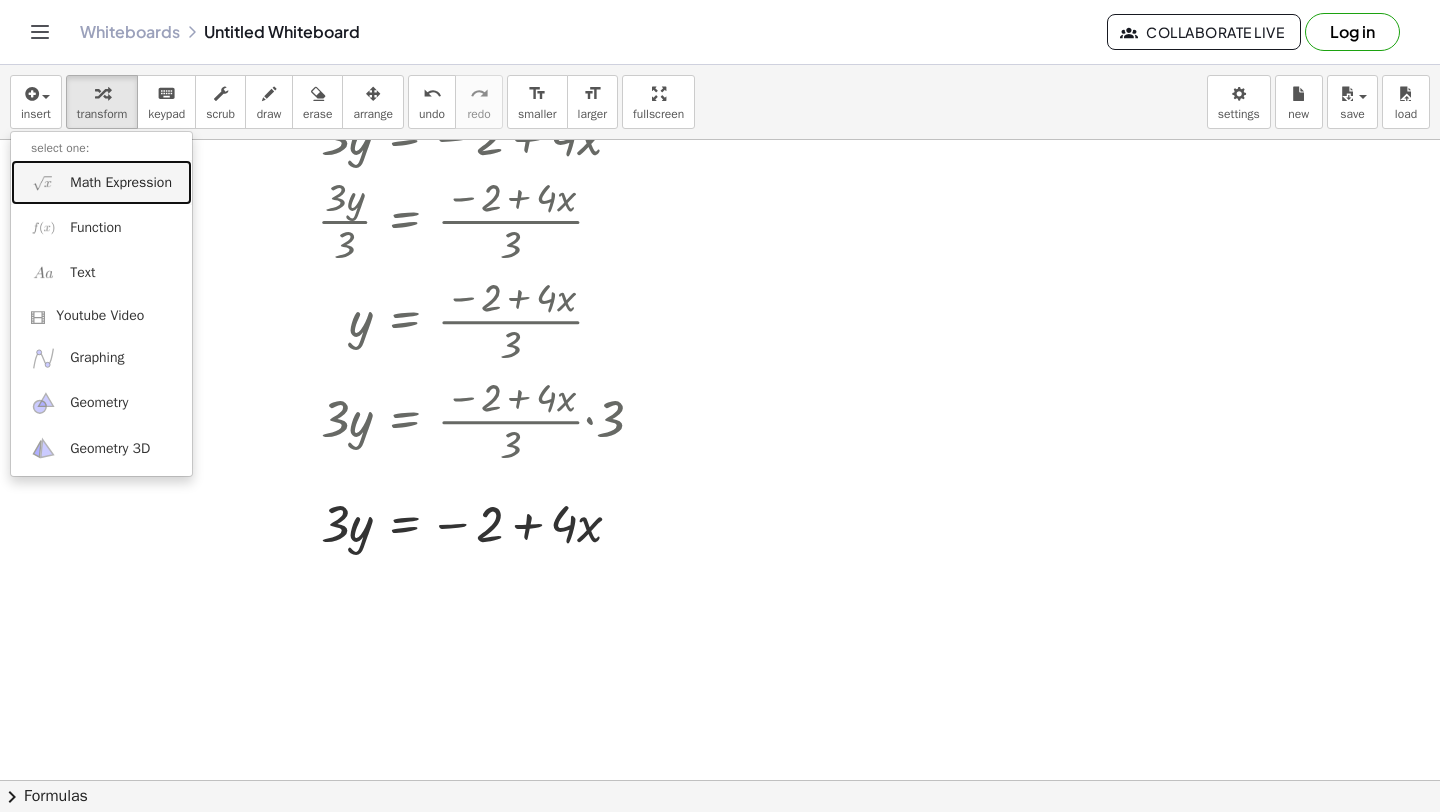 click on "Math Expression" at bounding box center [101, 182] 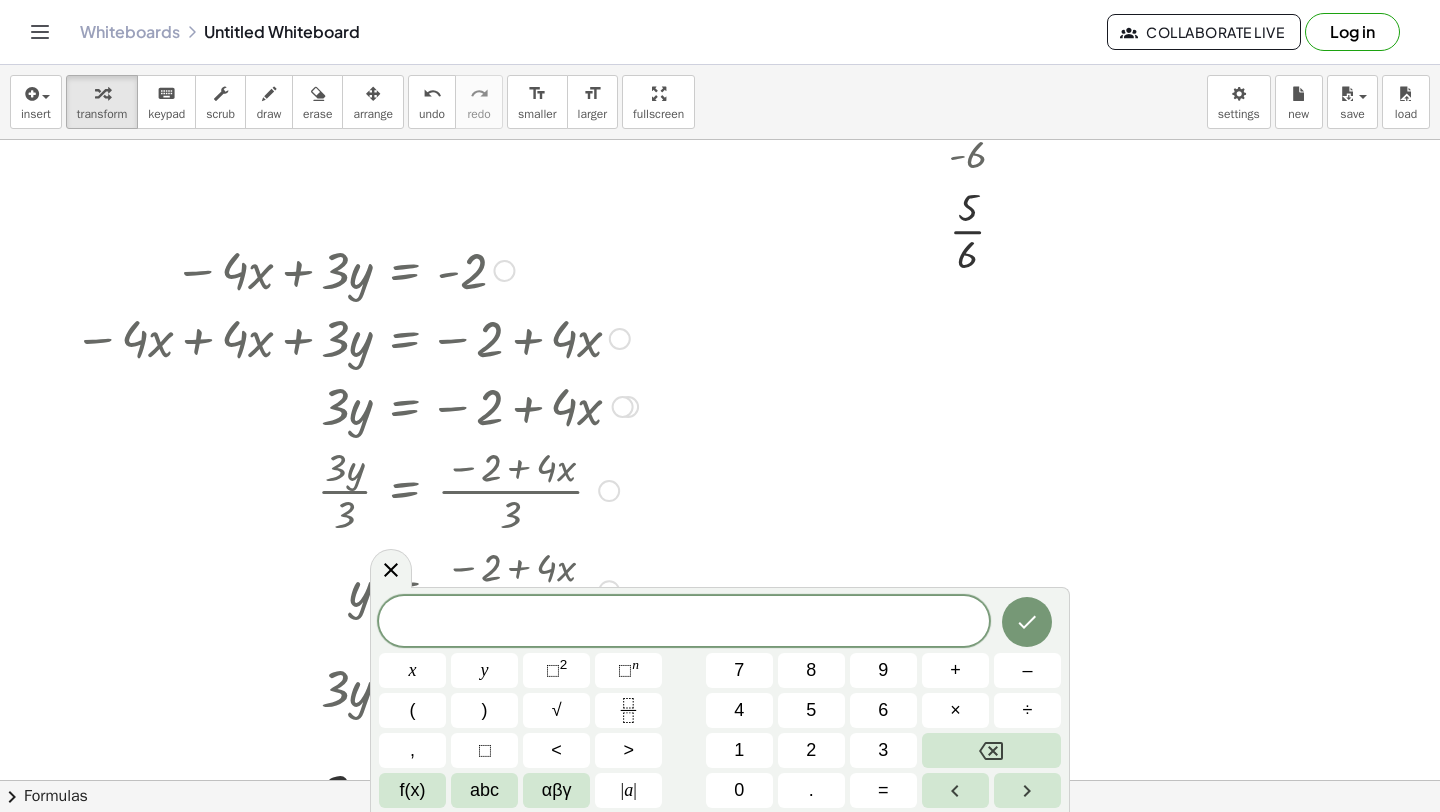 scroll, scrollTop: 3486, scrollLeft: 0, axis: vertical 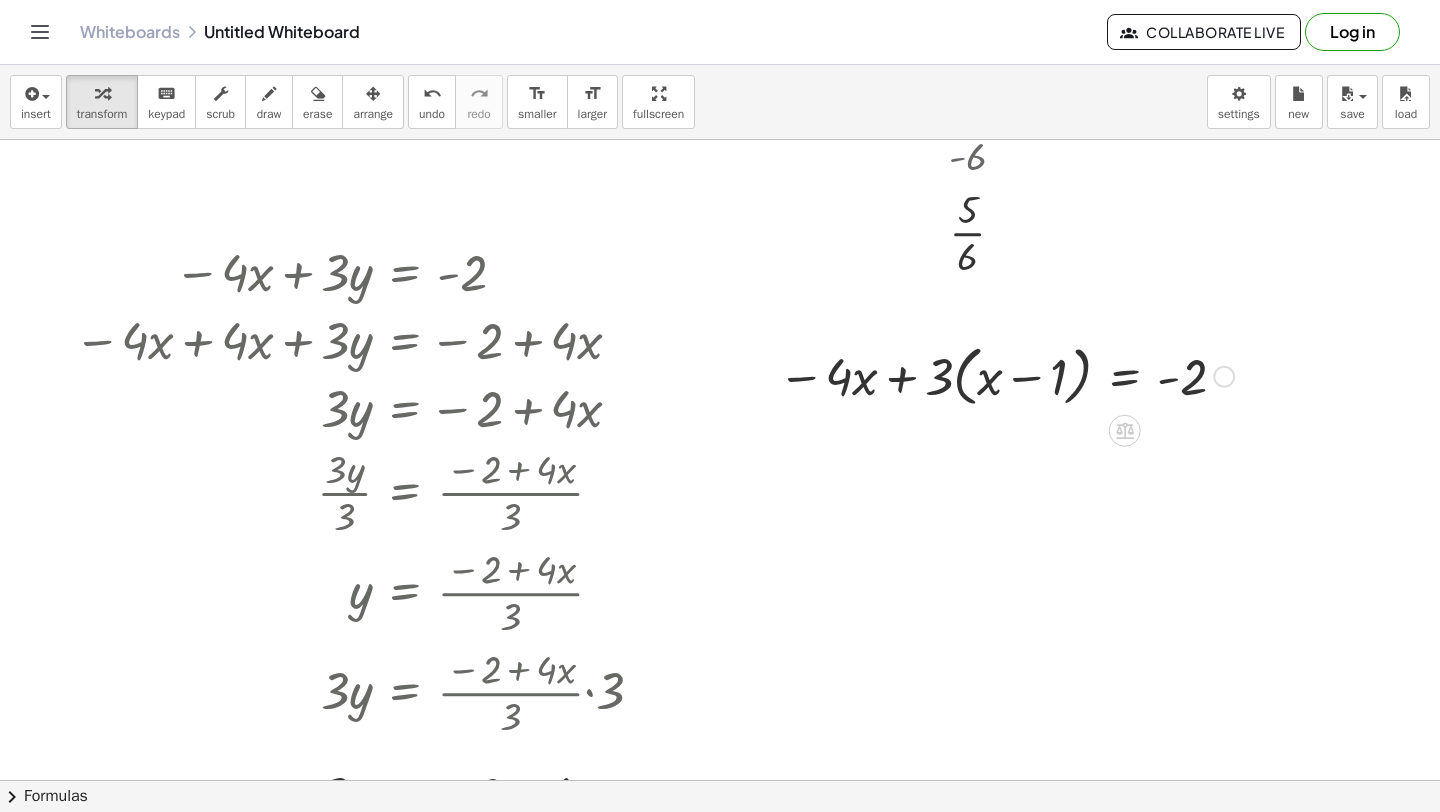 click at bounding box center (1006, 375) 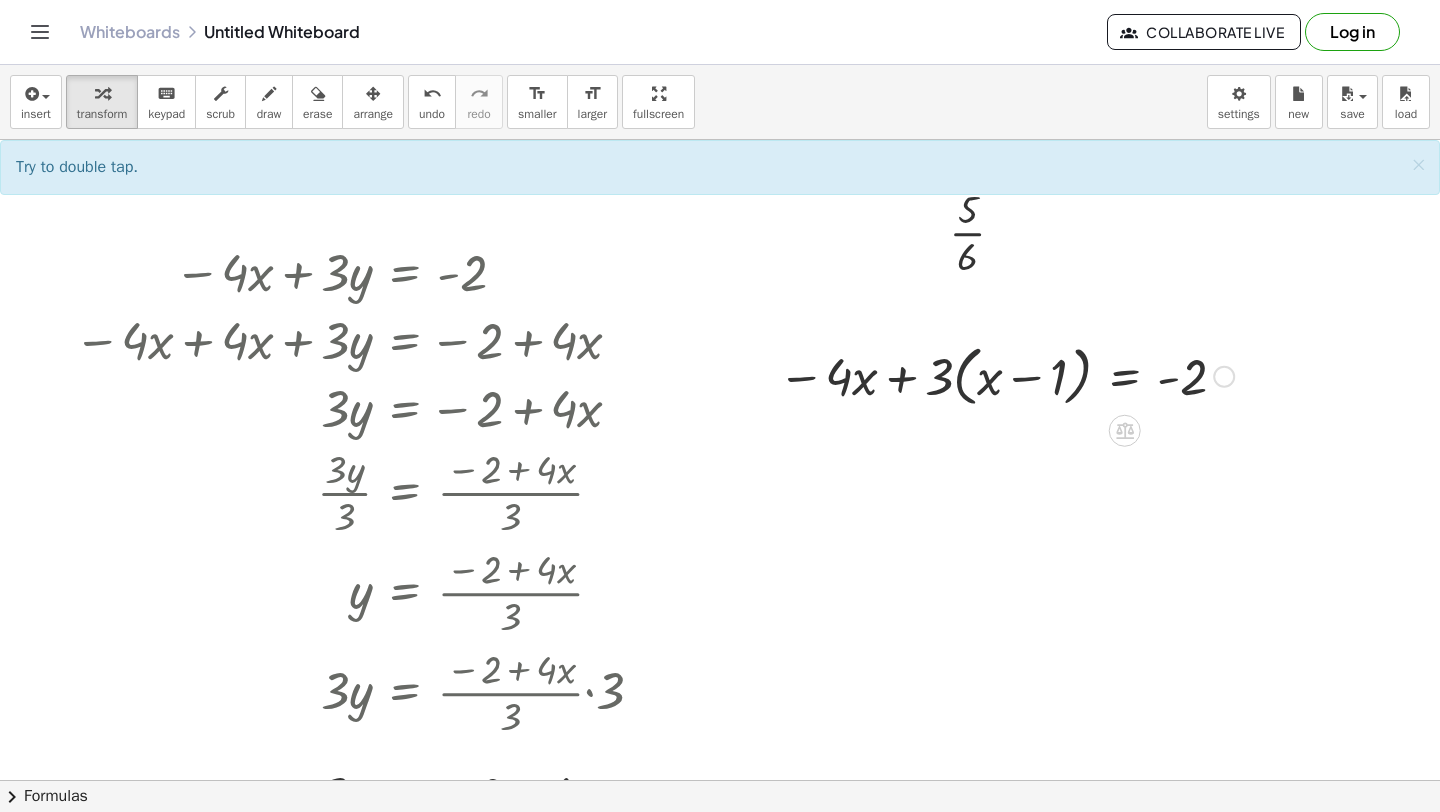 click at bounding box center (1006, 375) 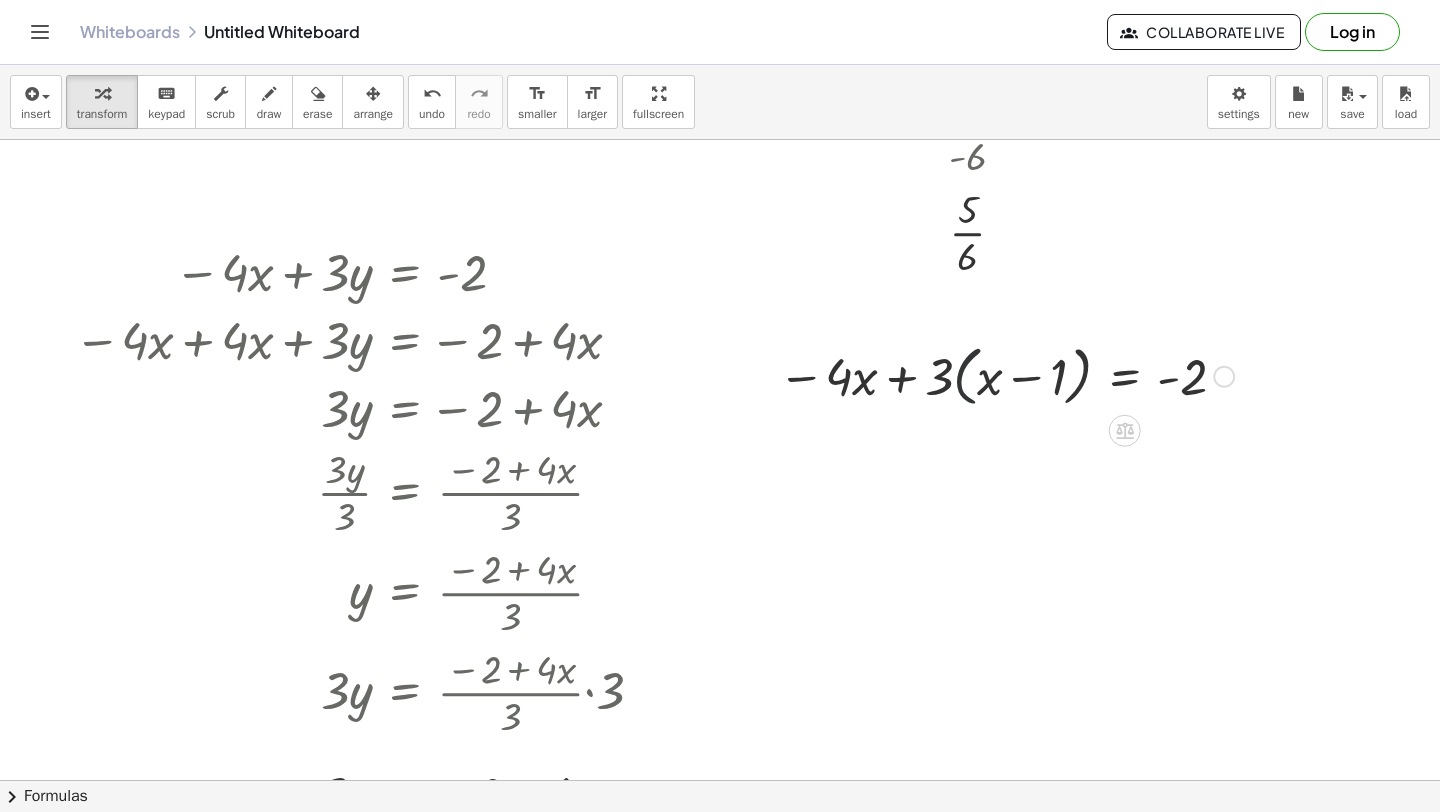 click at bounding box center (1006, 375) 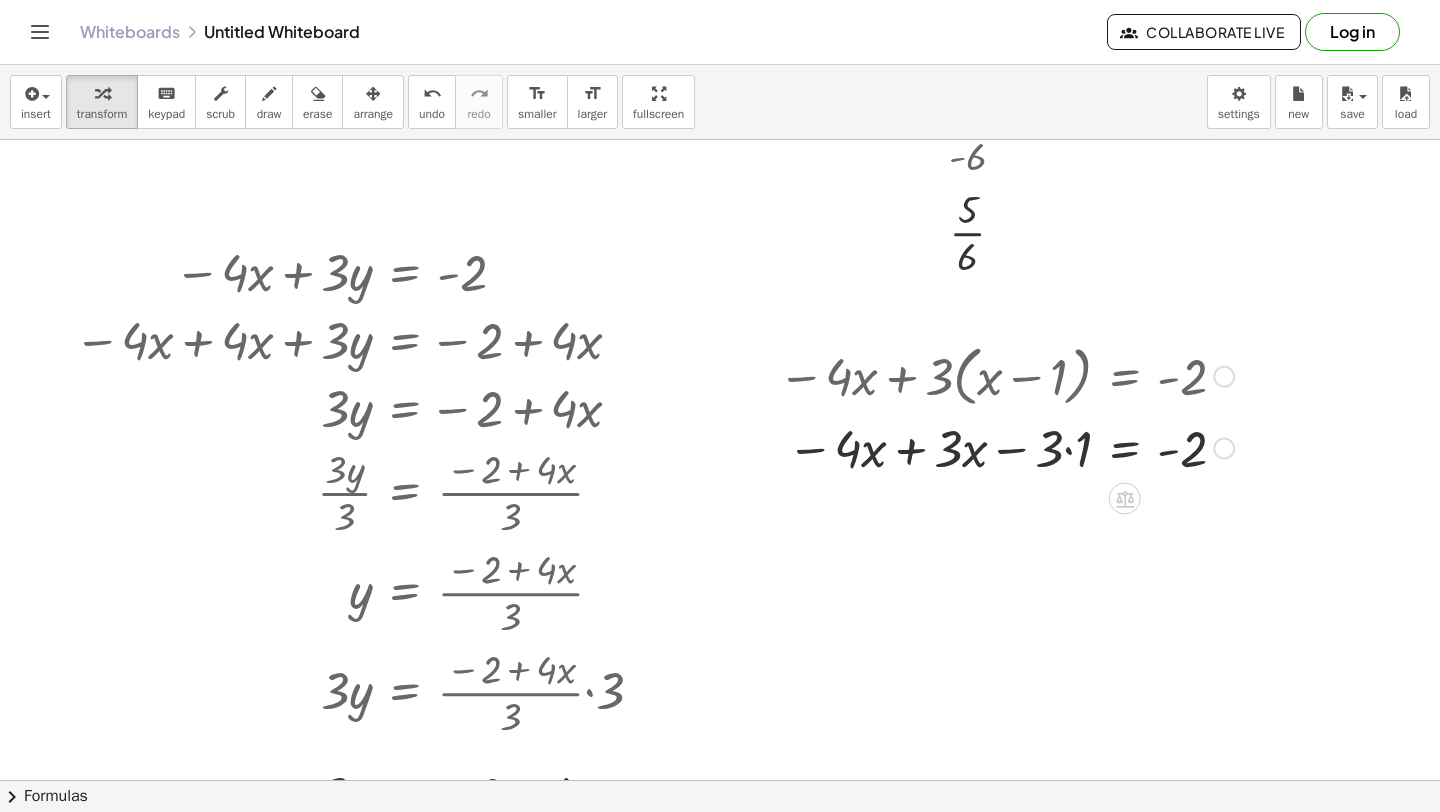 click at bounding box center [1006, 447] 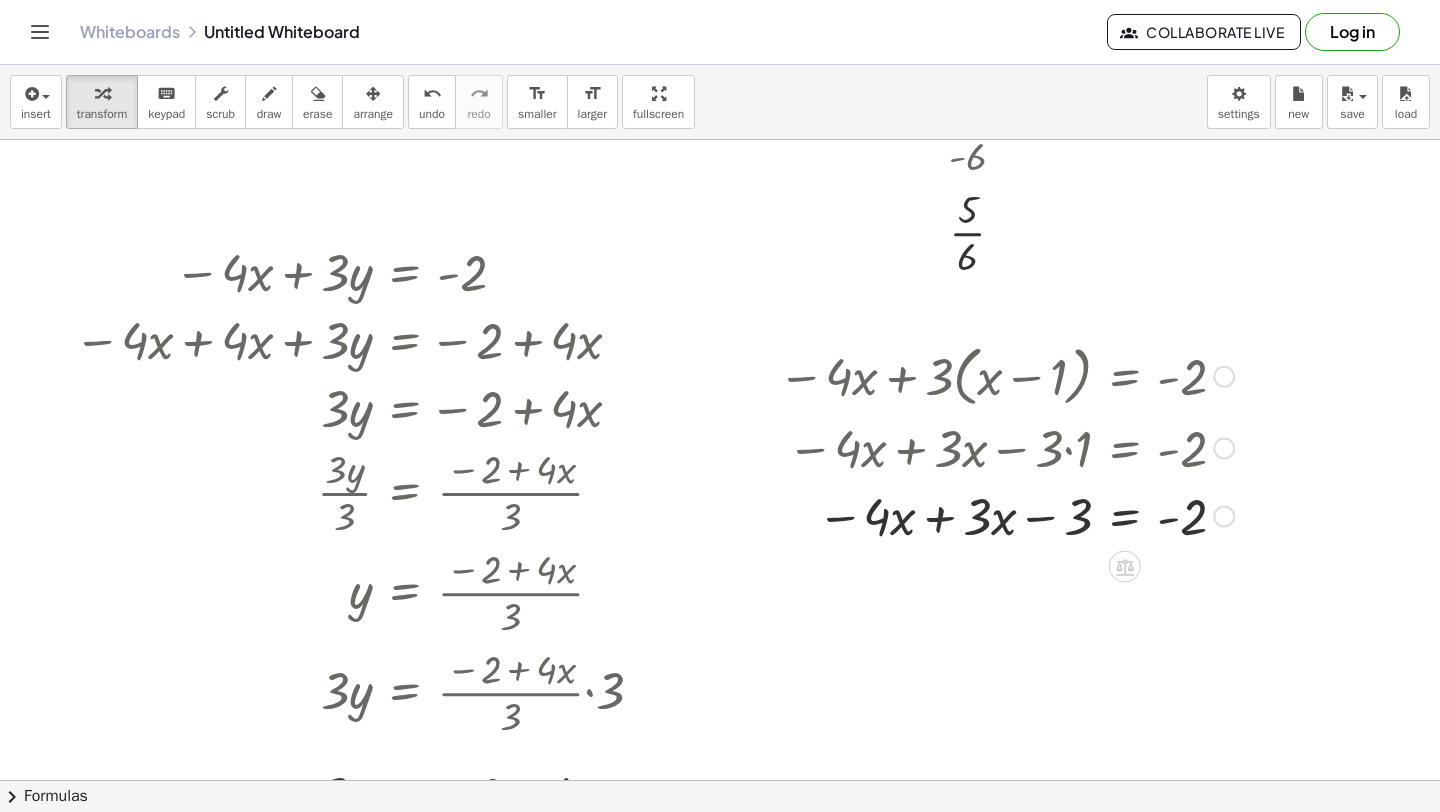 click at bounding box center [1006, 515] 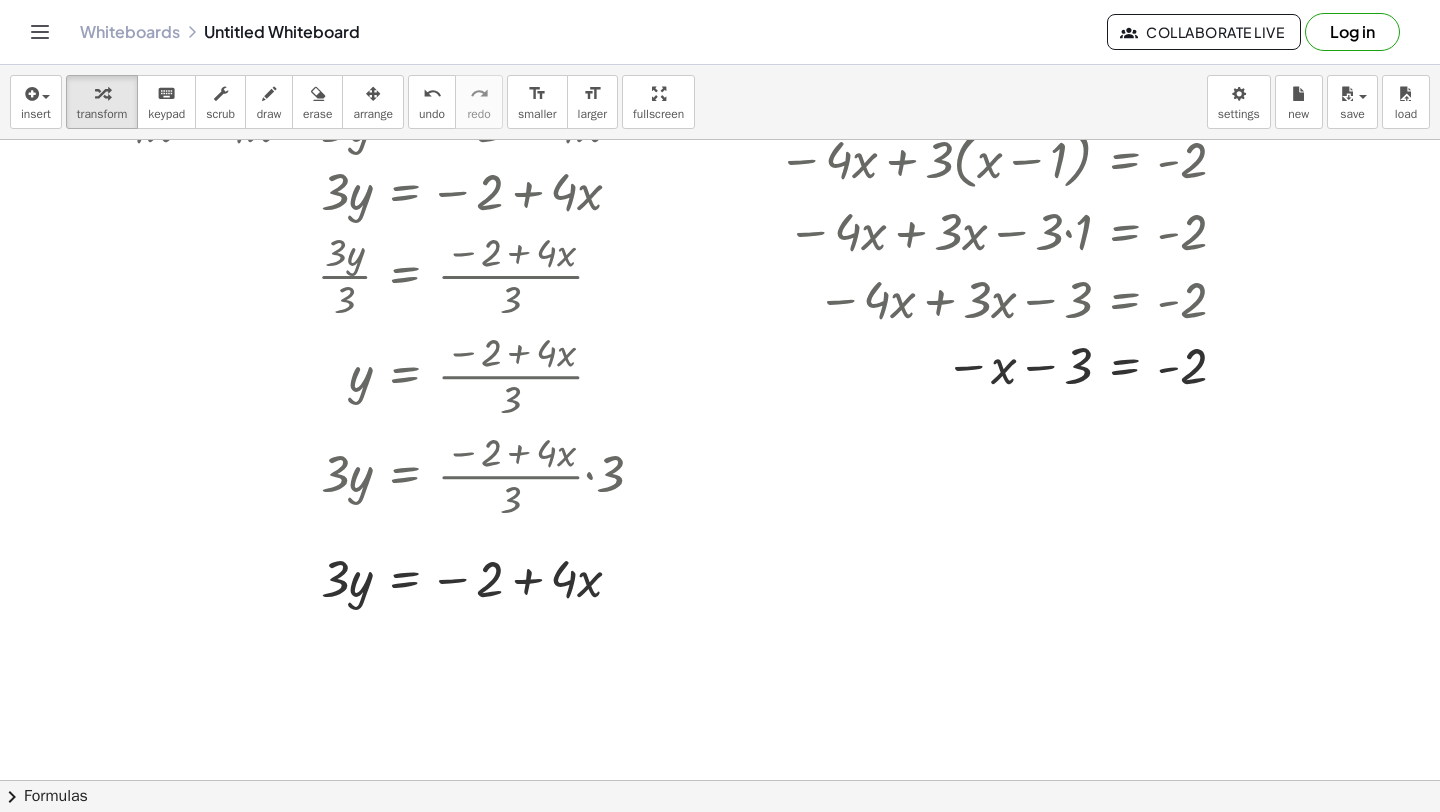 scroll, scrollTop: 3707, scrollLeft: 0, axis: vertical 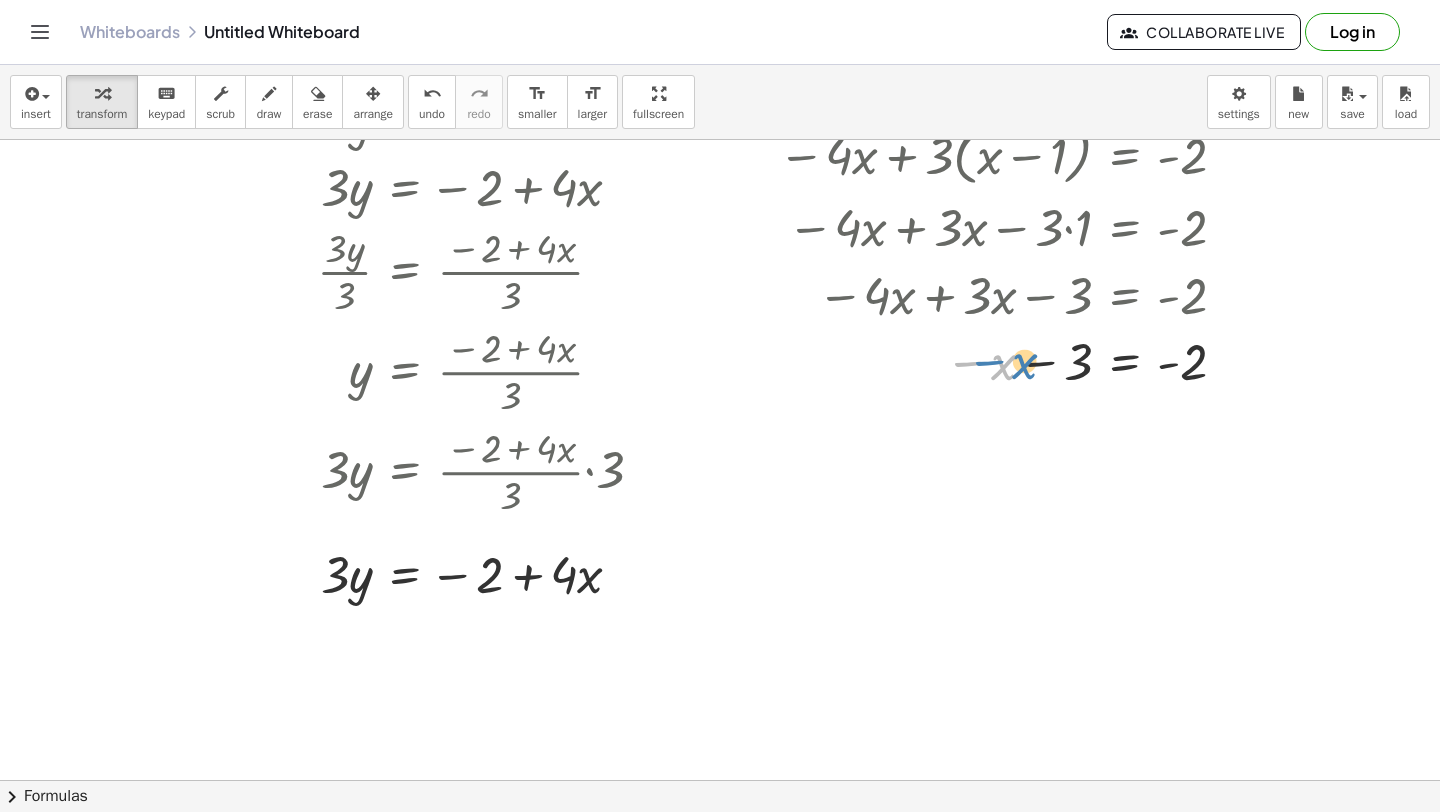 drag, startPoint x: 967, startPoint y: 367, endPoint x: 986, endPoint y: 364, distance: 19.235384 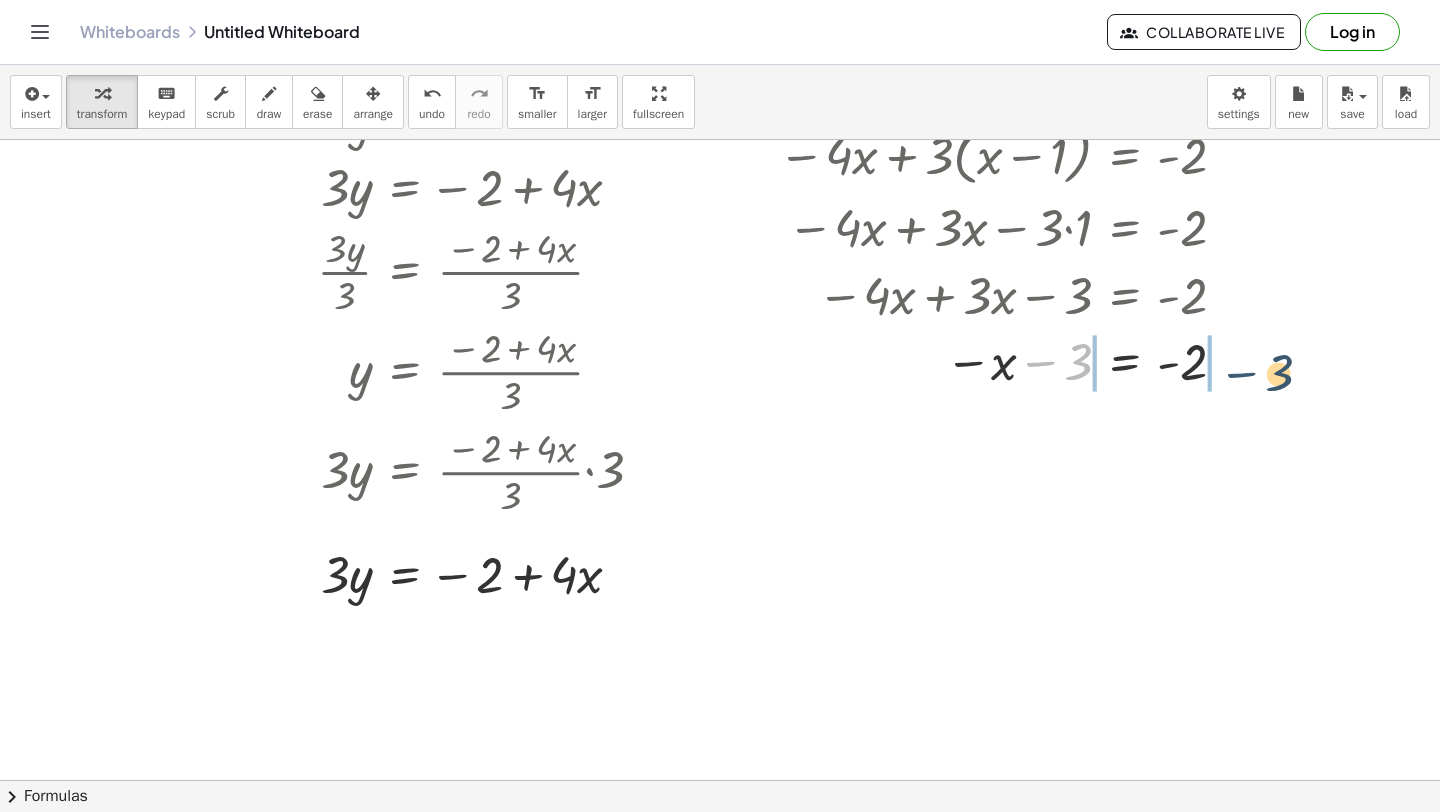 drag, startPoint x: 1036, startPoint y: 364, endPoint x: 1231, endPoint y: 370, distance: 195.09229 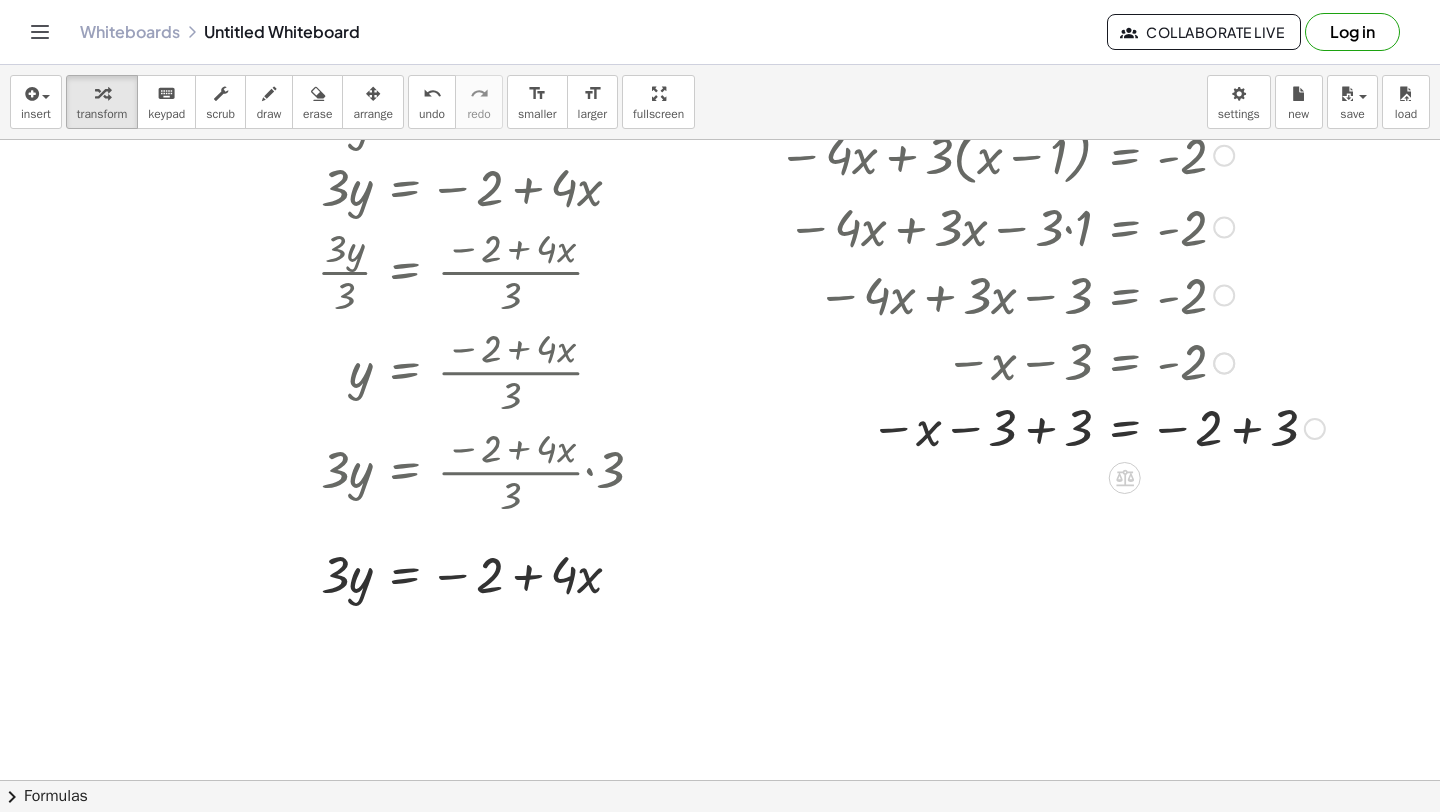 click at bounding box center (1051, 427) 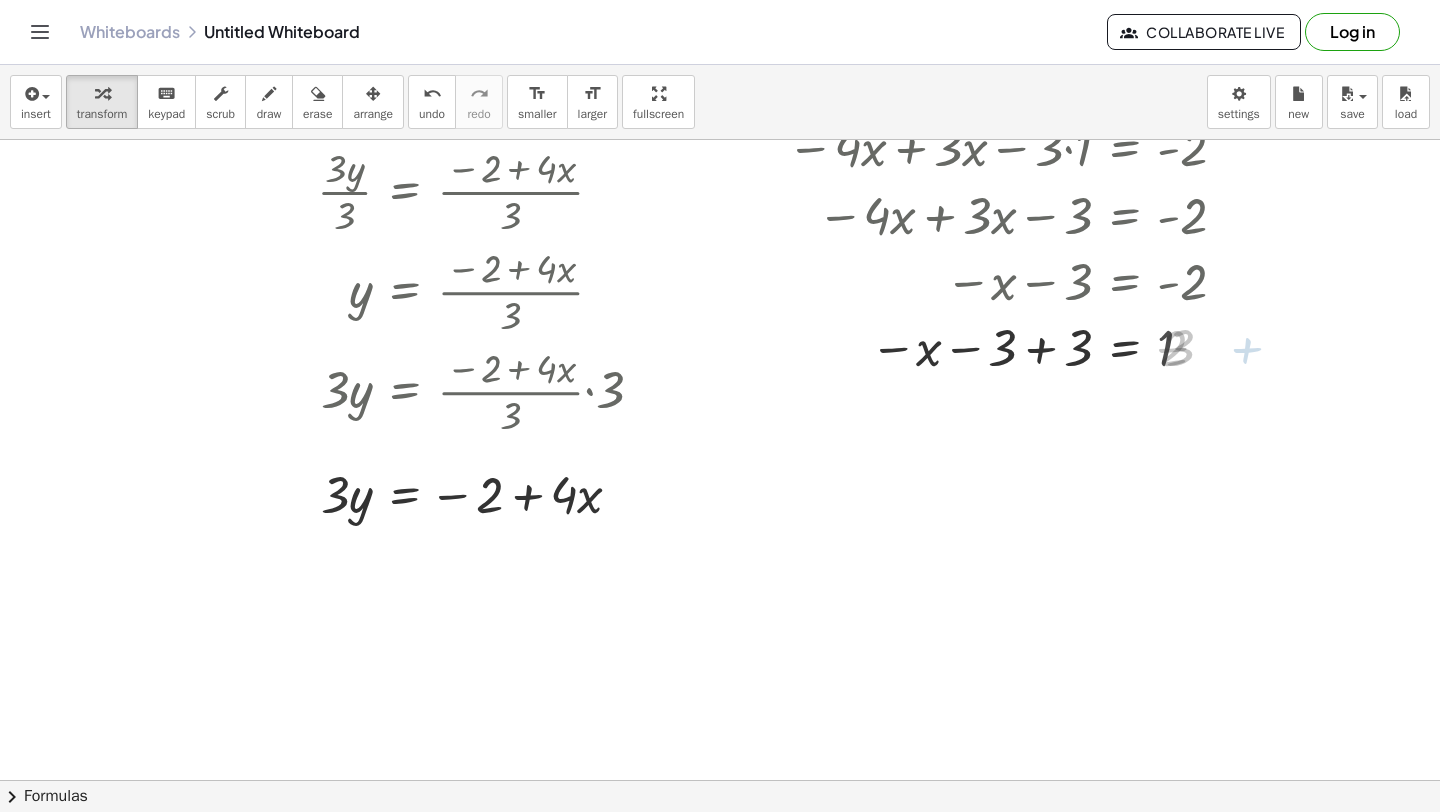 scroll, scrollTop: 3788, scrollLeft: 0, axis: vertical 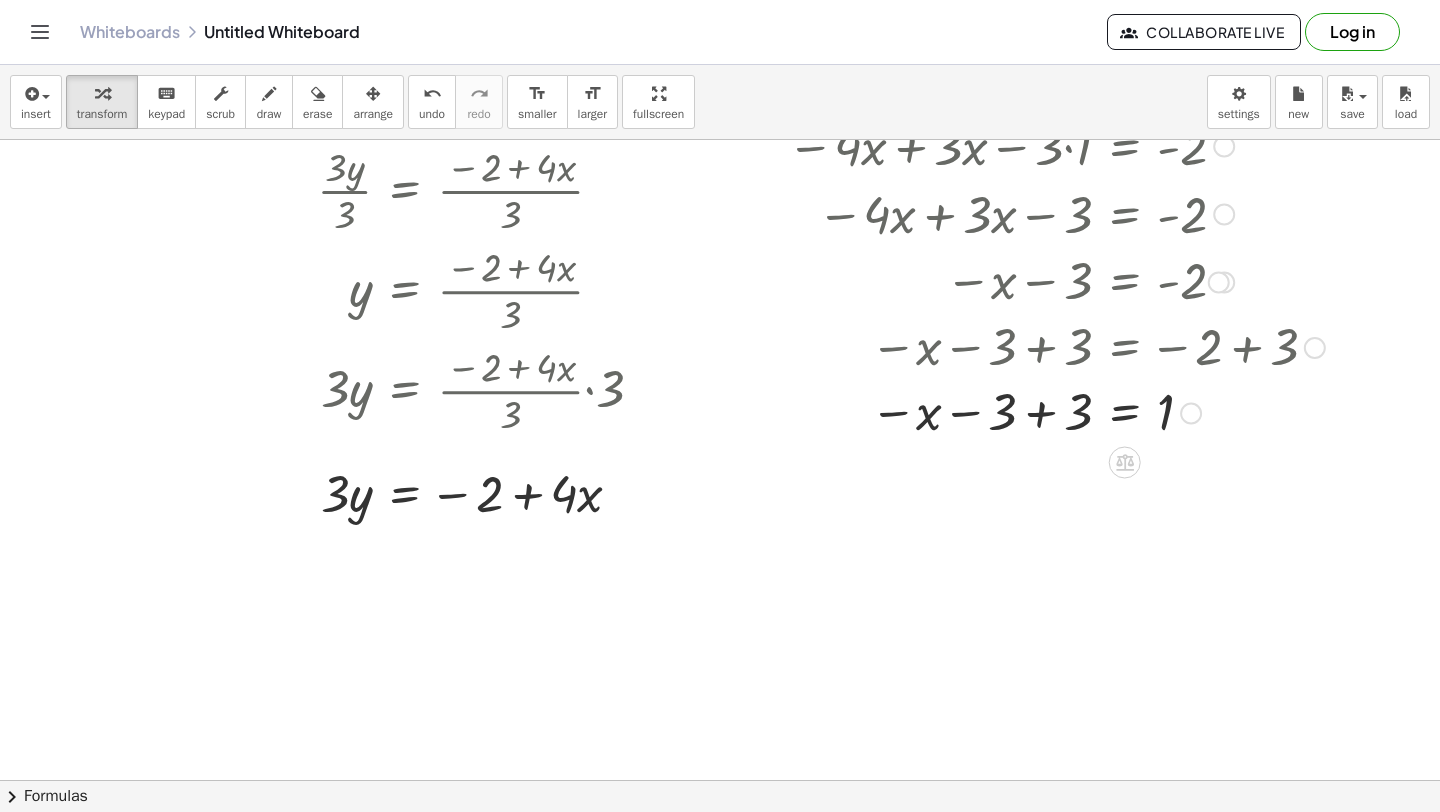 click at bounding box center [1051, 412] 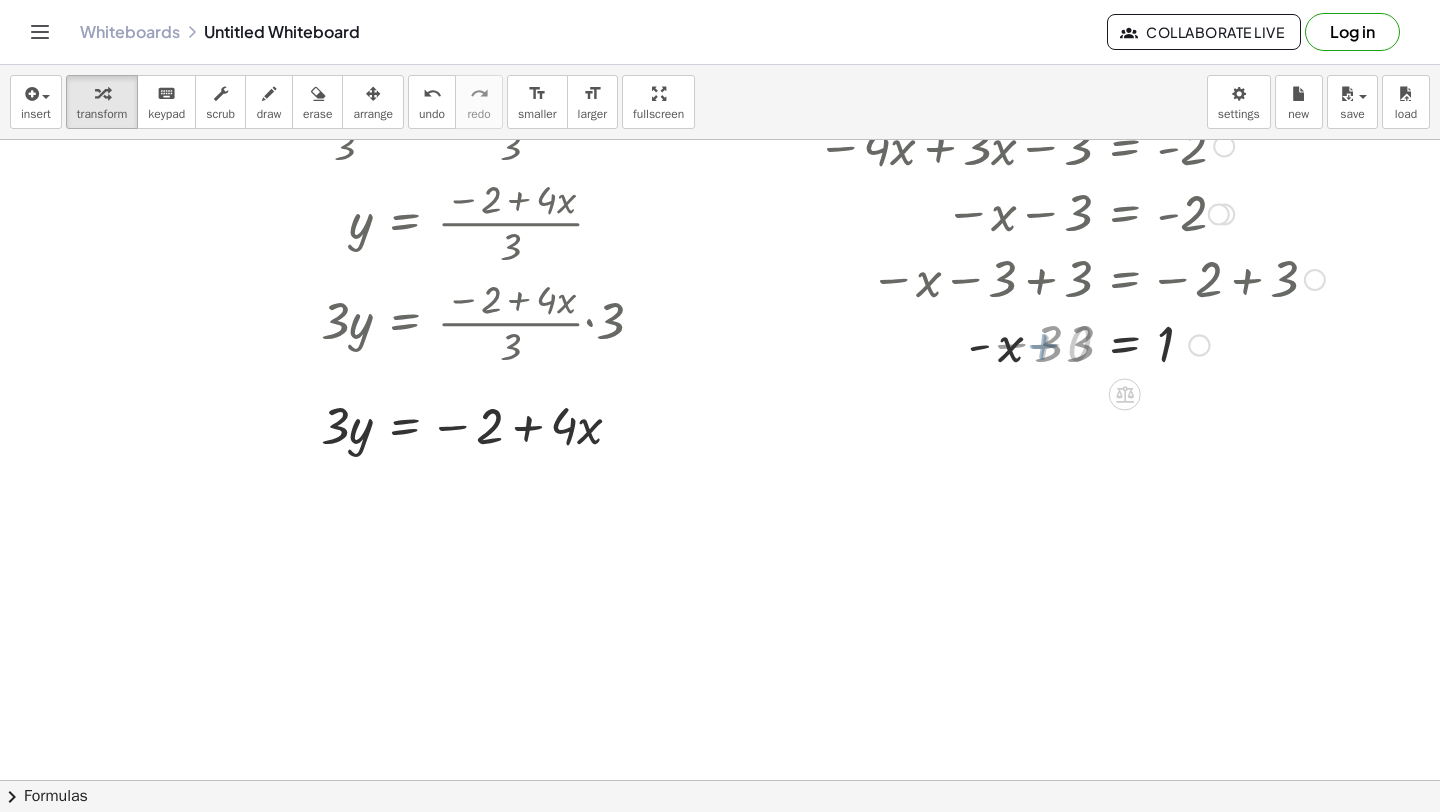 scroll, scrollTop: 3863, scrollLeft: 0, axis: vertical 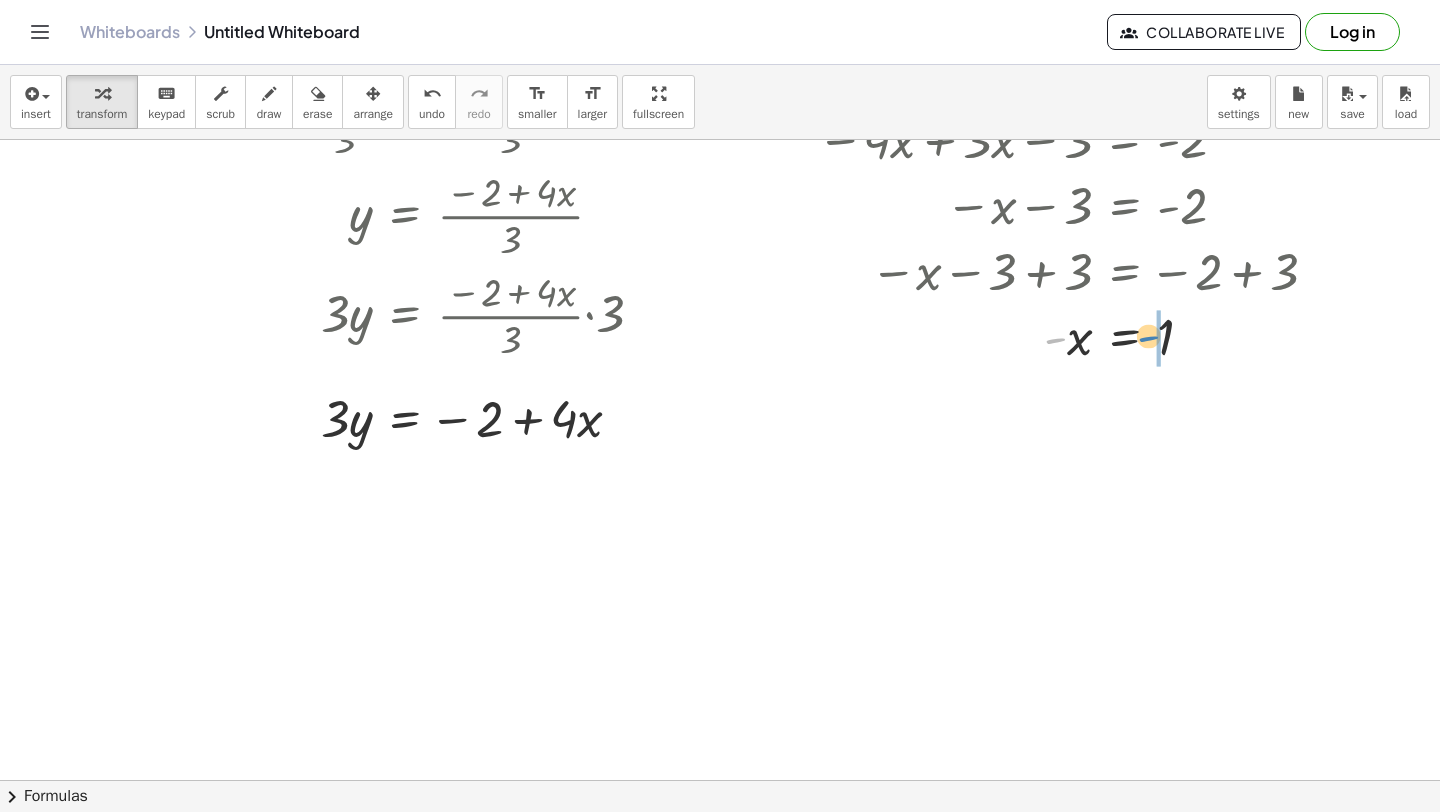drag, startPoint x: 1057, startPoint y: 341, endPoint x: 1158, endPoint y: 339, distance: 101.0198 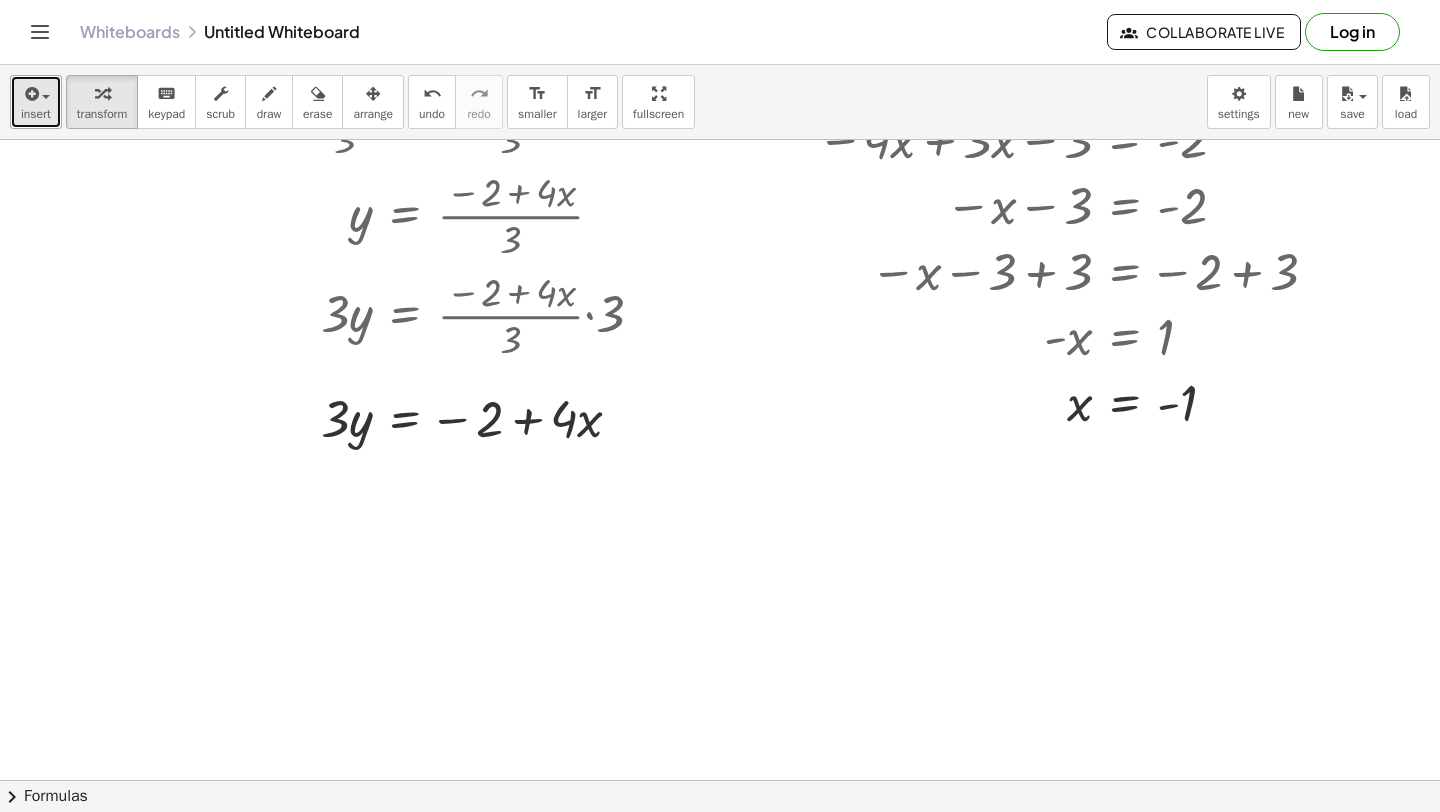 click at bounding box center [30, 94] 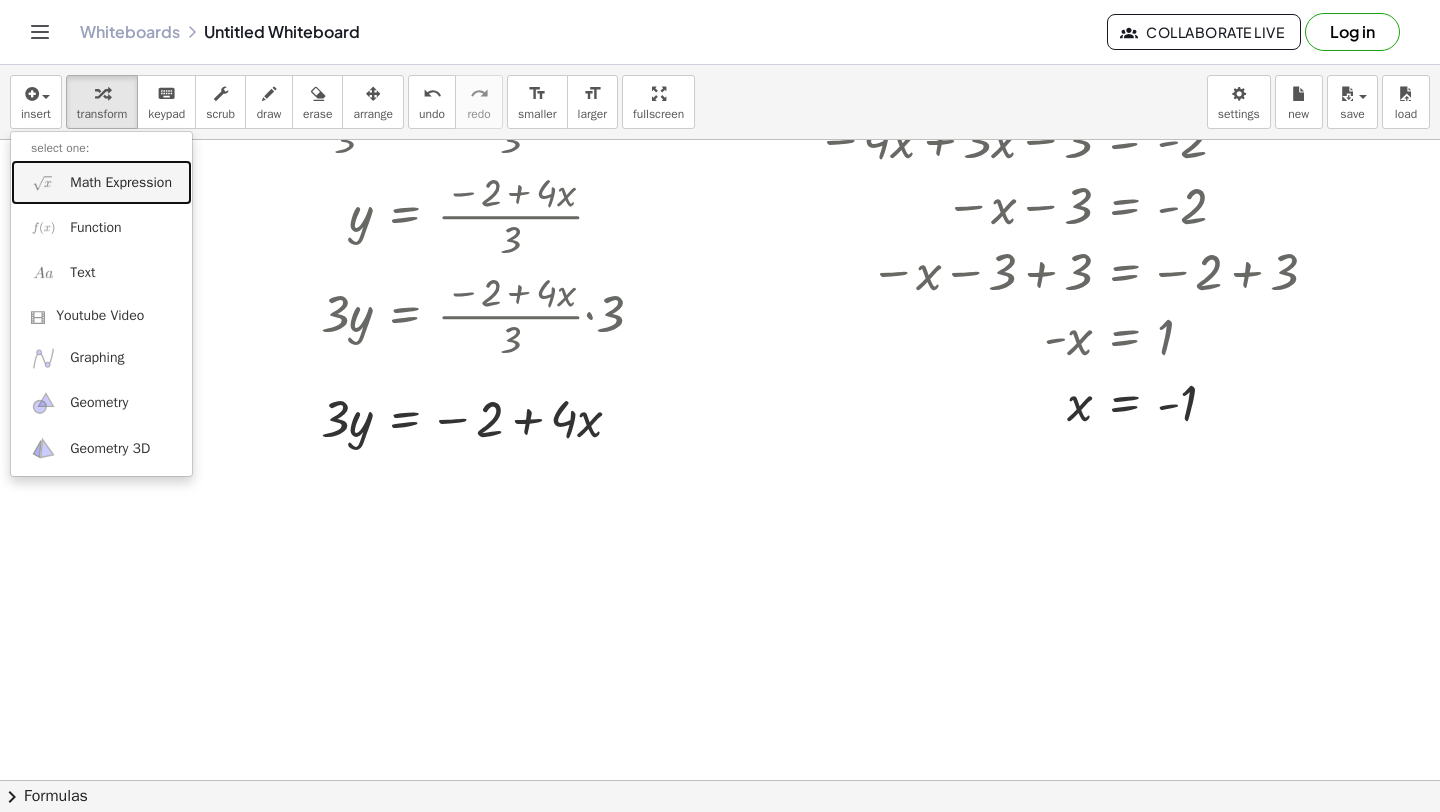 click on "Math Expression" at bounding box center (121, 183) 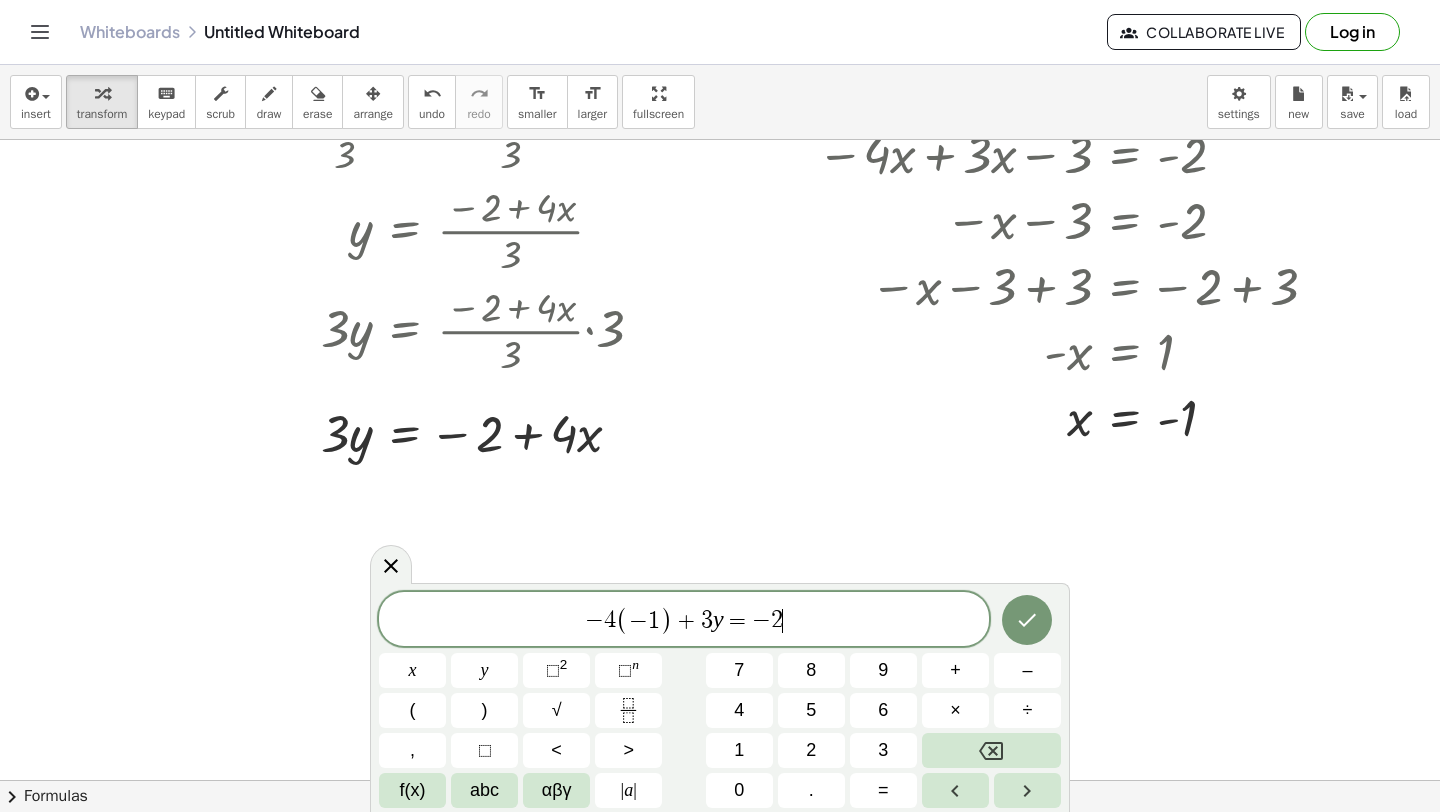 scroll, scrollTop: 3873, scrollLeft: 0, axis: vertical 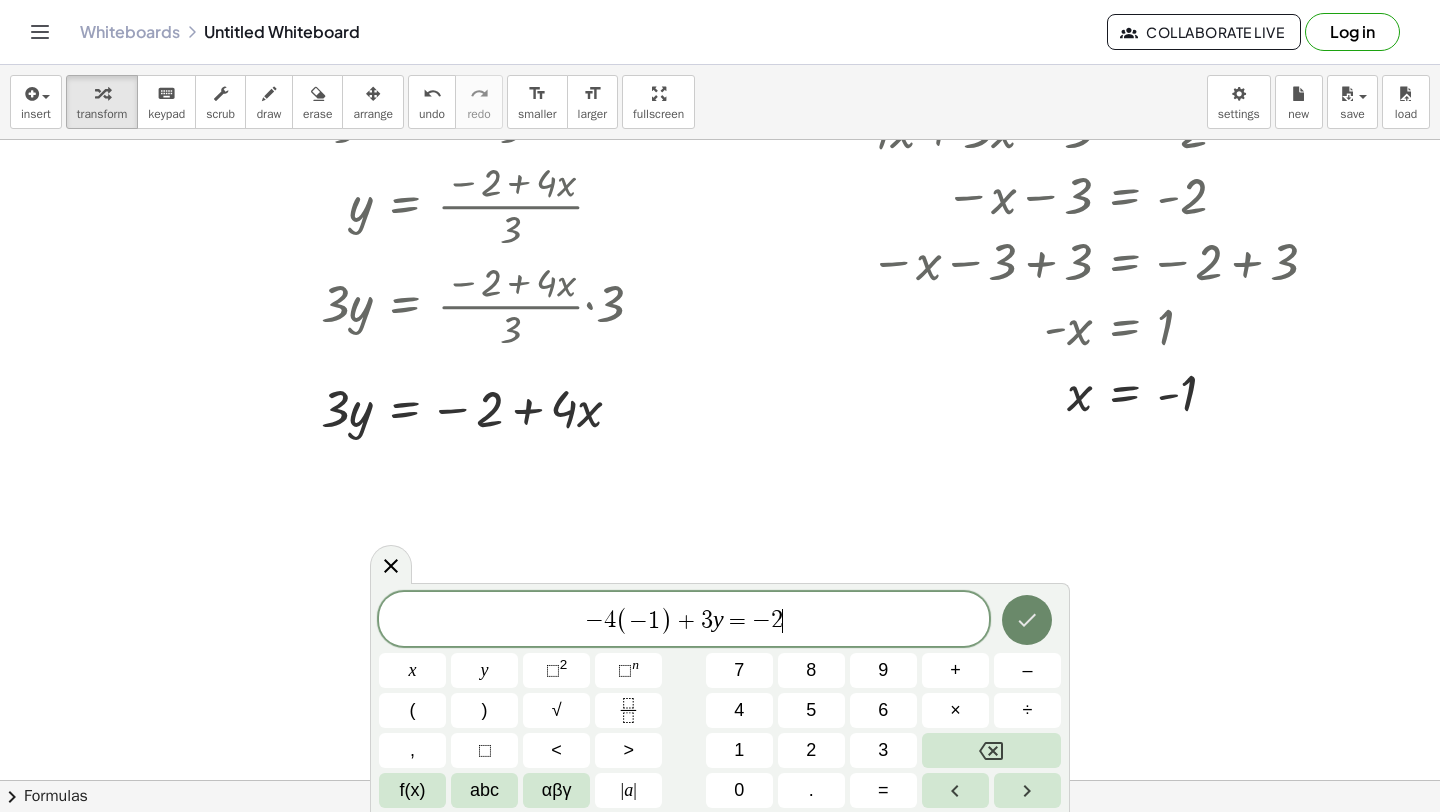 click at bounding box center [1027, 620] 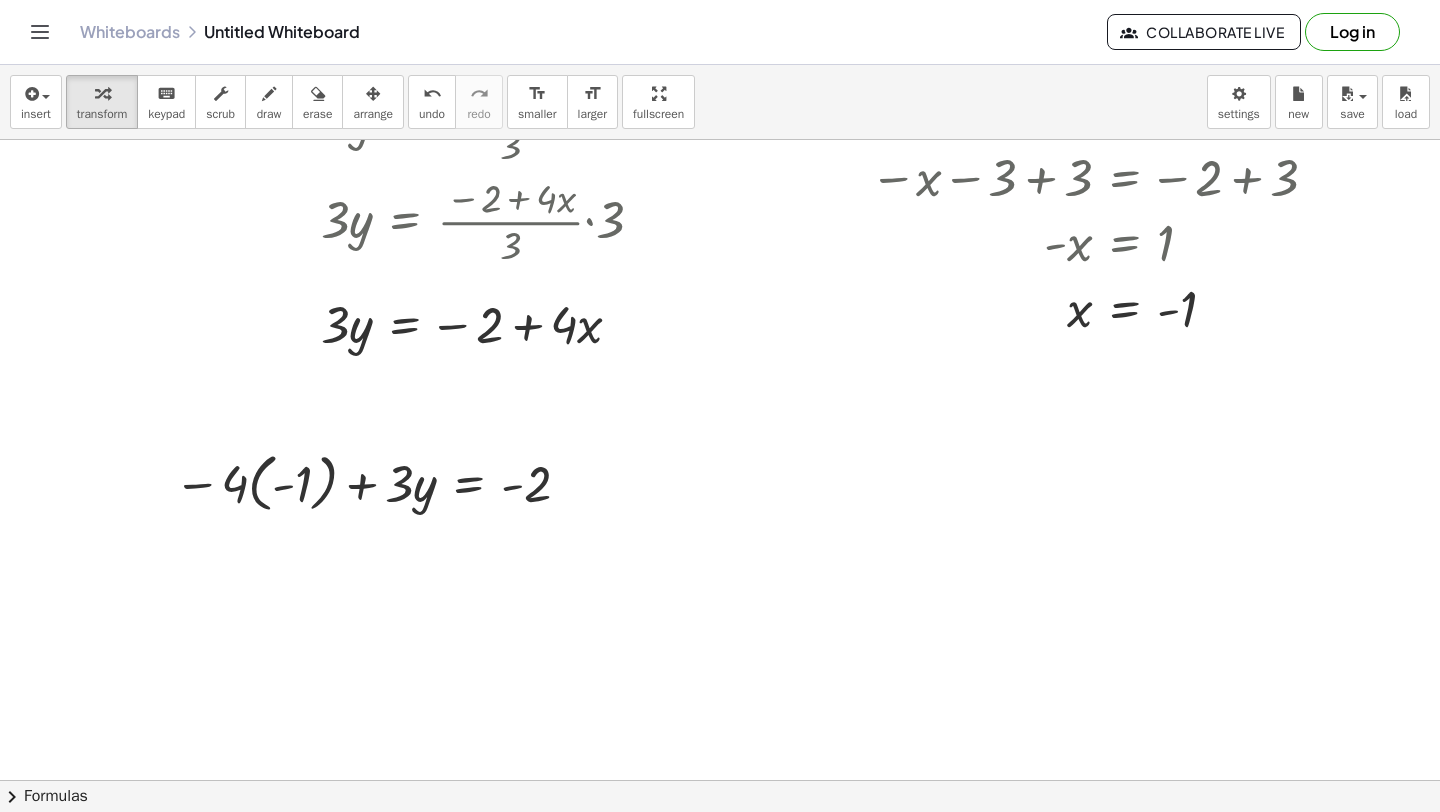 scroll, scrollTop: 3960, scrollLeft: 0, axis: vertical 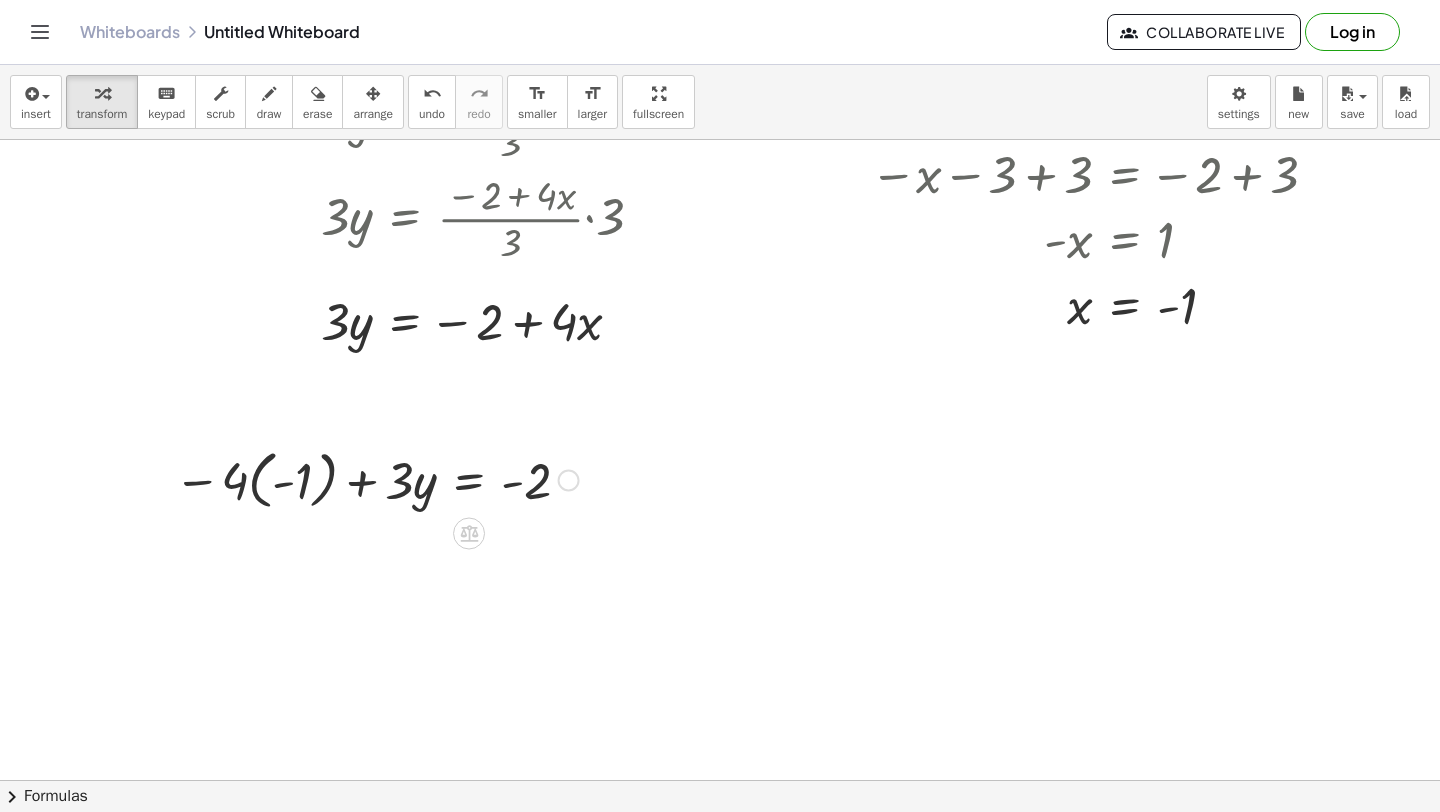 click at bounding box center [376, 478] 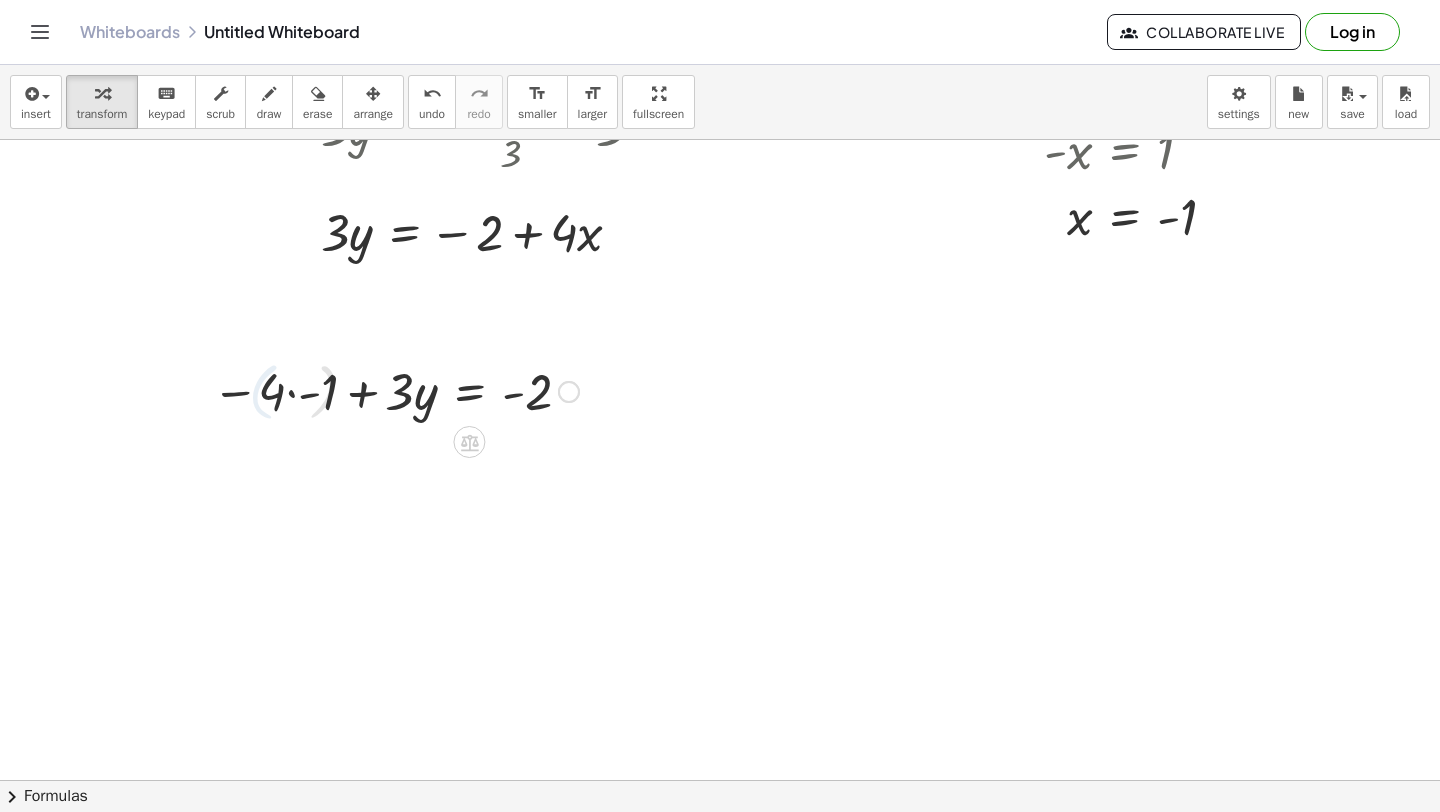 scroll, scrollTop: 4070, scrollLeft: 0, axis: vertical 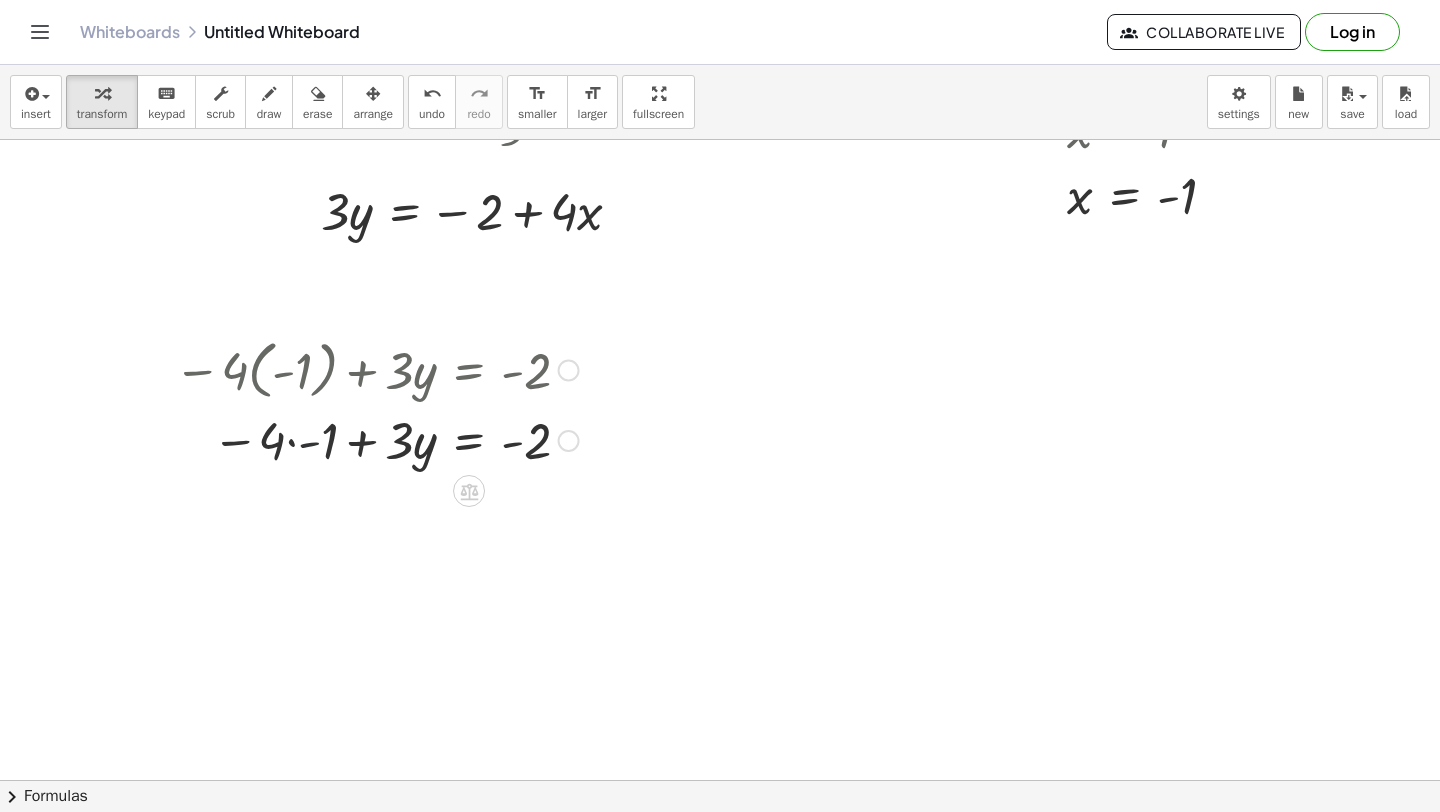 click at bounding box center (376, 439) 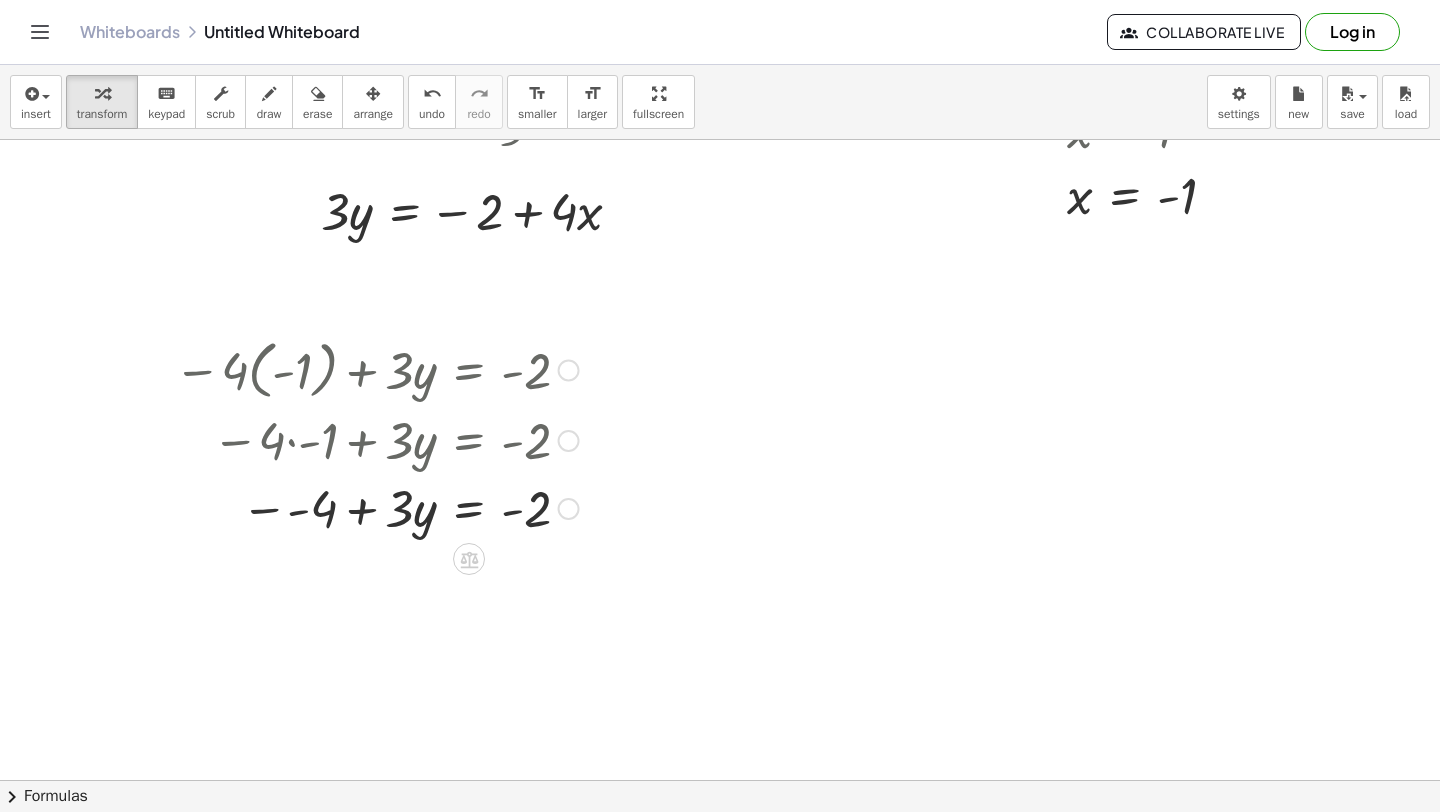 click at bounding box center (376, 507) 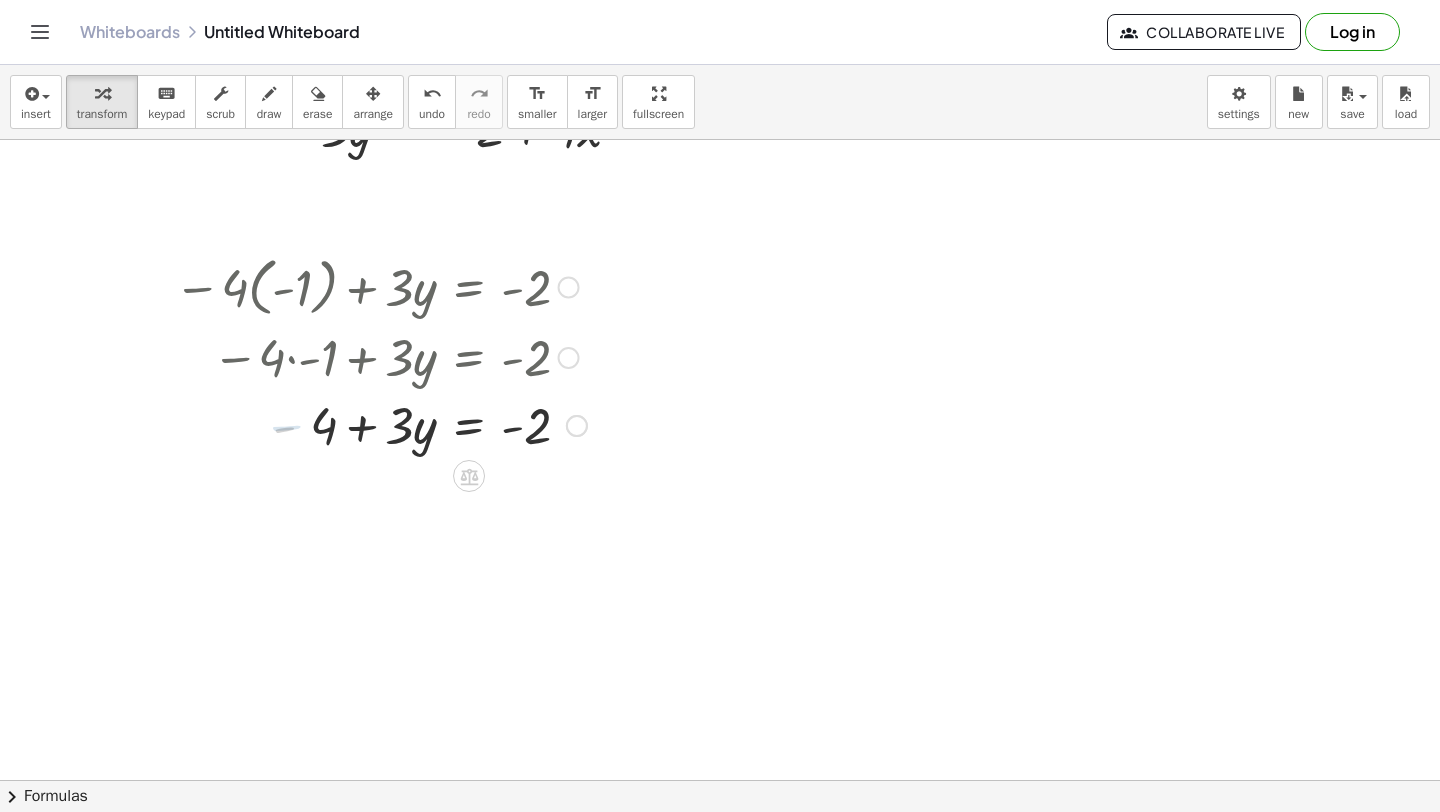 scroll, scrollTop: 4166, scrollLeft: 0, axis: vertical 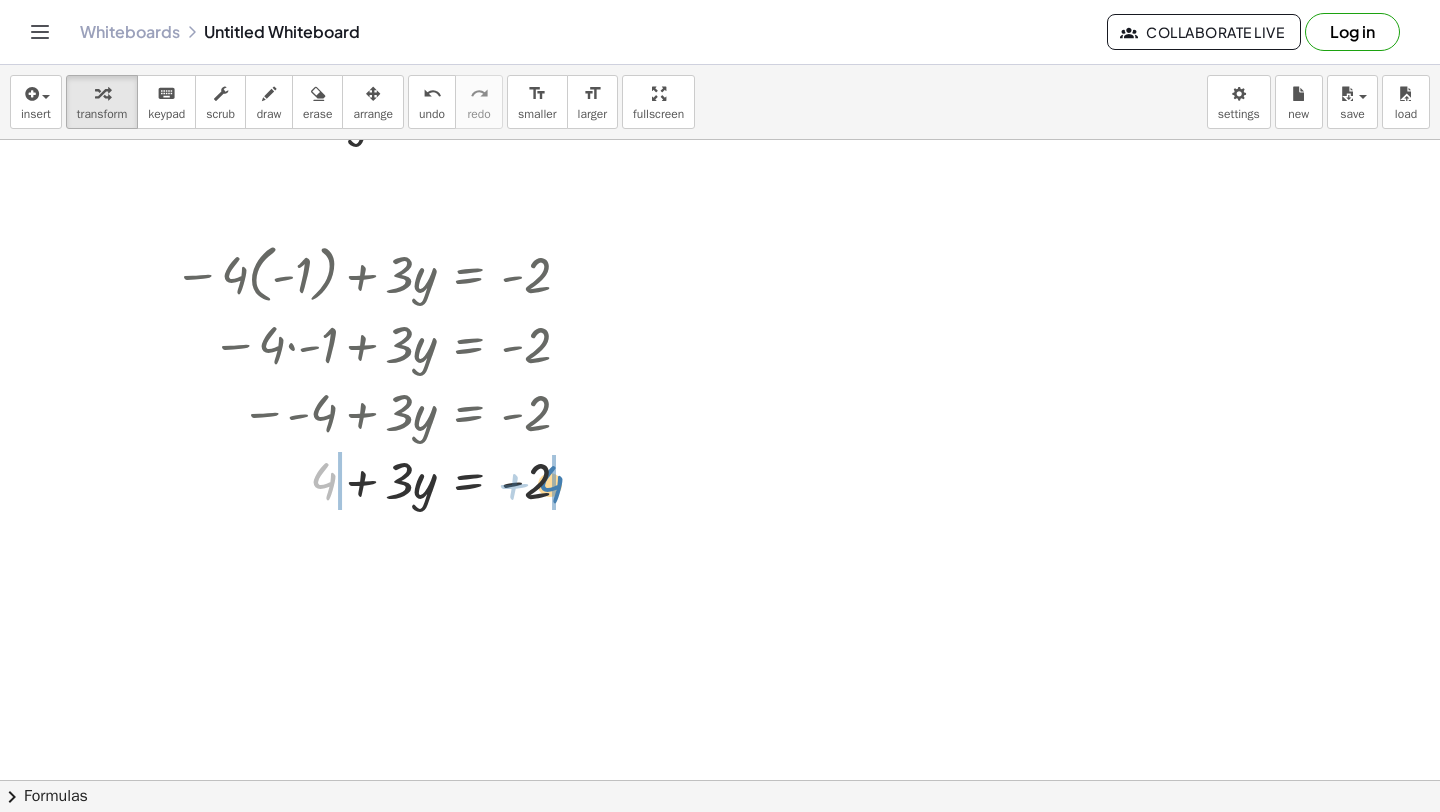 drag, startPoint x: 311, startPoint y: 484, endPoint x: 533, endPoint y: 486, distance: 222.009 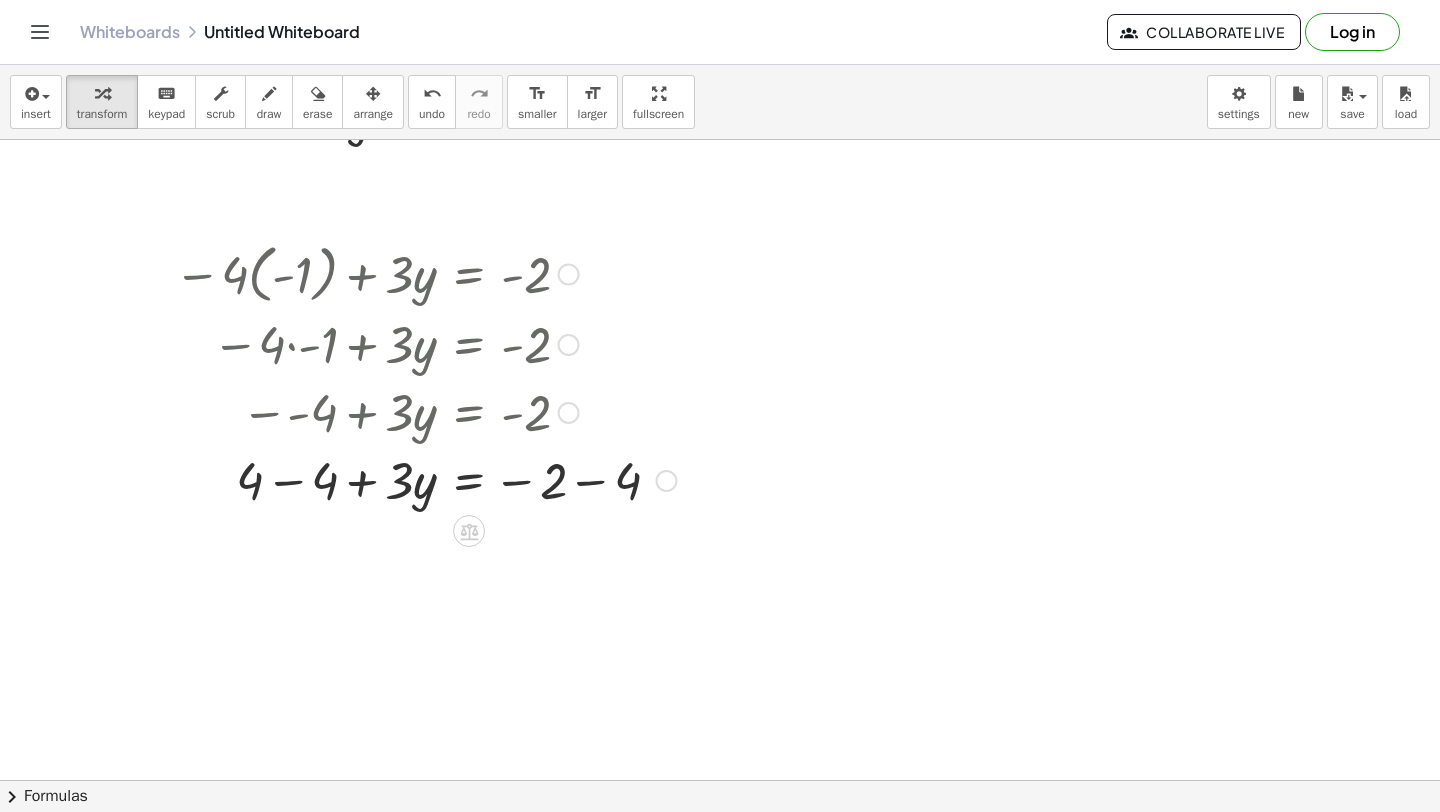 click at bounding box center [425, 479] 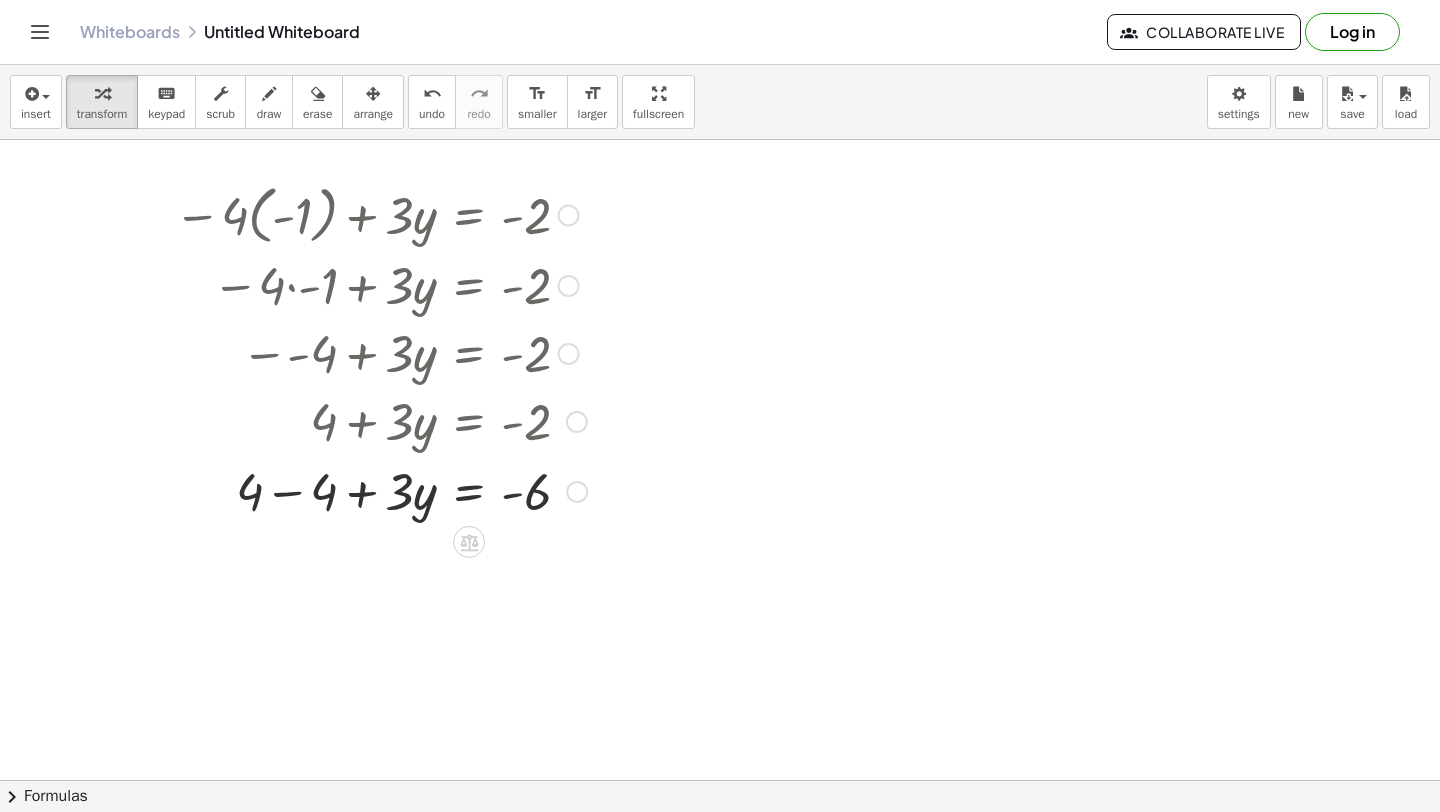 scroll, scrollTop: 4240, scrollLeft: 0, axis: vertical 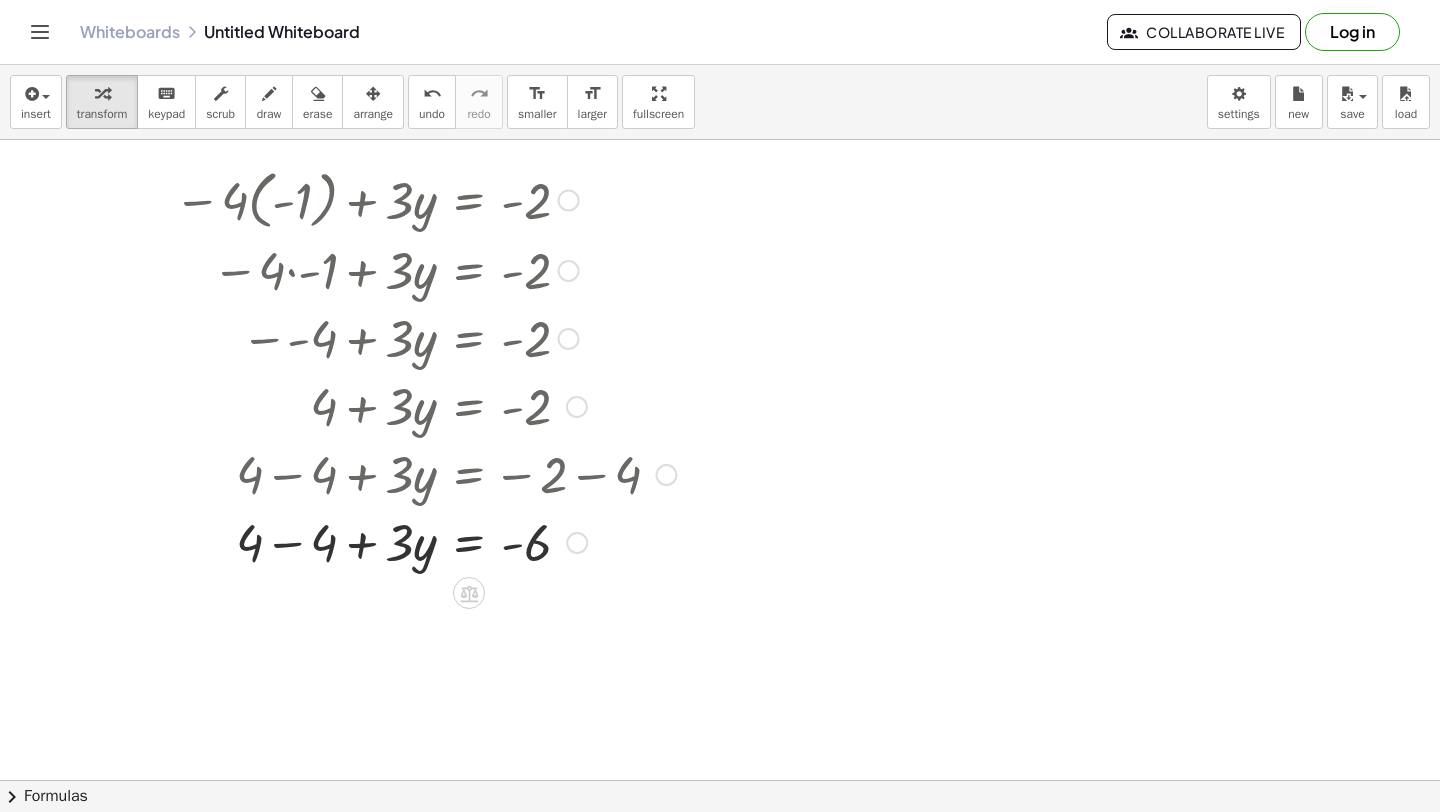 click at bounding box center [425, 541] 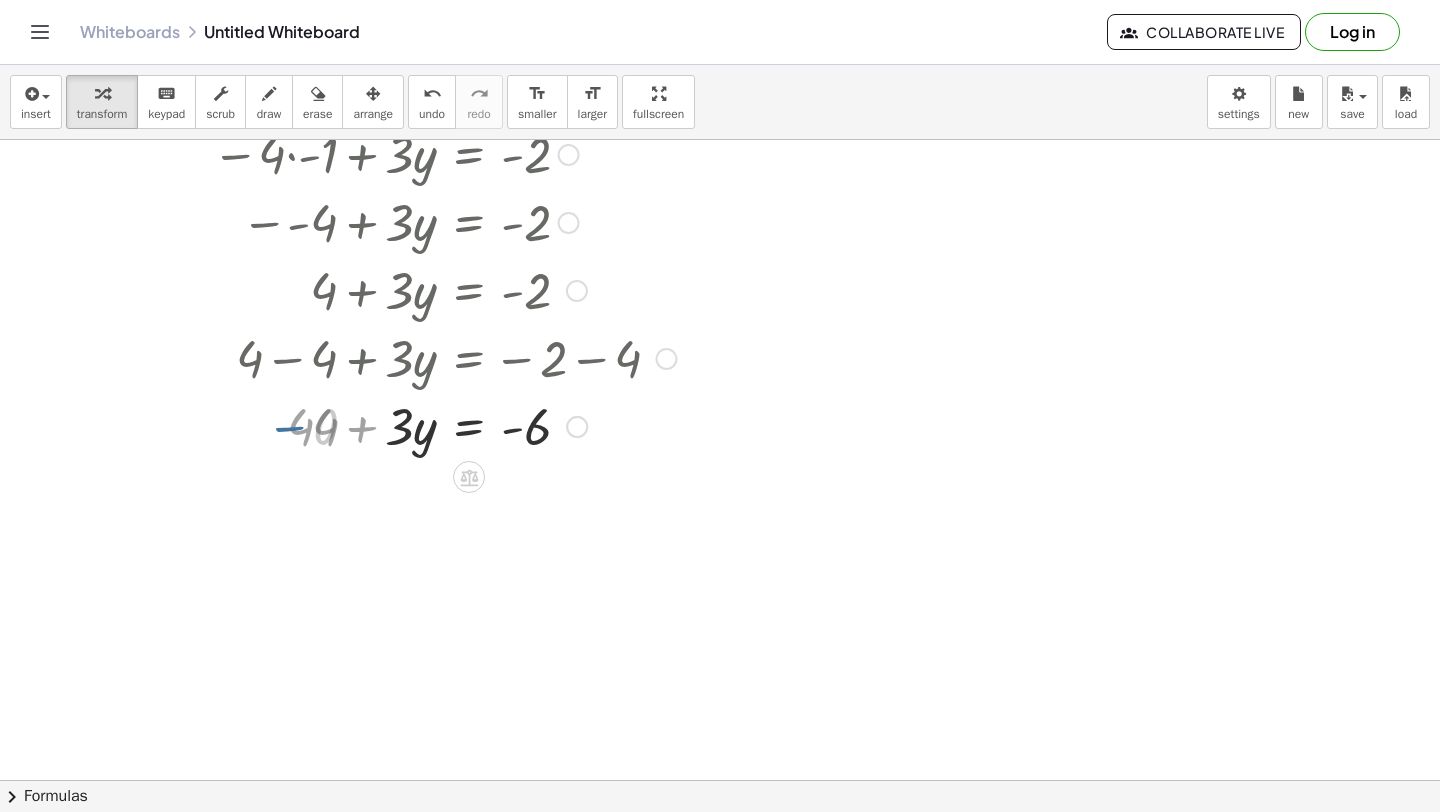 scroll, scrollTop: 4403, scrollLeft: 0, axis: vertical 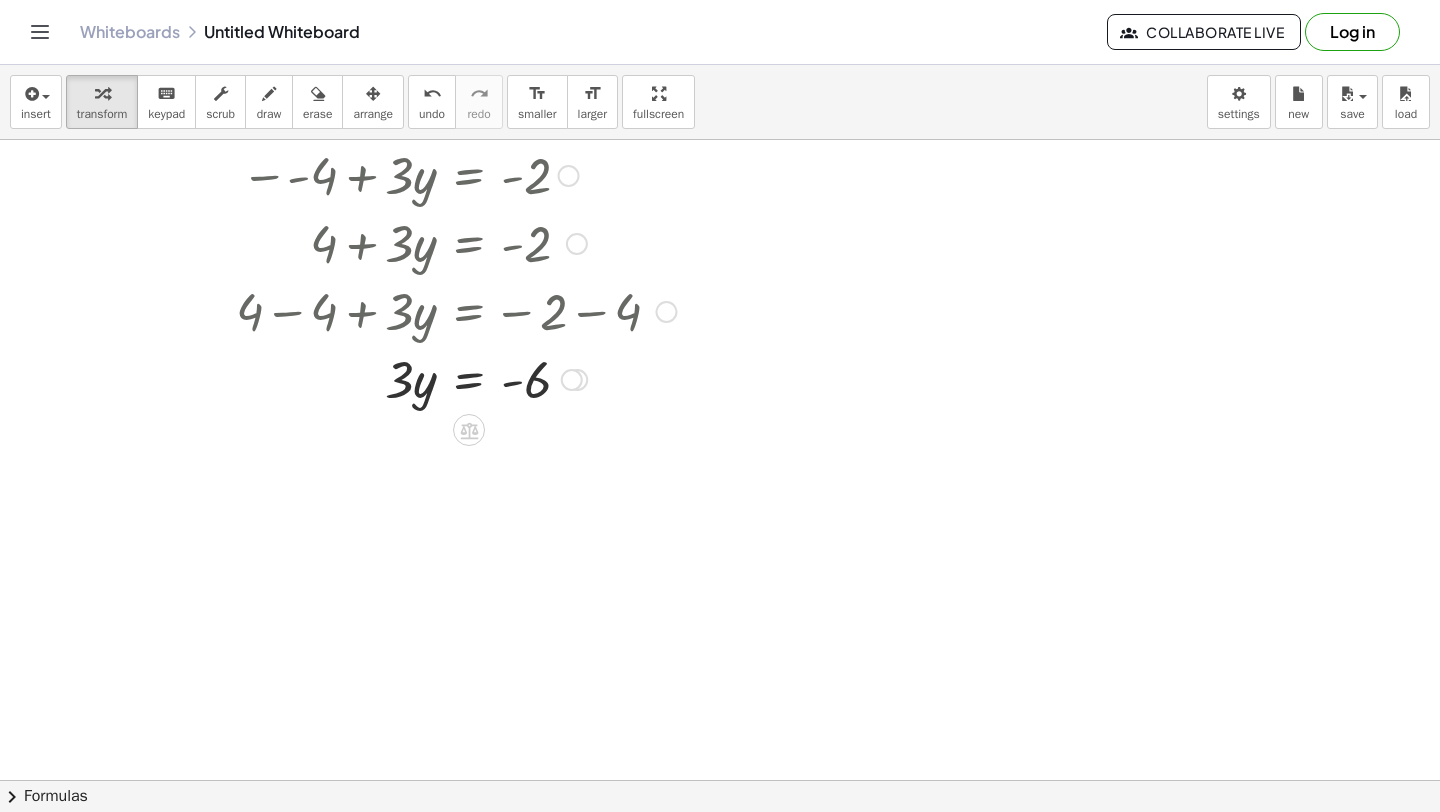 click at bounding box center [425, 378] 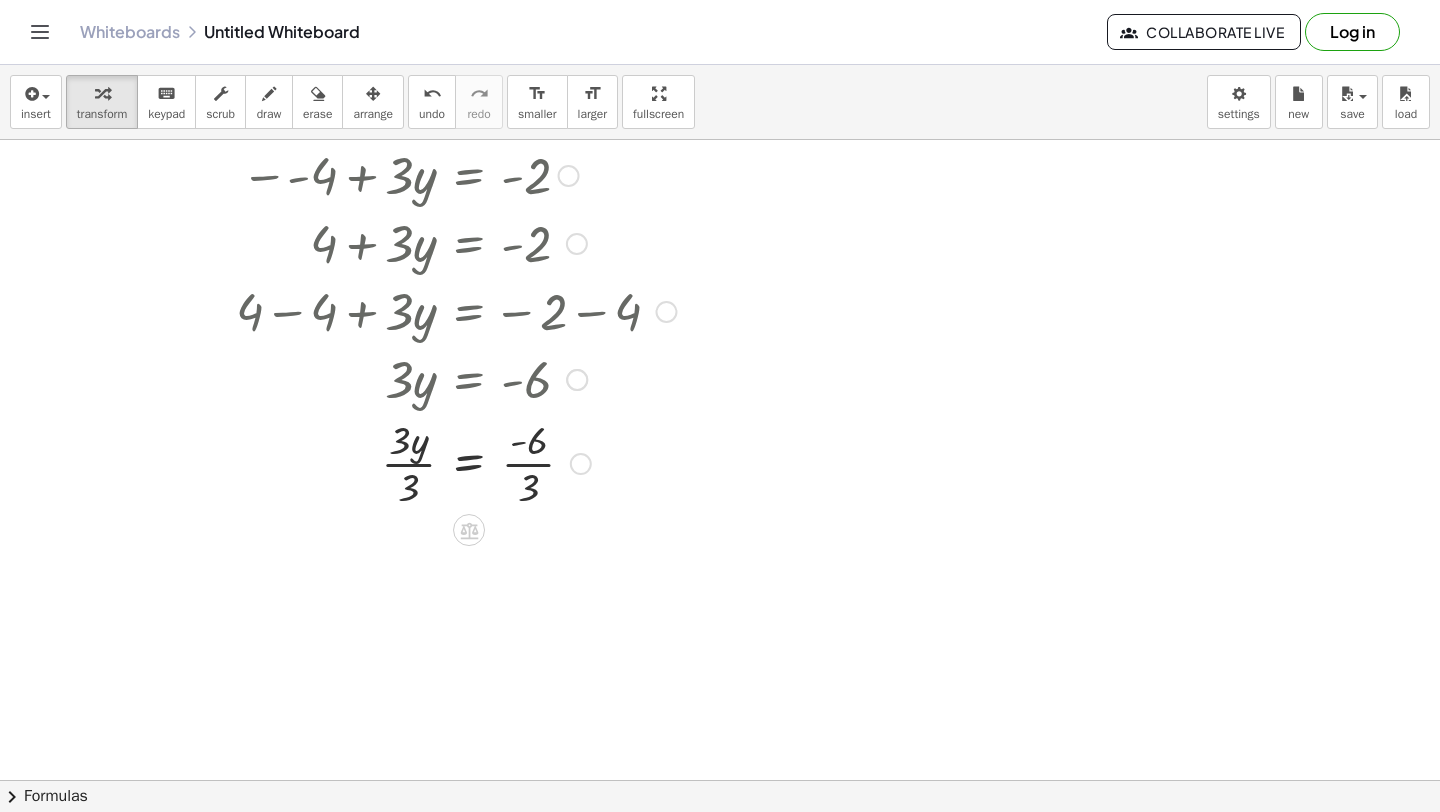 click at bounding box center (425, 462) 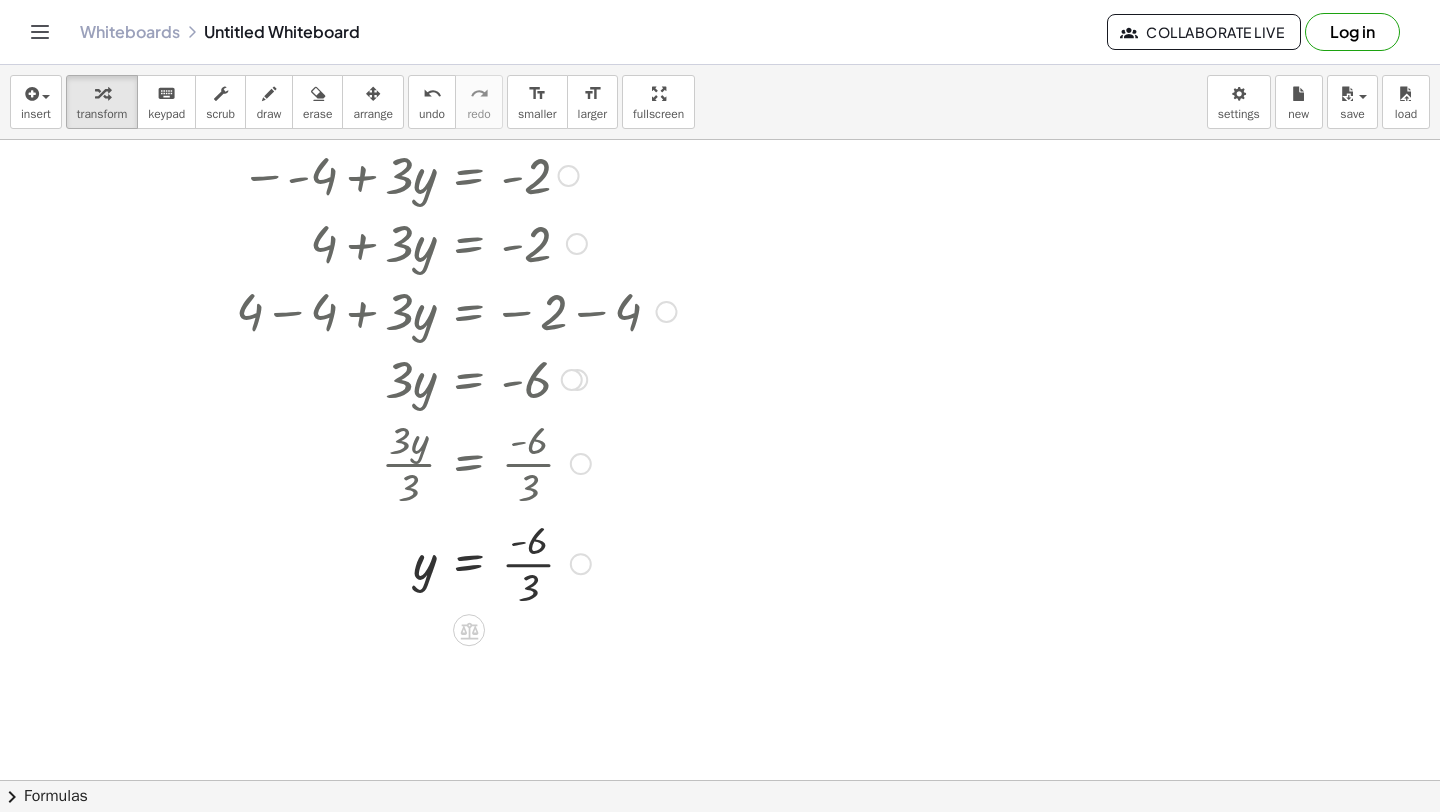click at bounding box center [425, 562] 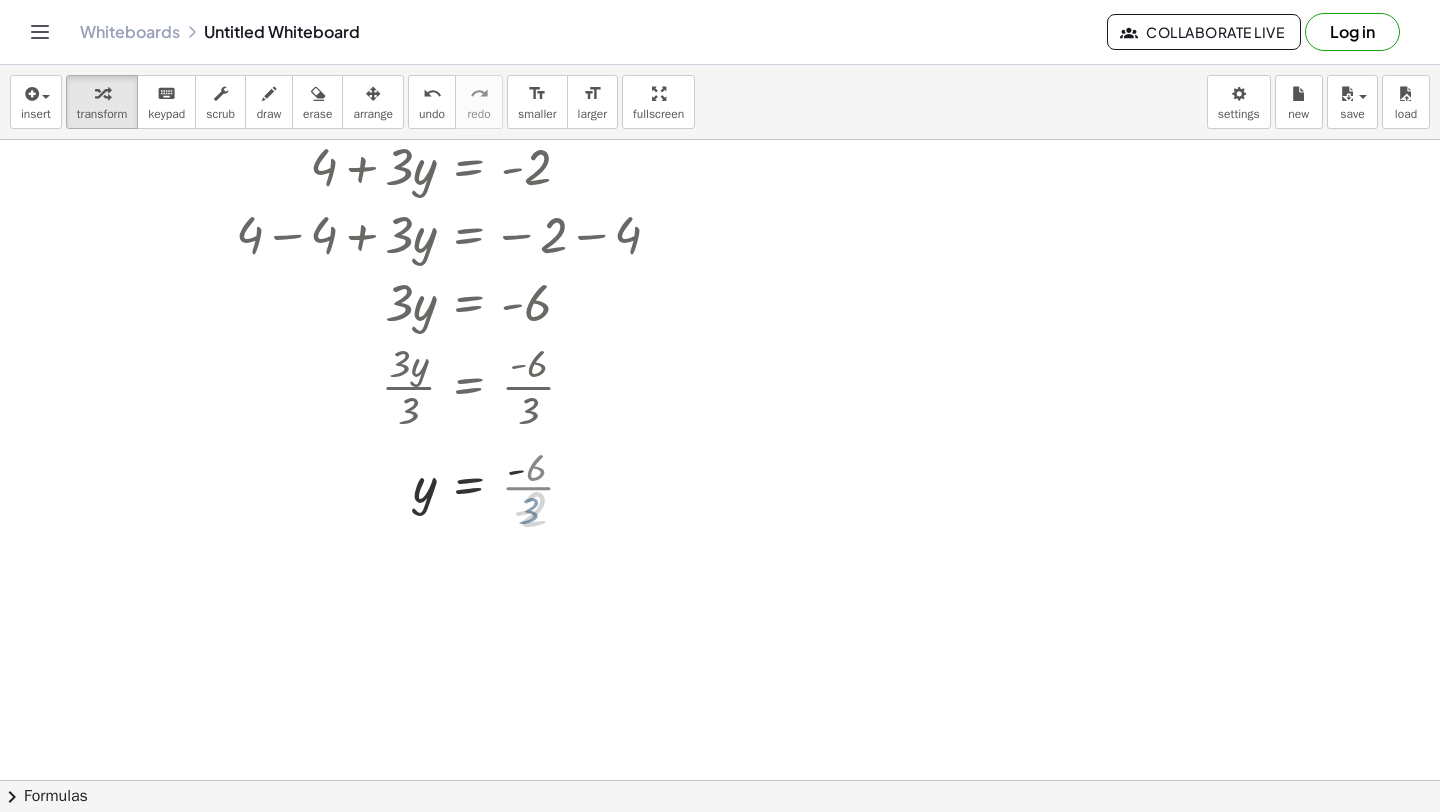 scroll, scrollTop: 4481, scrollLeft: 0, axis: vertical 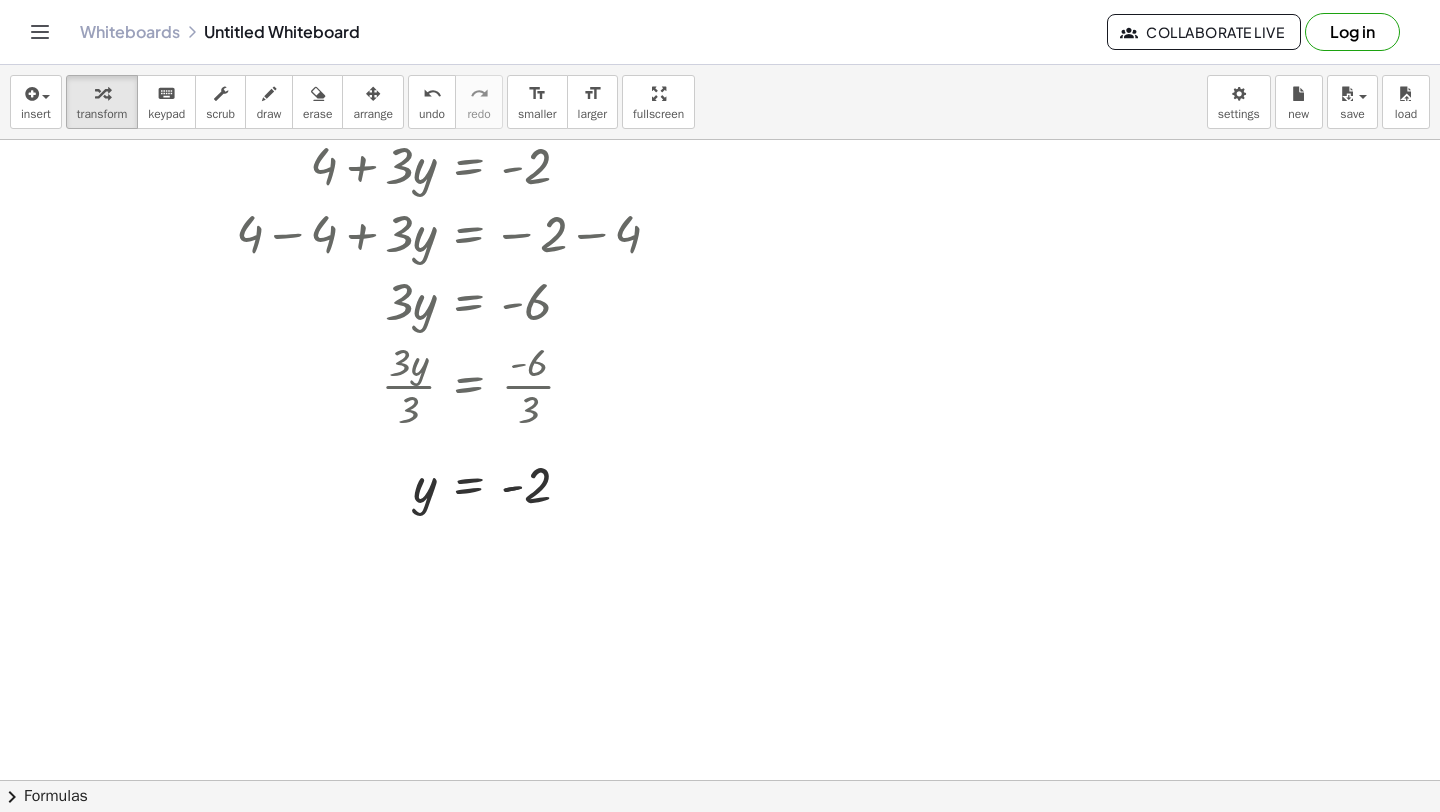 click on "insert select one: Math Expression Function Text Youtube Video Graphing Geometry Geometry 3D transform keyboard keypad scrub draw erase arrange undo undo redo redo format_size smaller format_size larger fullscreen load   save new settings" at bounding box center (720, 102) 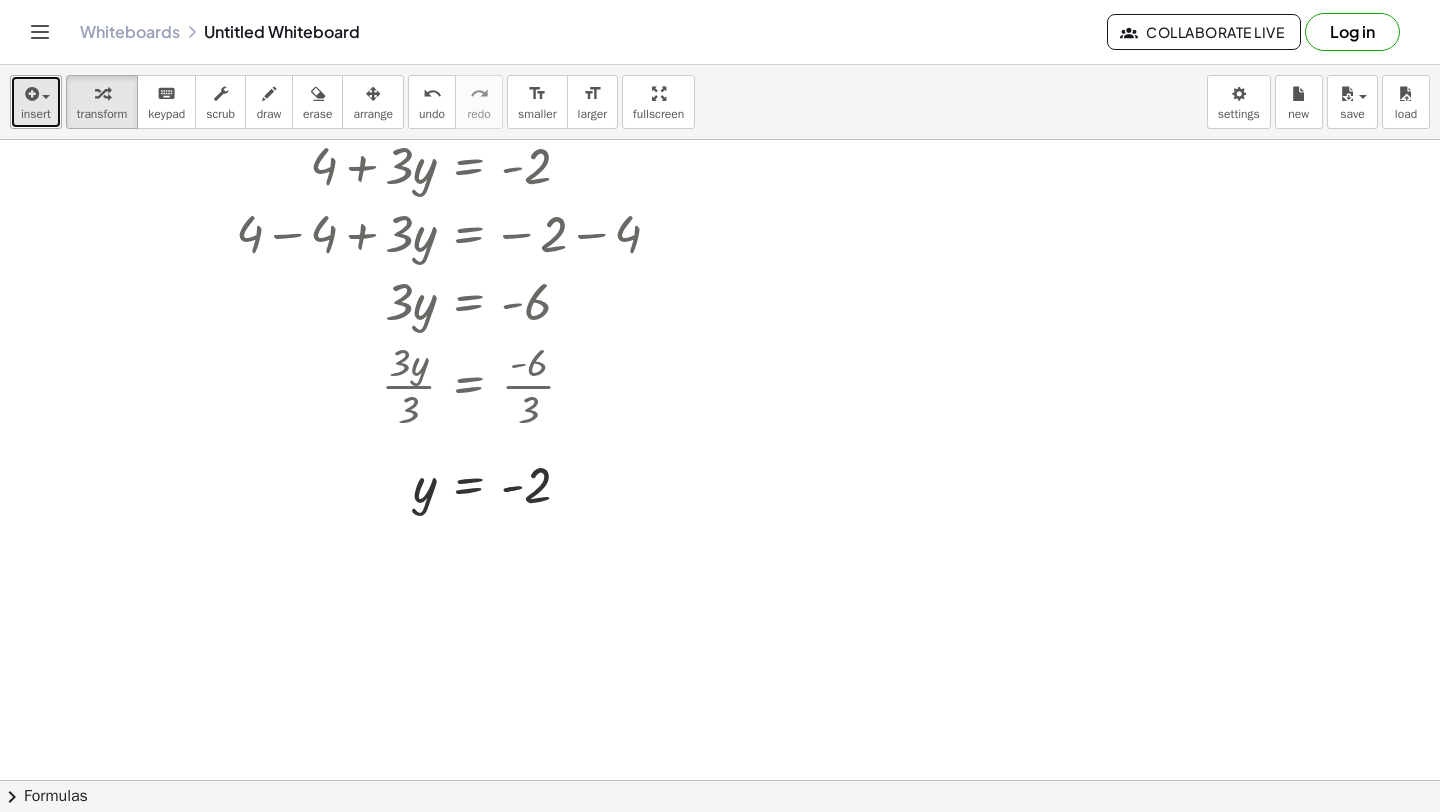 click on "insert" at bounding box center (36, 102) 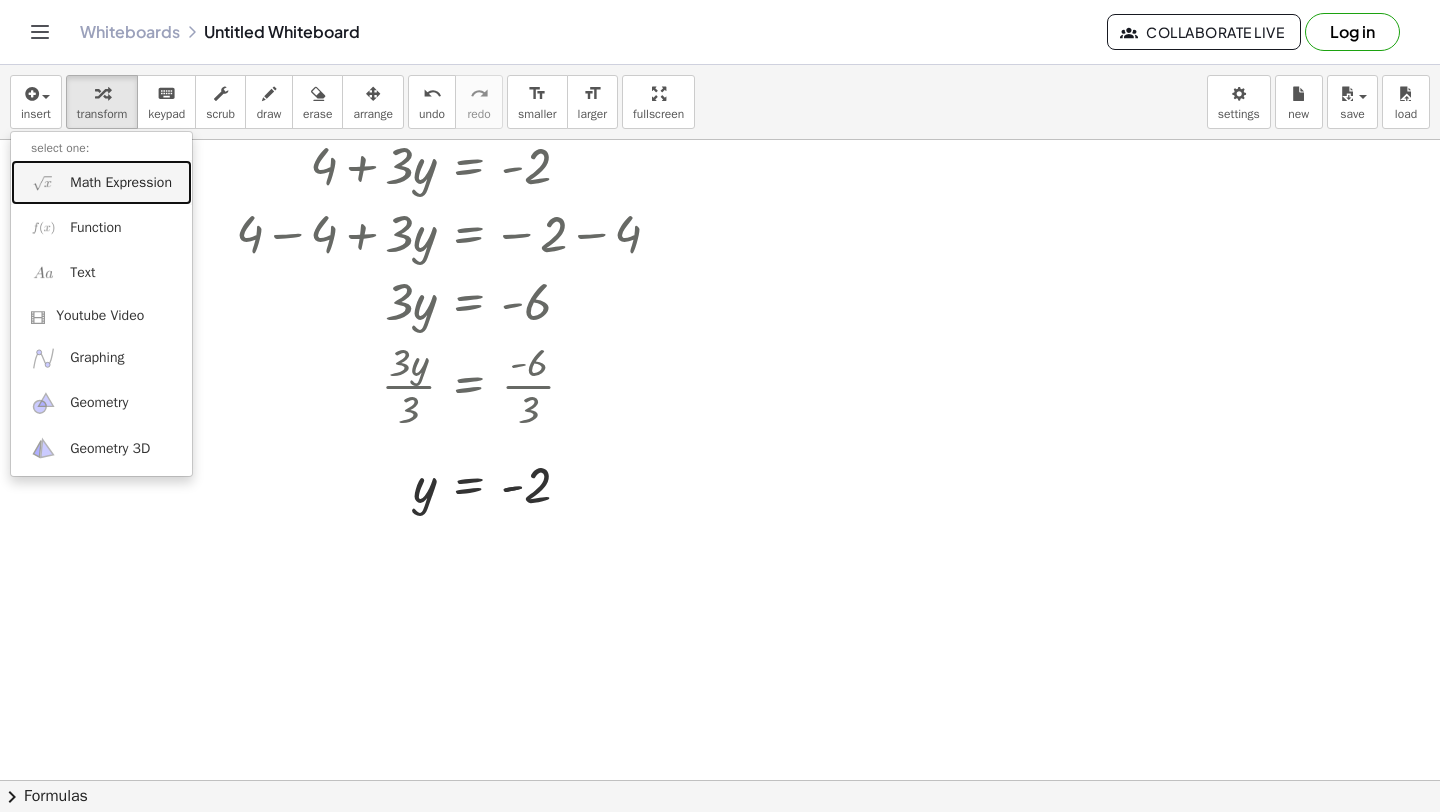 click on "Math Expression" at bounding box center [101, 182] 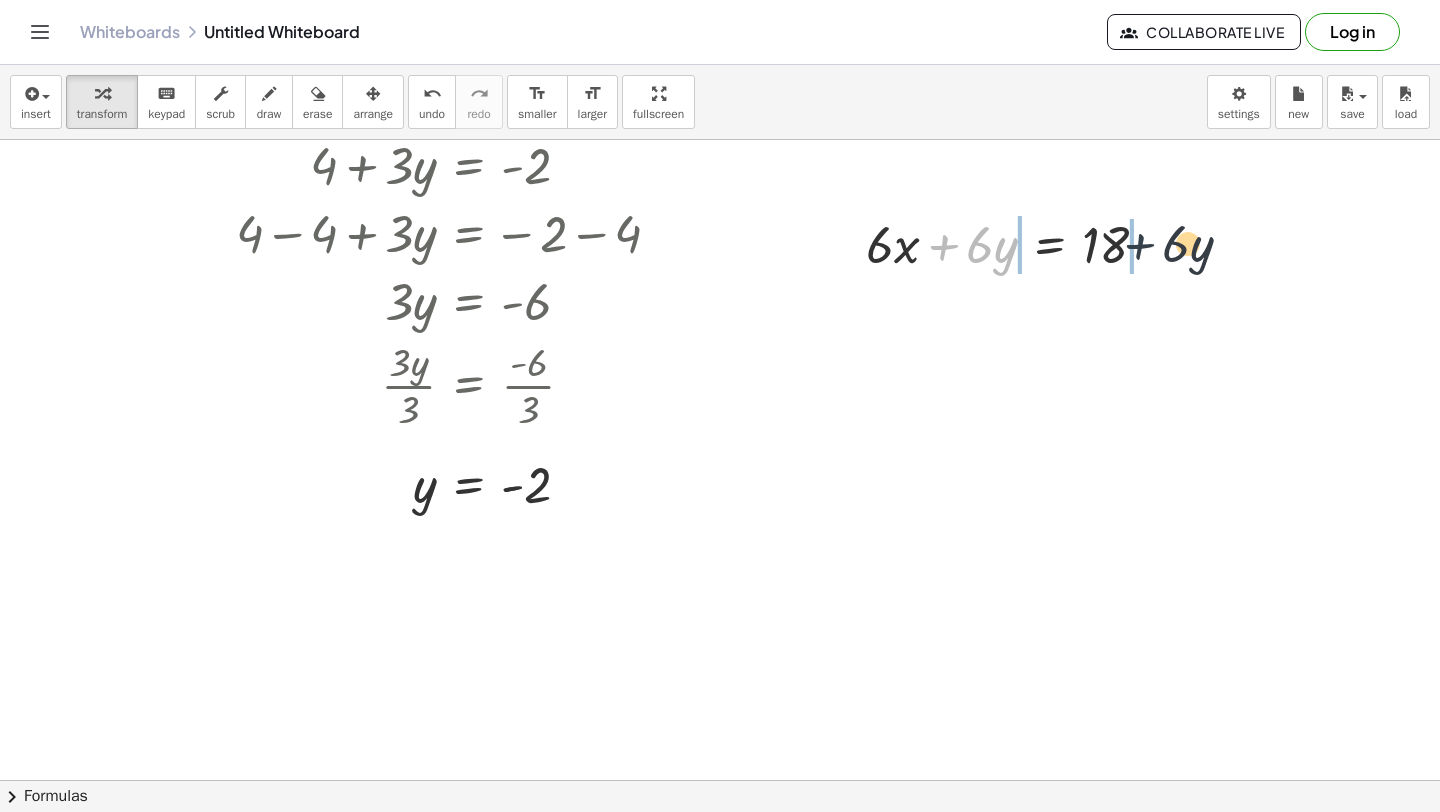 drag, startPoint x: 953, startPoint y: 255, endPoint x: 1168, endPoint y: 254, distance: 215.00232 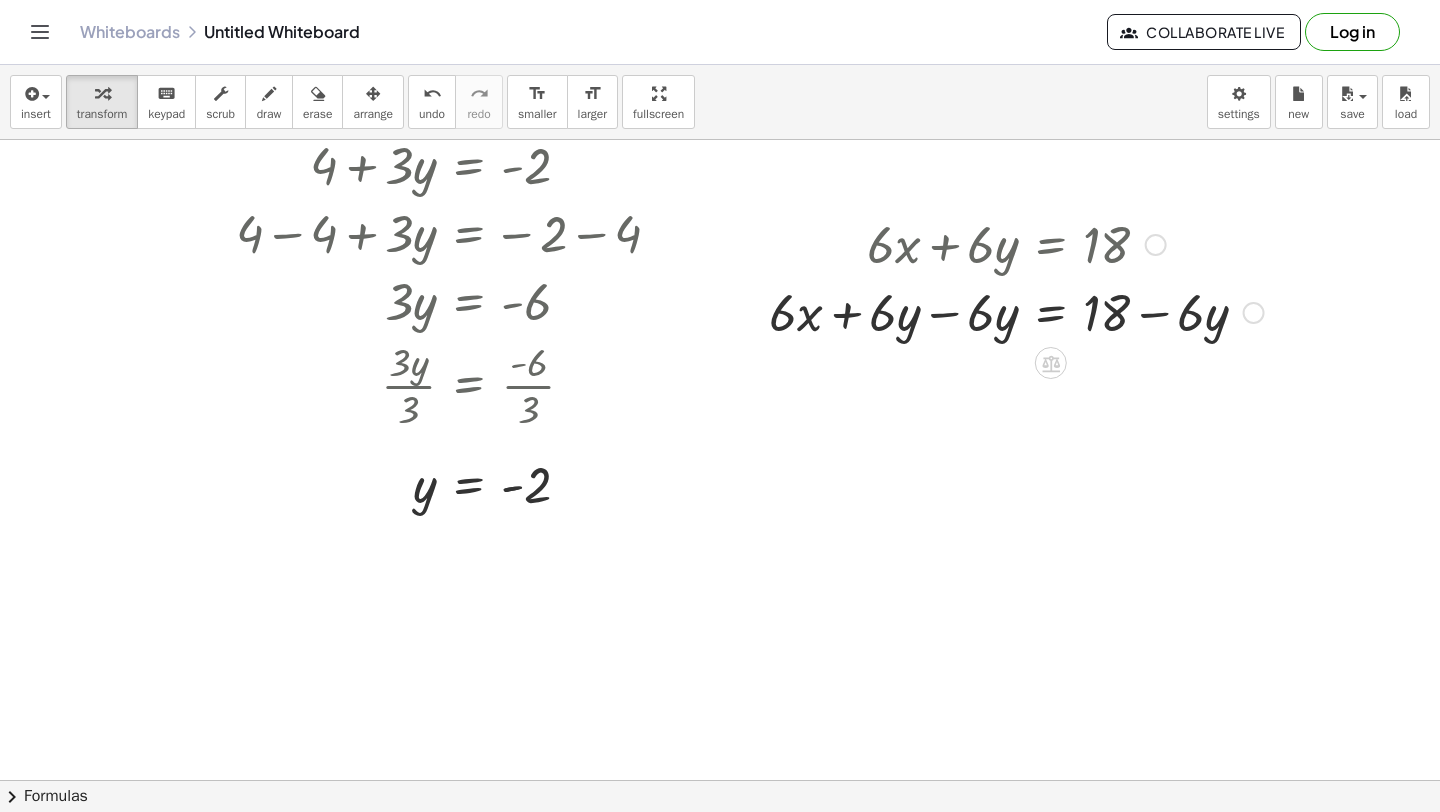 click at bounding box center (1016, 311) 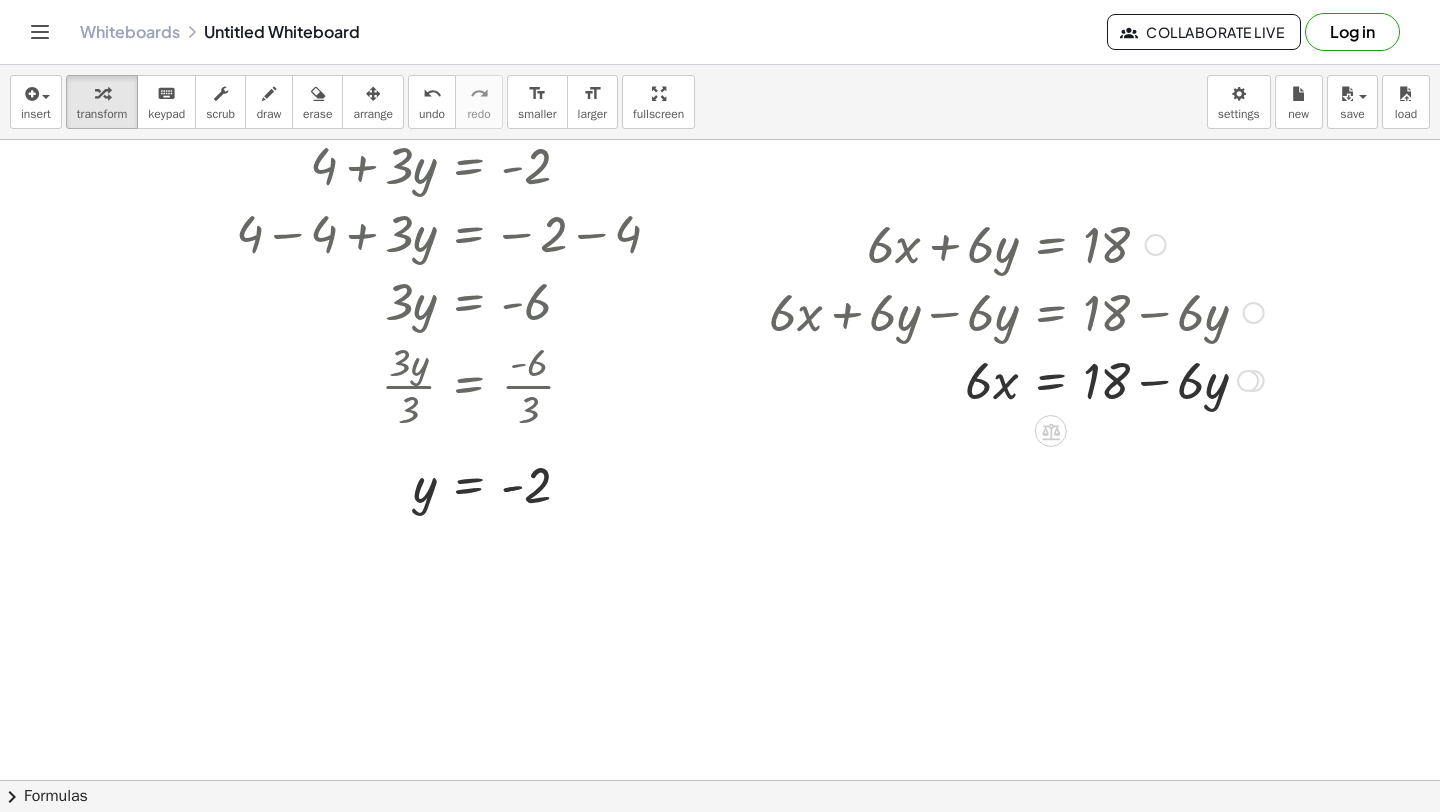 click at bounding box center (1016, 379) 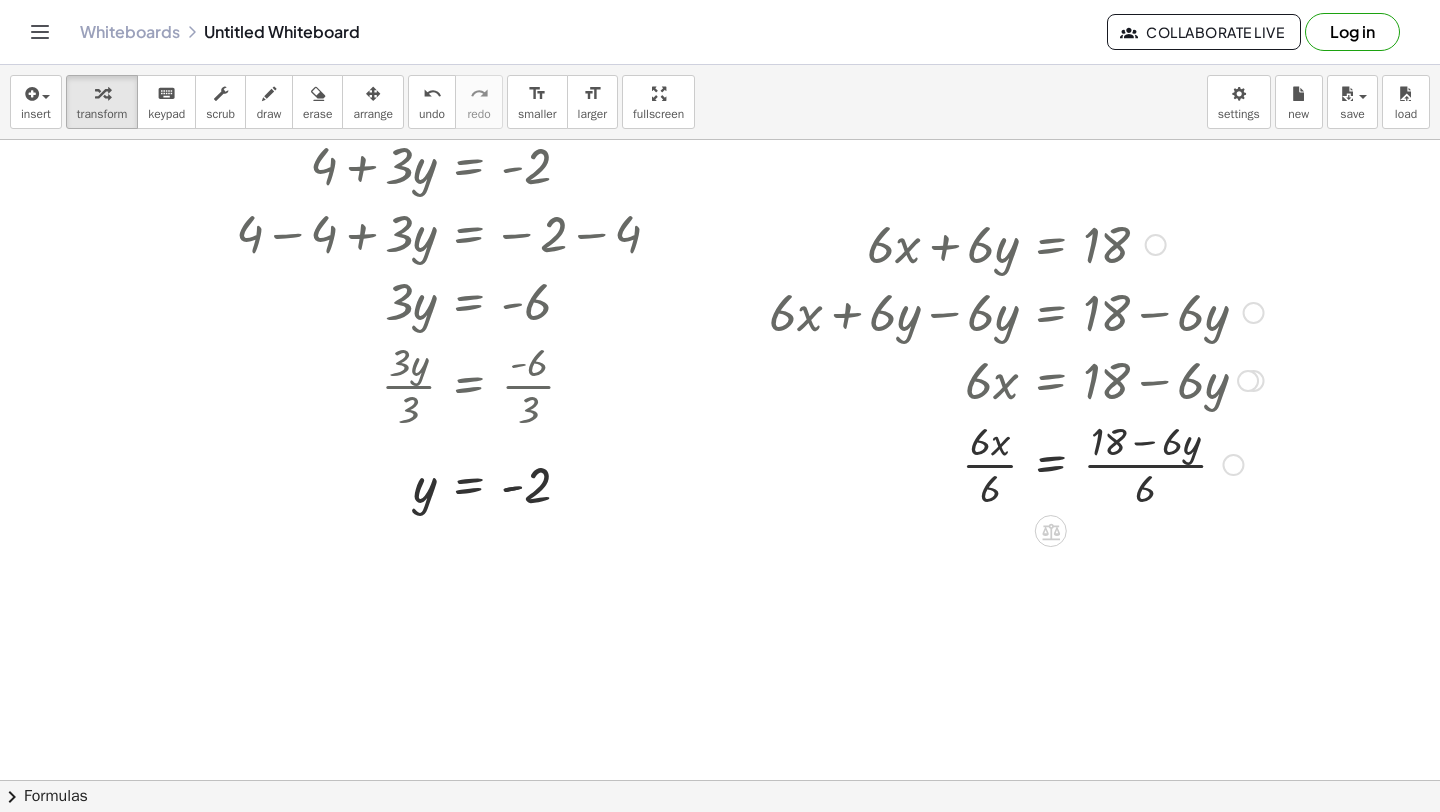 click at bounding box center (1016, 463) 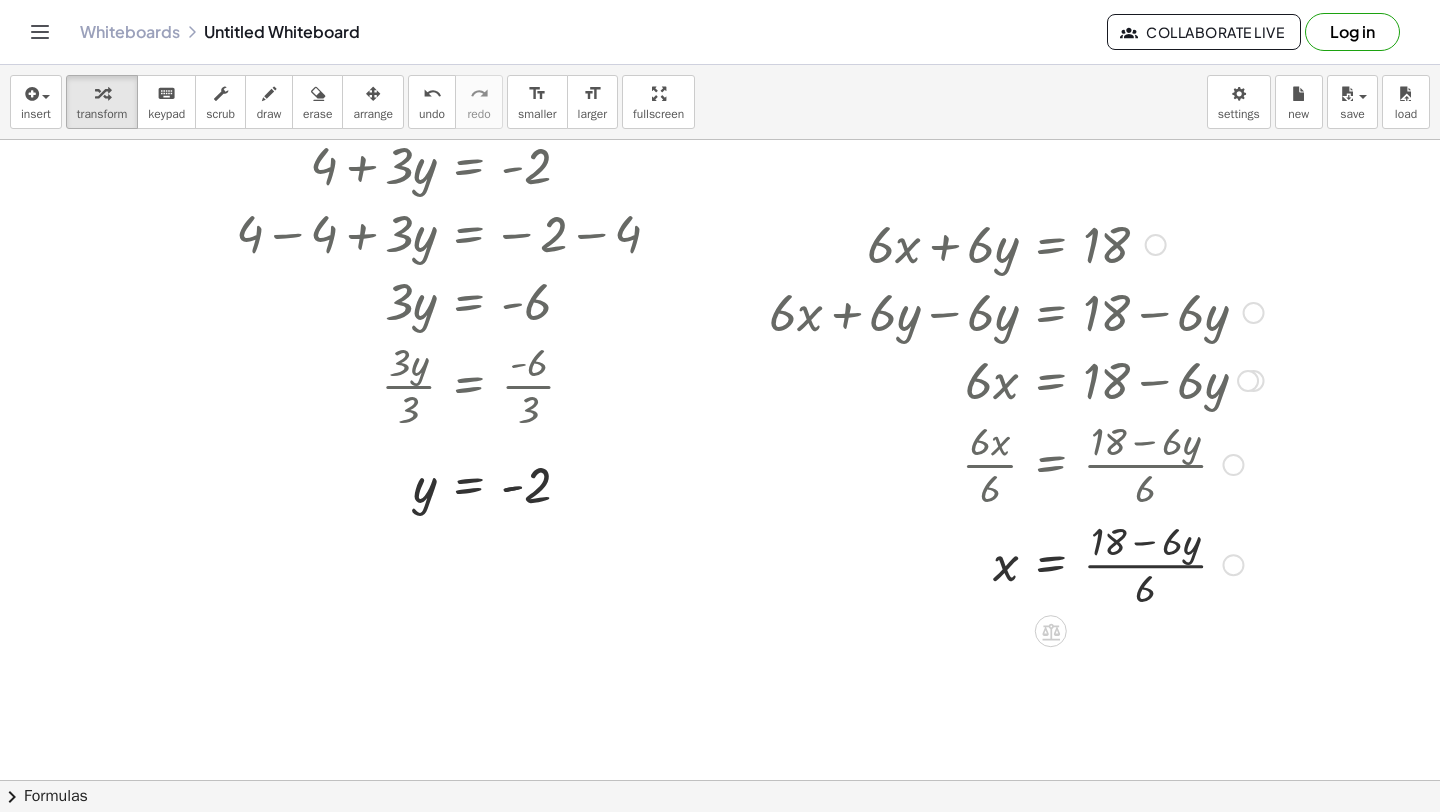 click at bounding box center (1016, 563) 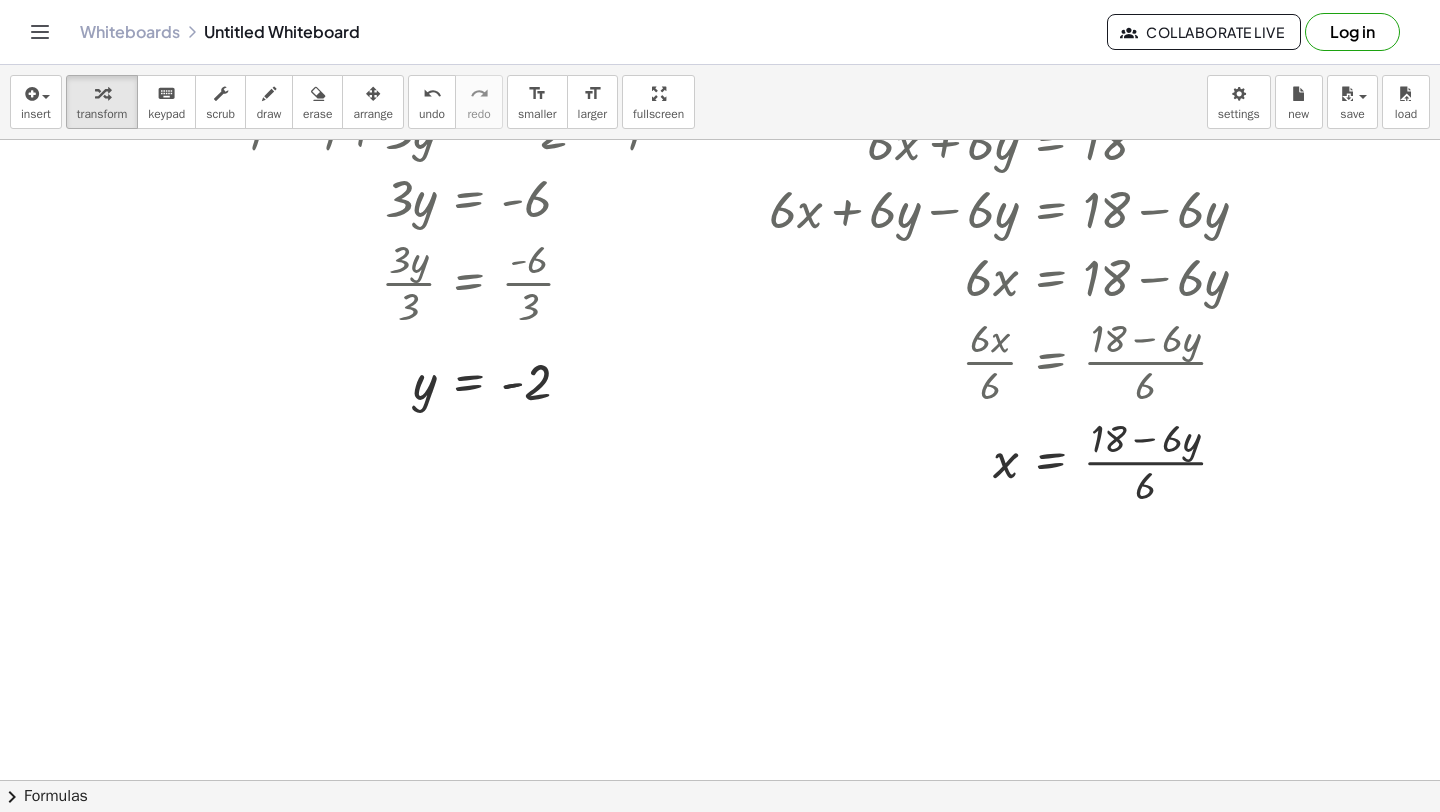 scroll, scrollTop: 4609, scrollLeft: 0, axis: vertical 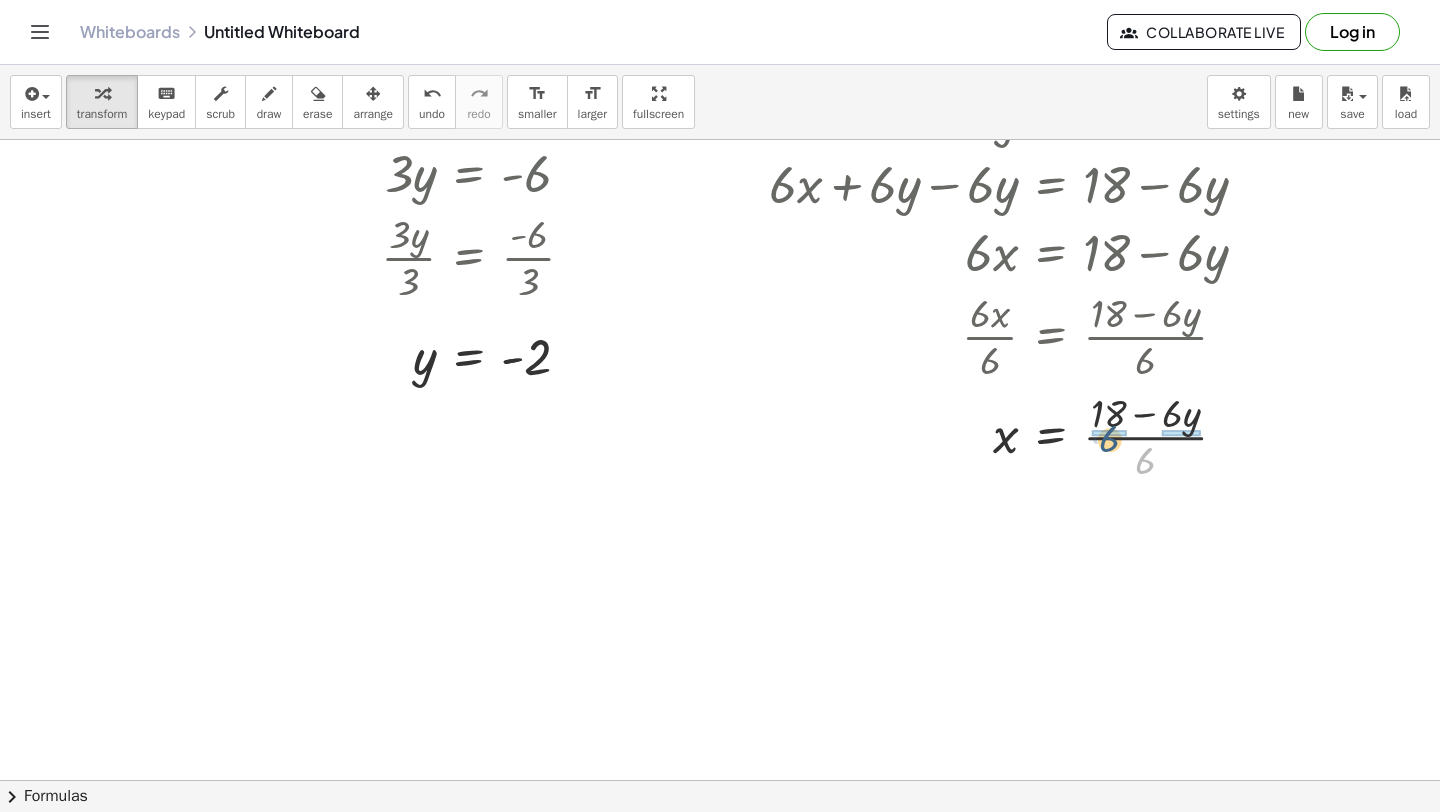 drag, startPoint x: 1144, startPoint y: 461, endPoint x: 1107, endPoint y: 435, distance: 45.221676 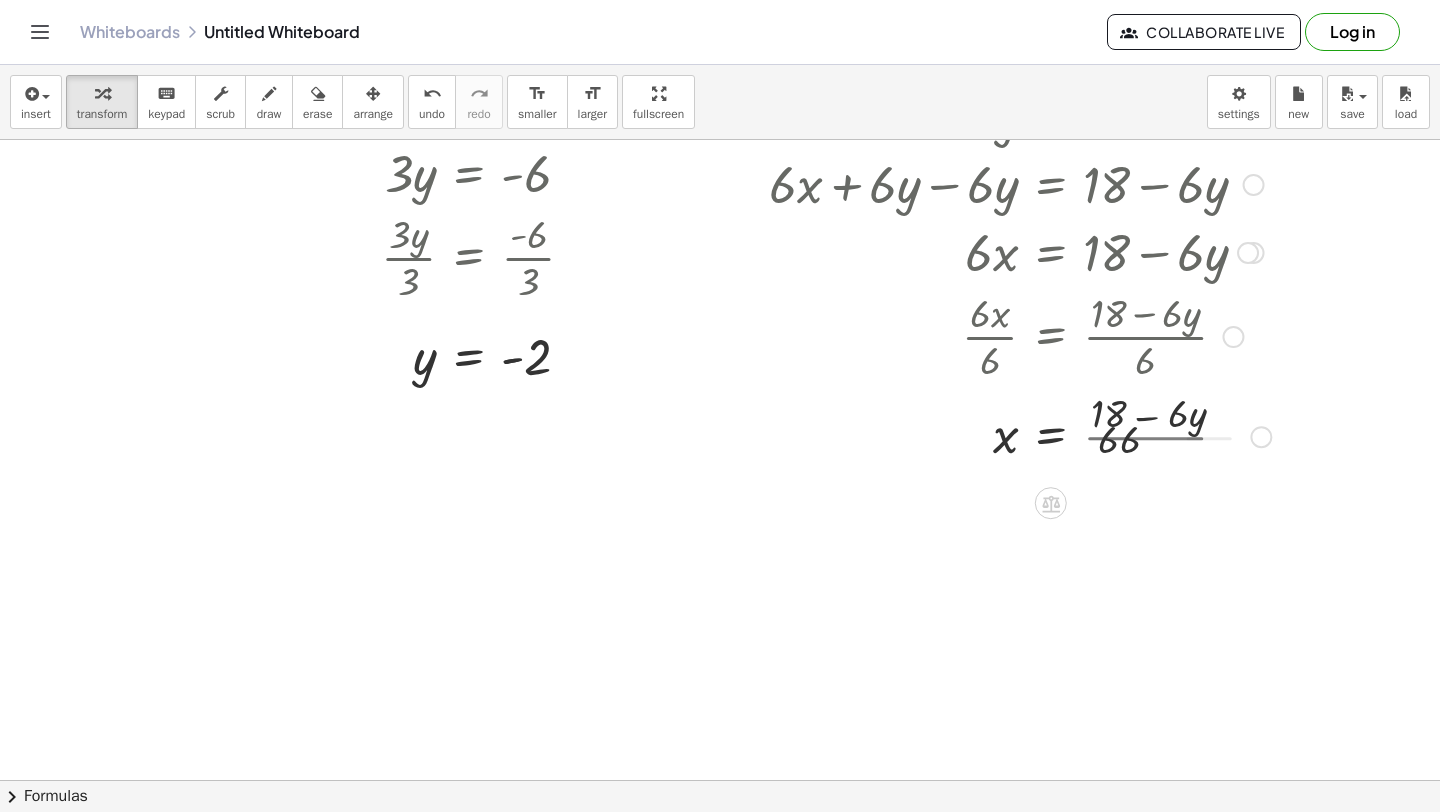 scroll, scrollTop: 4695, scrollLeft: 0, axis: vertical 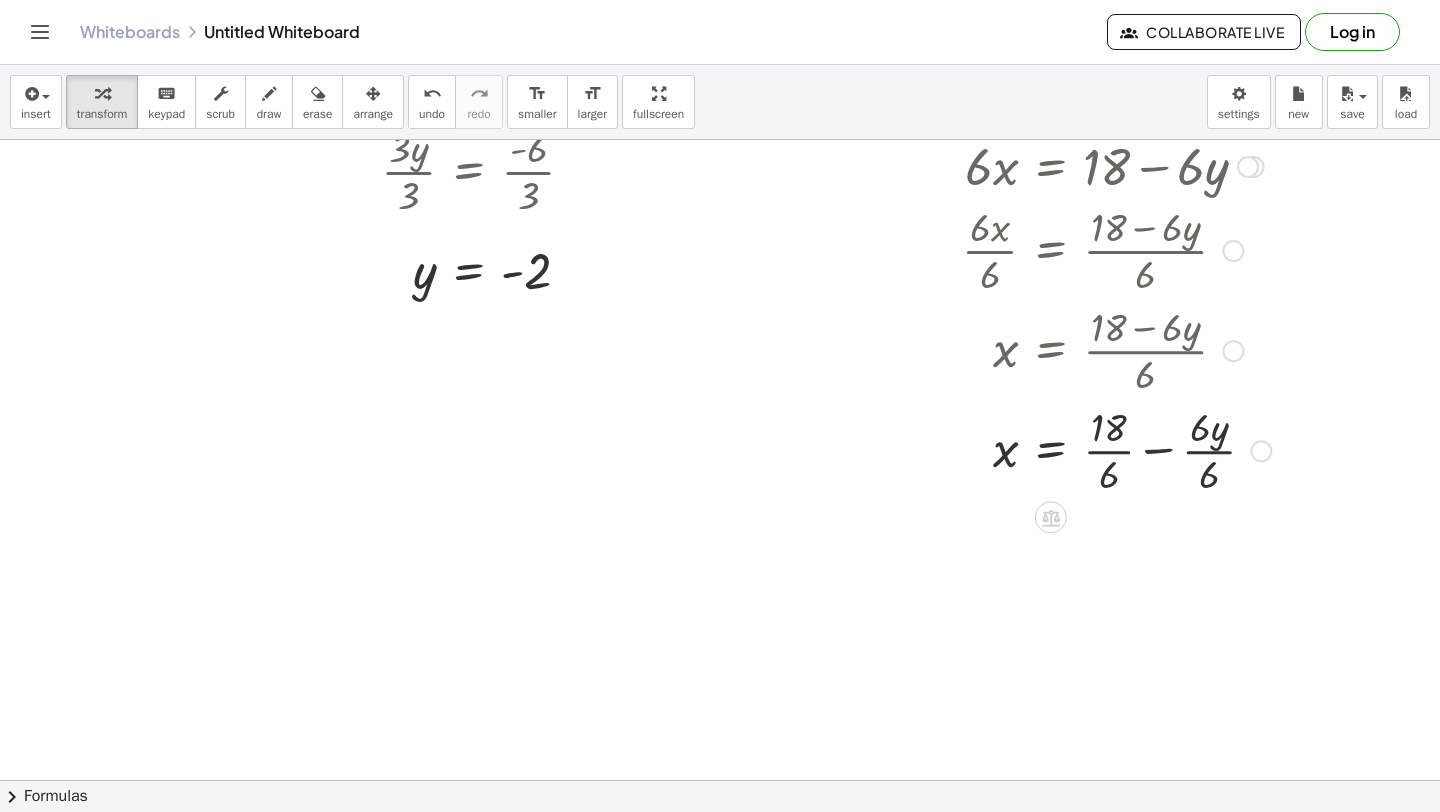 click at bounding box center (1020, 449) 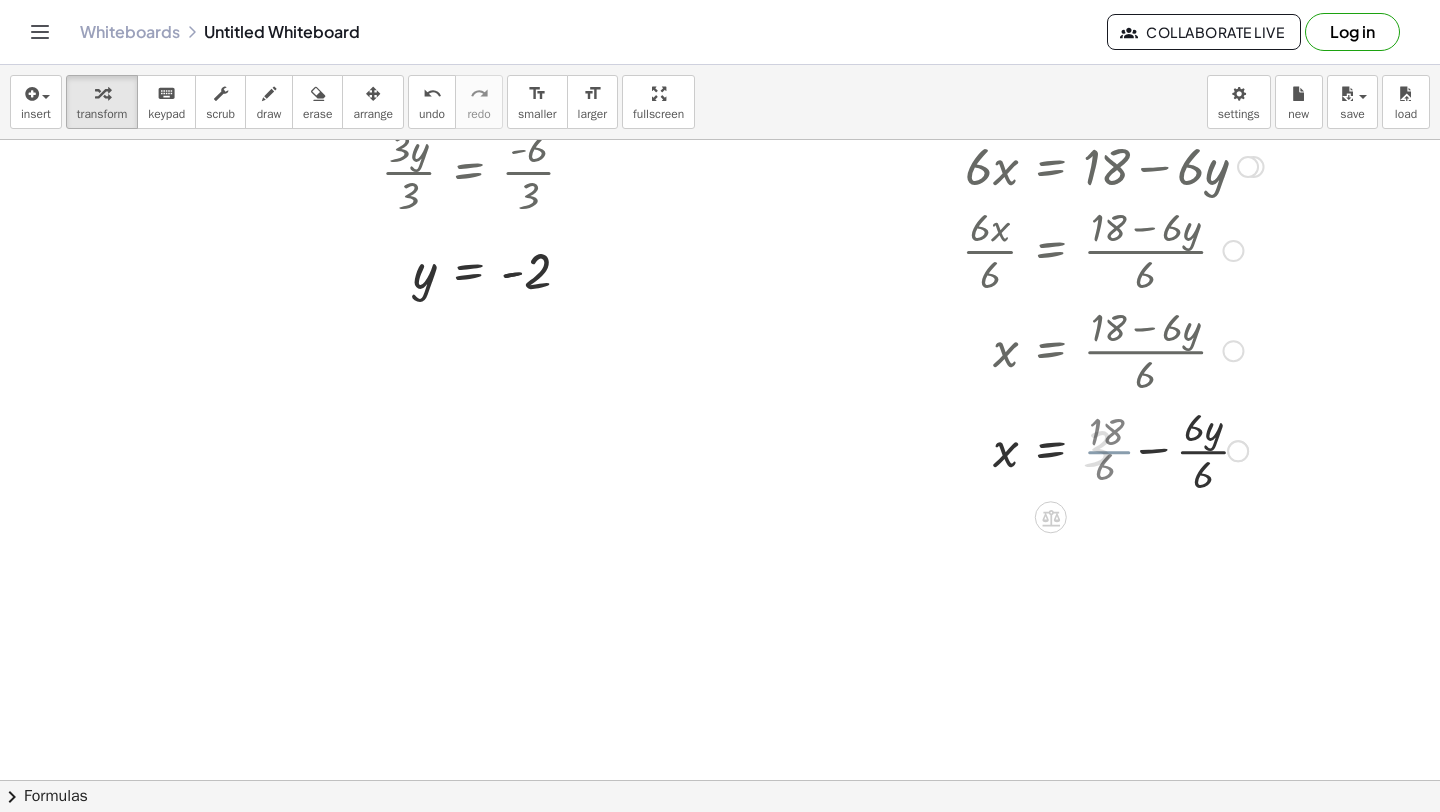 scroll, scrollTop: 4751, scrollLeft: 0, axis: vertical 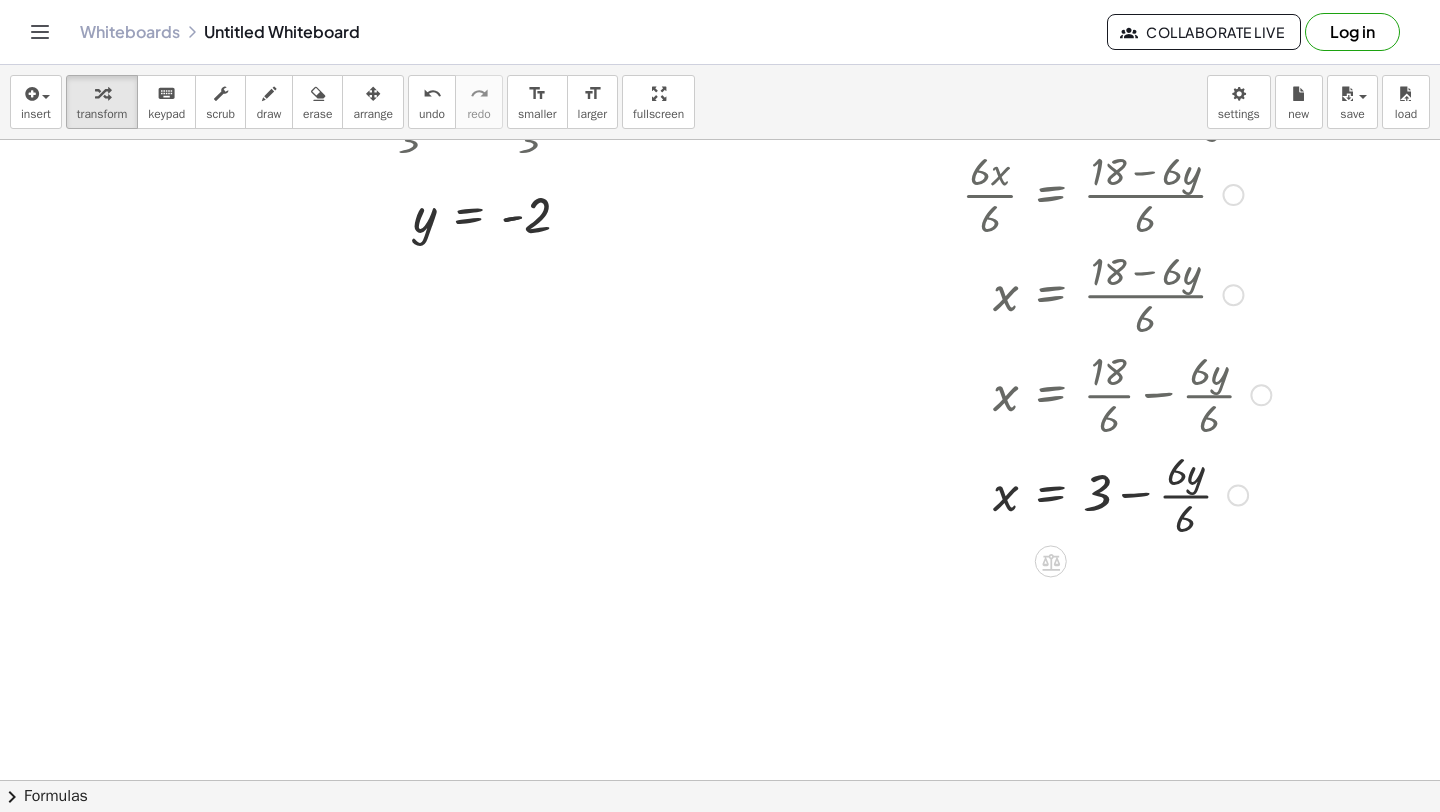 click at bounding box center (1020, 493) 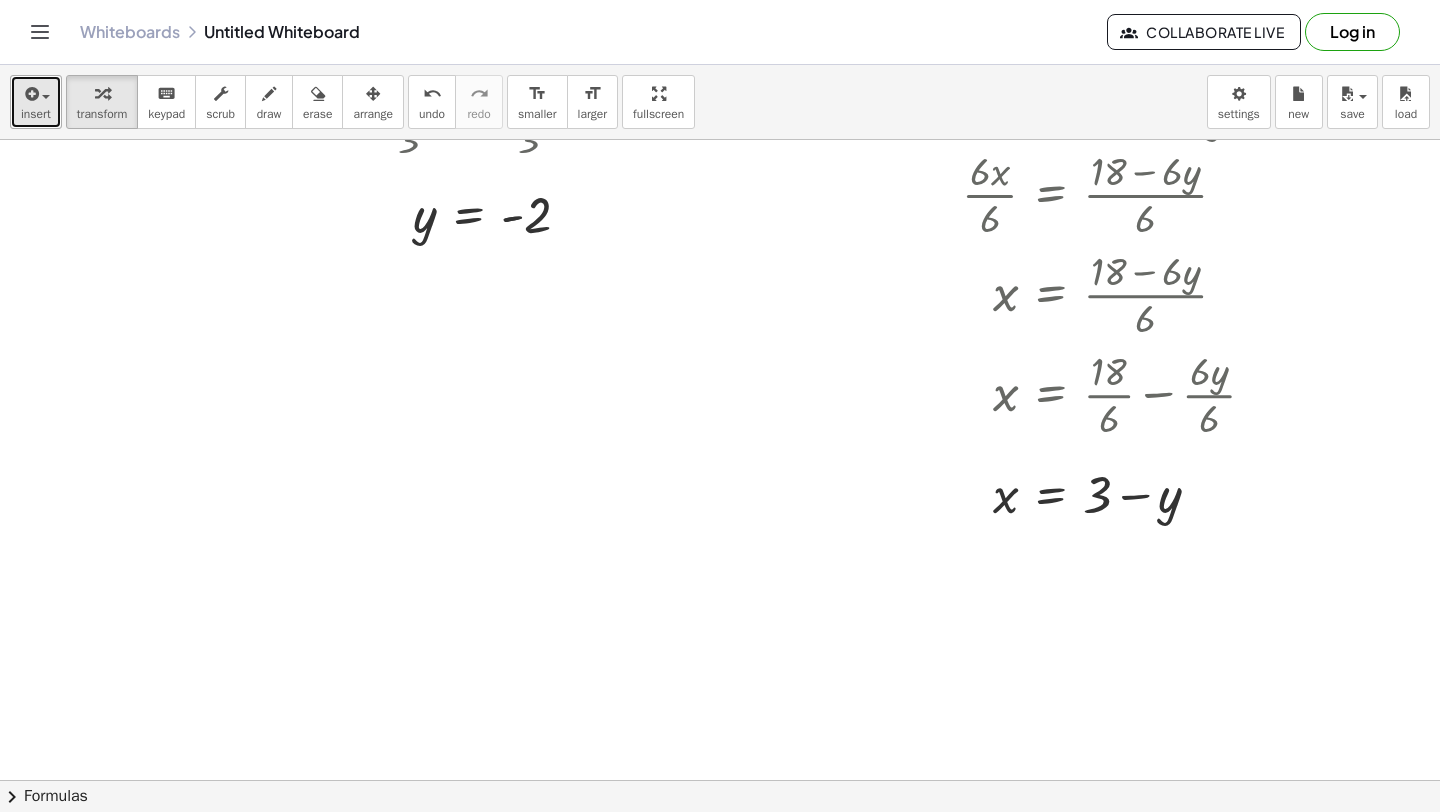 click on "insert" at bounding box center (36, 114) 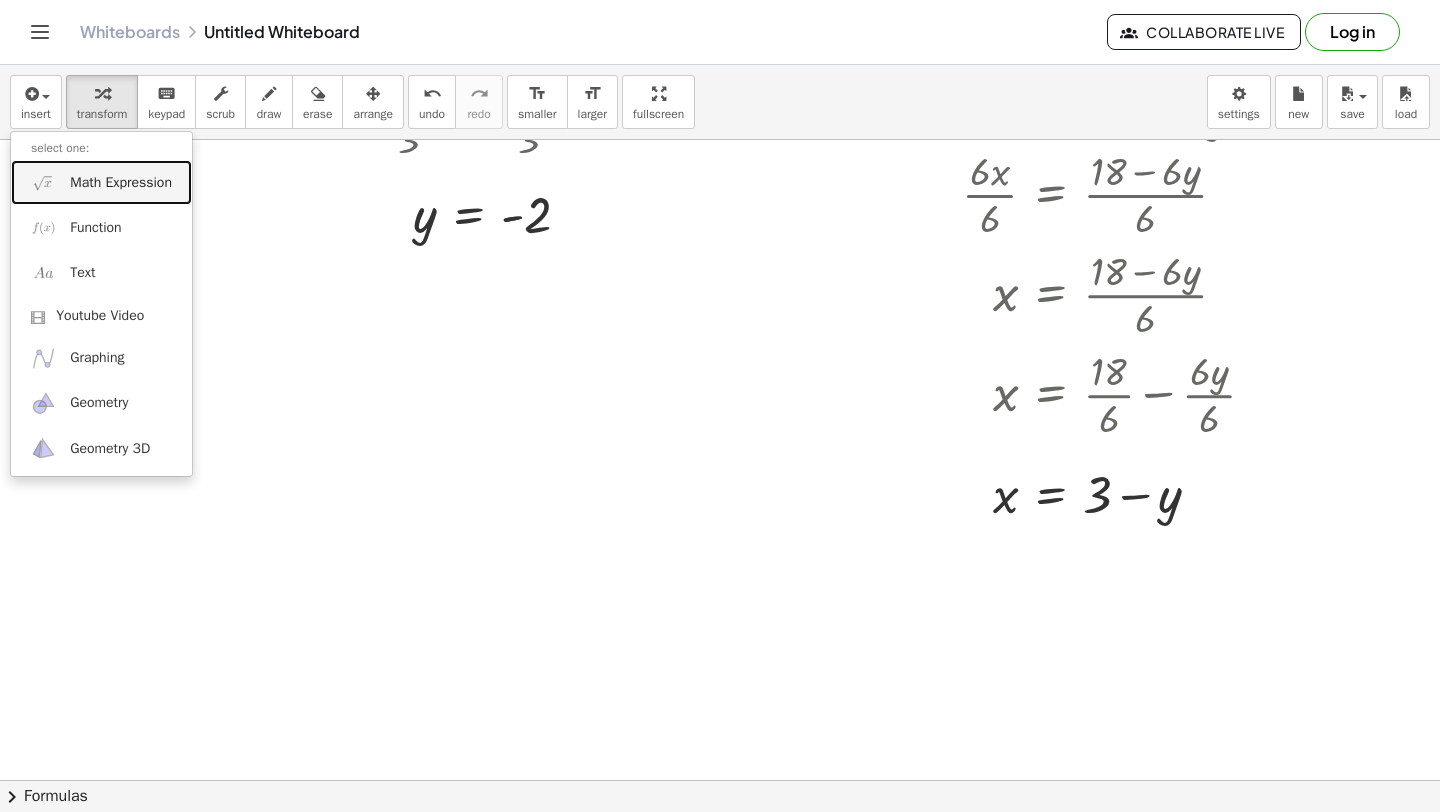 click on "Math Expression" at bounding box center [121, 183] 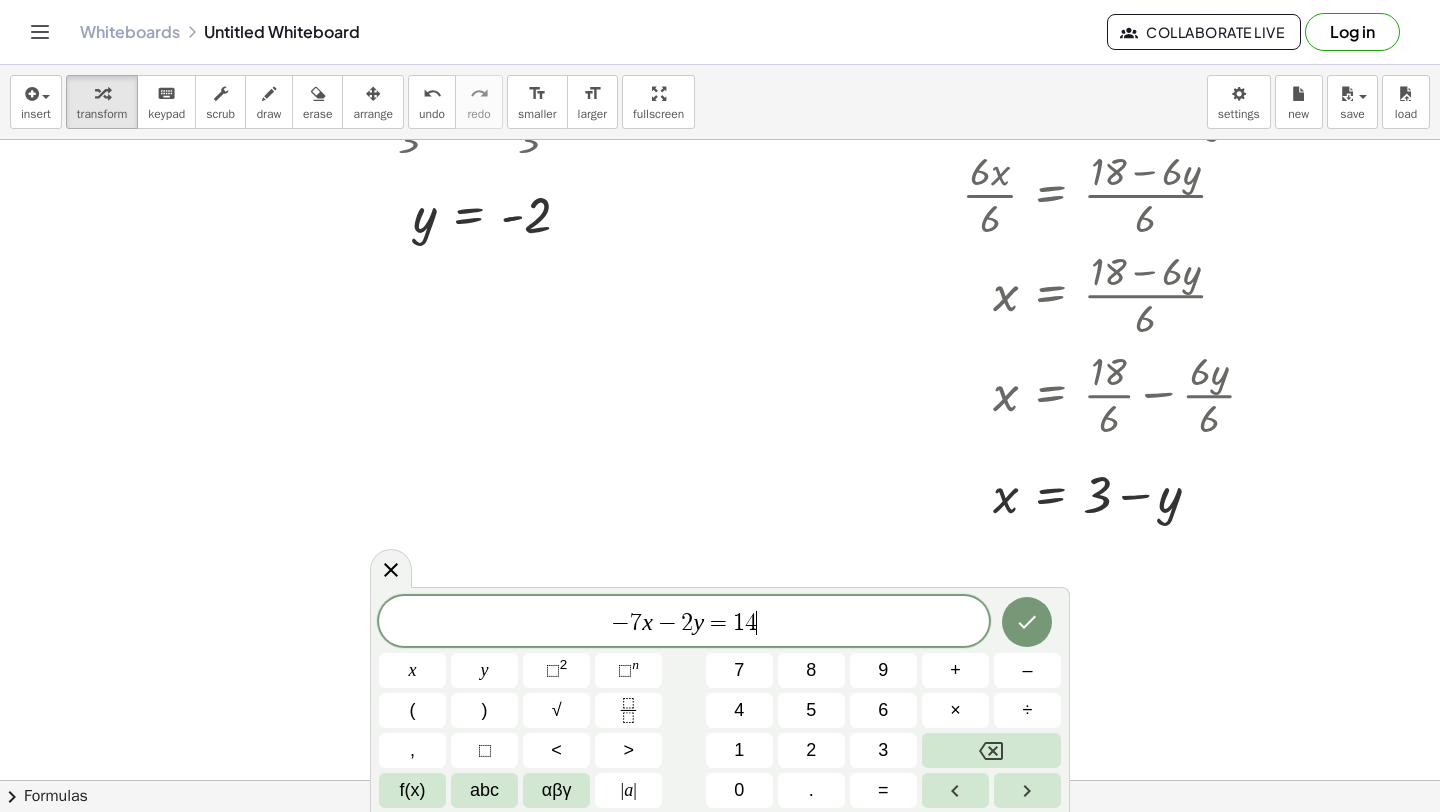 click on "−" at bounding box center [667, 623] 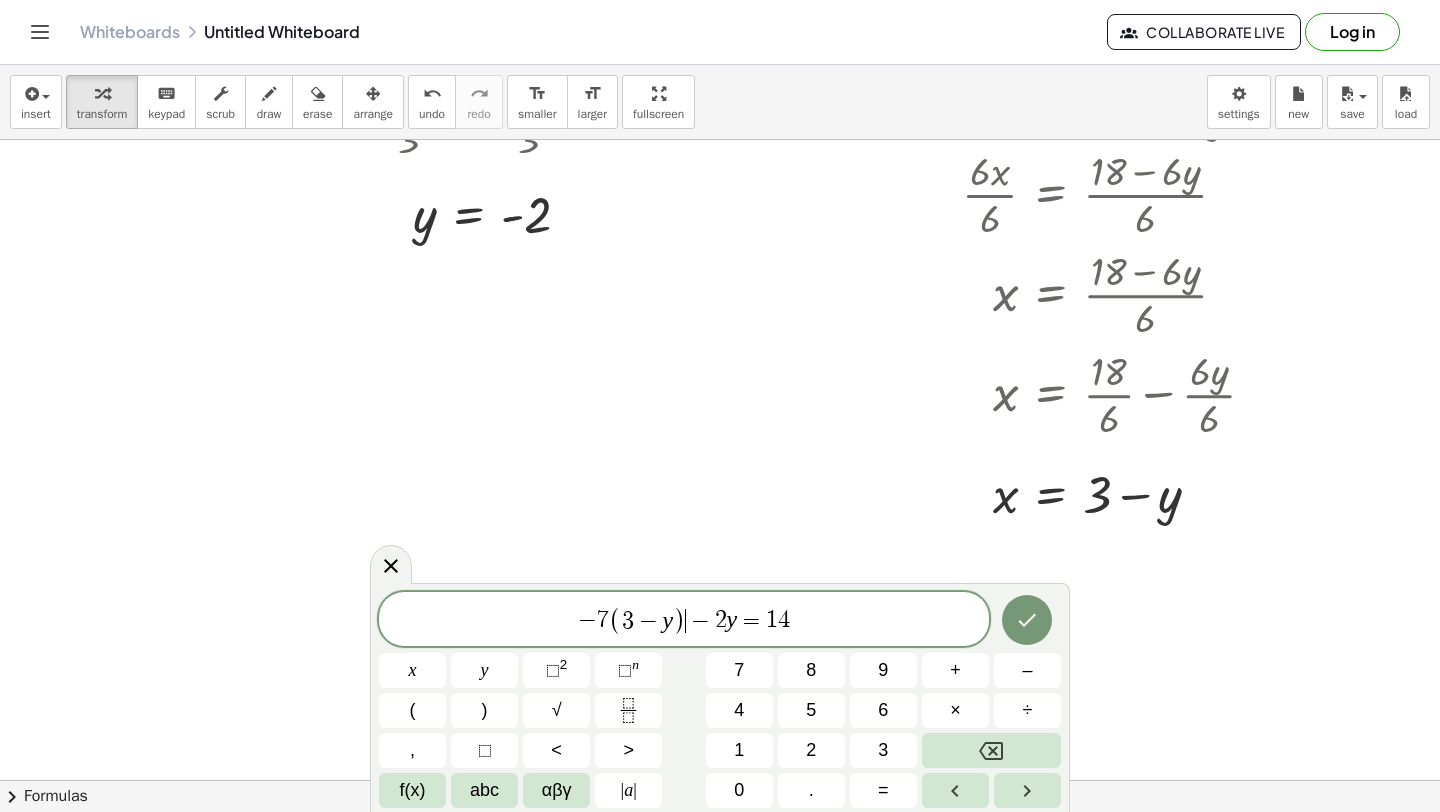 click at bounding box center [1027, 620] 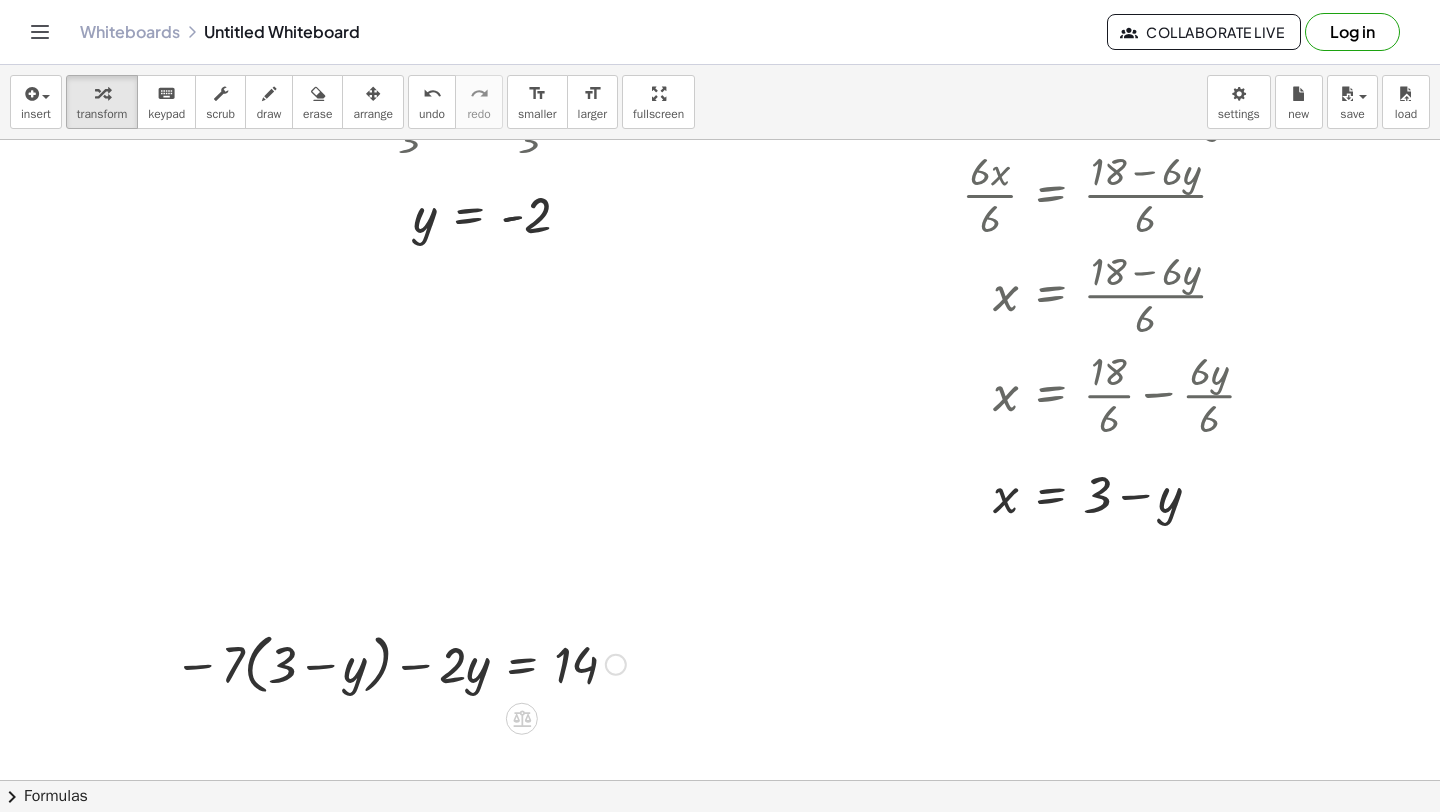 click at bounding box center (400, 663) 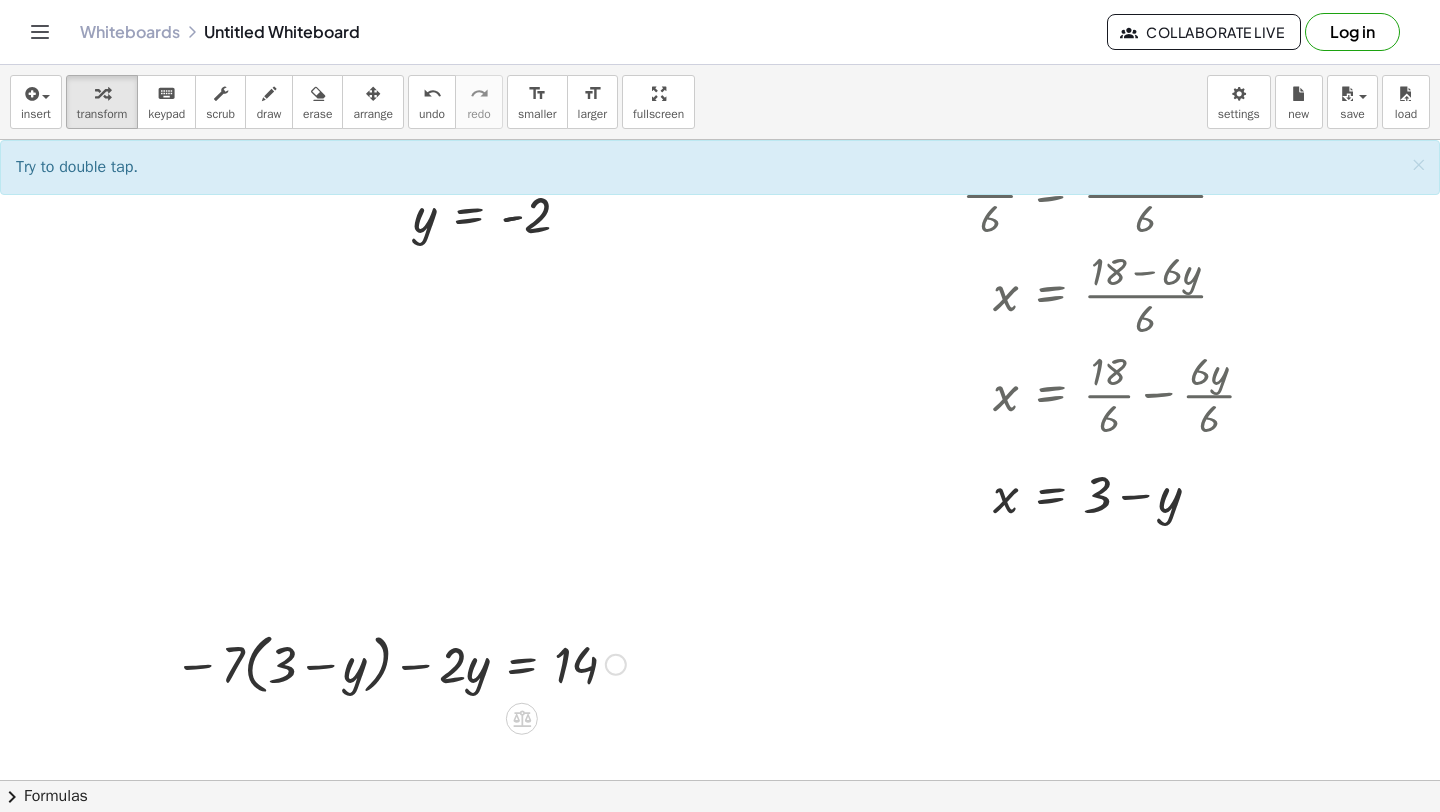 click at bounding box center [400, 663] 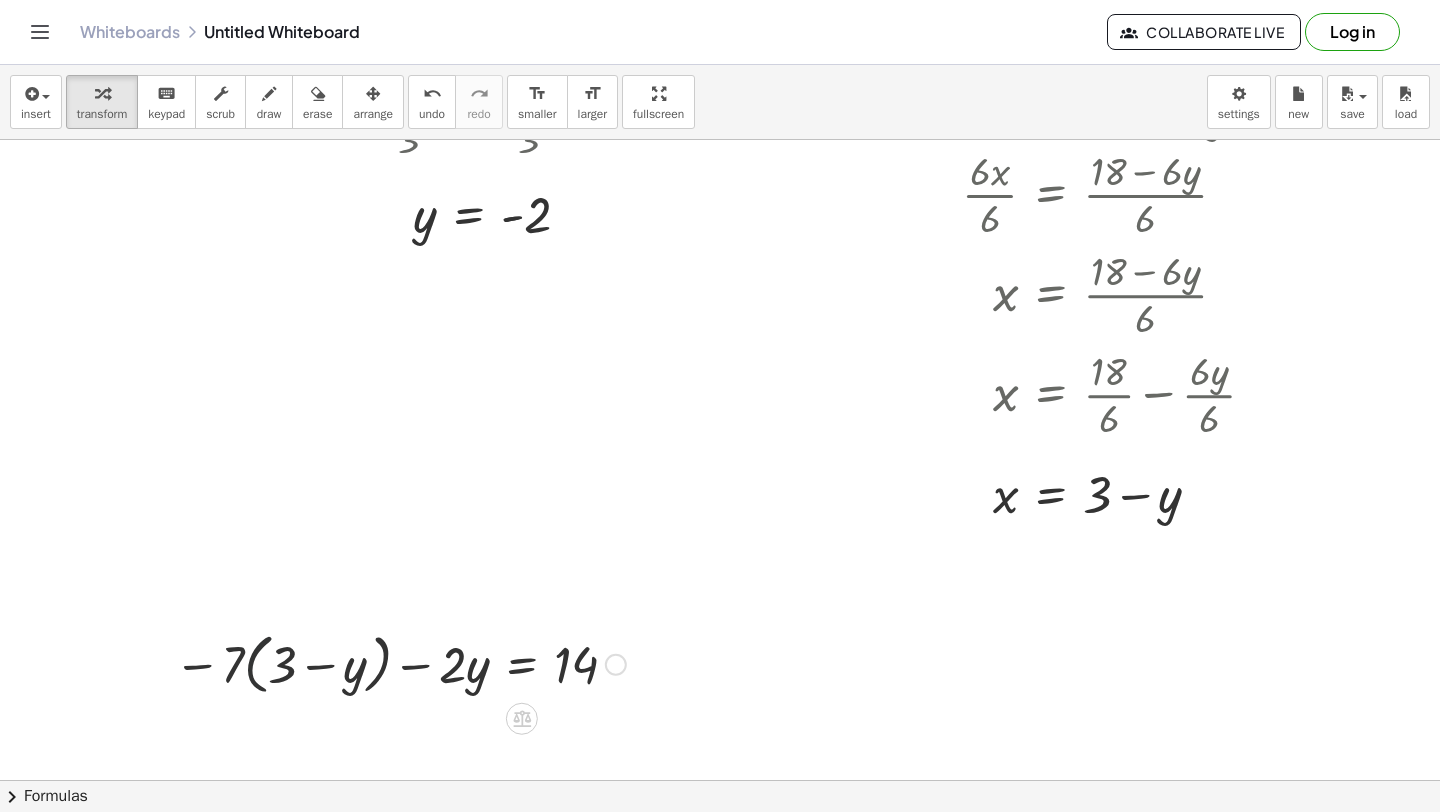 click at bounding box center [400, 663] 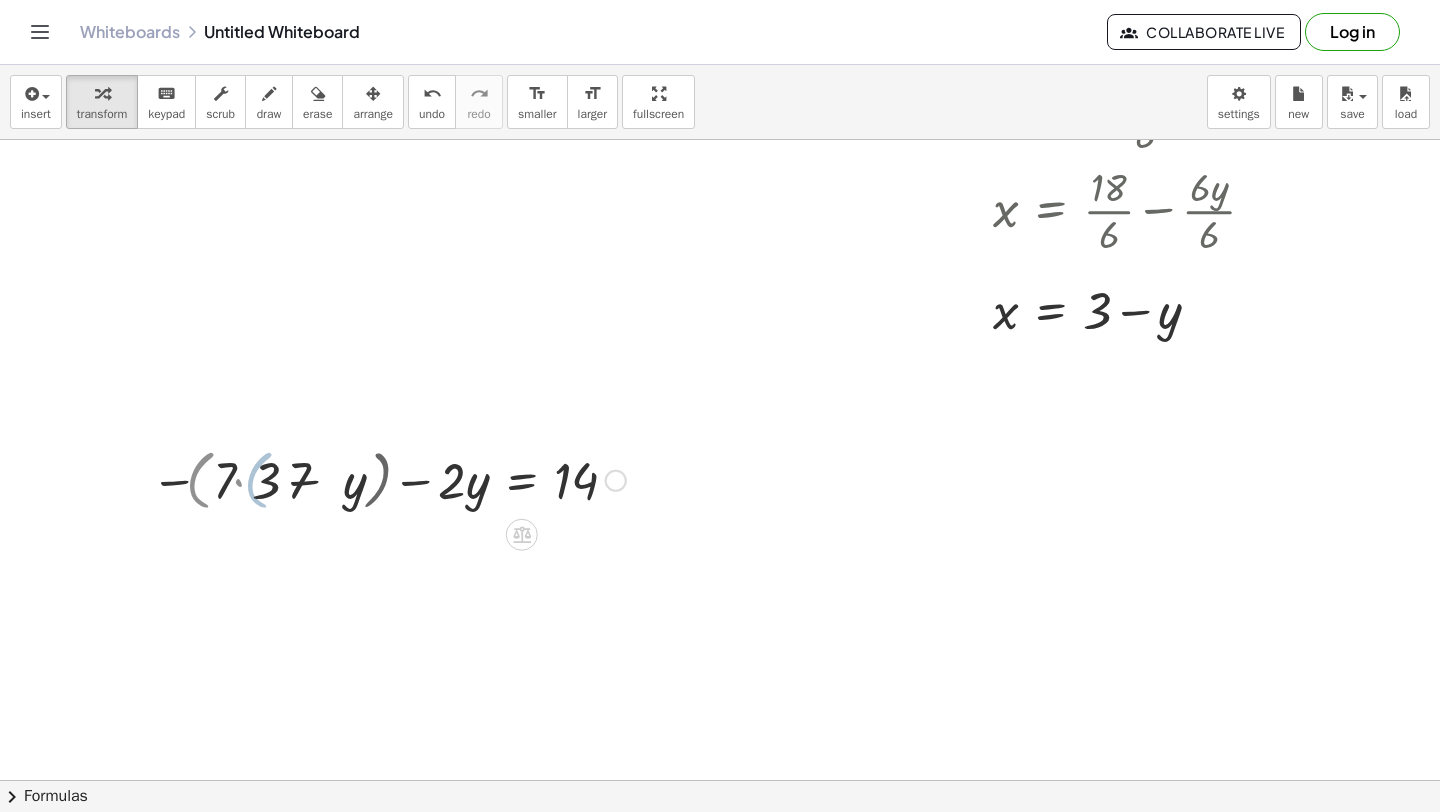 scroll, scrollTop: 4957, scrollLeft: 0, axis: vertical 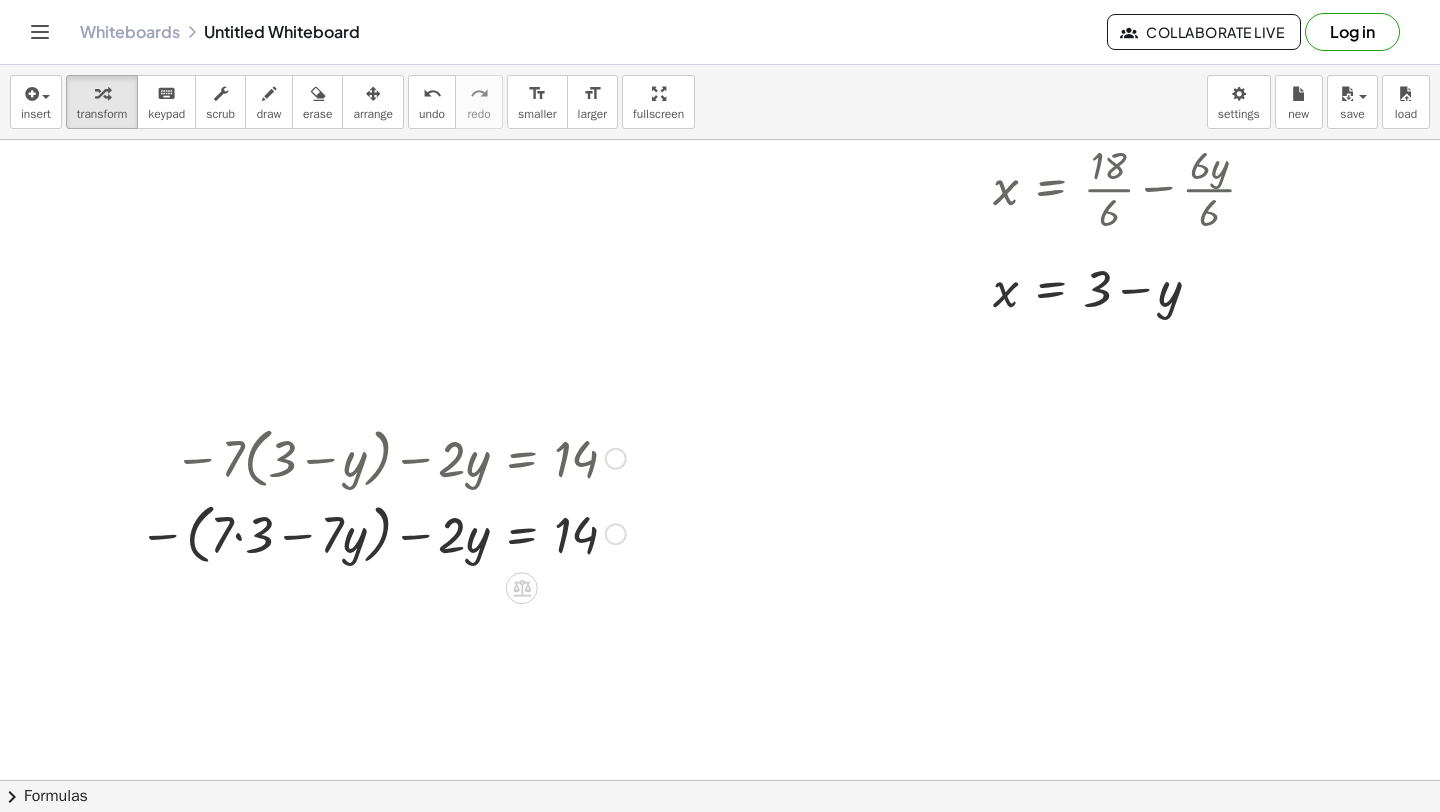 click at bounding box center [382, 533] 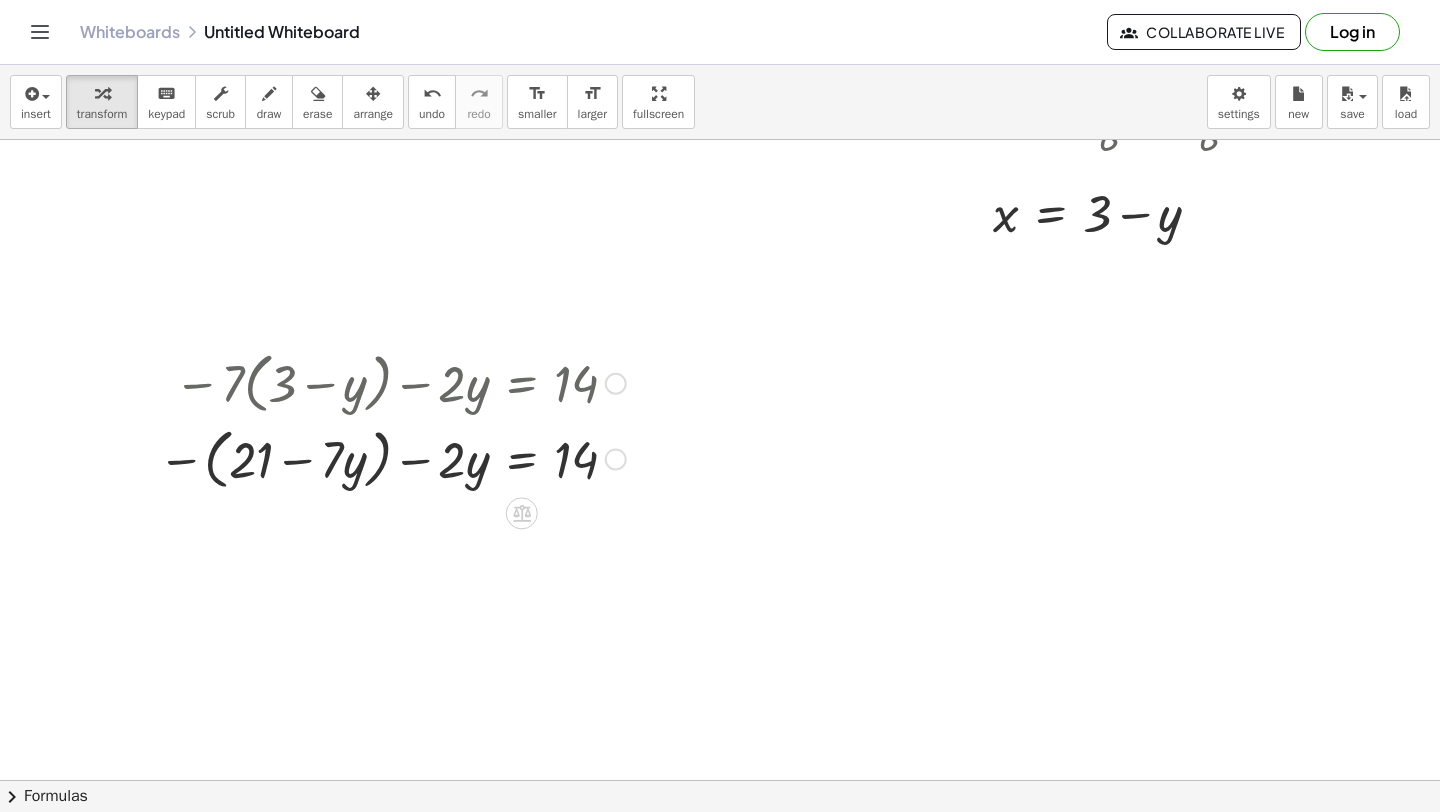 scroll, scrollTop: 5036, scrollLeft: 0, axis: vertical 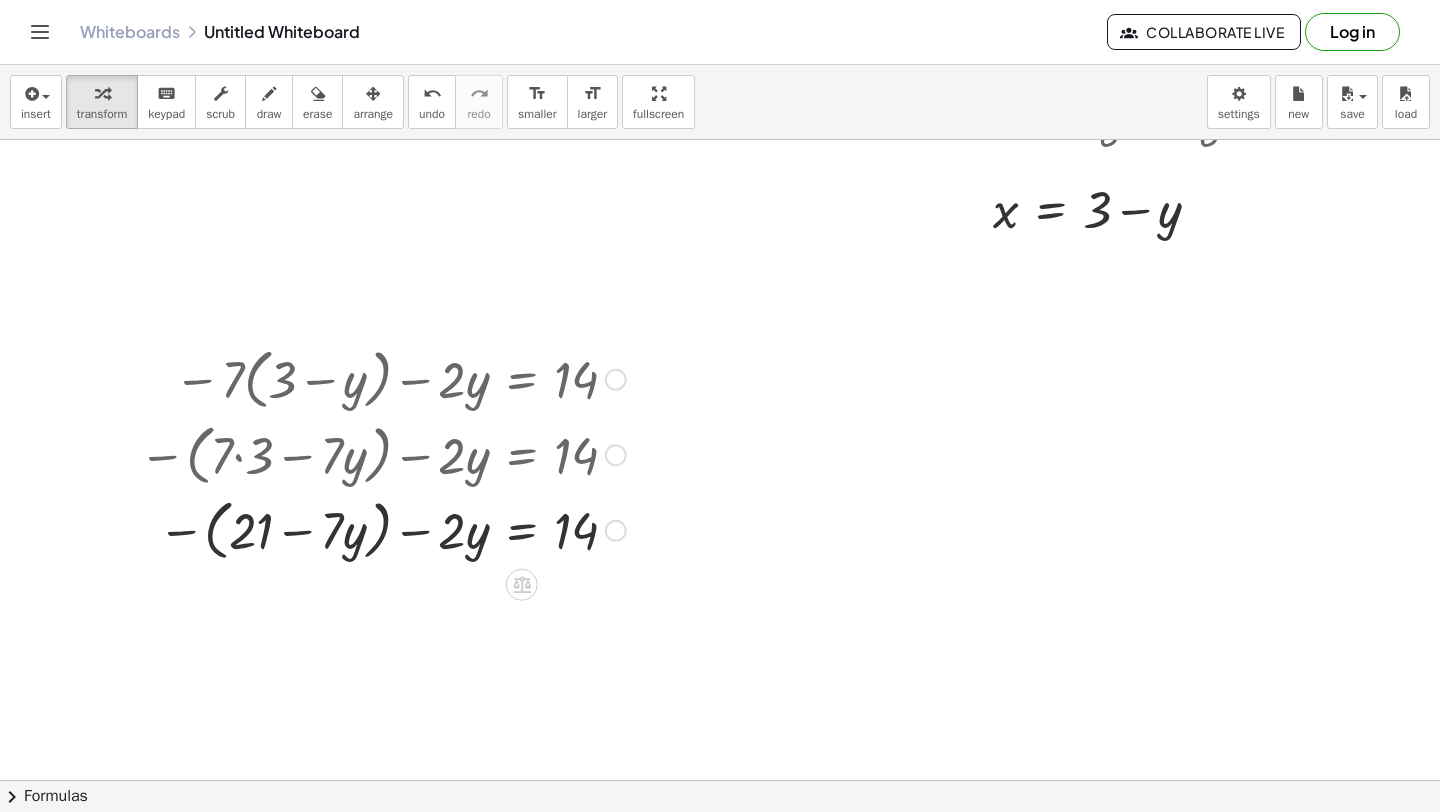 click at bounding box center (382, 529) 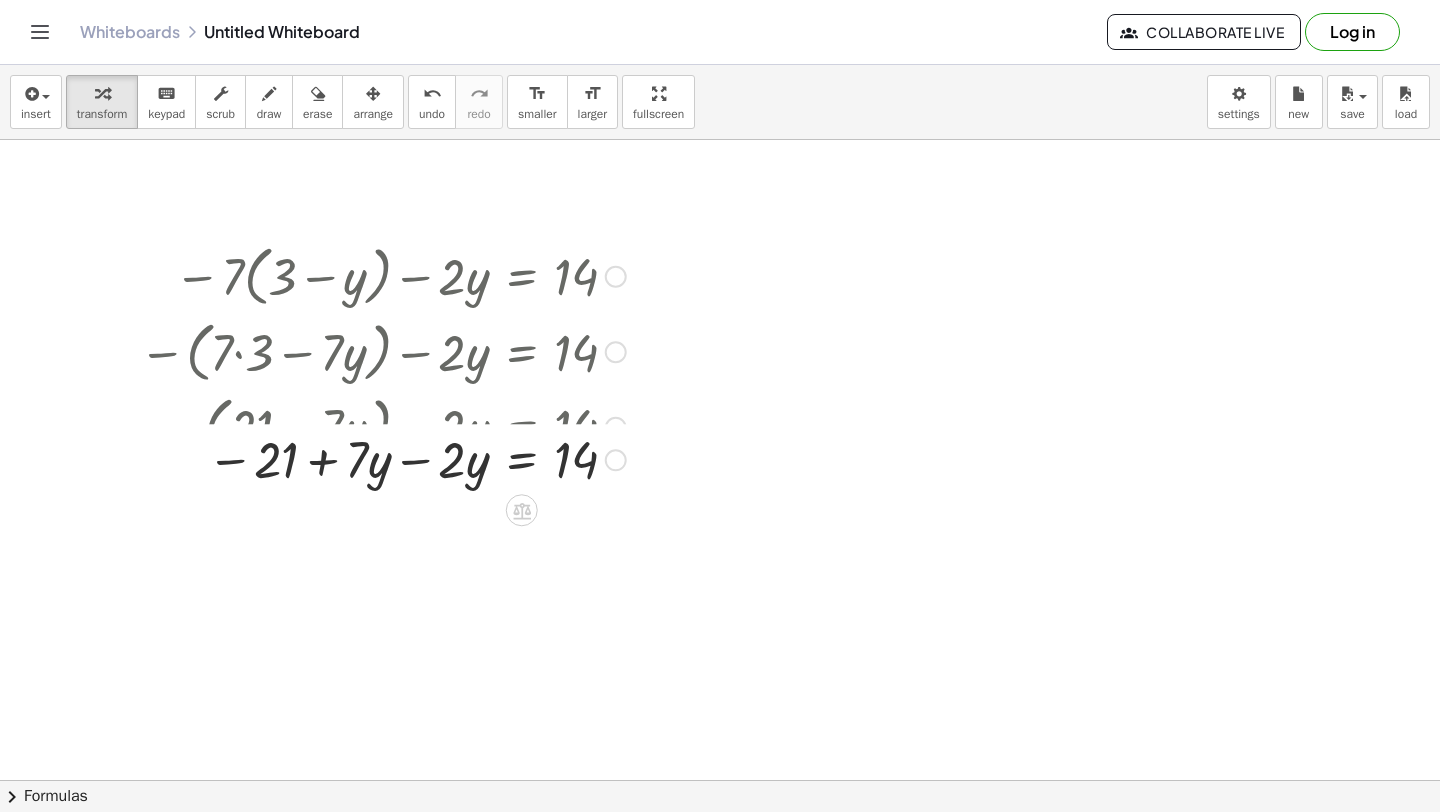 scroll, scrollTop: 5144, scrollLeft: 0, axis: vertical 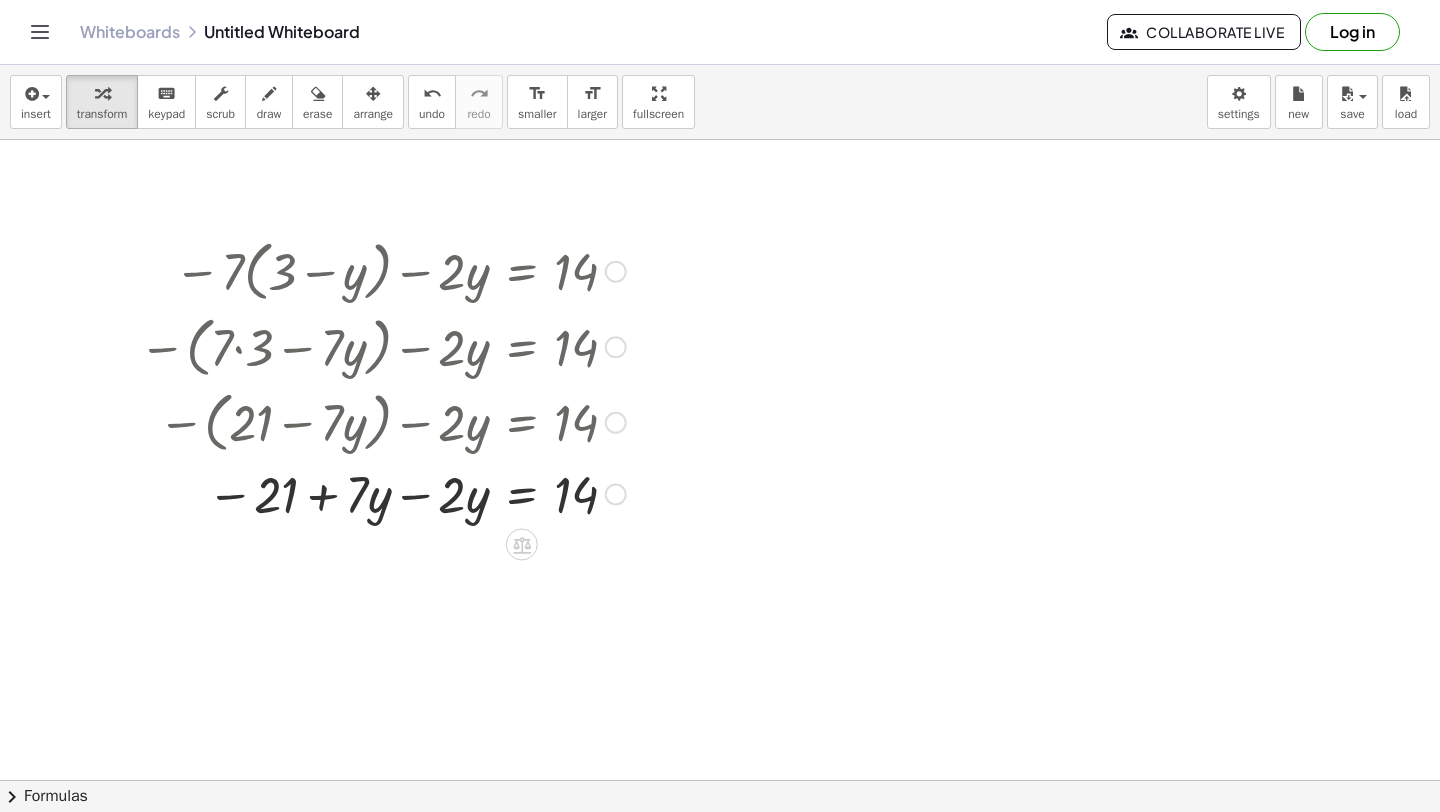 click at bounding box center [382, 493] 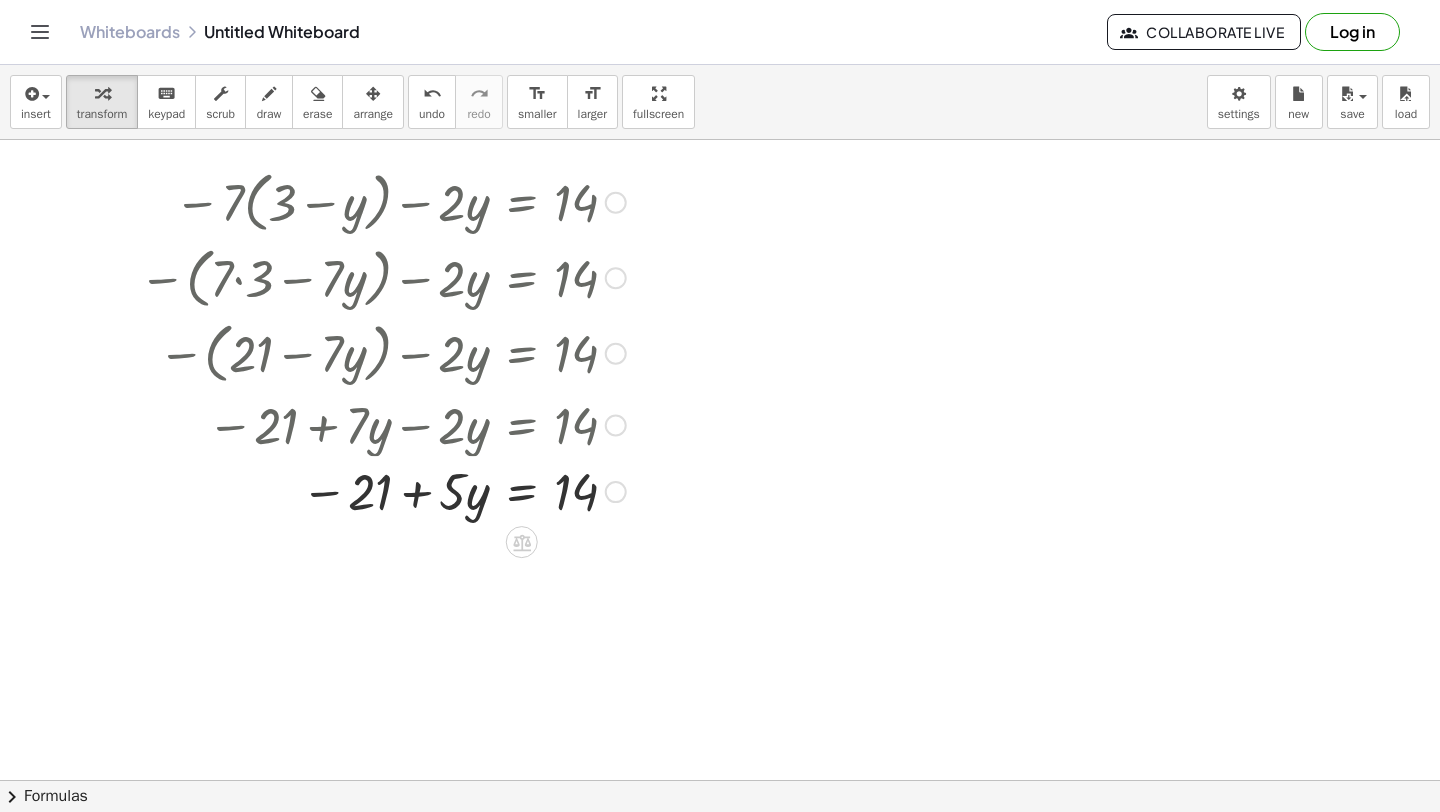 scroll, scrollTop: 5226, scrollLeft: 0, axis: vertical 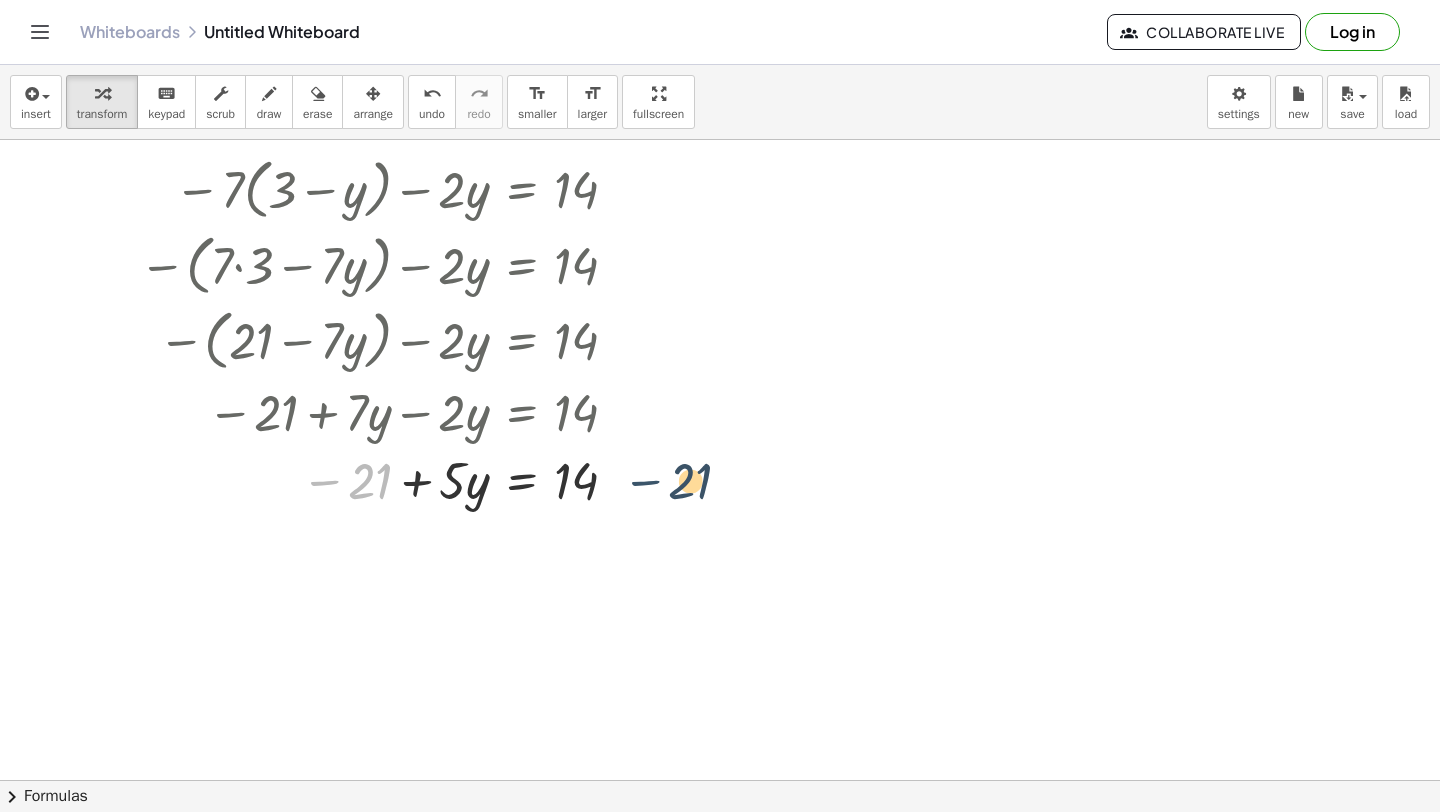 drag, startPoint x: 330, startPoint y: 480, endPoint x: 652, endPoint y: 480, distance: 322 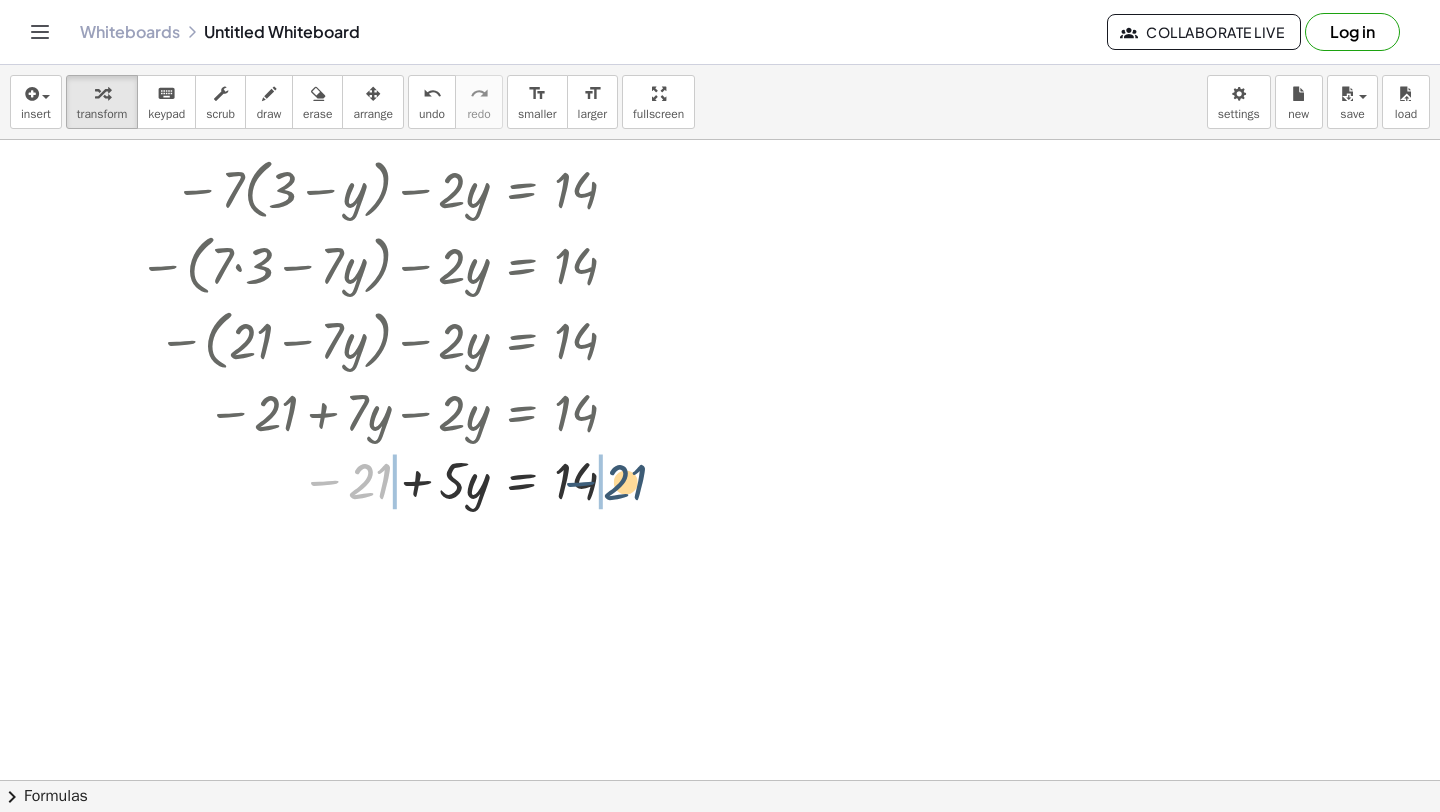 drag, startPoint x: 322, startPoint y: 483, endPoint x: 575, endPoint y: 482, distance: 253.00198 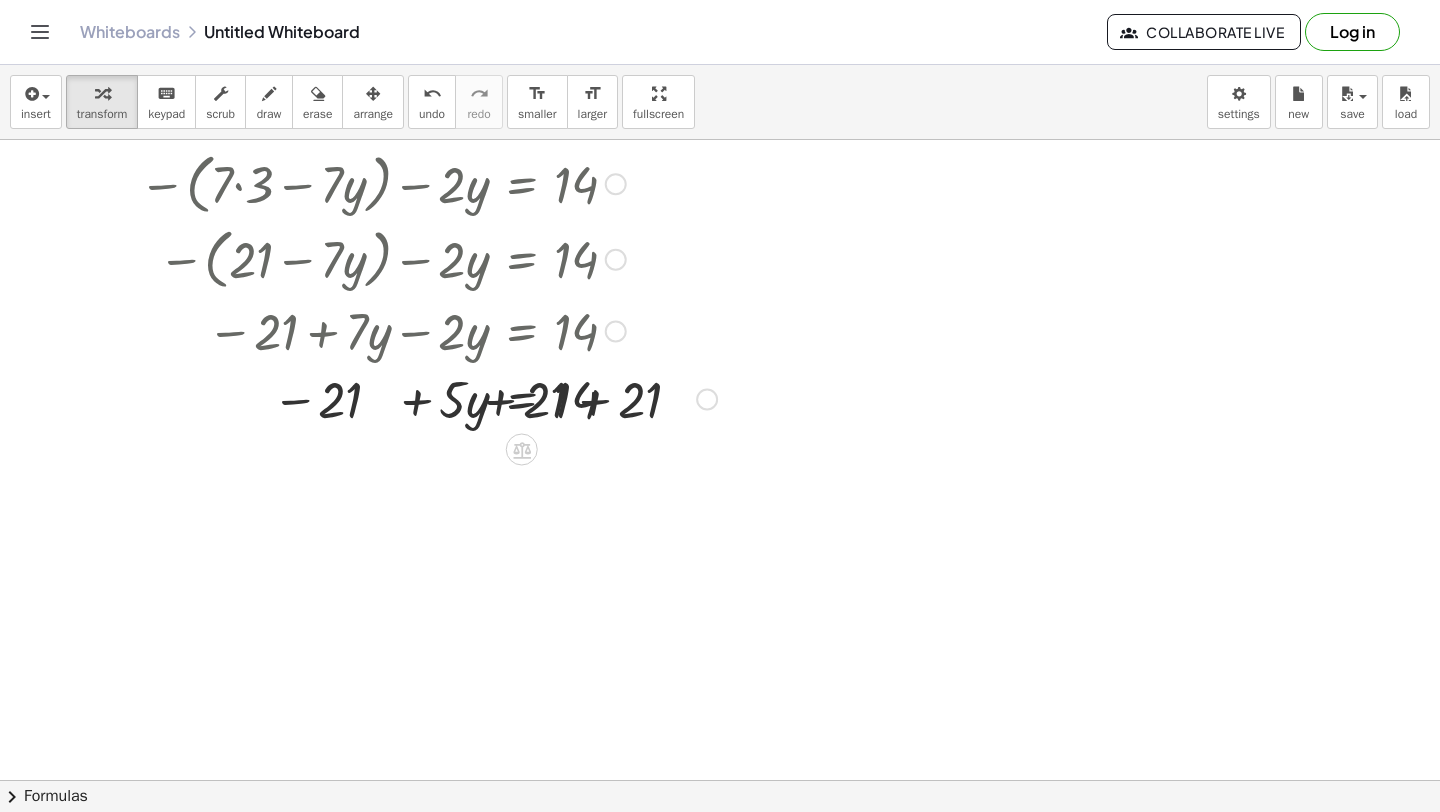 scroll, scrollTop: 5321, scrollLeft: 0, axis: vertical 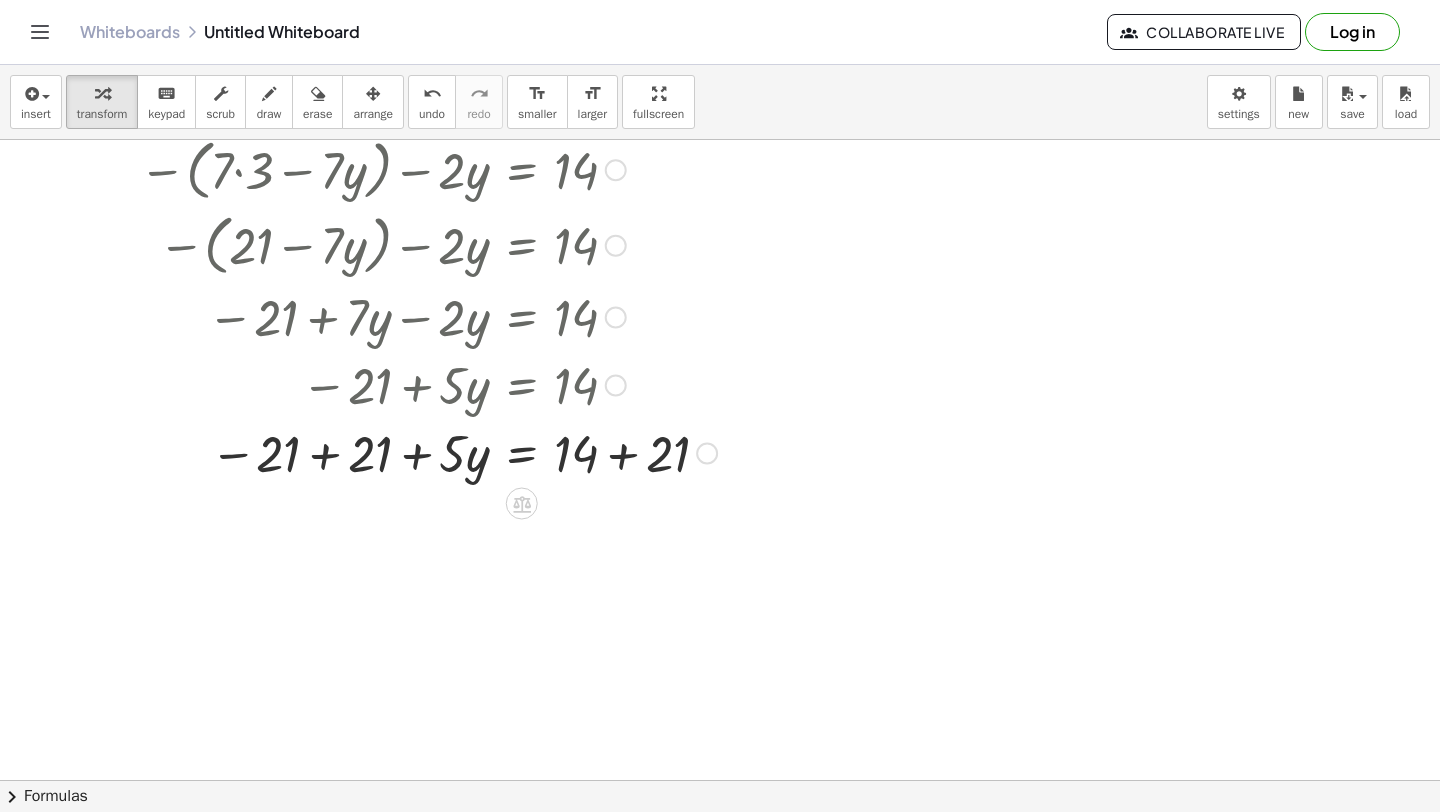 click at bounding box center (428, 452) 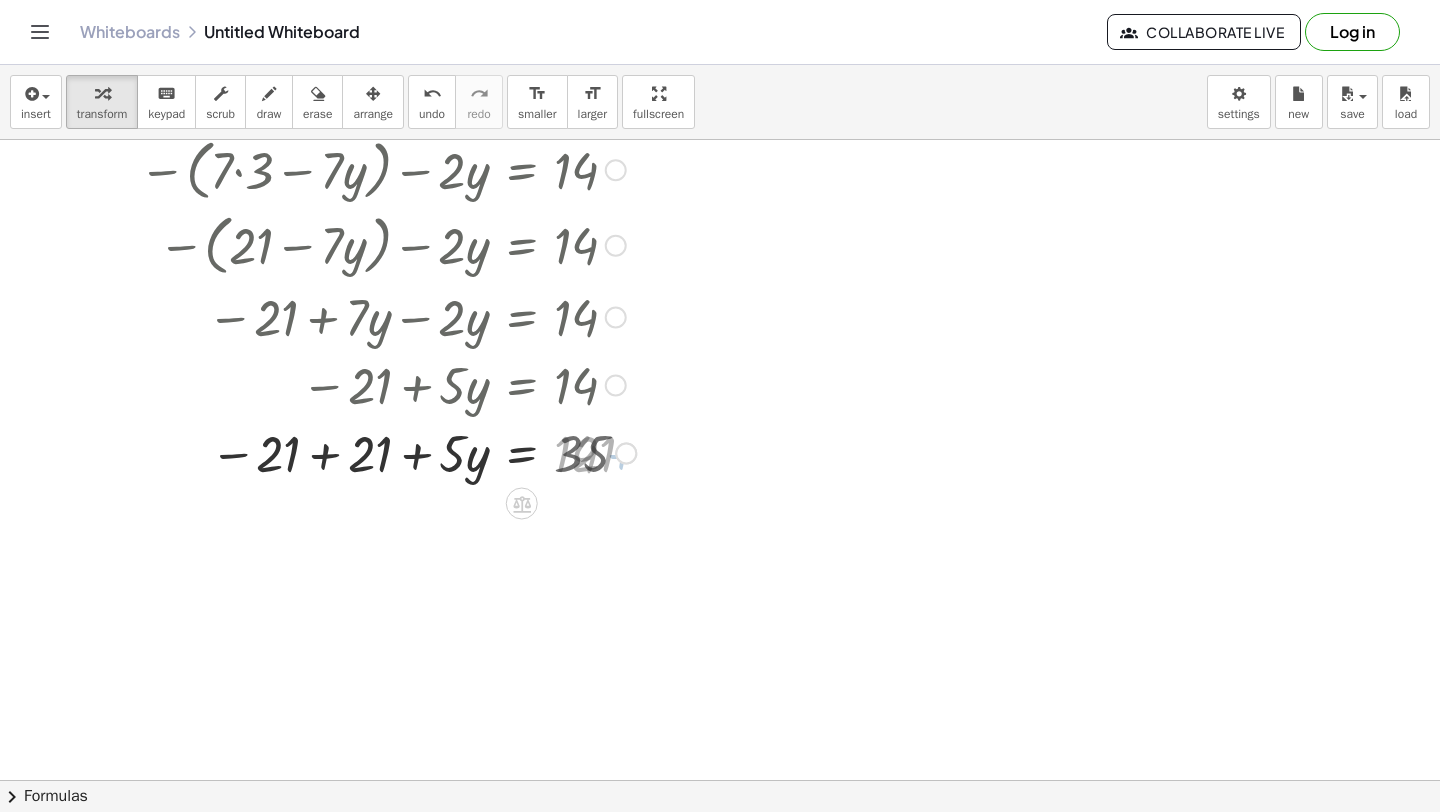 click at bounding box center [387, 452] 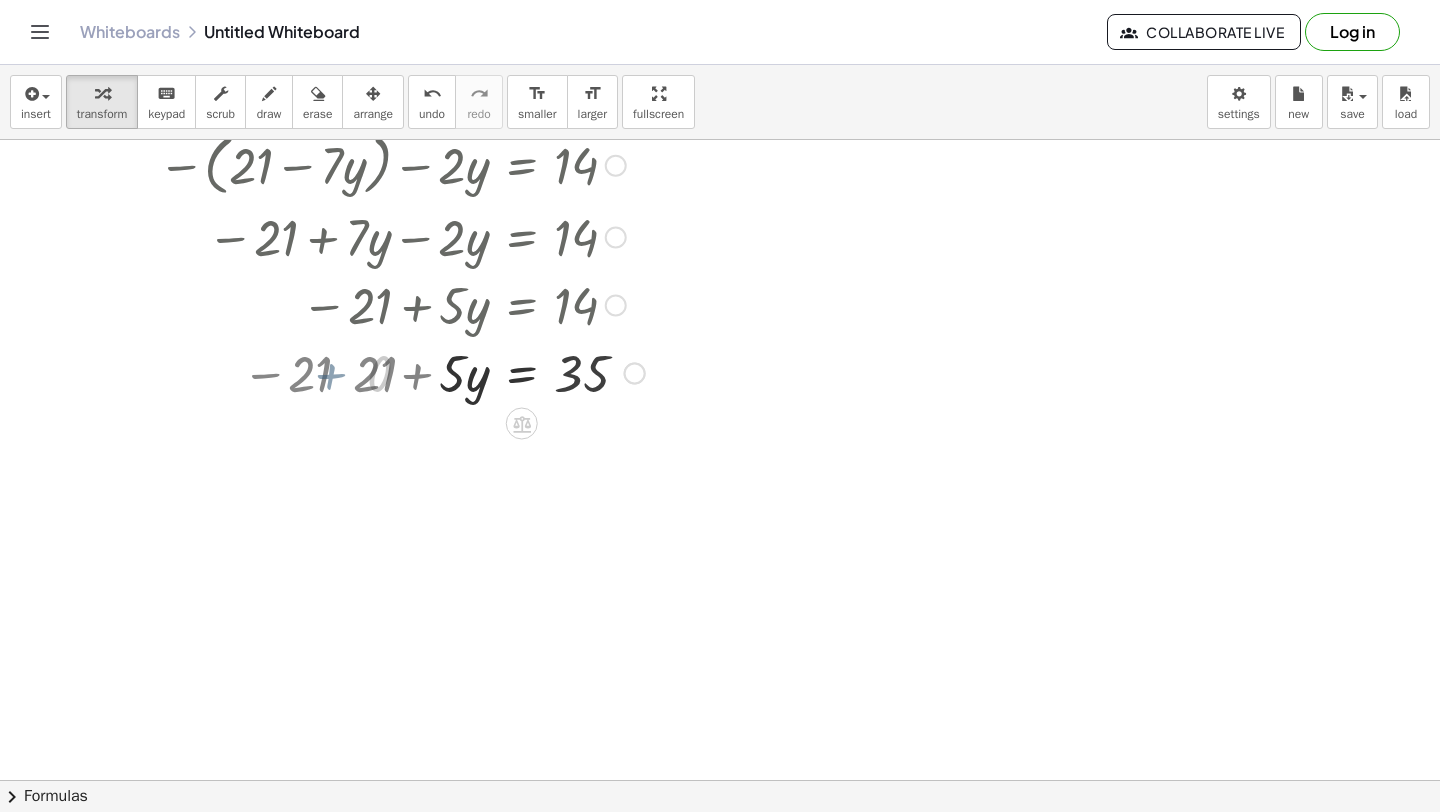 scroll, scrollTop: 5405, scrollLeft: 0, axis: vertical 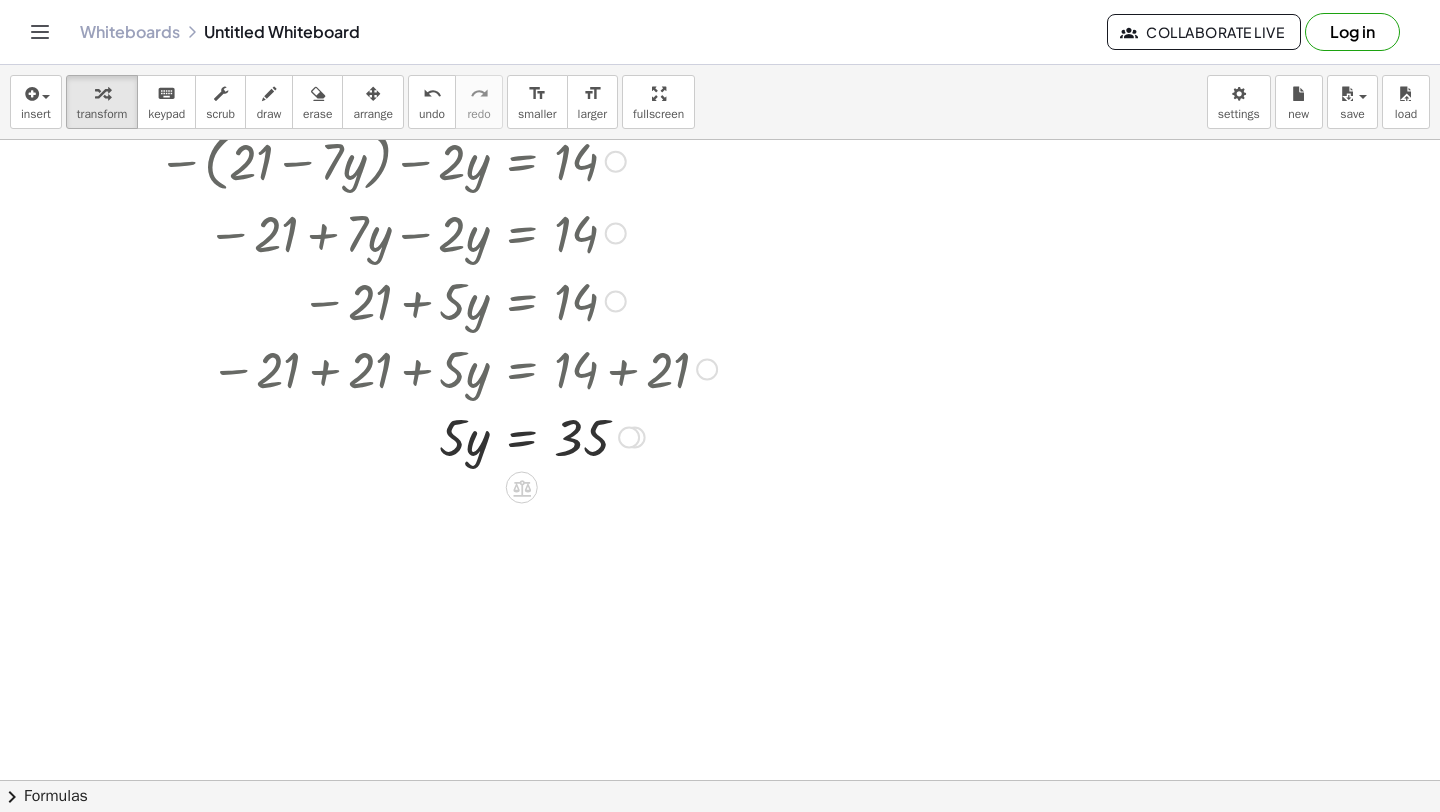 click at bounding box center [428, 436] 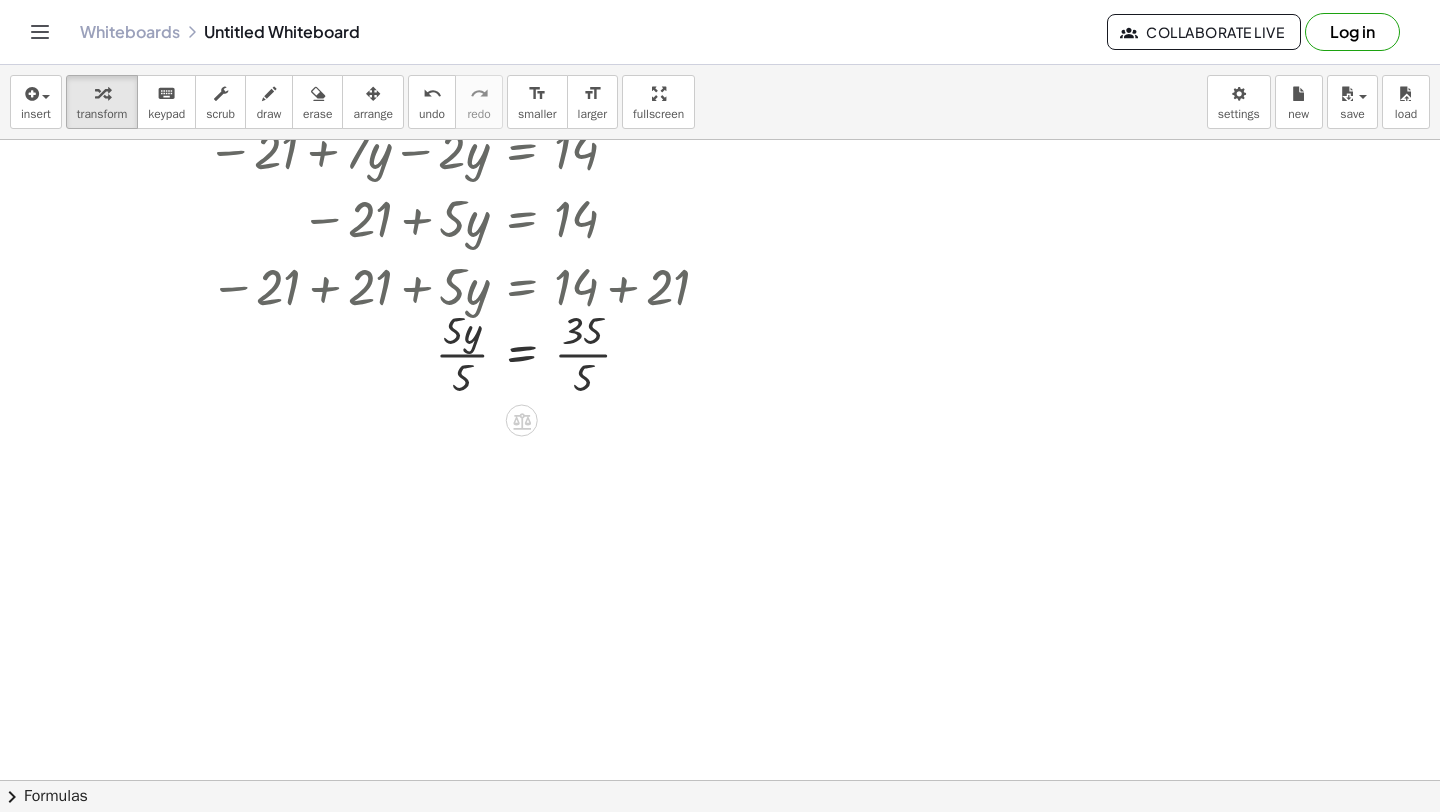 scroll, scrollTop: 5489, scrollLeft: 0, axis: vertical 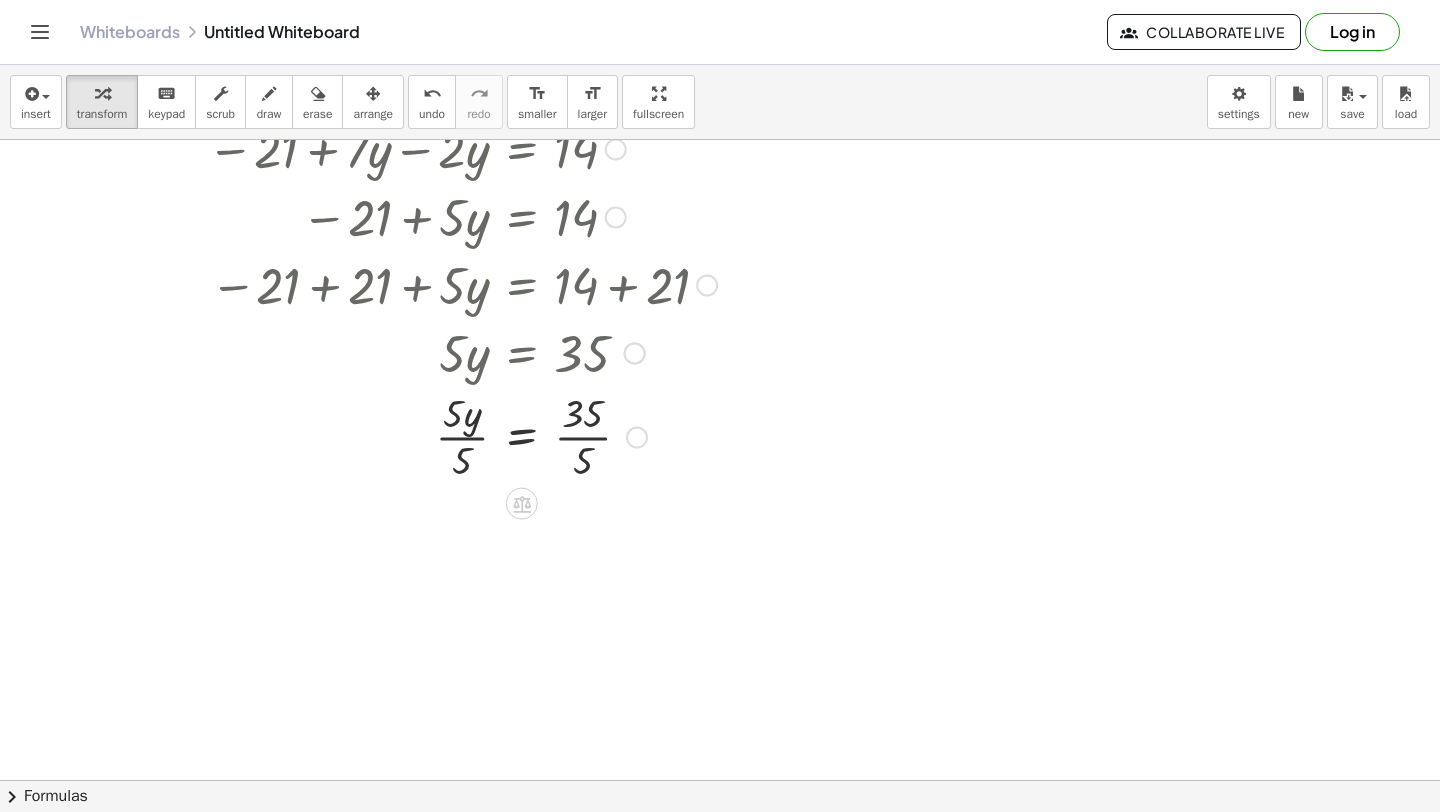 click at bounding box center [428, 435] 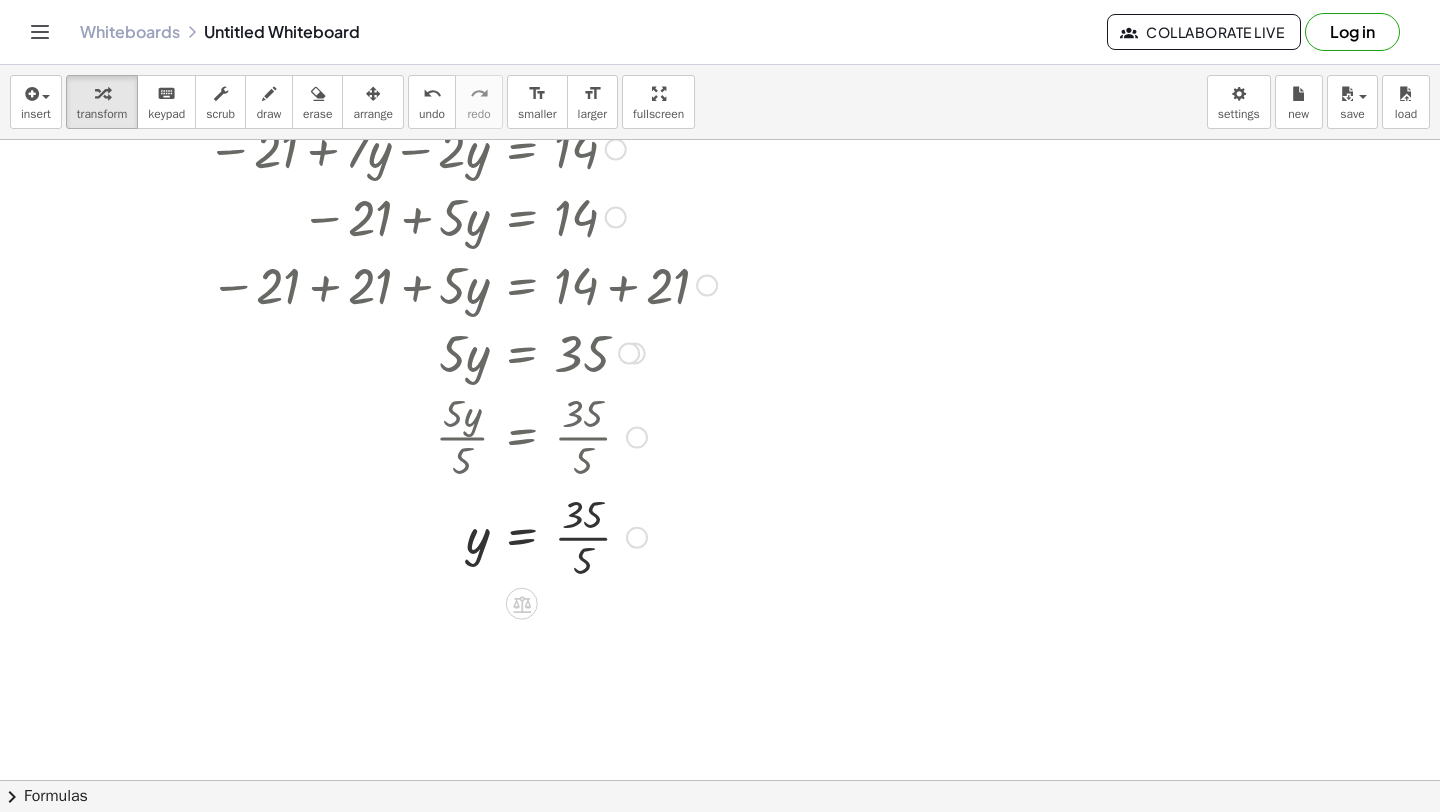 click at bounding box center [428, 536] 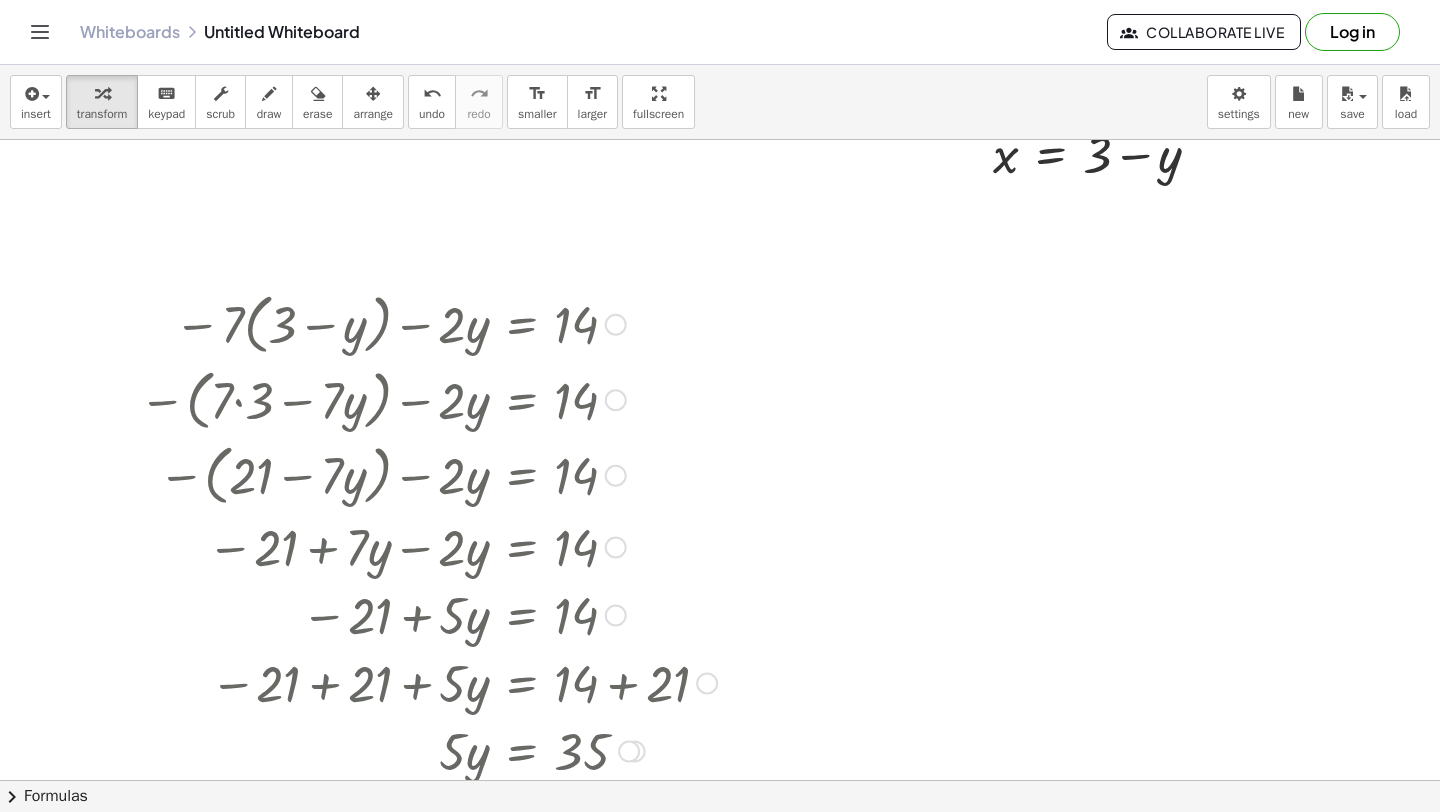 scroll, scrollTop: 5087, scrollLeft: 0, axis: vertical 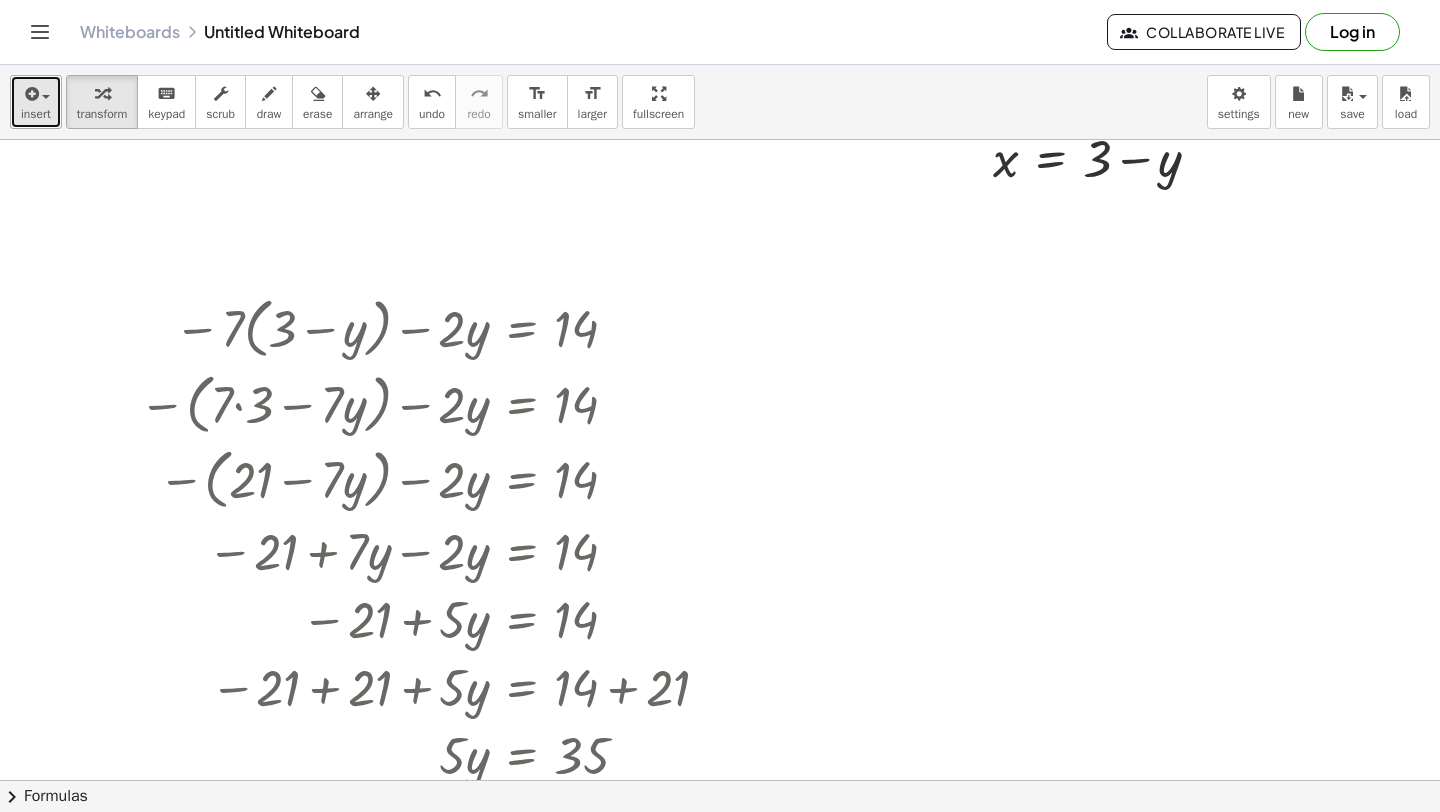 click at bounding box center (30, 94) 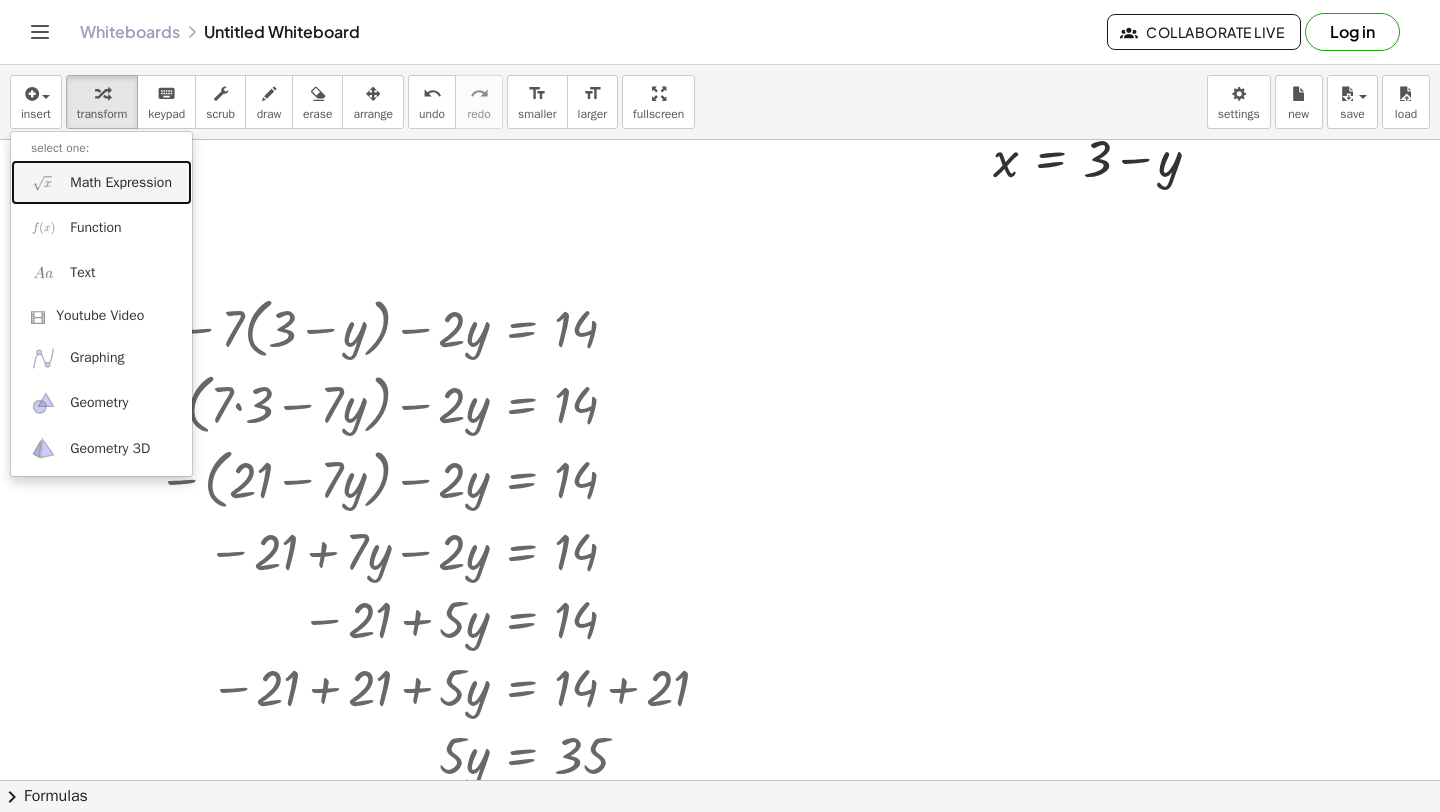 click on "Math Expression" at bounding box center [101, 182] 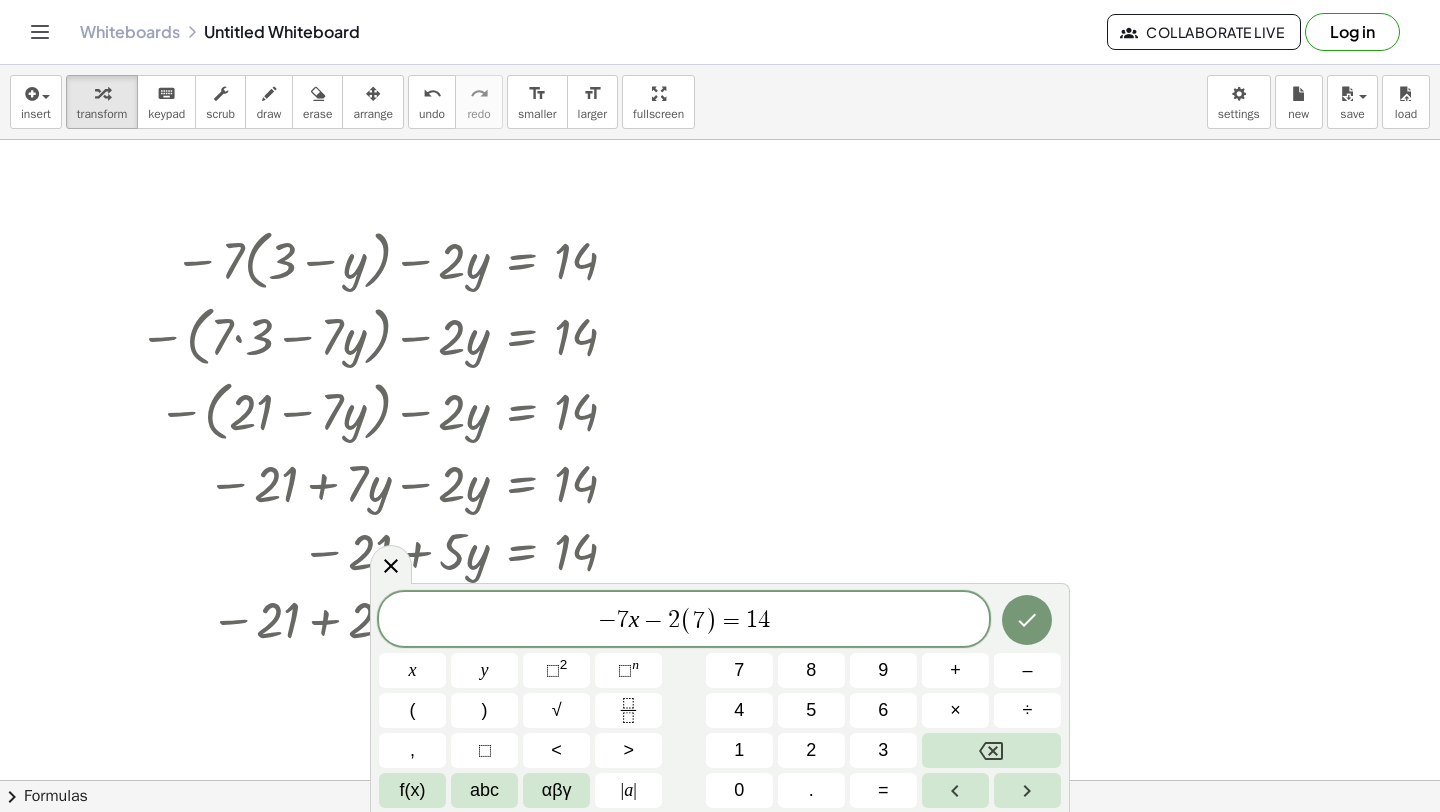 scroll, scrollTop: 5157, scrollLeft: 0, axis: vertical 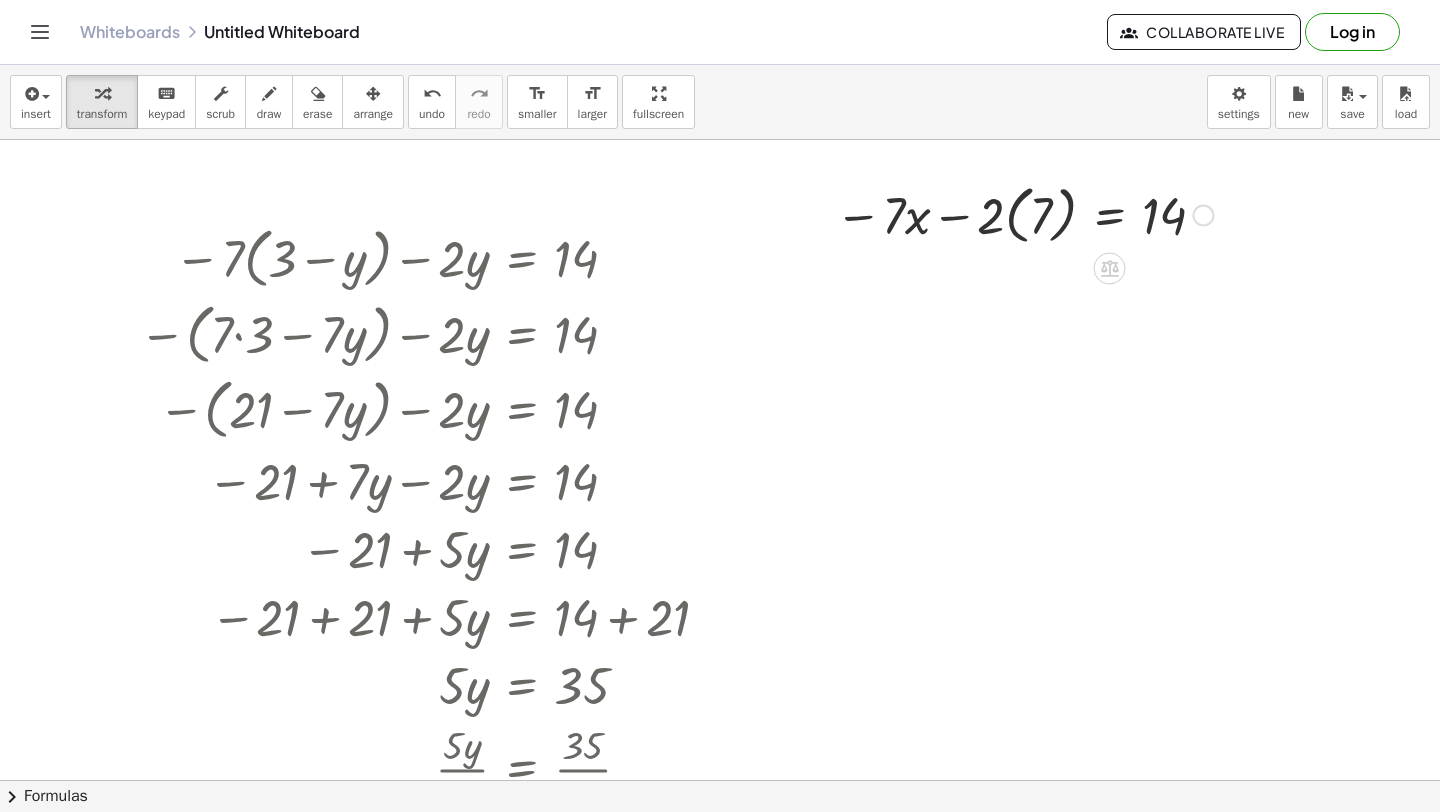 click at bounding box center [1024, 213] 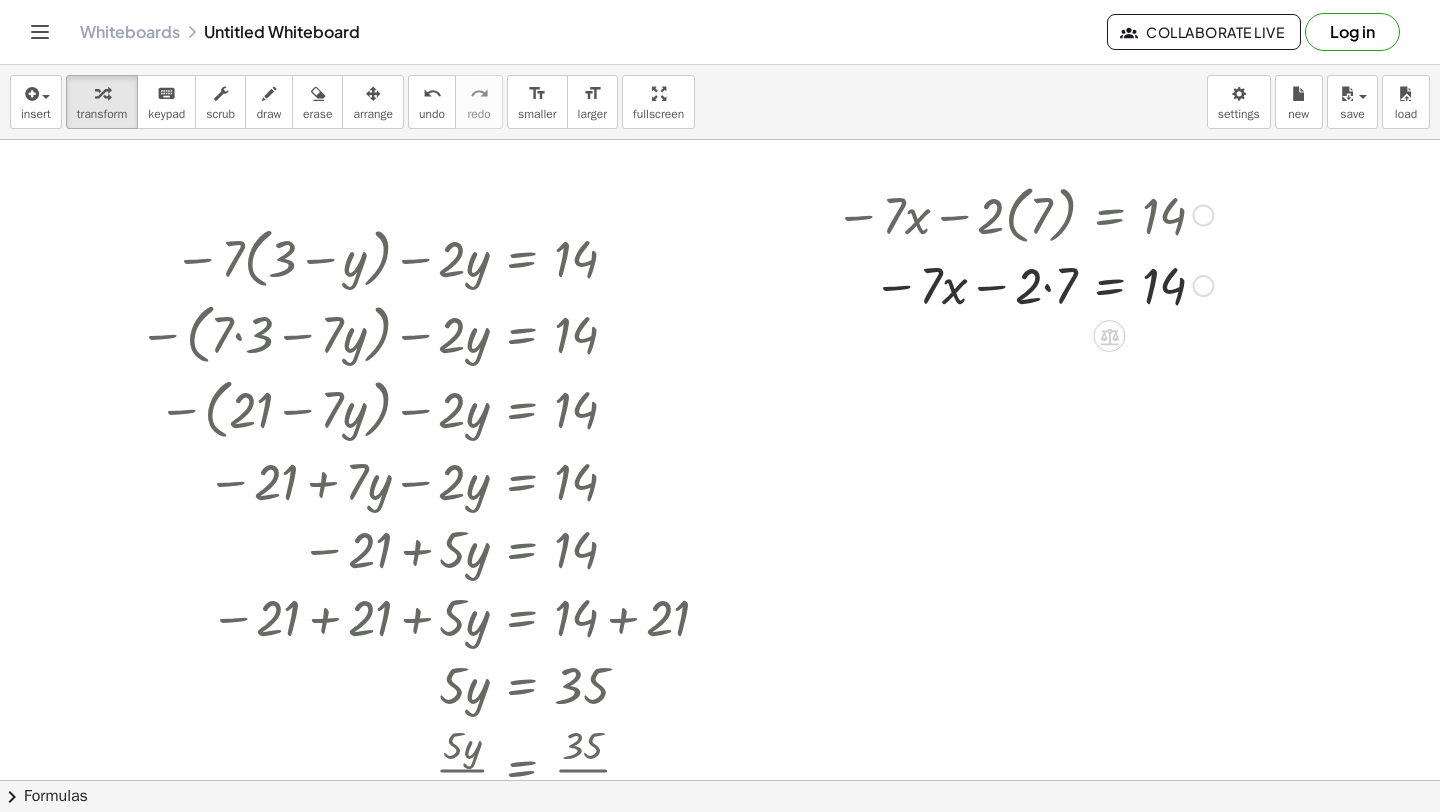click at bounding box center (1024, 284) 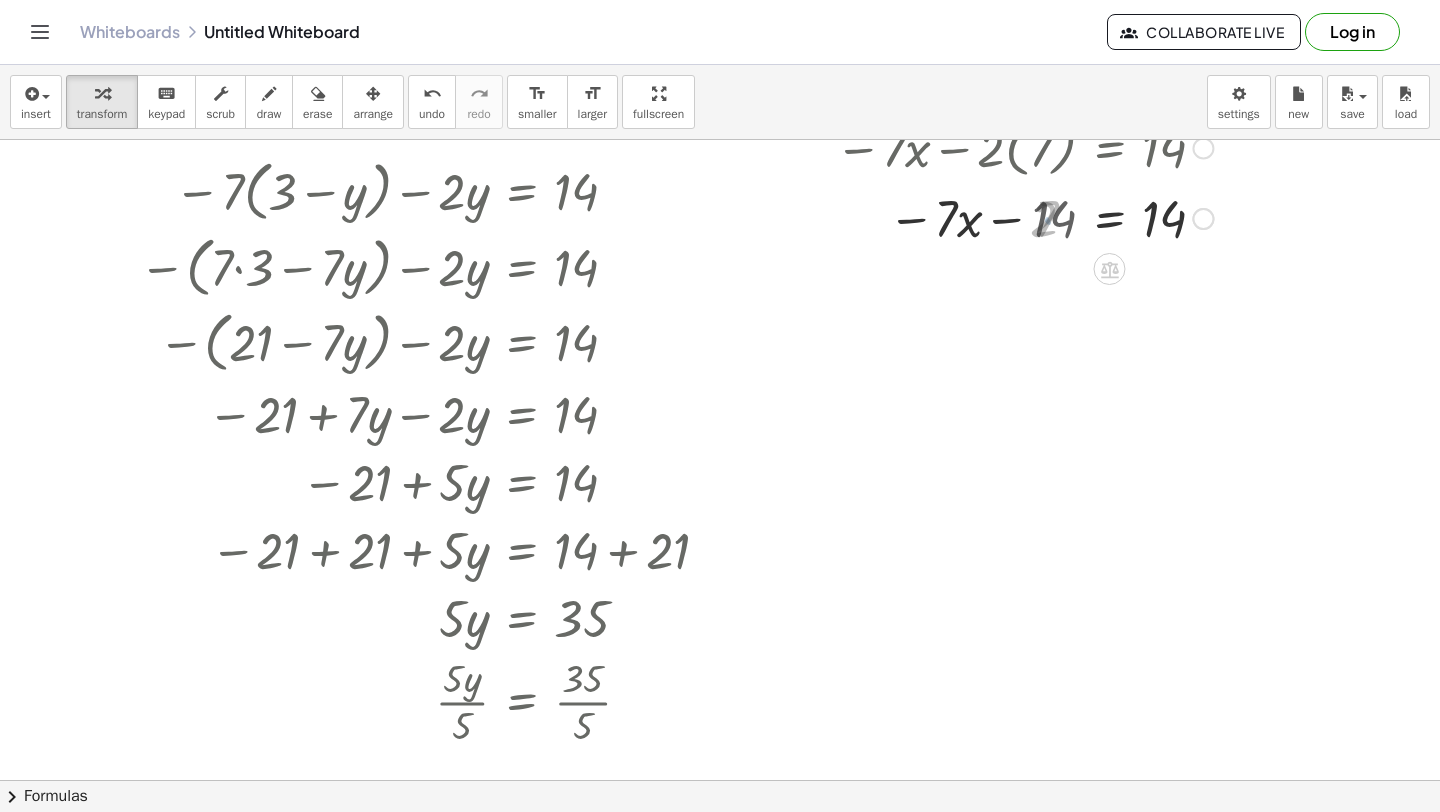 scroll, scrollTop: 5231, scrollLeft: 0, axis: vertical 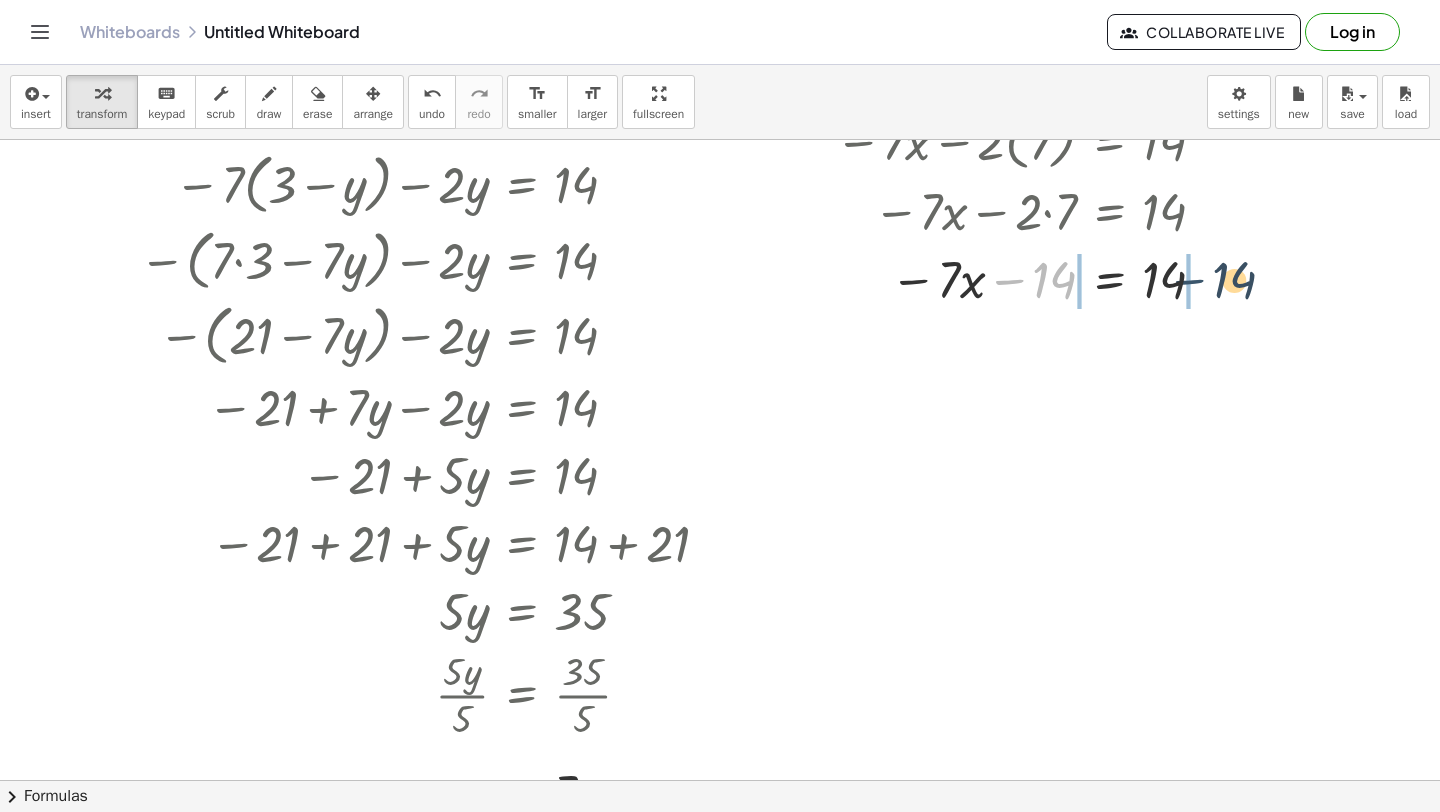 drag, startPoint x: 1003, startPoint y: 287, endPoint x: 1184, endPoint y: 287, distance: 181 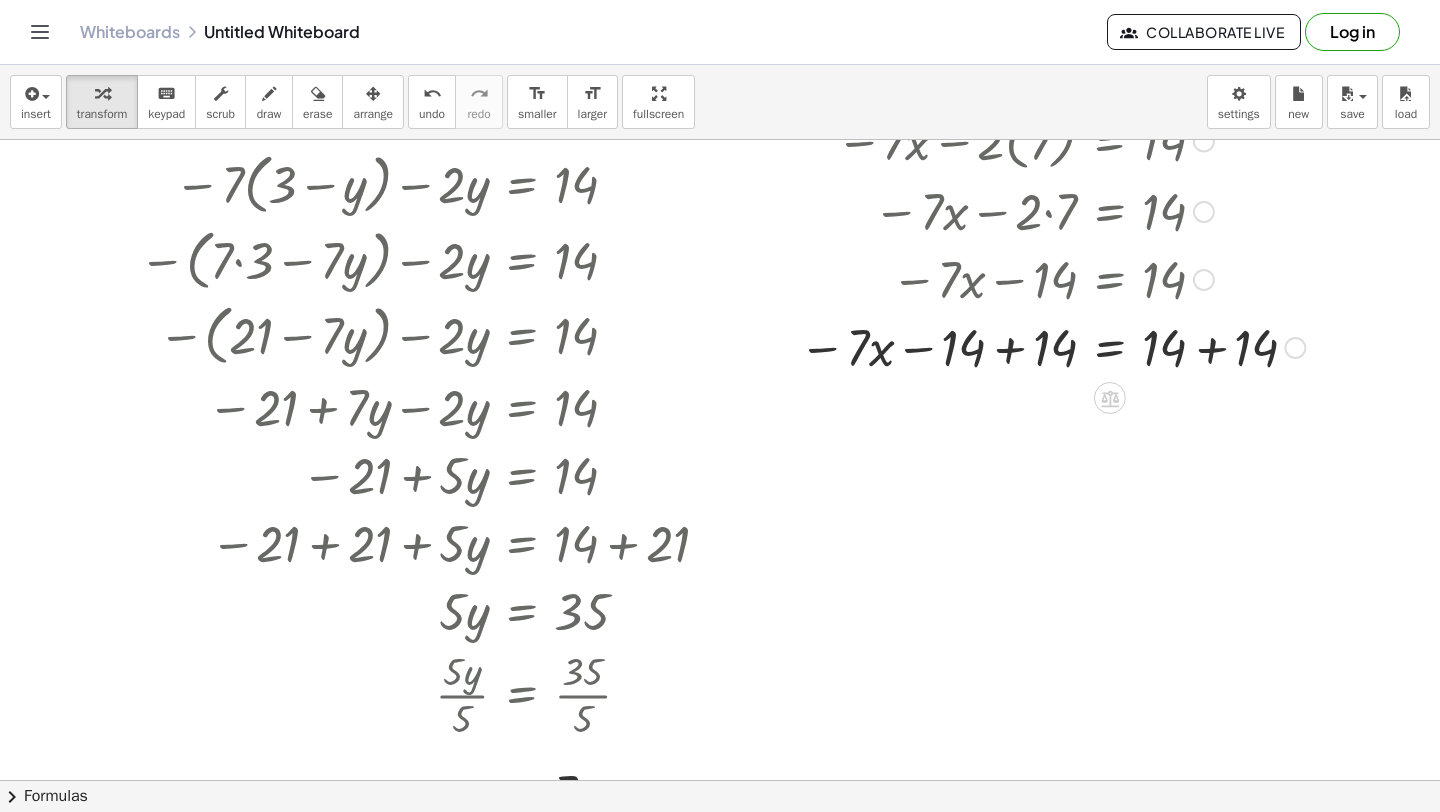 click at bounding box center [1052, 346] 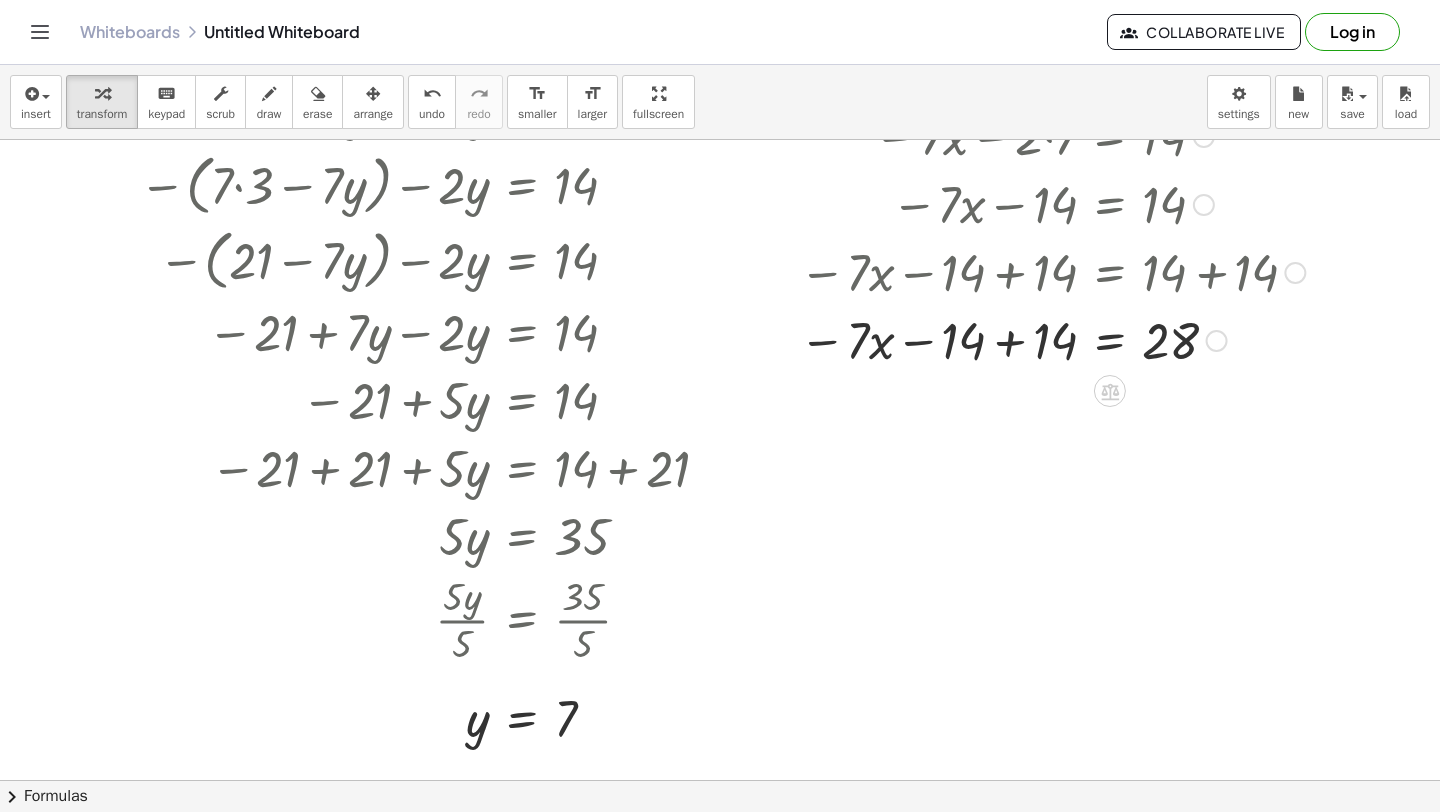 scroll, scrollTop: 5285, scrollLeft: 0, axis: vertical 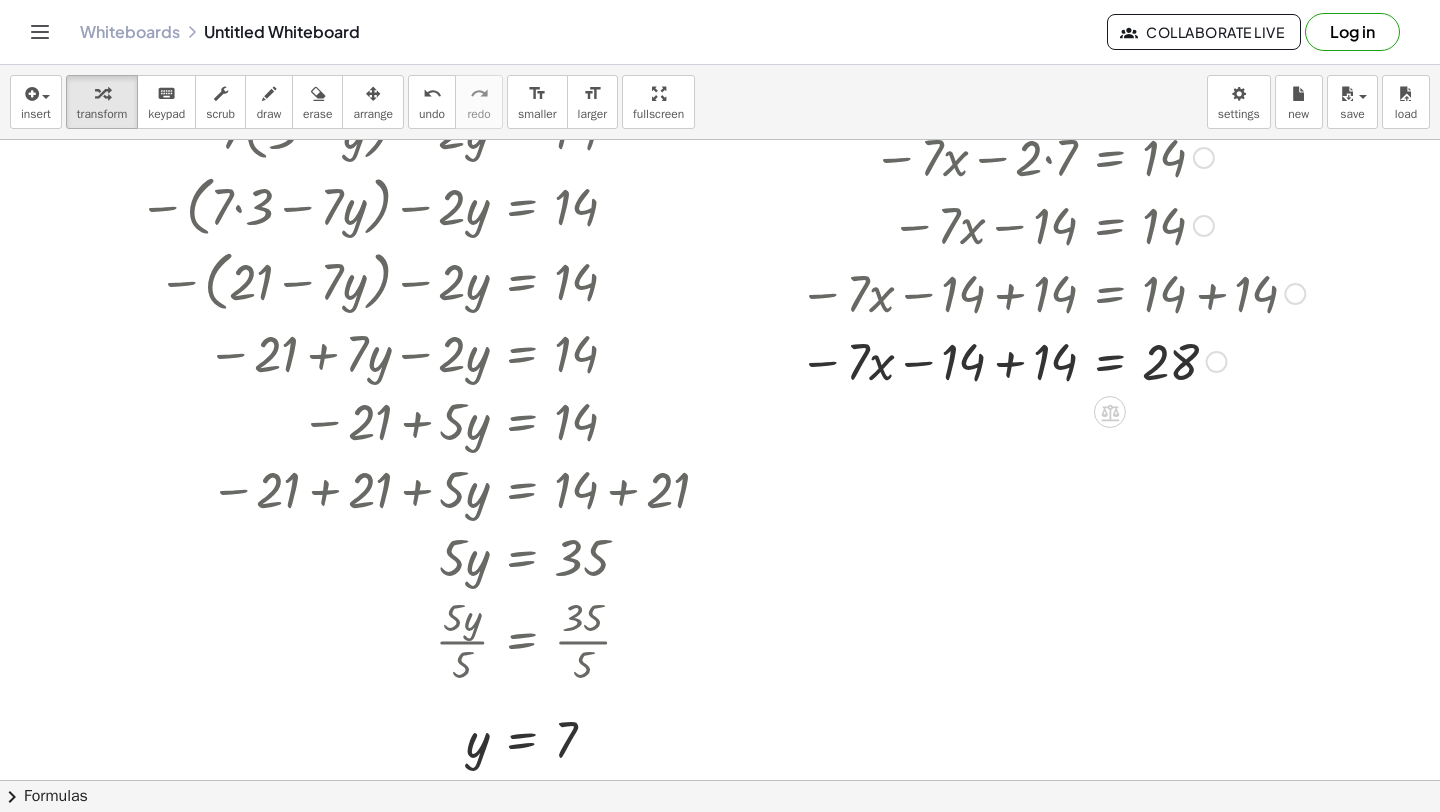 click at bounding box center (1052, 360) 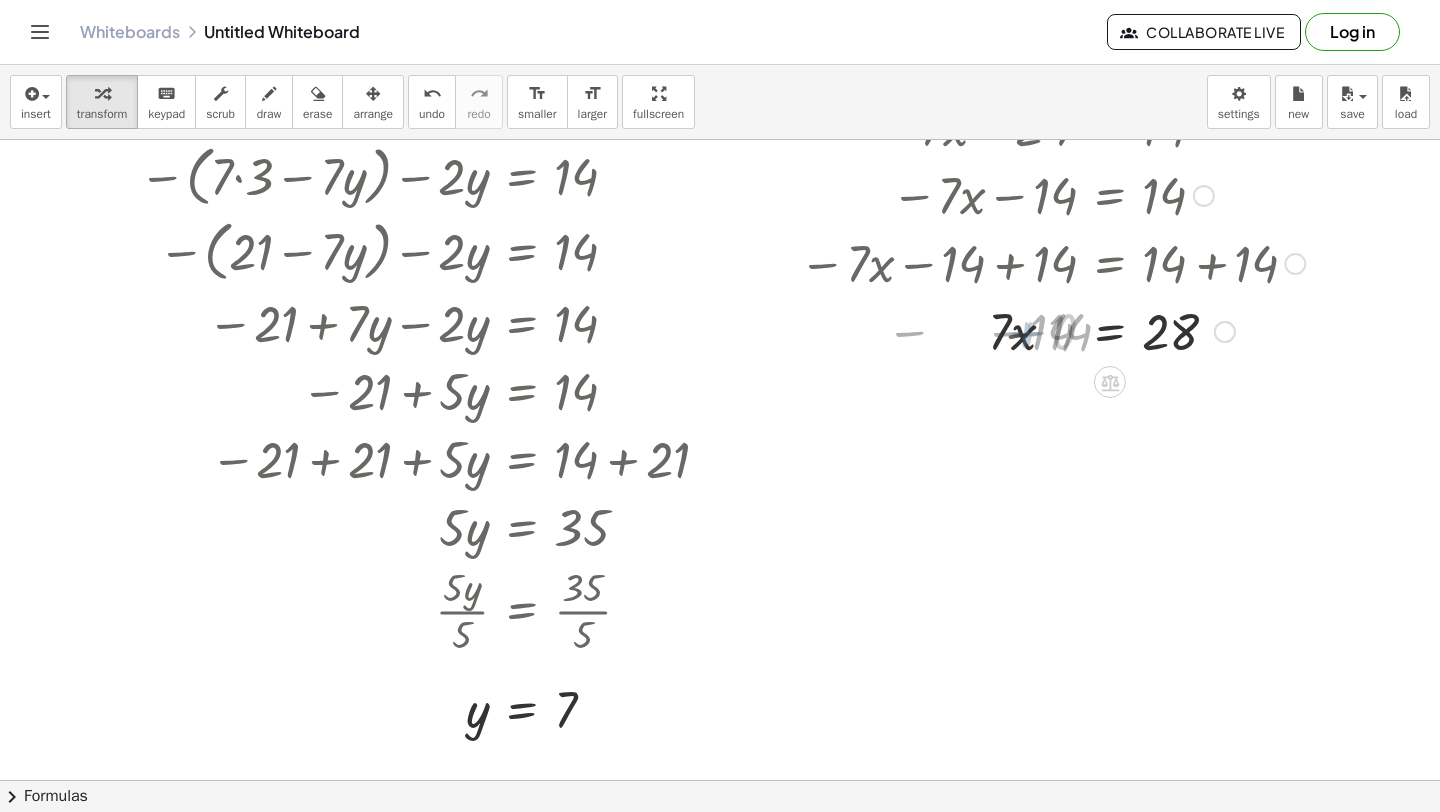 scroll, scrollTop: 5318, scrollLeft: 0, axis: vertical 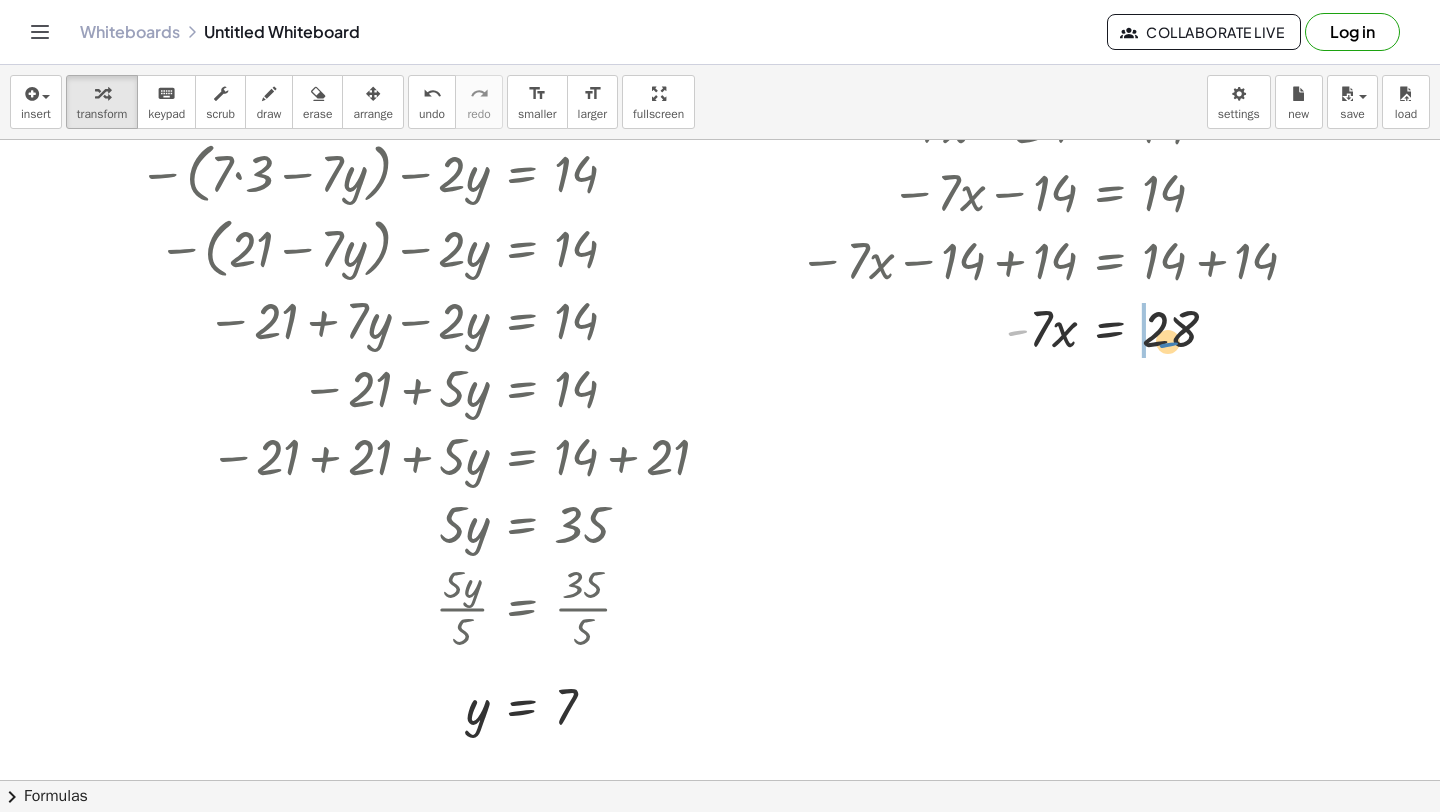 drag, startPoint x: 1018, startPoint y: 333, endPoint x: 1156, endPoint y: 340, distance: 138.17743 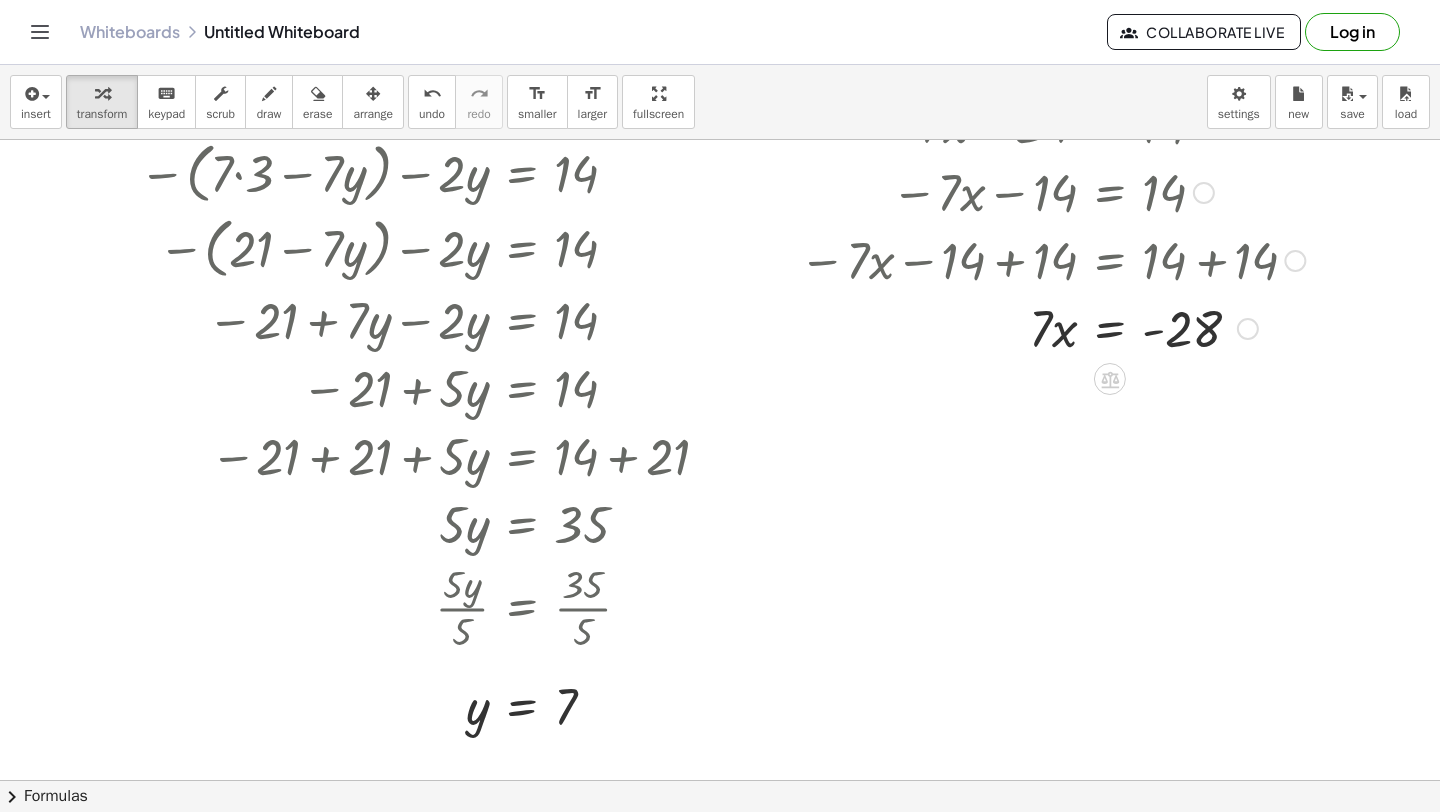 click on "− · 7 · x − · 2 · ( 7 ) = 14 − · 7 · x − · 2 · 7 = 14 − · 7 · x − 14 = 14 − · 7 · x − 14 + 14 = + 14 + 14 − · 7 · x − 14 + 14 = 28 − · 7 · x + 0 = 28 · - 7 · x = 28 · 7 · x = 28 -" at bounding box center (1110, 55) 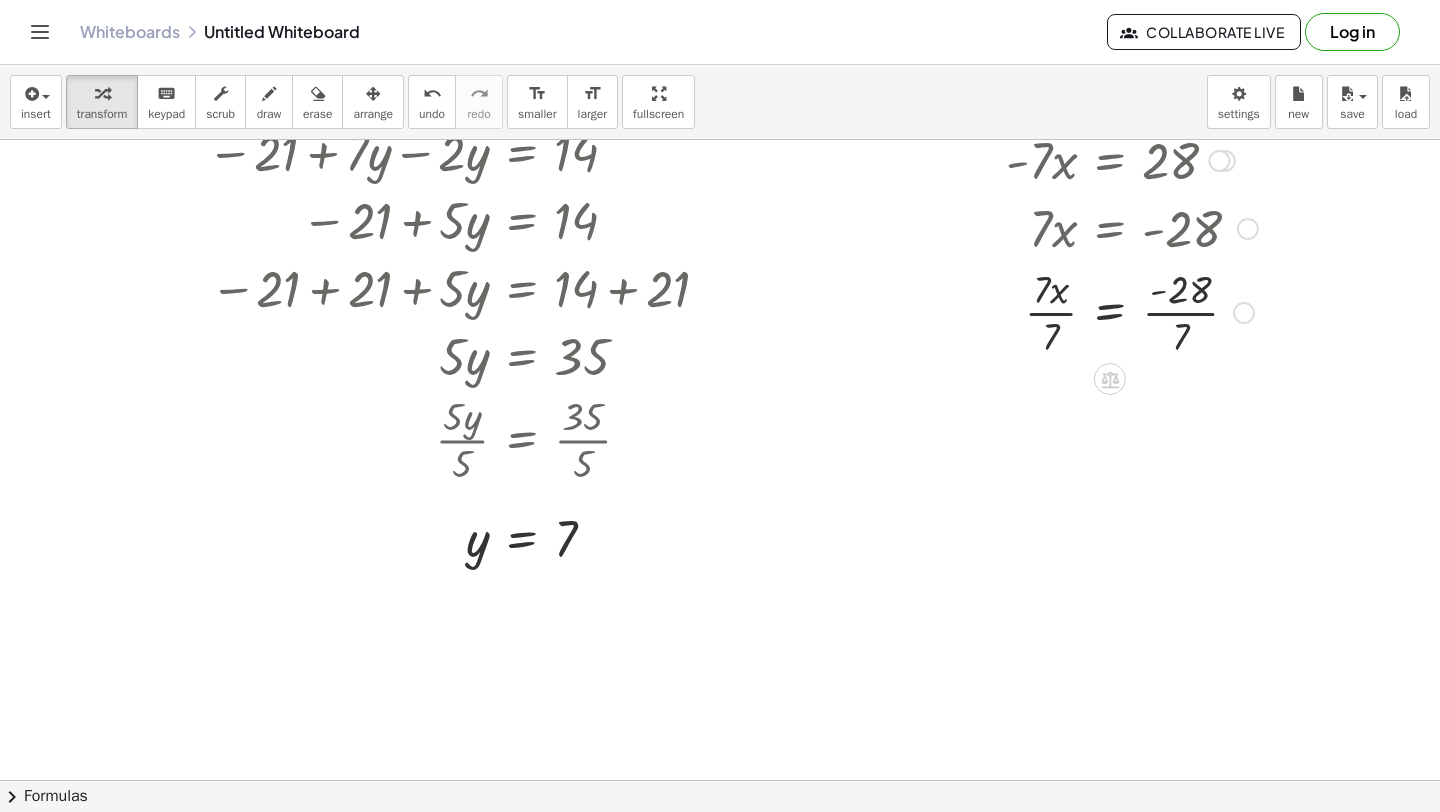 scroll, scrollTop: 5483, scrollLeft: 0, axis: vertical 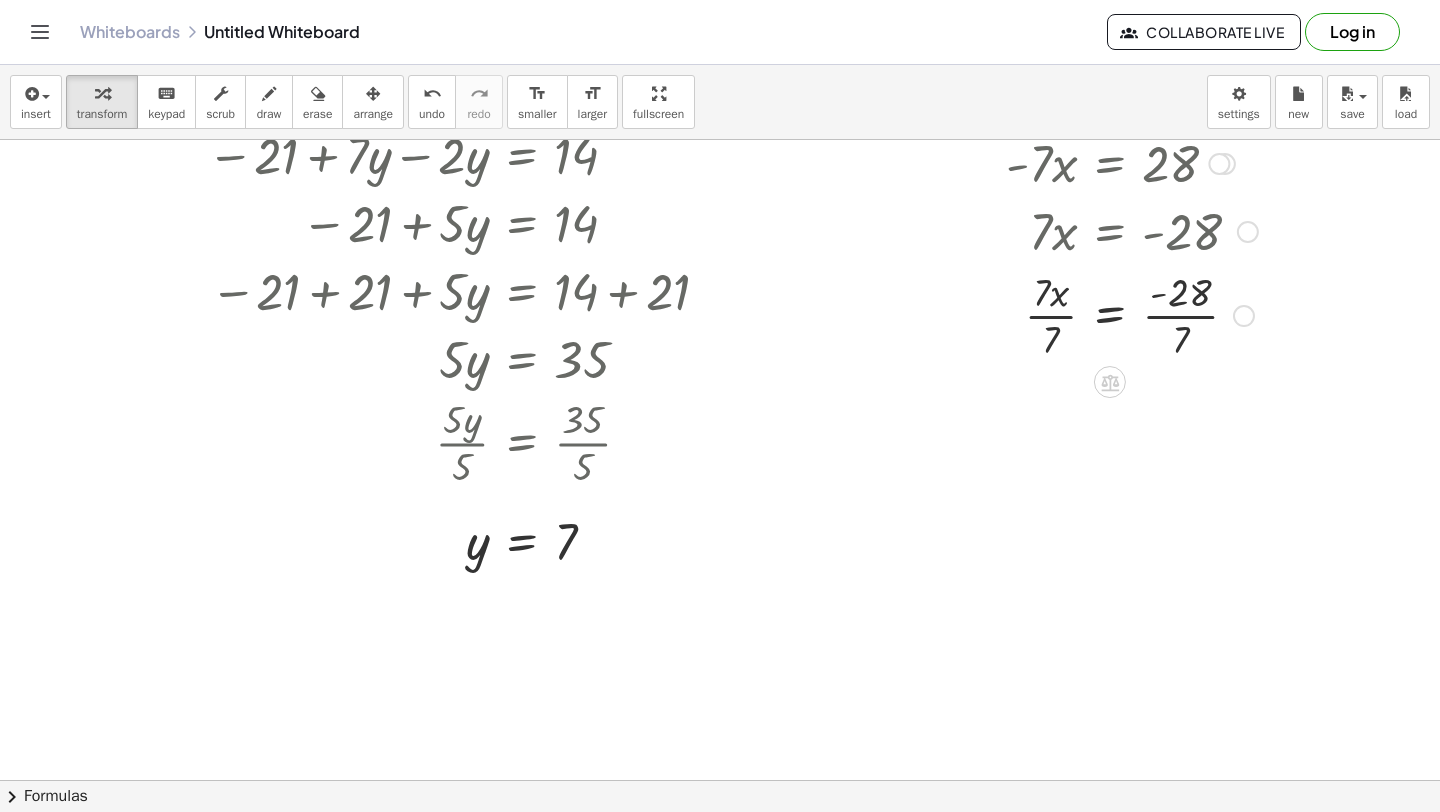 click at bounding box center (1052, 314) 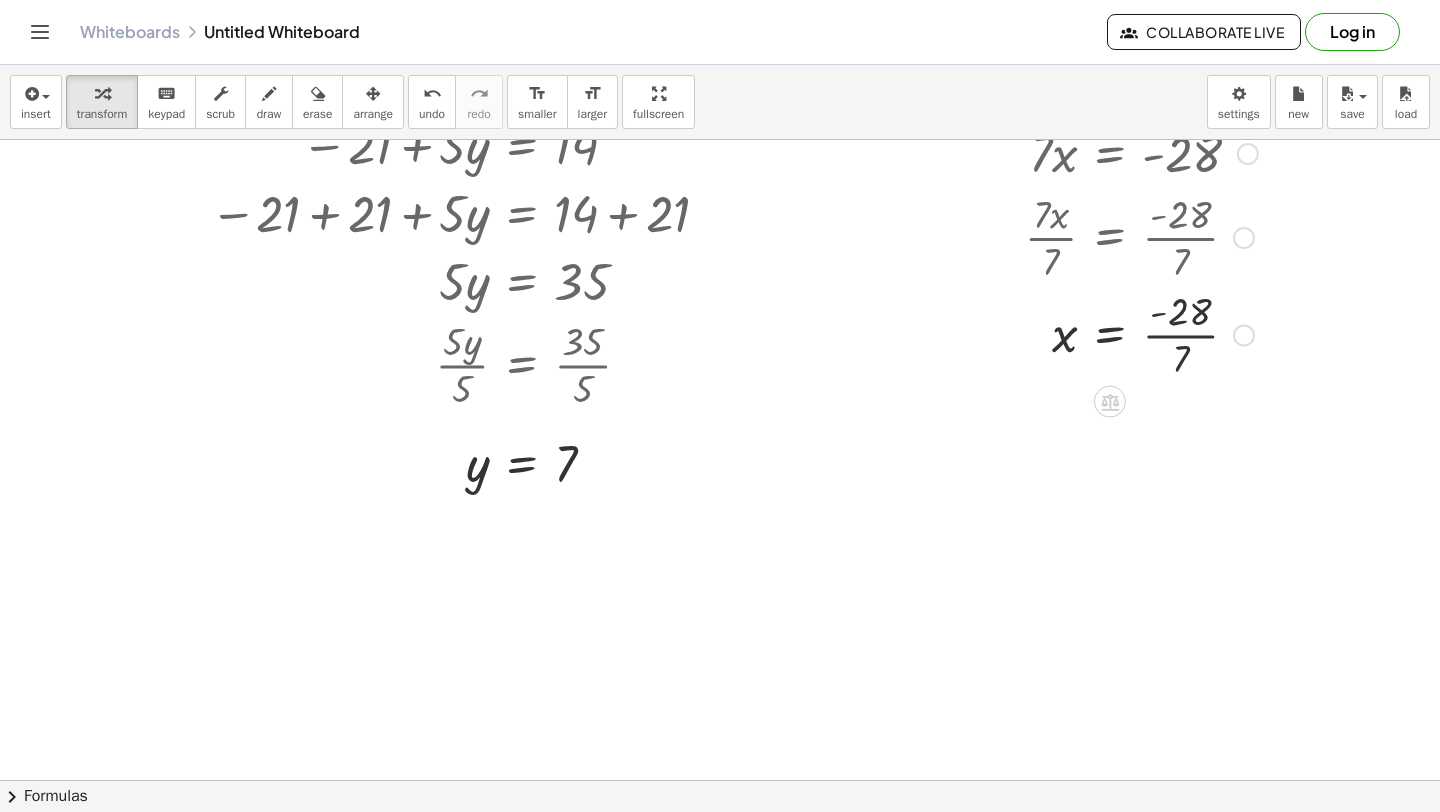 scroll, scrollTop: 5568, scrollLeft: 0, axis: vertical 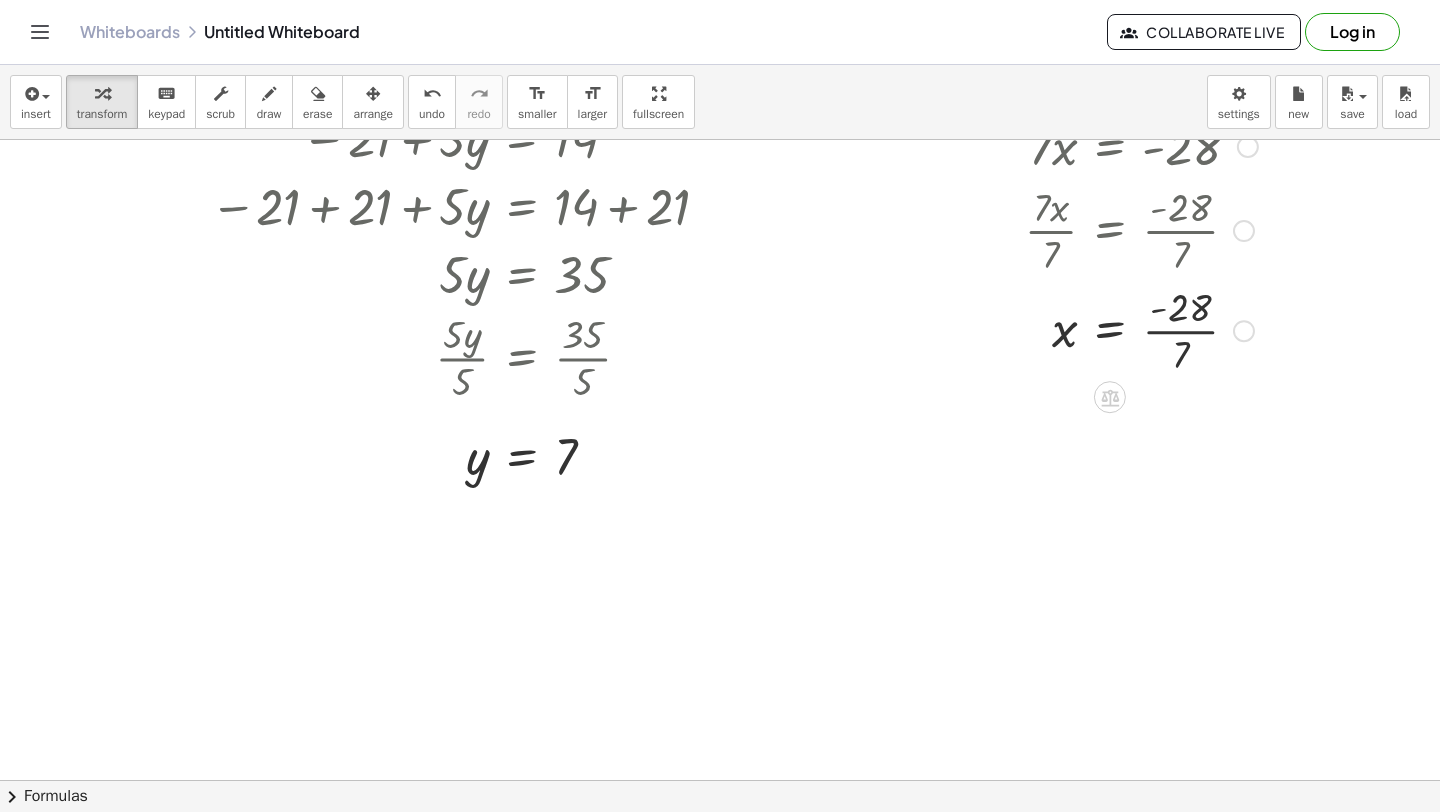 click at bounding box center [1052, 329] 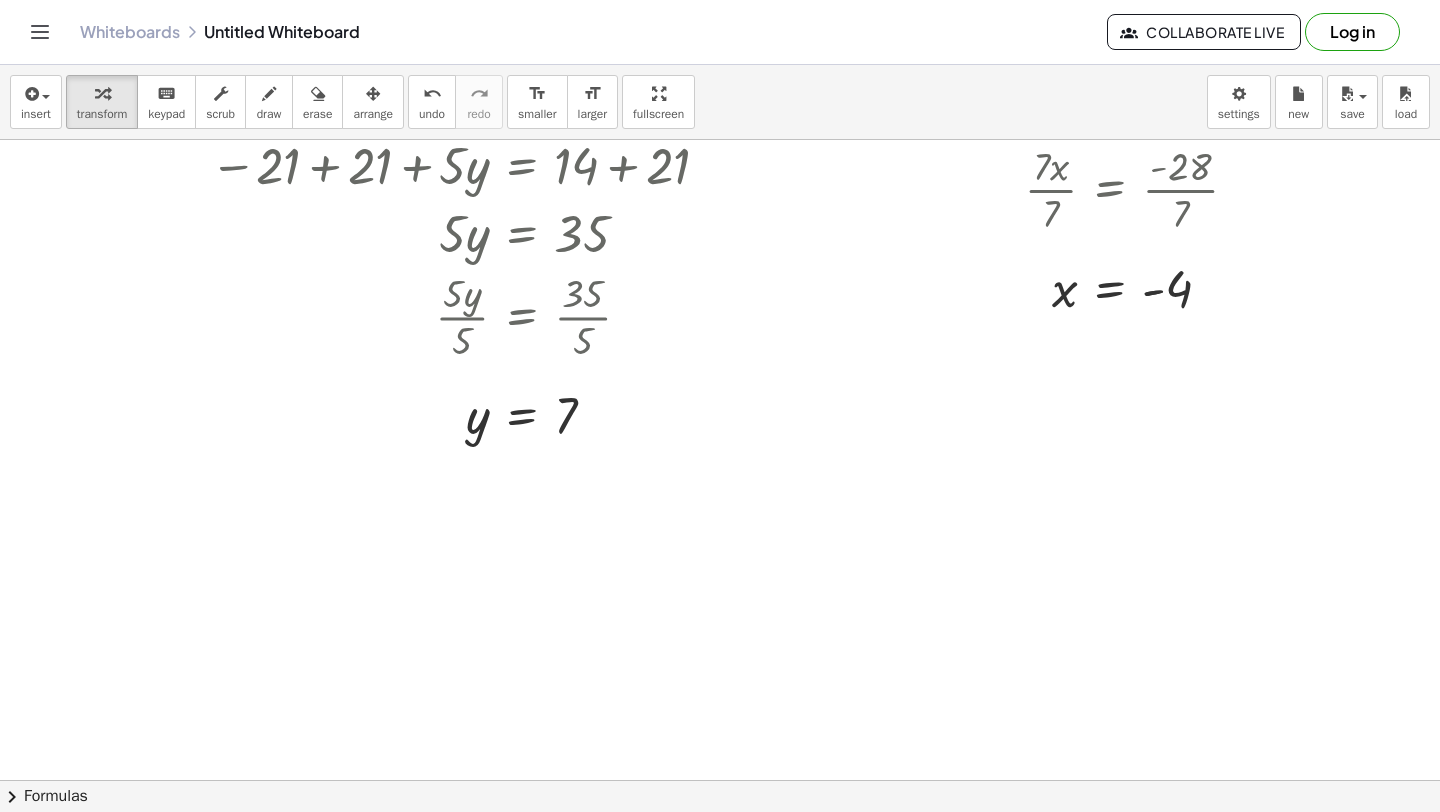 scroll, scrollTop: 5598, scrollLeft: 0, axis: vertical 